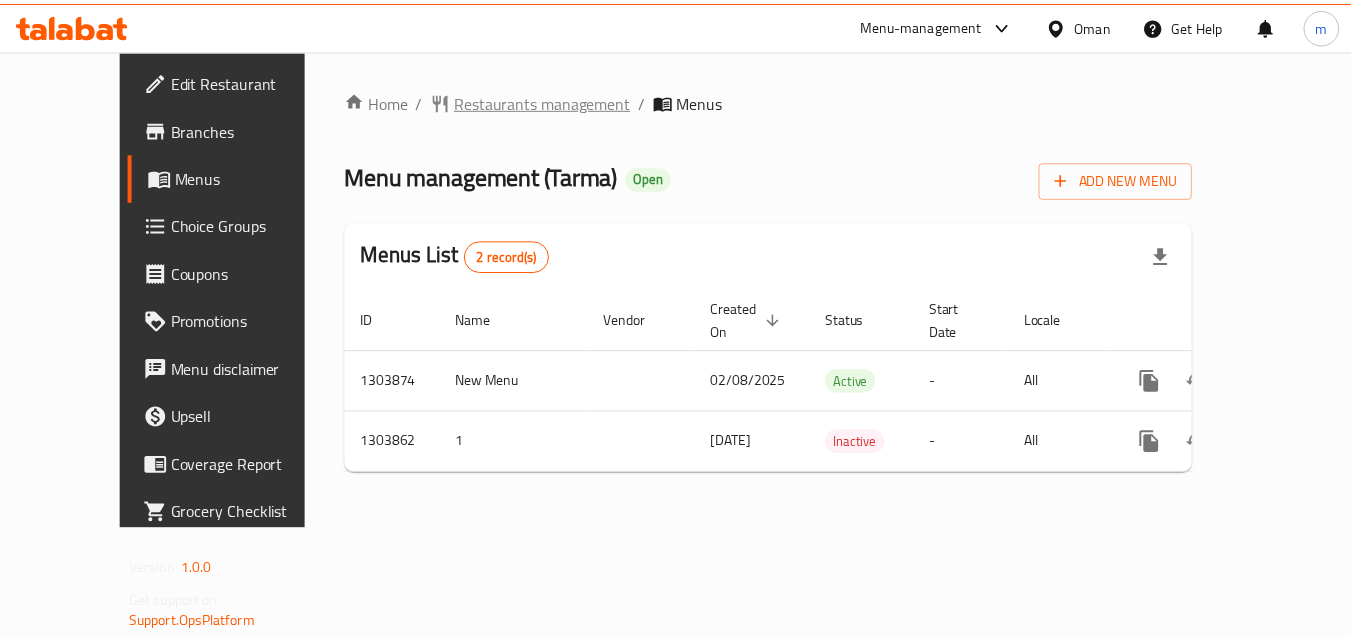 scroll, scrollTop: 0, scrollLeft: 0, axis: both 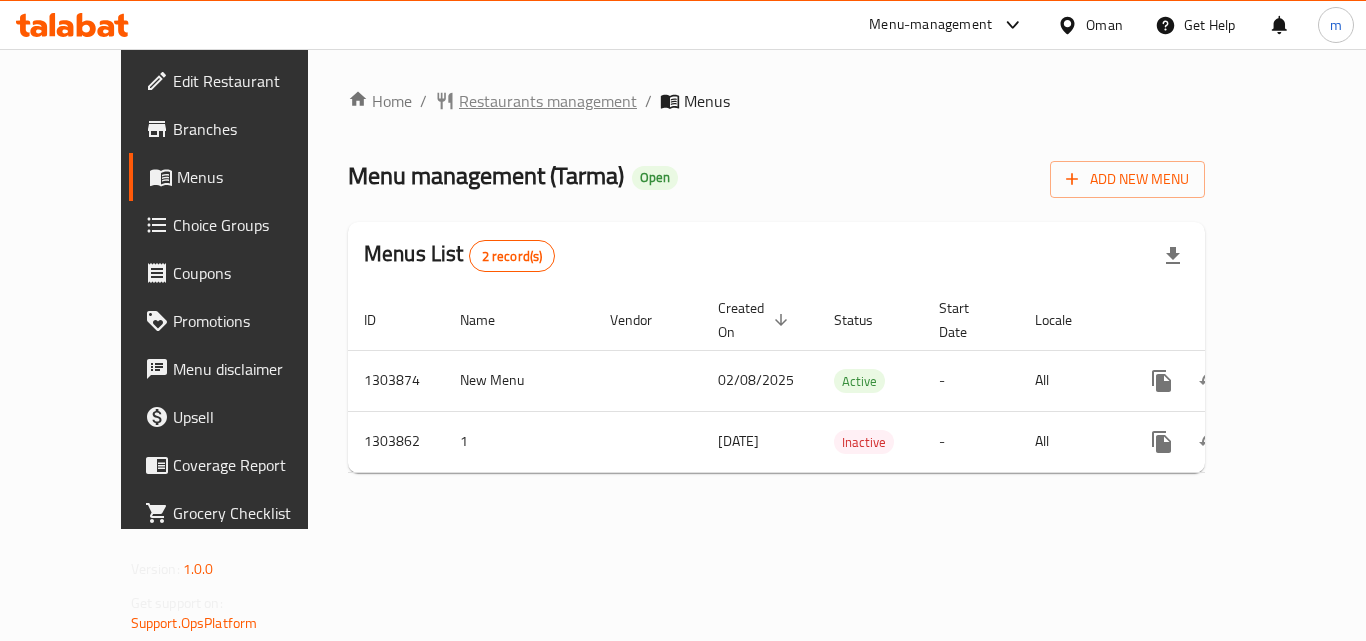 click on "Restaurants management" at bounding box center [548, 101] 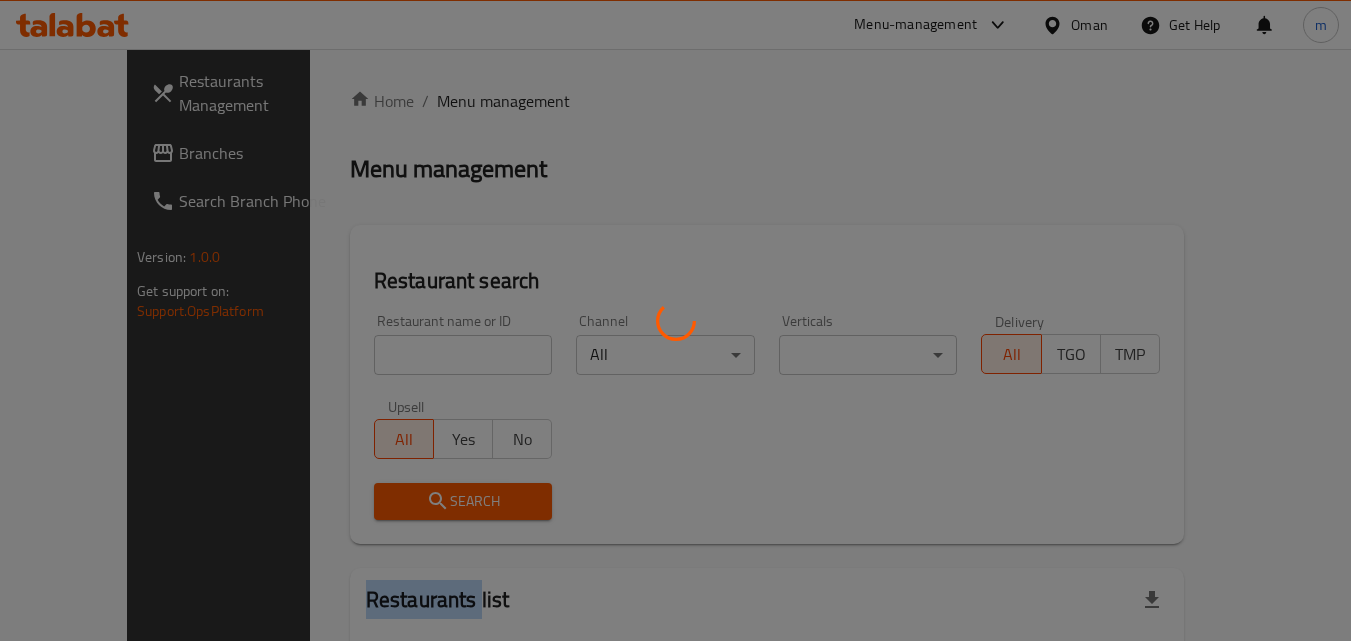 click at bounding box center [675, 320] 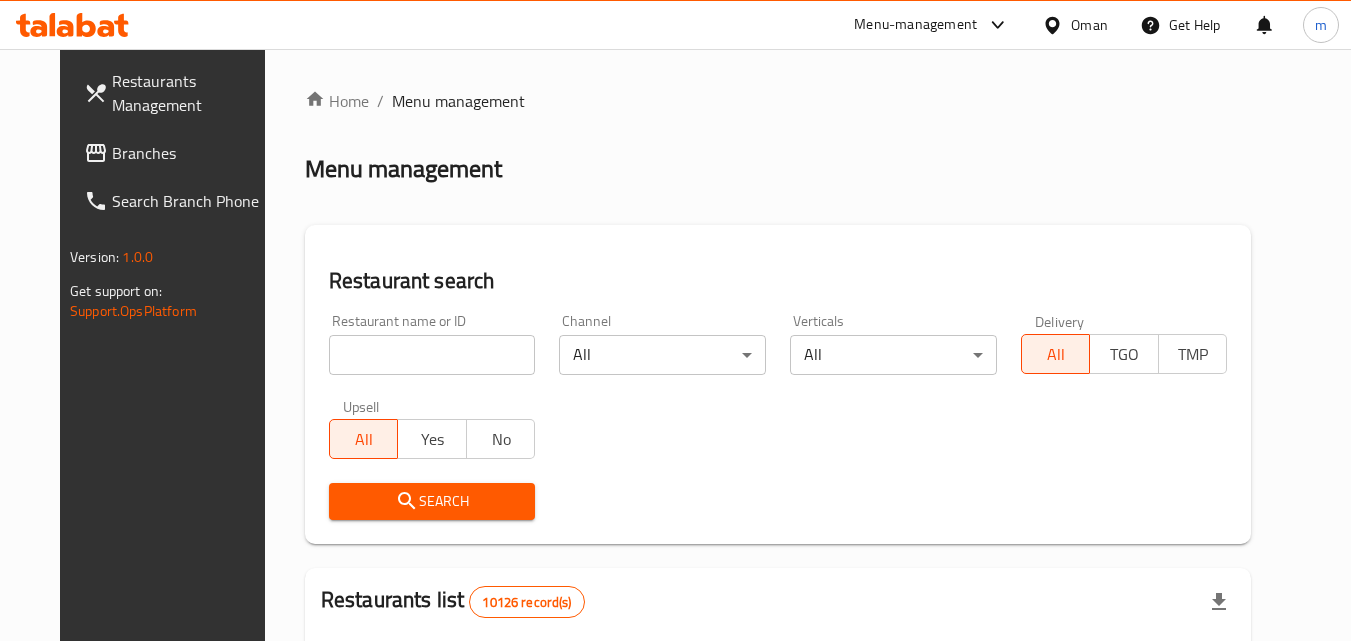 click on "Home / Menu management Menu management Restaurant search Restaurant name or ID Restaurant name or ID Channel All ​ Verticals All ​ Delivery All TGO TMP Upsell All Yes No   Search Restaurants list   10126 record(s) ID sorted ascending Name (En) Name (Ar) Ref. Name Logo Branches Open Busy Closed POS group Status Action 401 Spicy Village قرية التوابل 2 0 0 0 HIDDEN 412 NARENJ نارنج 1 1 0 0 HIDDEN 415 Best Burger بست برجر 2 0 0 0 INACTIVE 416 HOT POT RESTAURANT مطعم الوعاء الساخن Darsait Branch  1 0 0 0 INACTIVE 417 FUSION فيوجن 1 0 0 0 INACTIVE 420 BAMBOO KITCHEN بامبو كتشن 1 1 0 0 HIDDEN 422 GOLDEN BEAN CAFE مقهى البن الذهبي 1 1 0 0 INACTIVE 424 Just Grilled جست جريلد 1 0 0 0 INACTIVE 467 MEERATH FAMOUS ميرات المشهورة 1 0 1 0 OPEN 470 ZAIKA DELHI KA مذاق من دلهي  1 0 0 0 INACTIVE Rows per page: 10 1-10 of 10126" at bounding box center [778, 734] 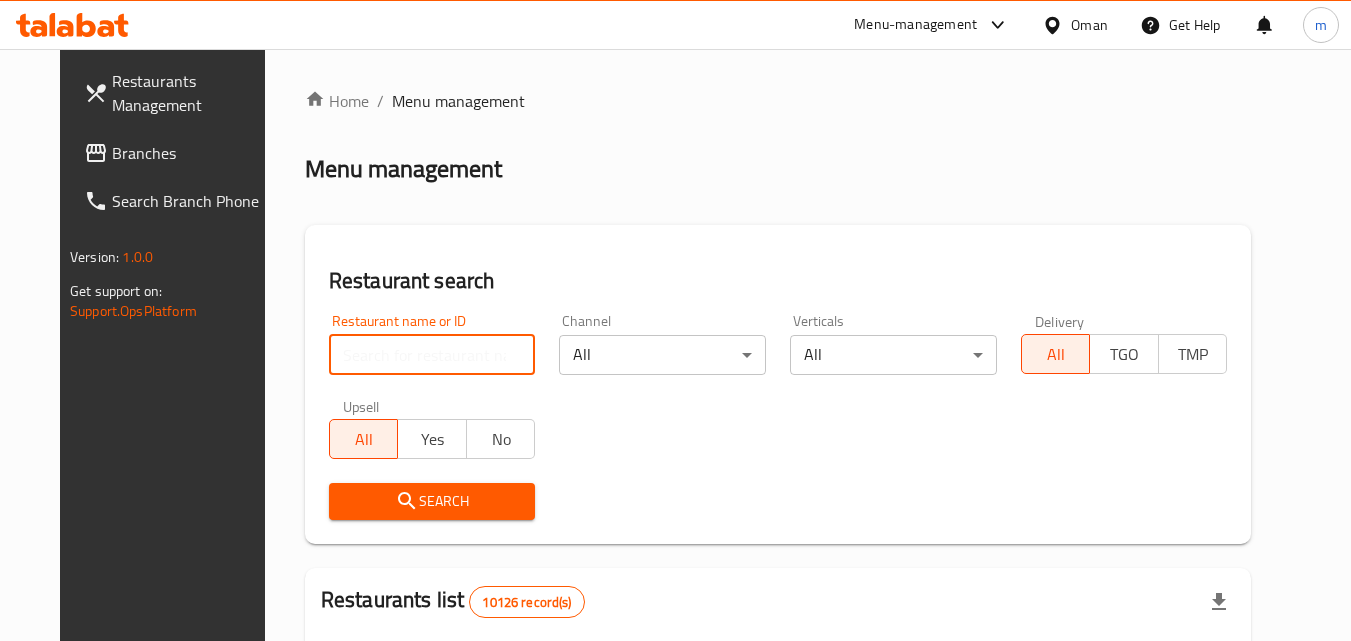 paste on "703006" 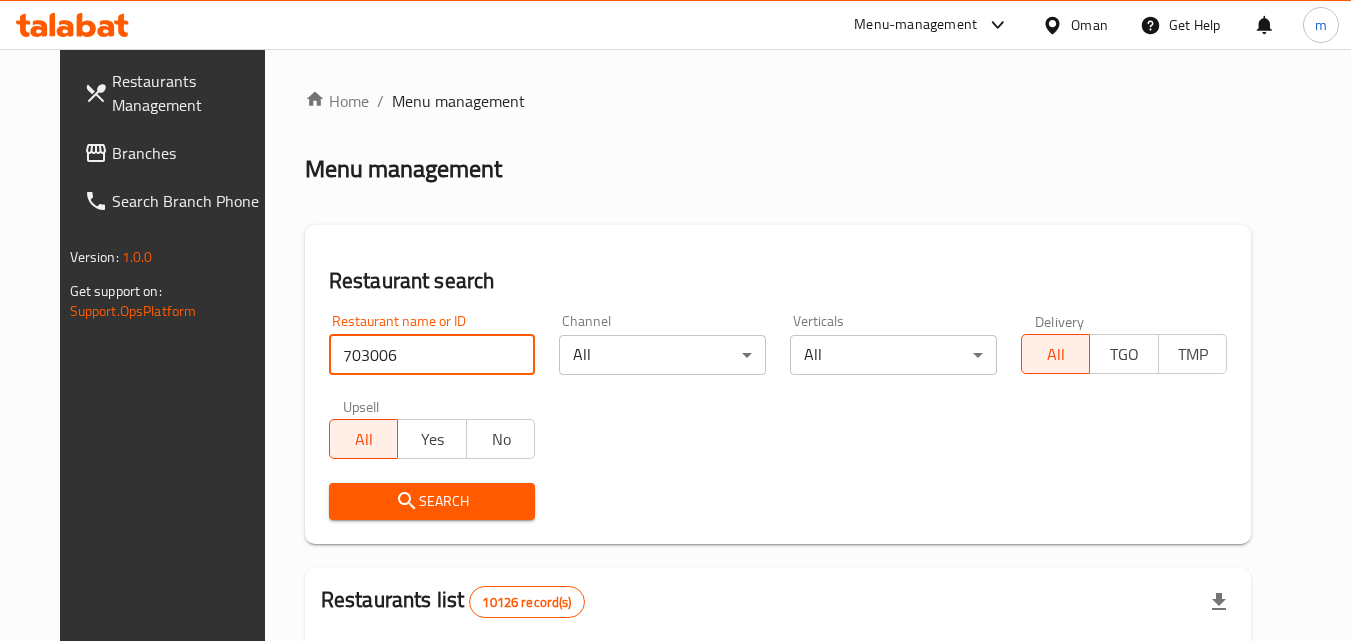 type on "703006" 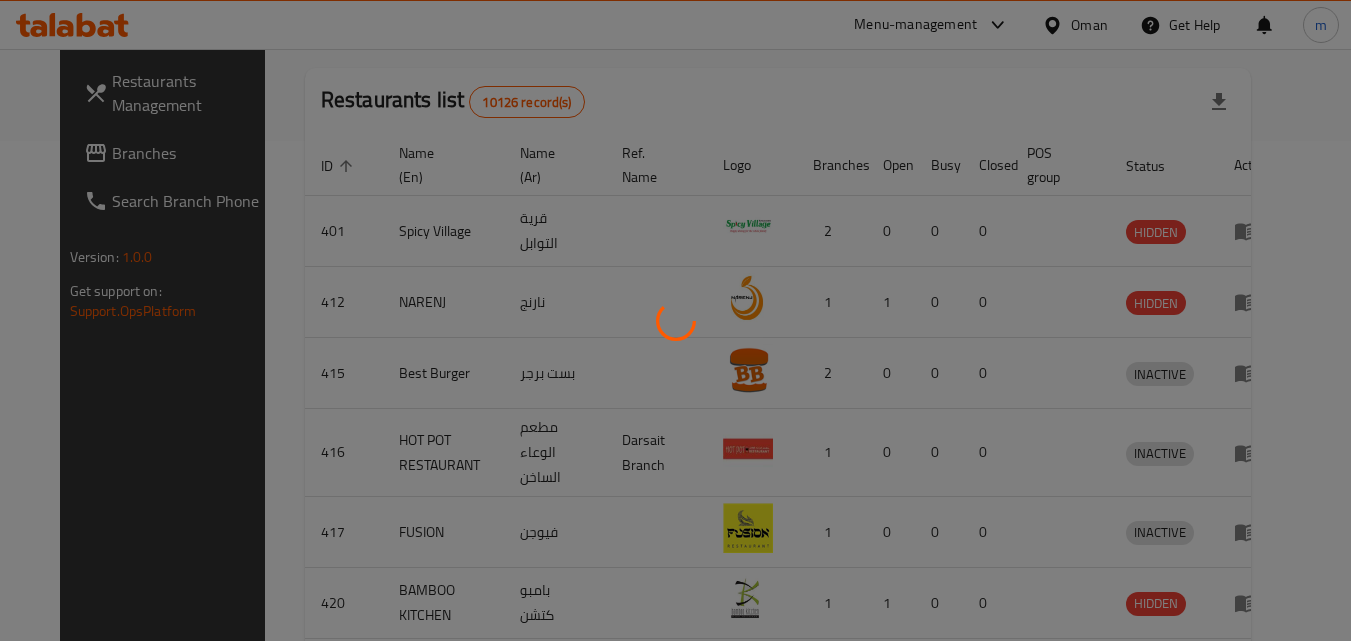 scroll, scrollTop: 234, scrollLeft: 0, axis: vertical 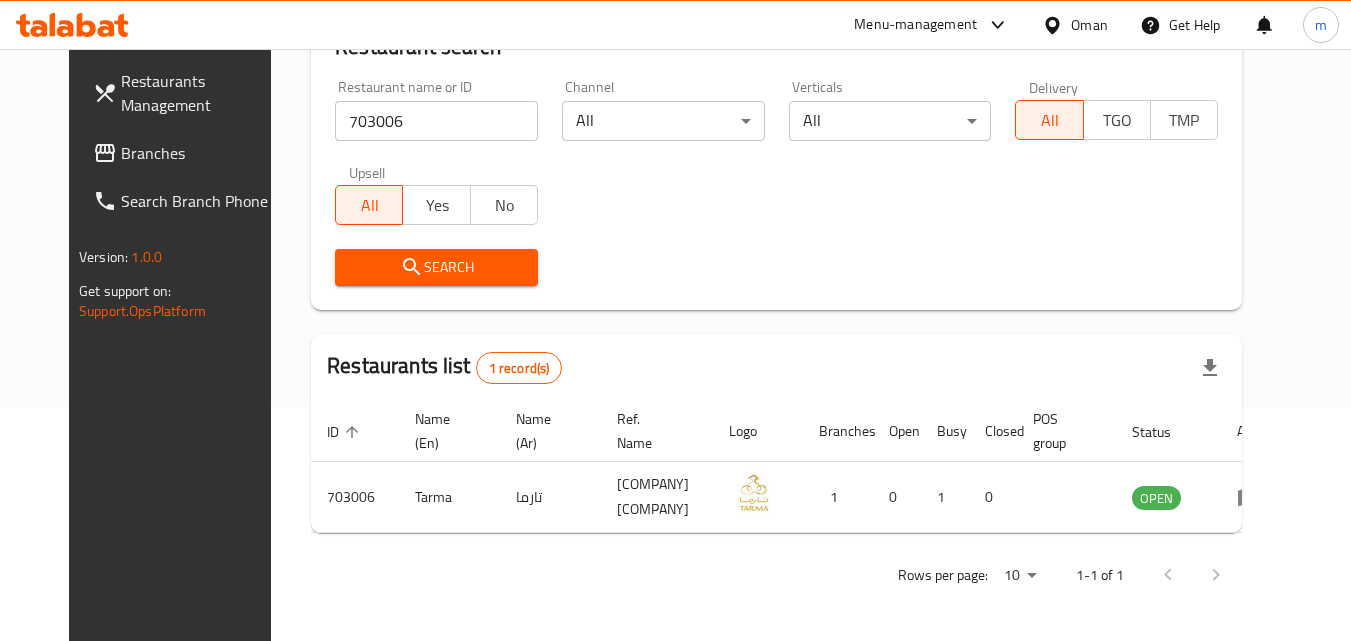 click at bounding box center [1056, 25] 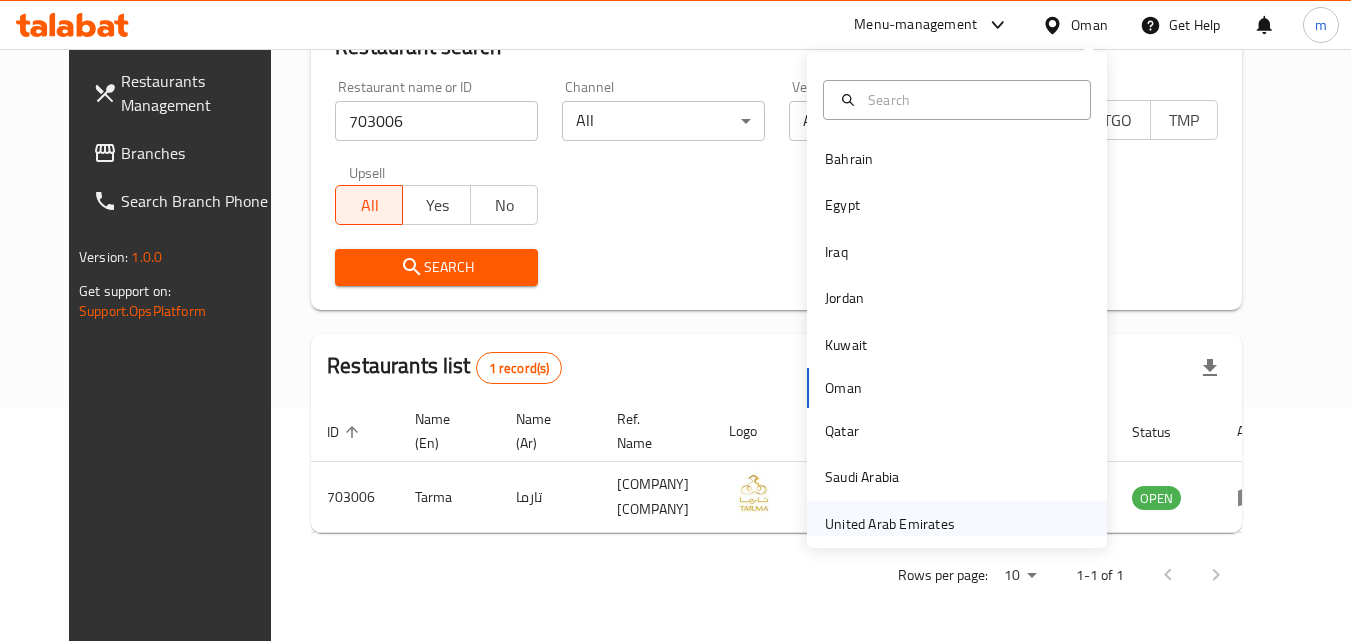 click on "United Arab Emirates" at bounding box center [890, 524] 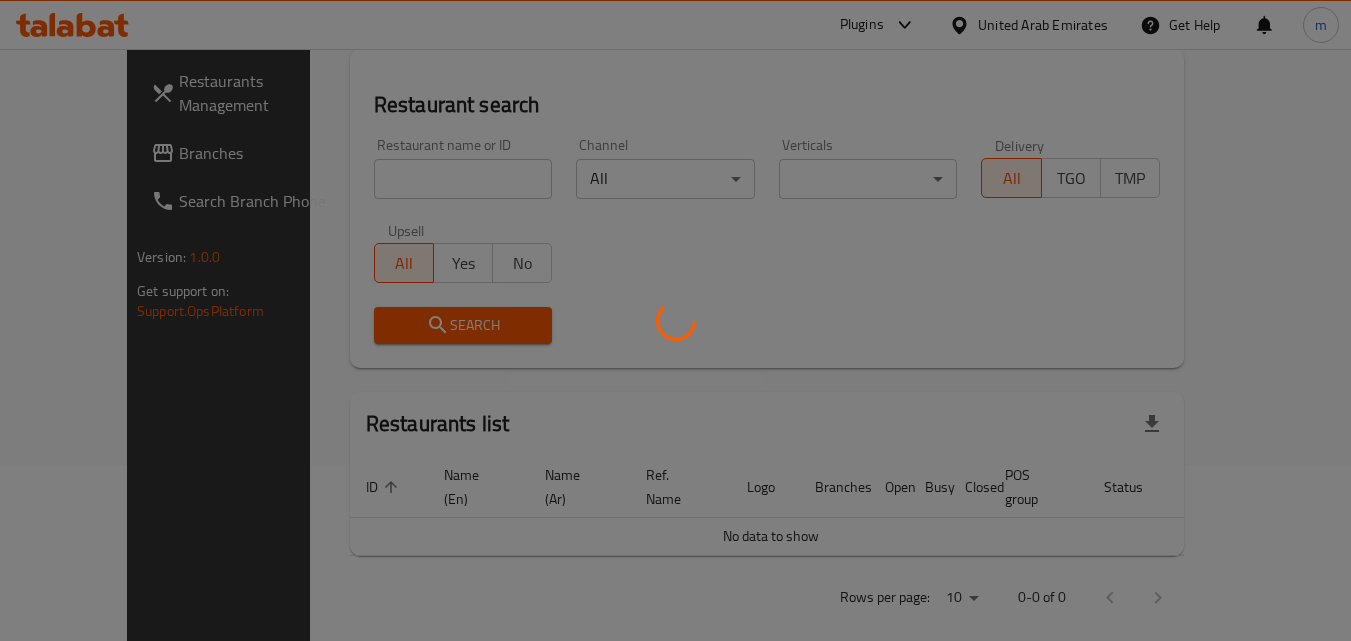scroll, scrollTop: 234, scrollLeft: 0, axis: vertical 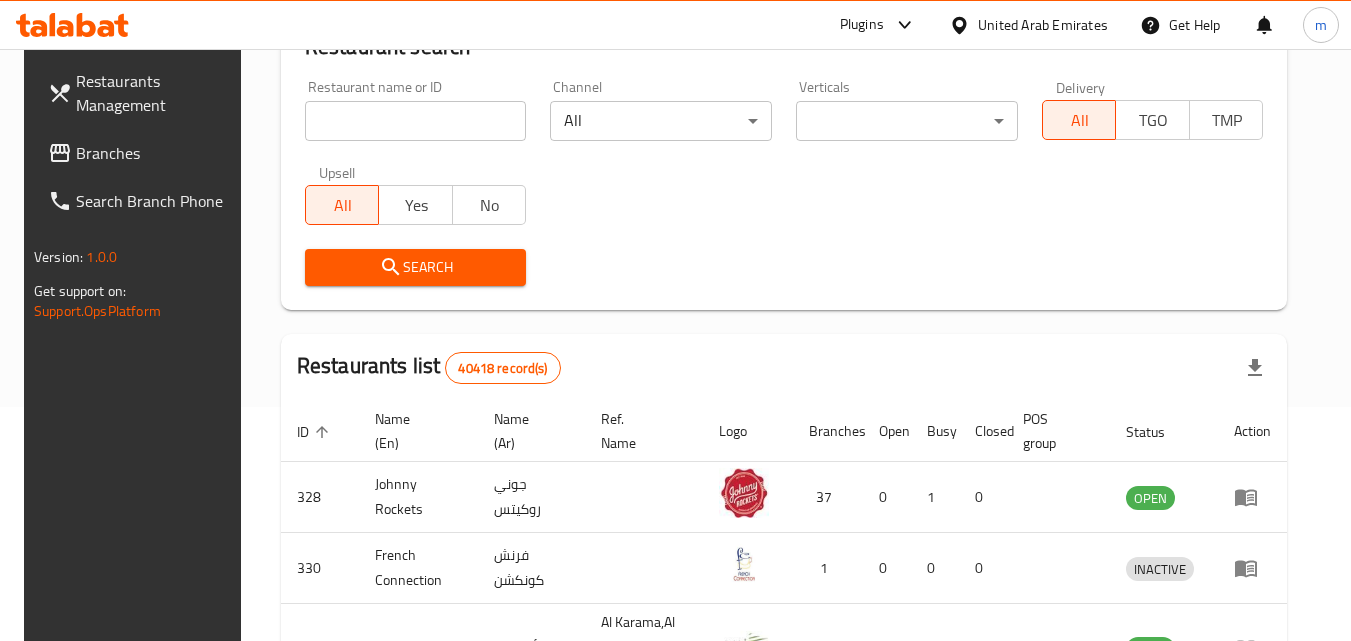 click on "Branches" at bounding box center (155, 153) 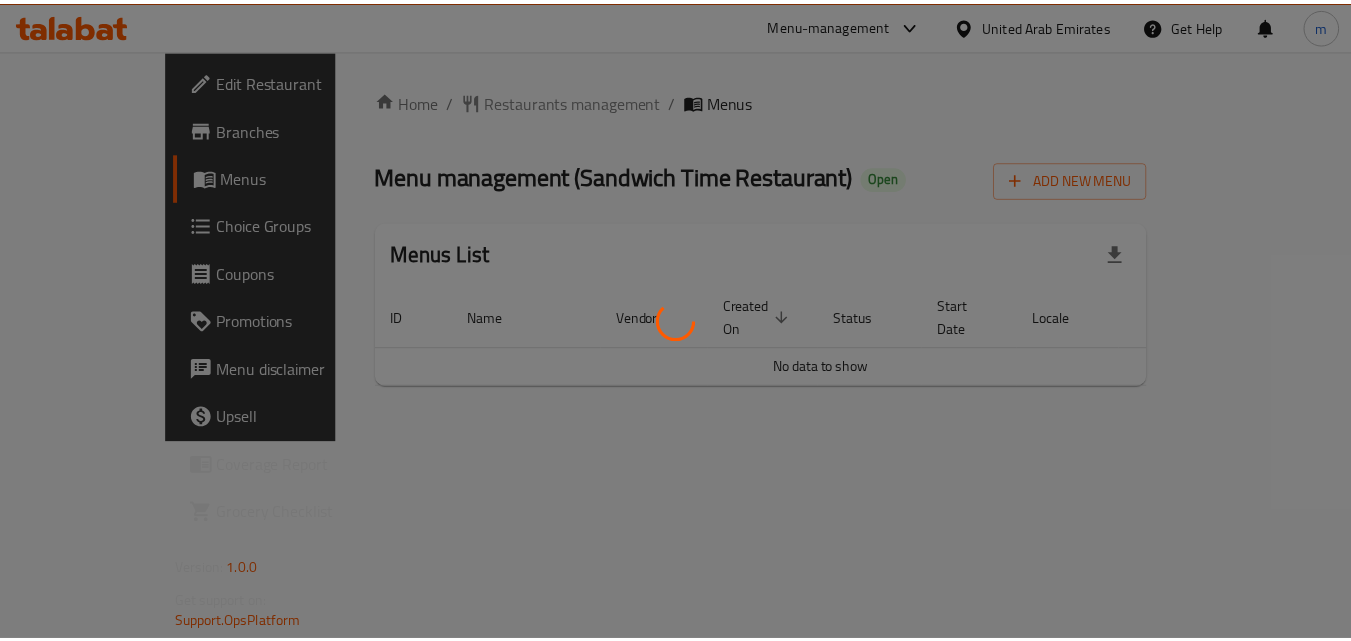 scroll, scrollTop: 0, scrollLeft: 0, axis: both 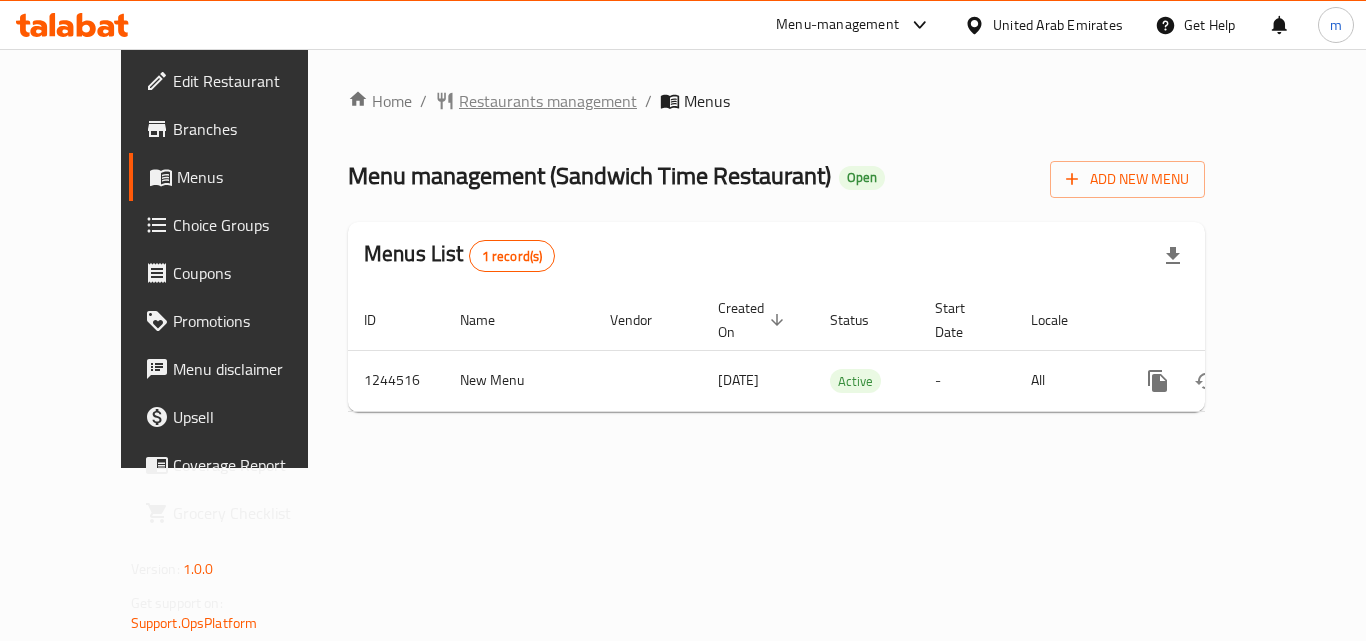 click on "Restaurants management" at bounding box center (548, 101) 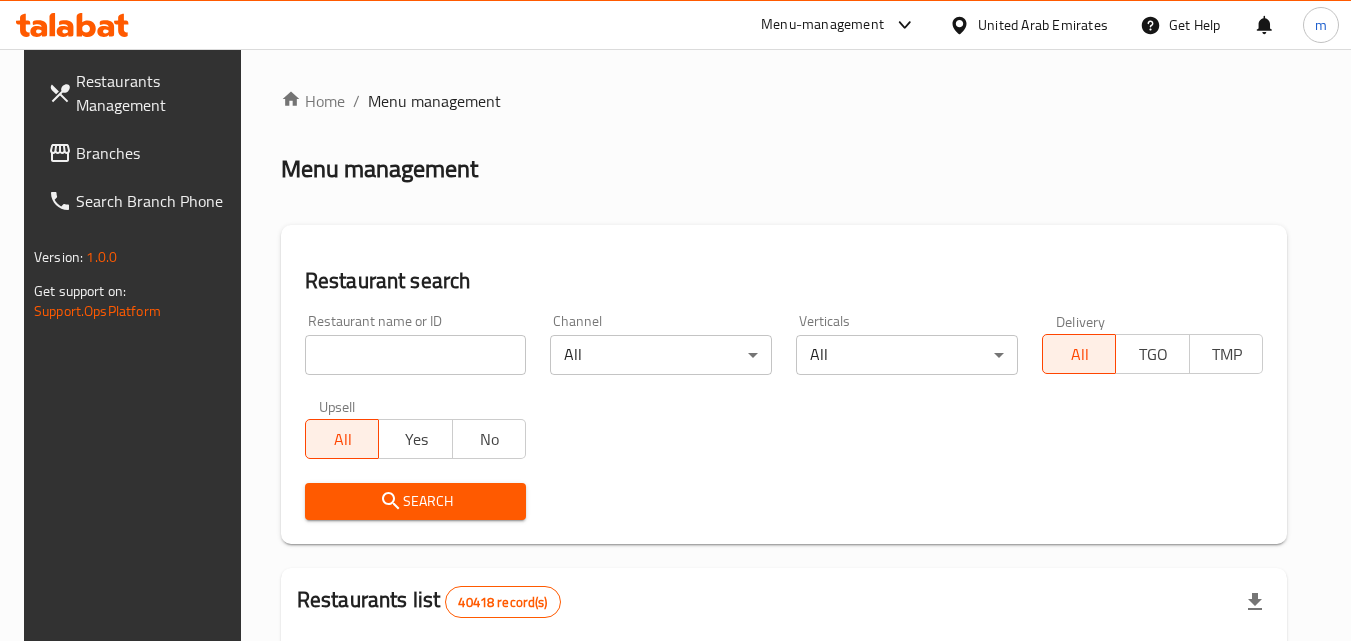 click at bounding box center (675, 320) 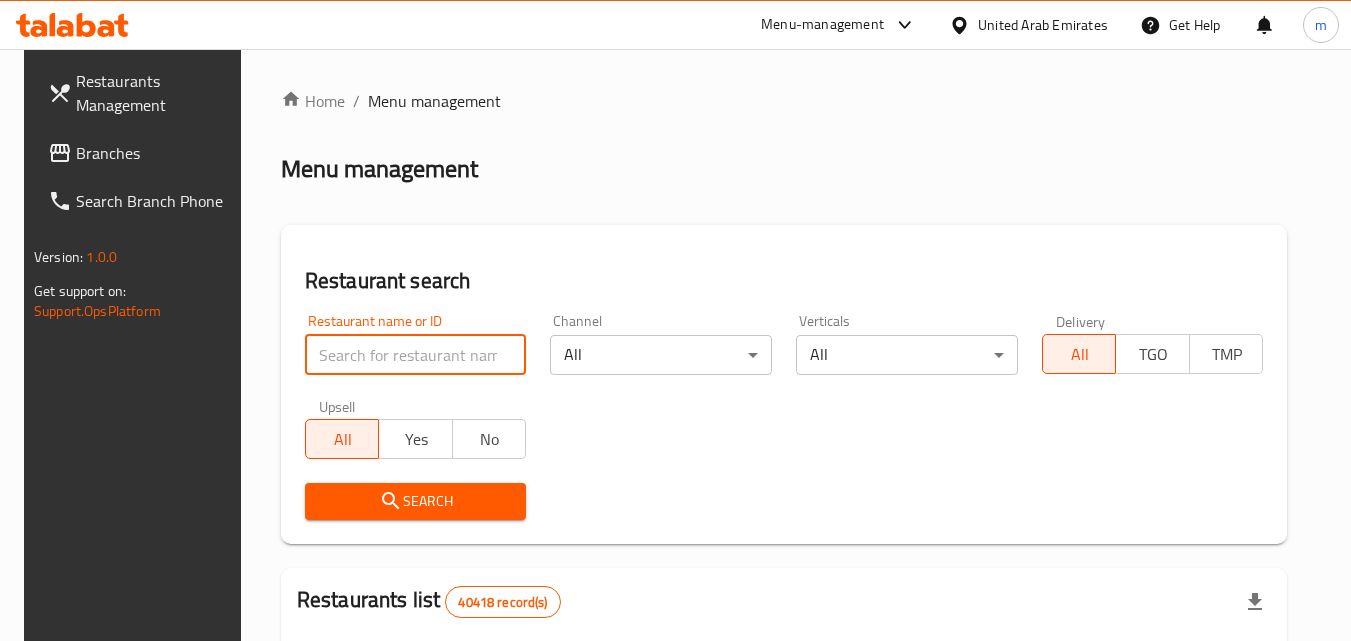 click at bounding box center (416, 355) 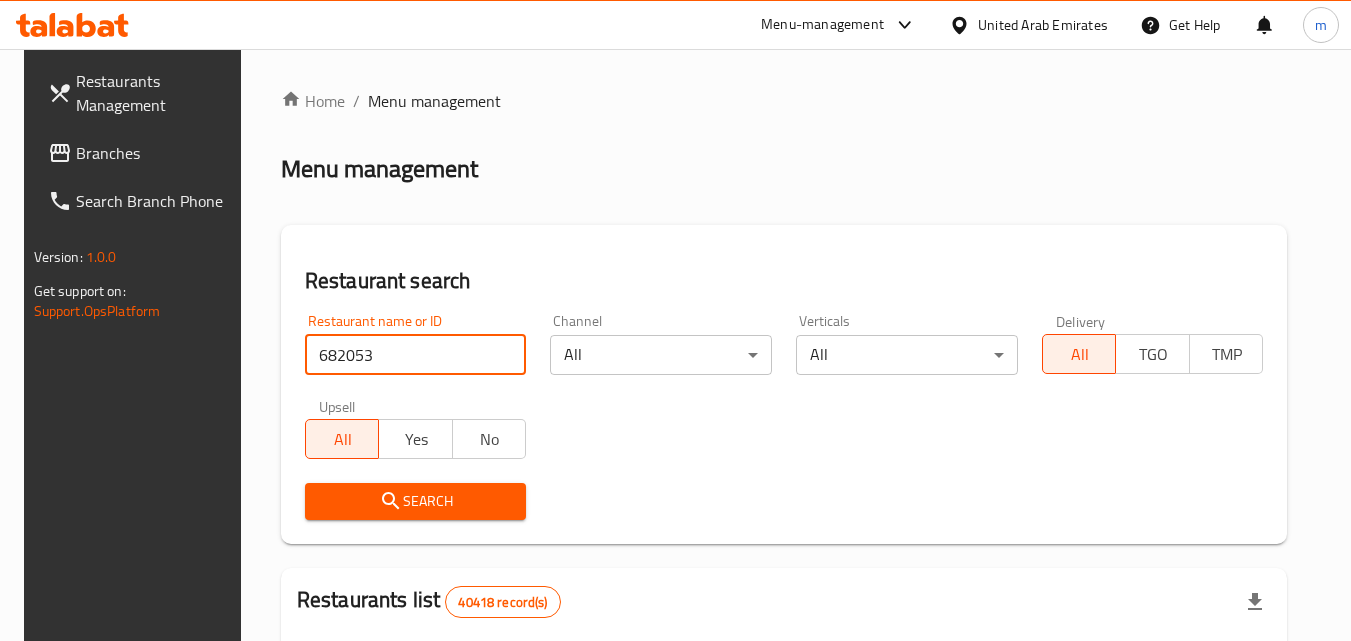 type on "682053" 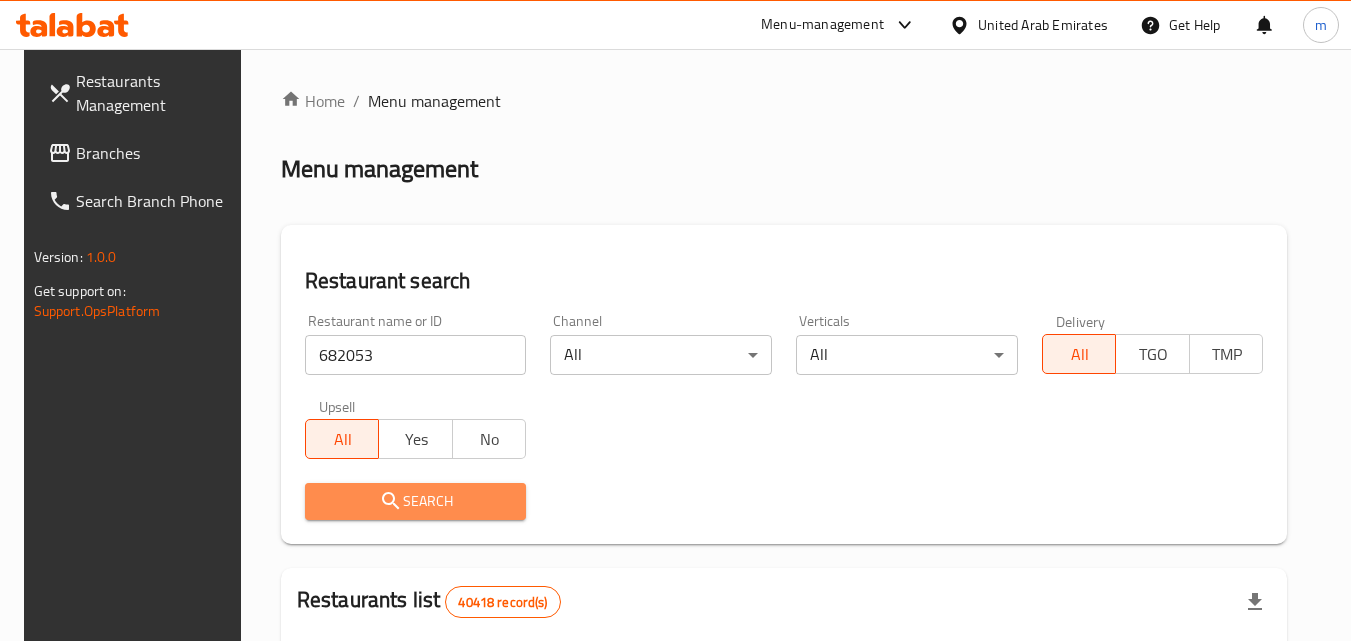 click on "Search" at bounding box center [416, 501] 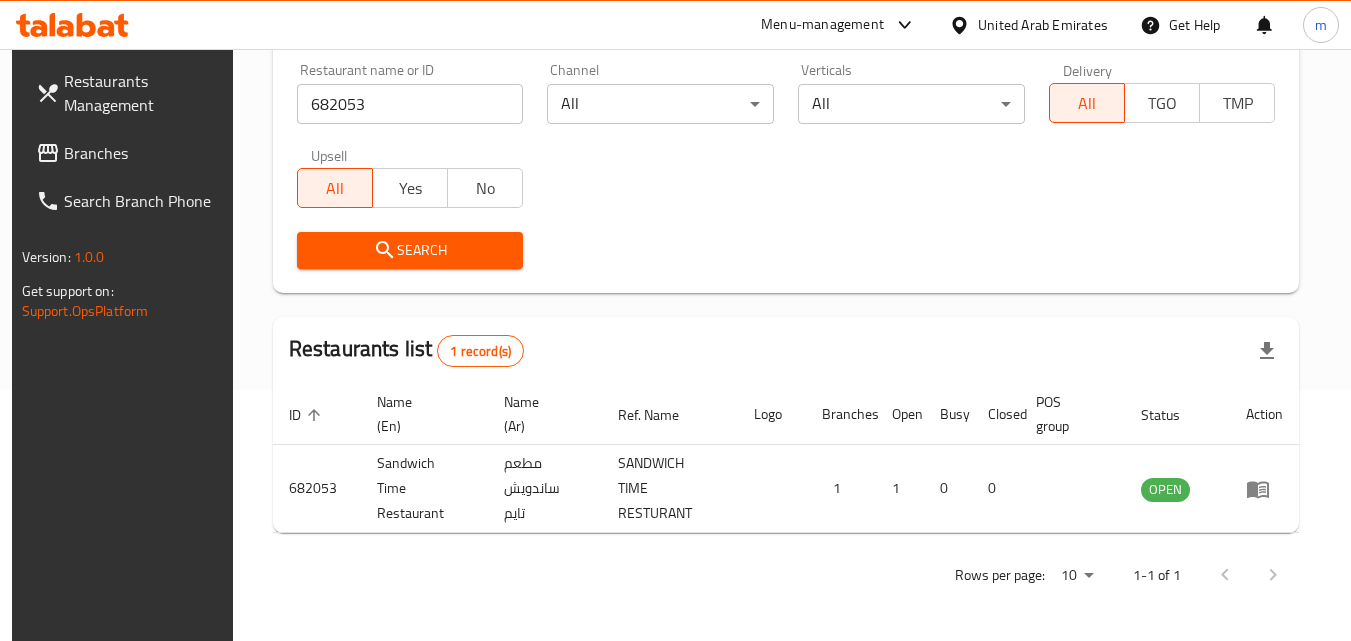 scroll, scrollTop: 251, scrollLeft: 0, axis: vertical 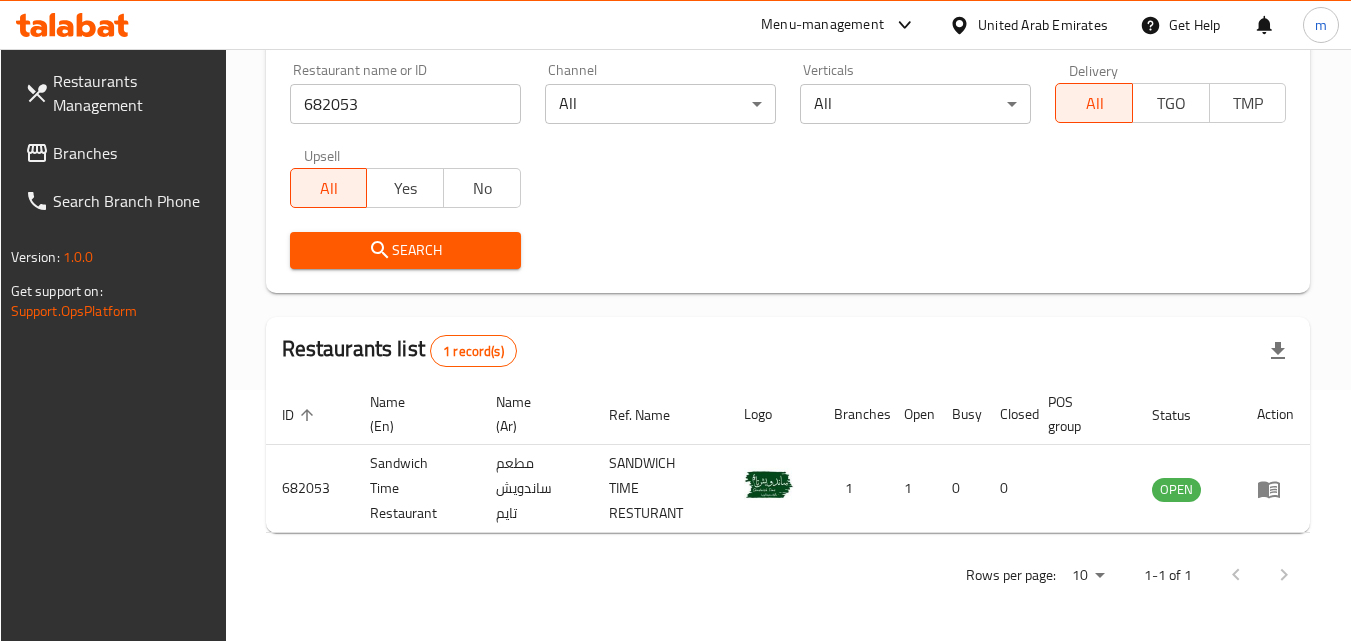 click on "Branches" at bounding box center (132, 153) 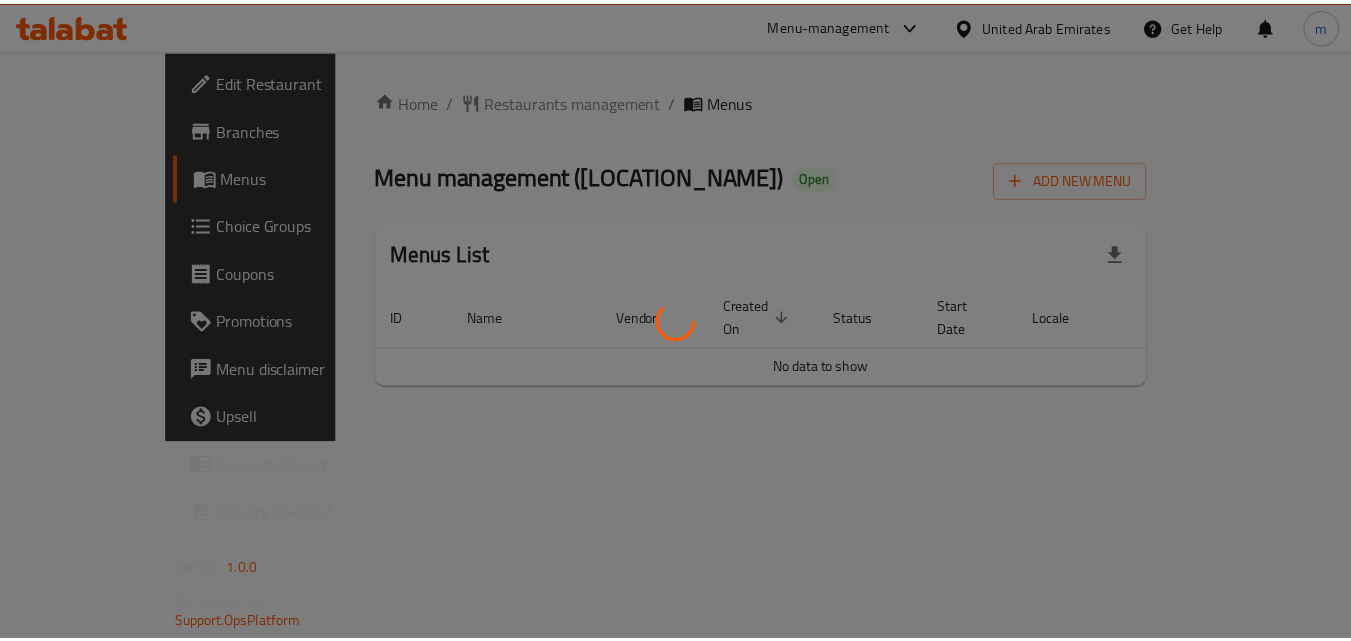 scroll, scrollTop: 0, scrollLeft: 0, axis: both 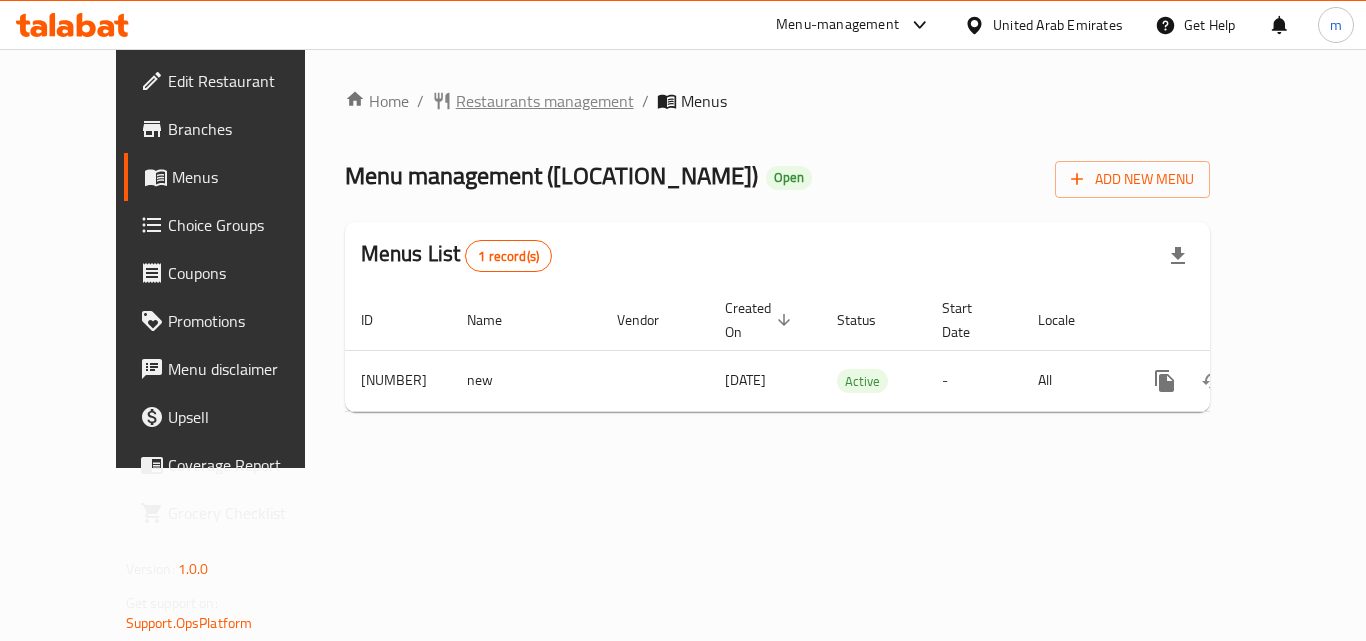 click on "Restaurants management" at bounding box center [545, 101] 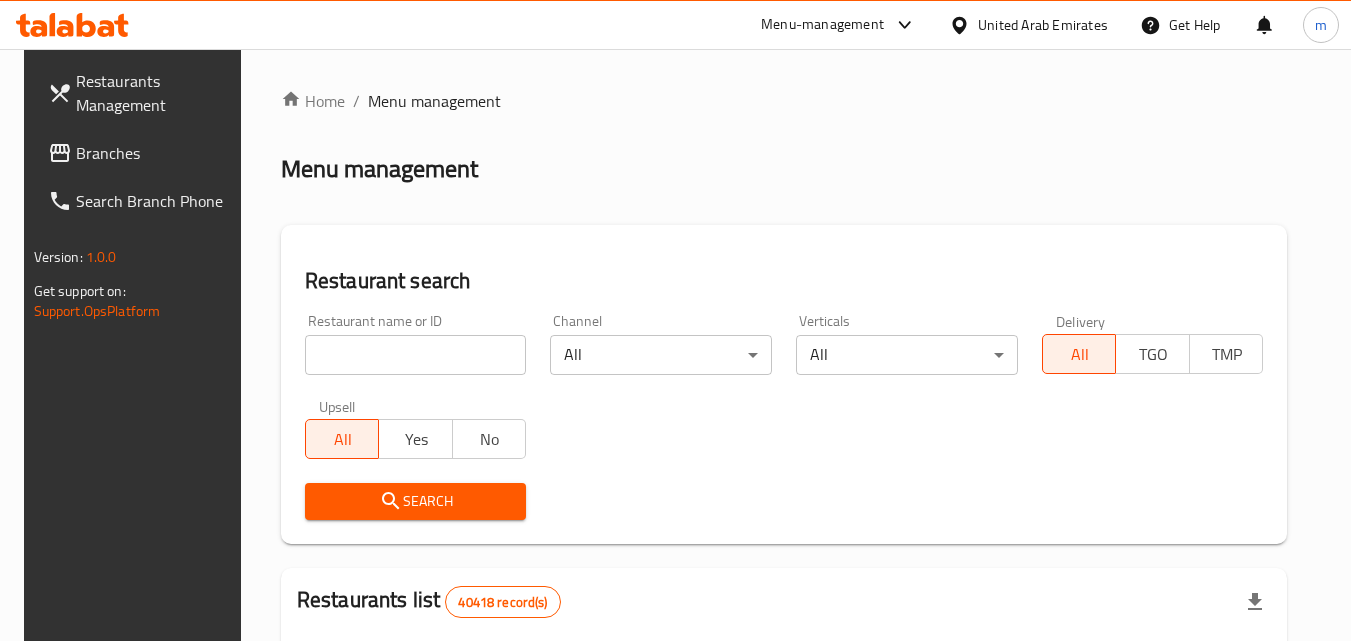 click at bounding box center [416, 355] 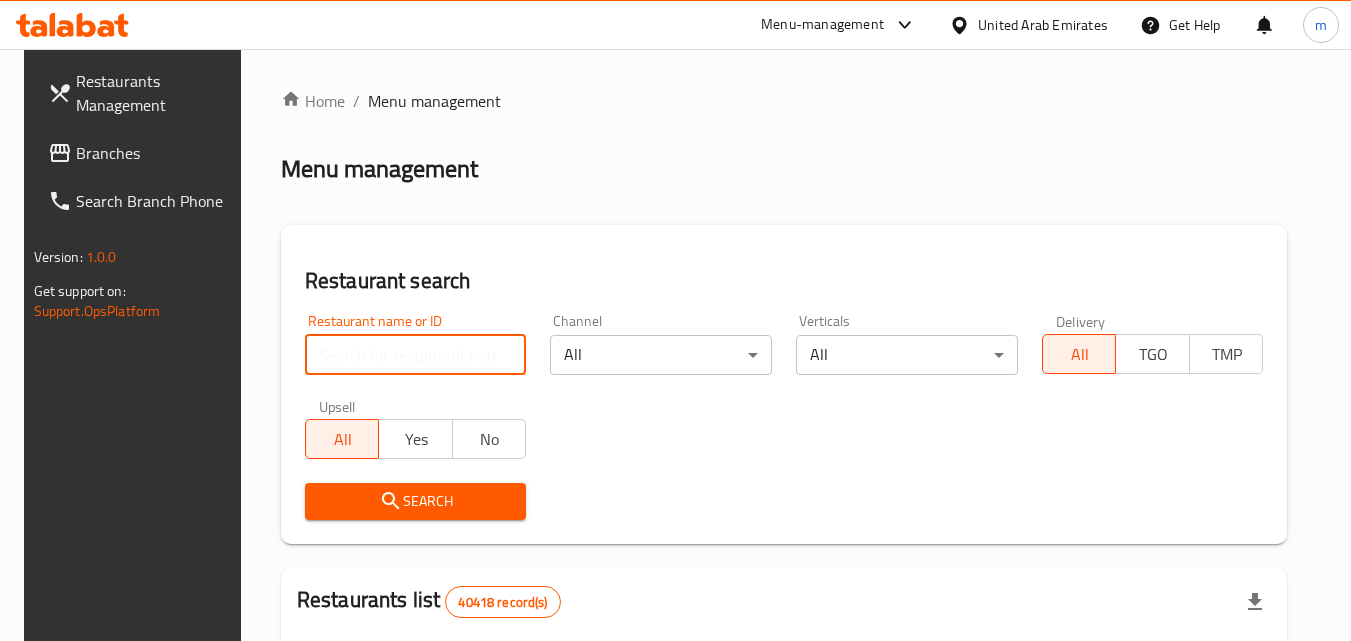 paste on "688193" 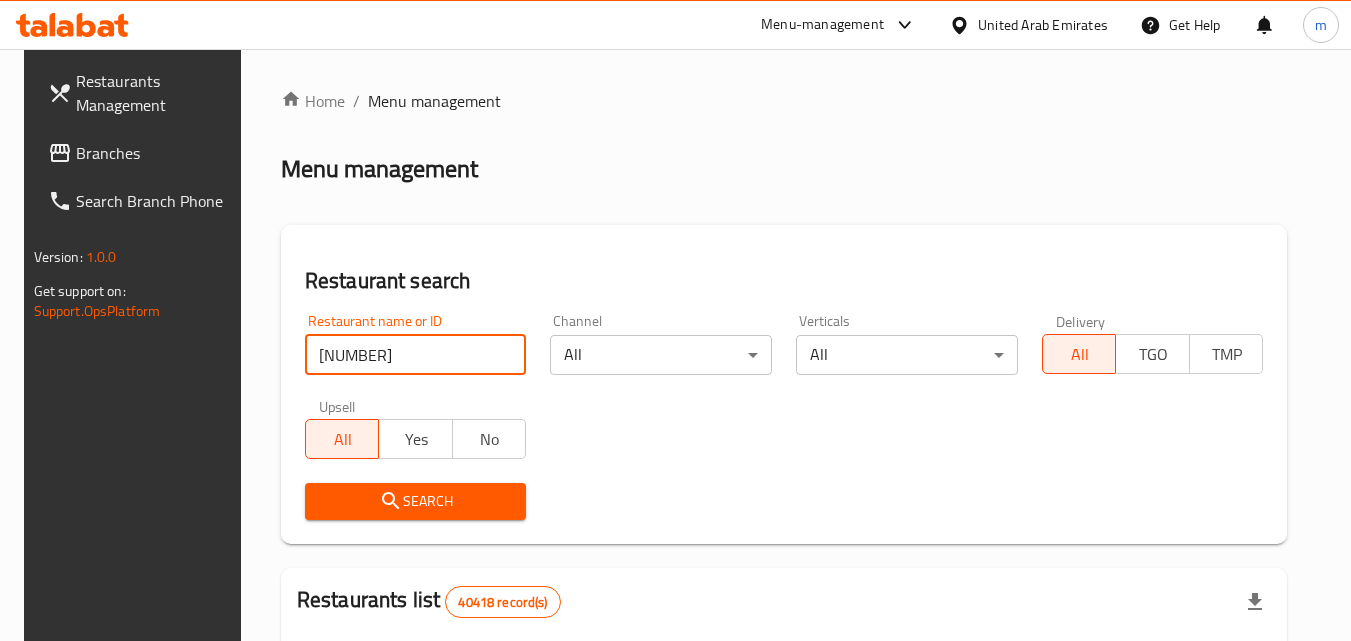 type on "688193" 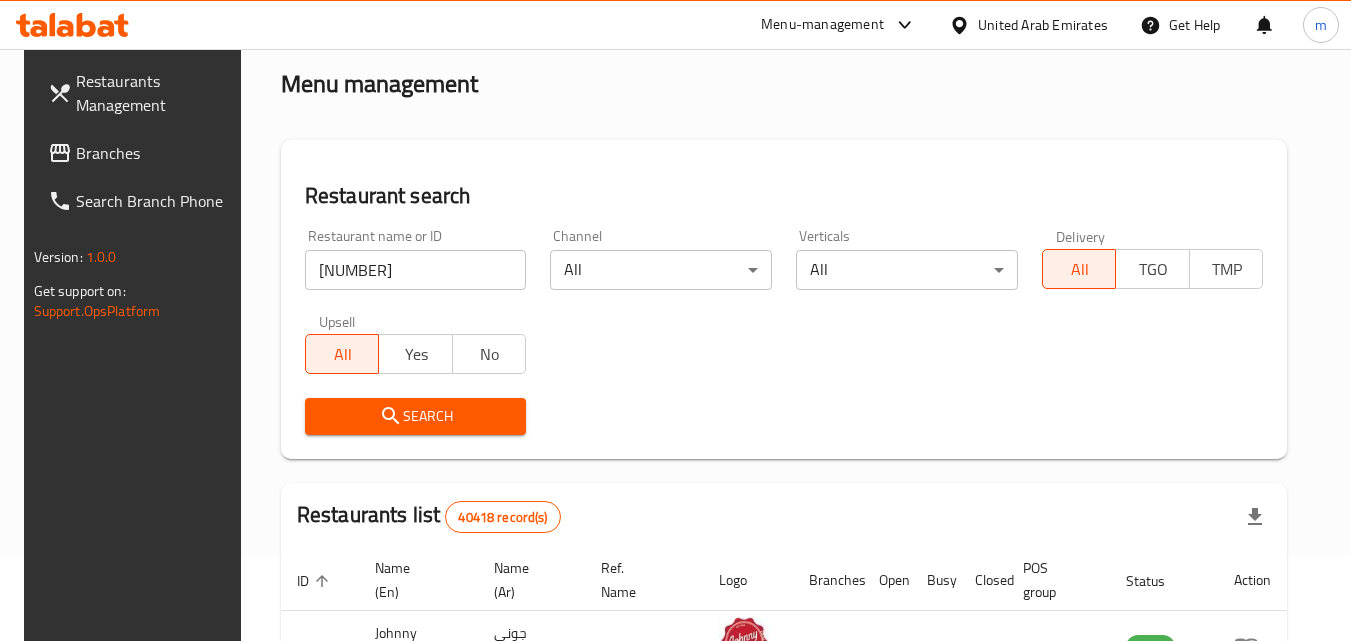 scroll, scrollTop: 200, scrollLeft: 0, axis: vertical 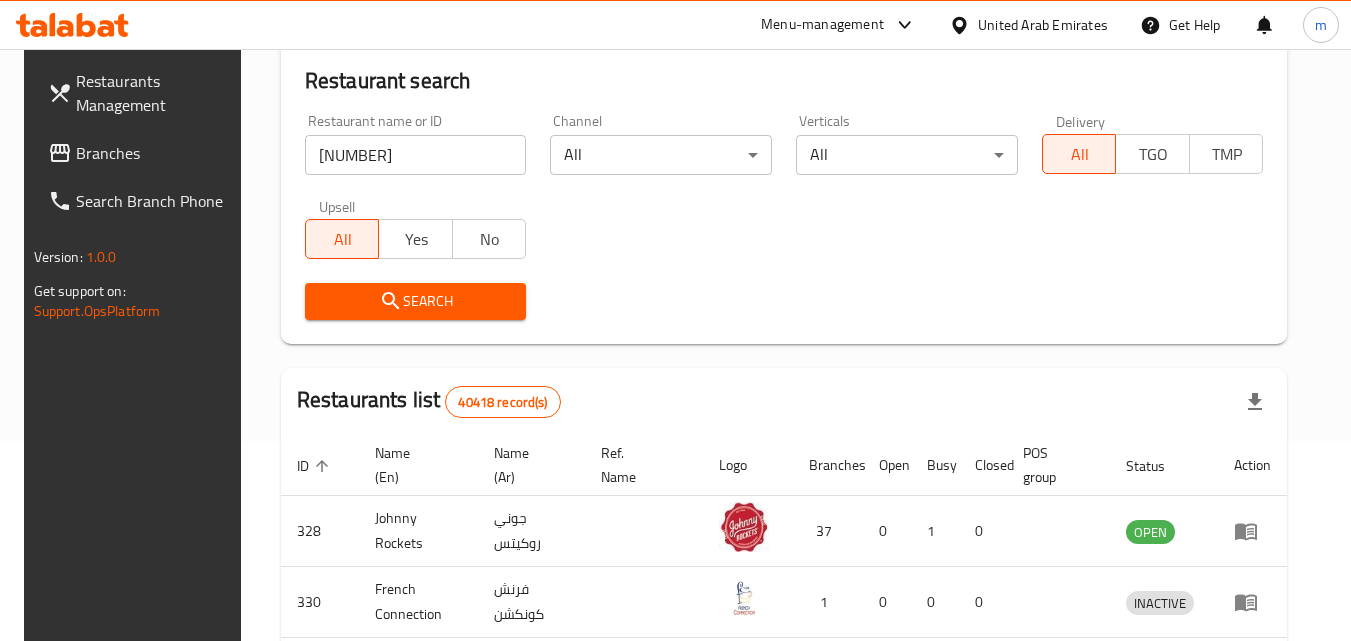 click on "Search" at bounding box center [416, 301] 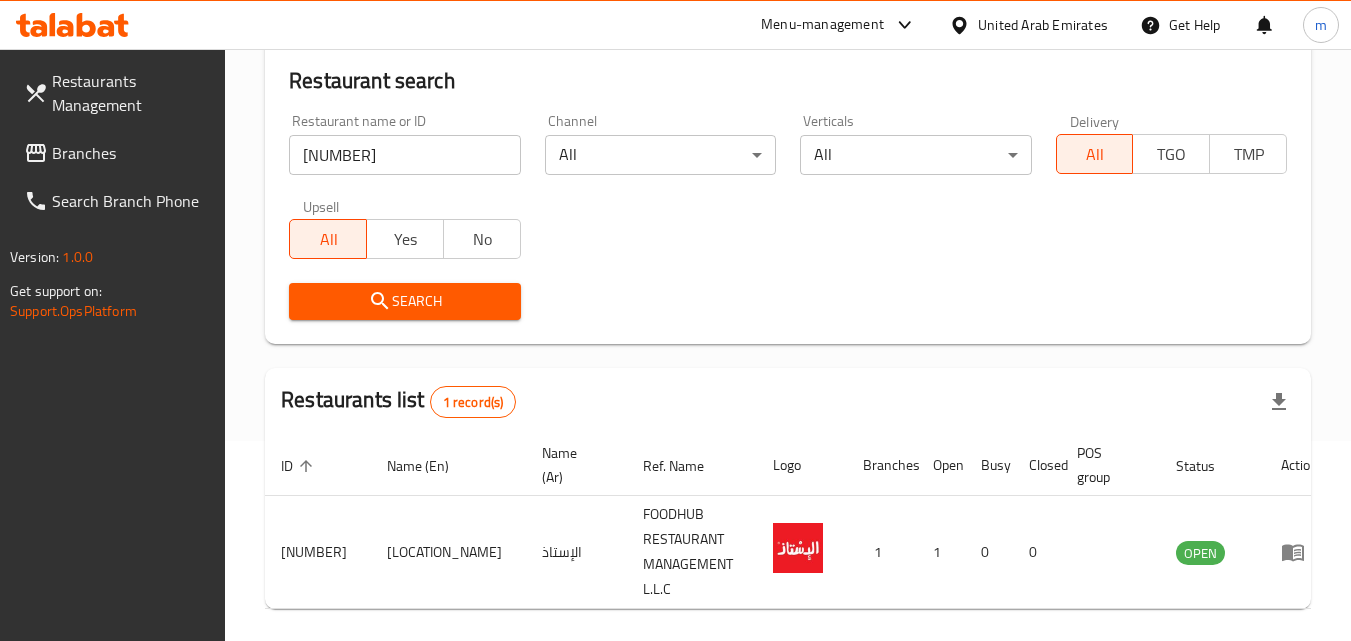 click on "United Arab Emirates" at bounding box center [1043, 25] 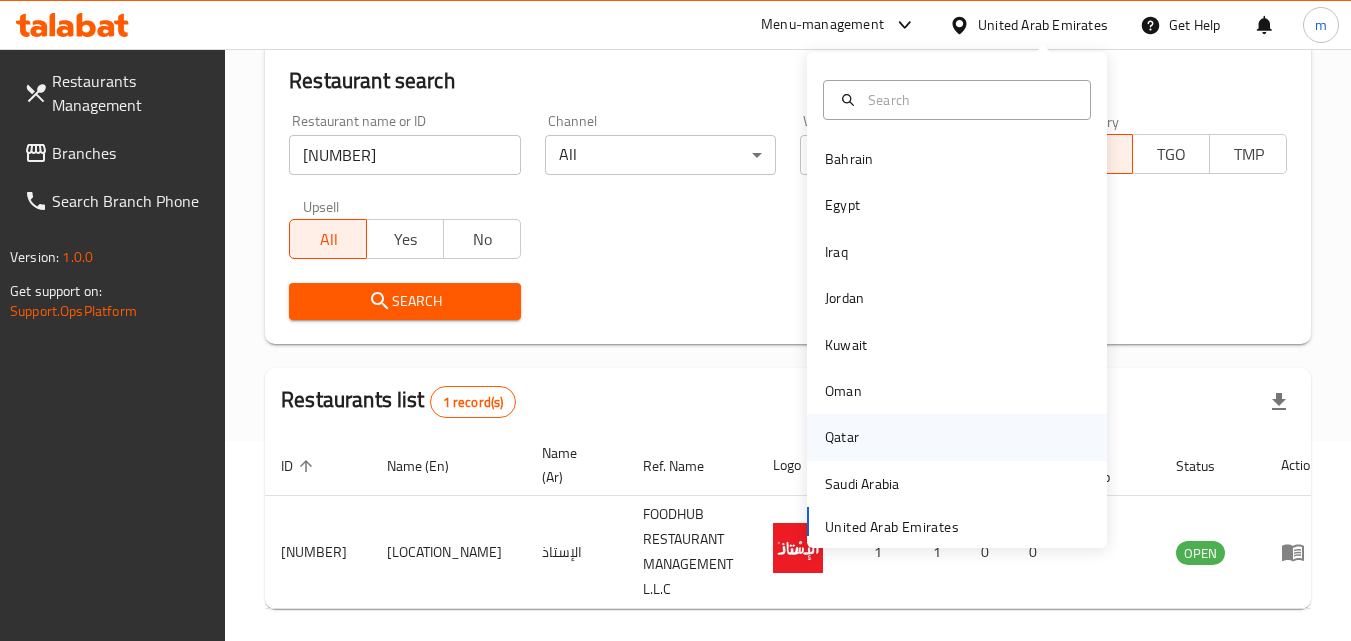 click on "Qatar" at bounding box center [842, 437] 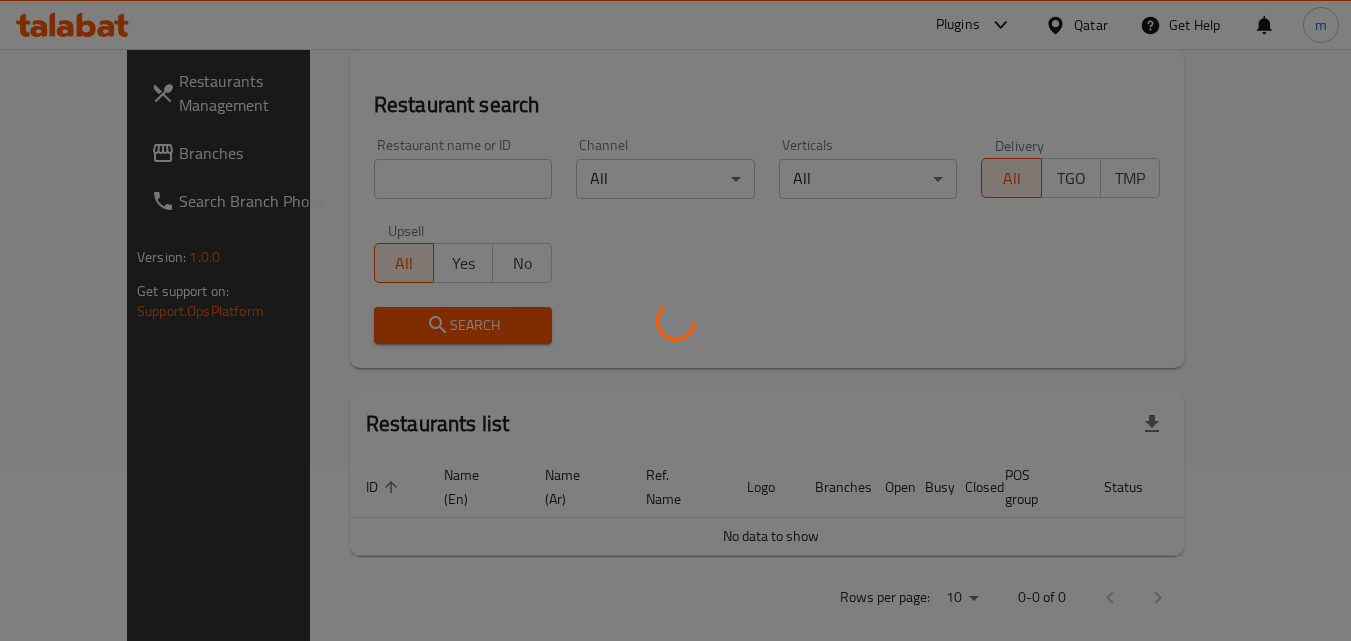 scroll, scrollTop: 200, scrollLeft: 0, axis: vertical 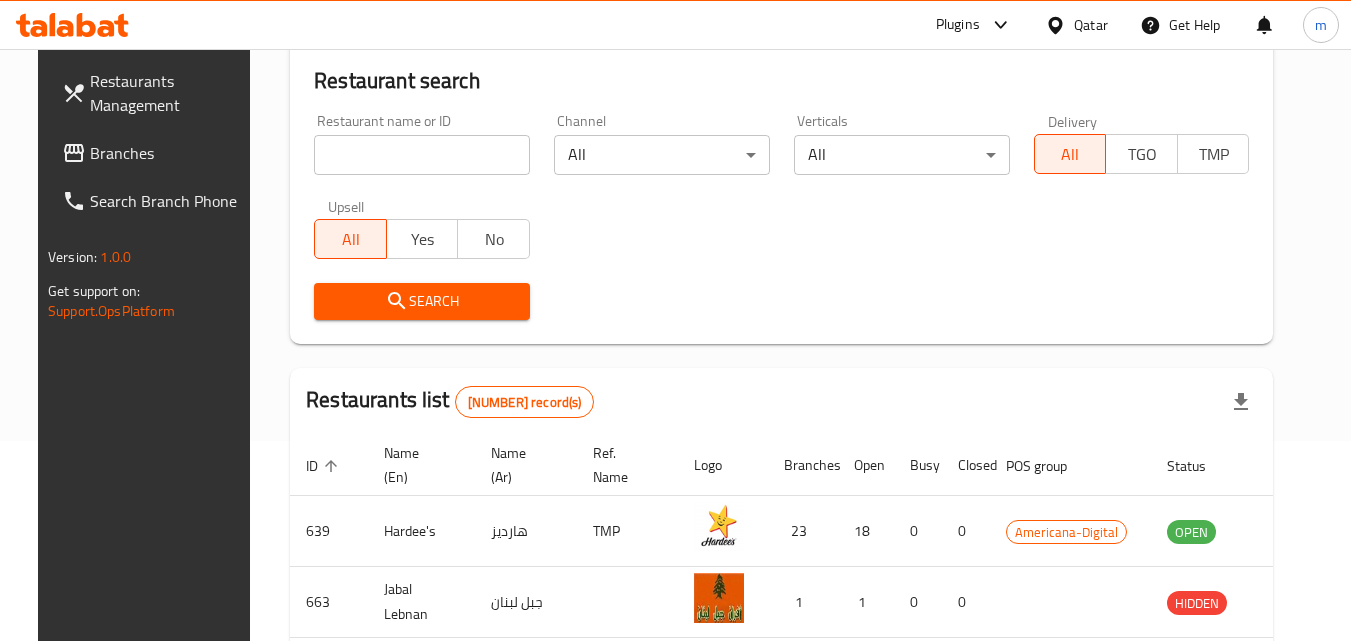 click on "Branches" at bounding box center (169, 153) 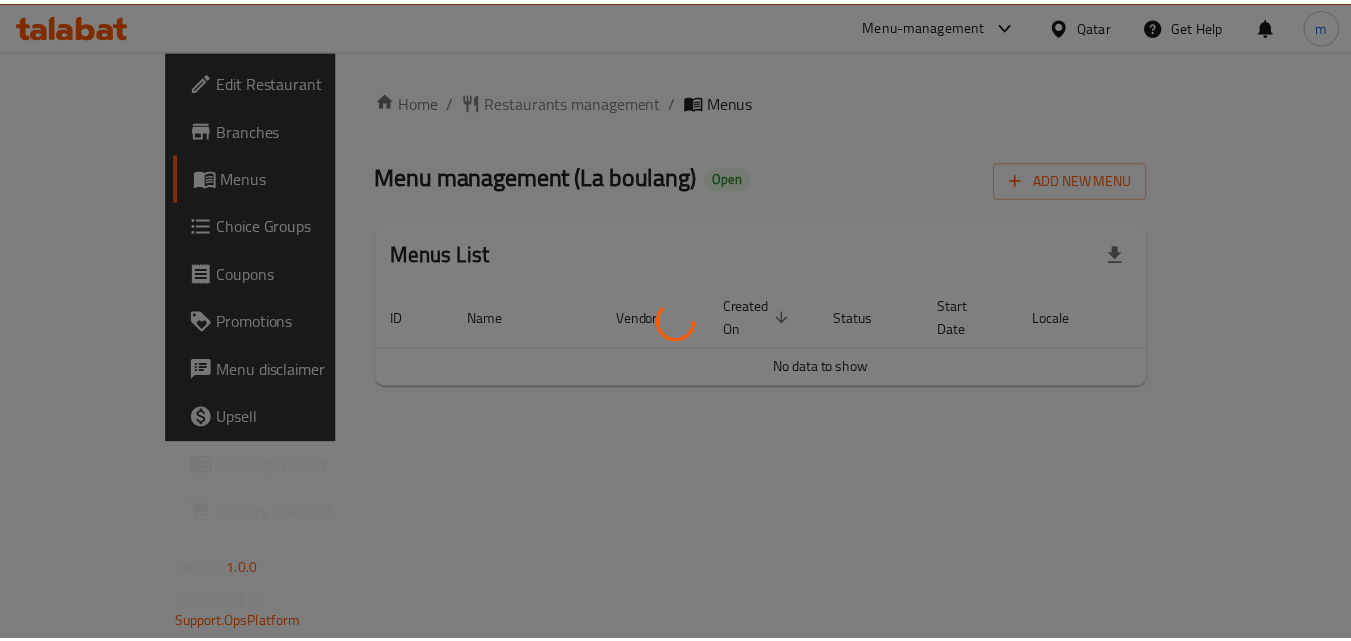 scroll, scrollTop: 0, scrollLeft: 0, axis: both 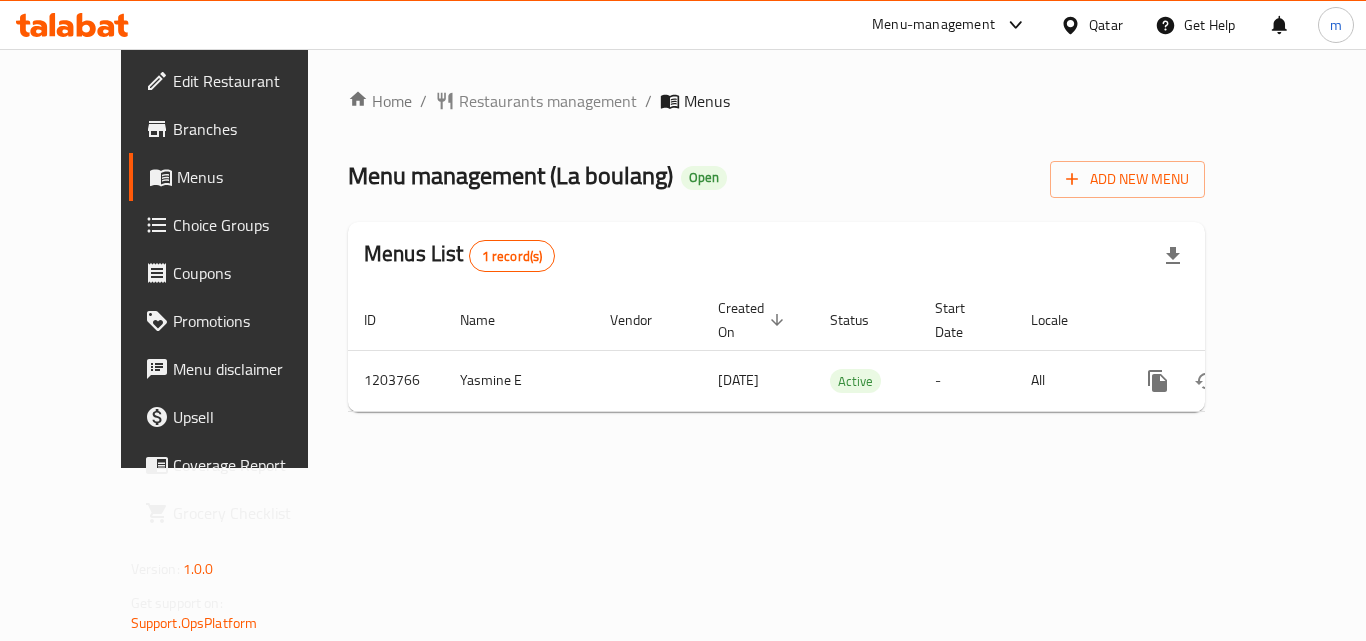 click on "Home / Restaurants management / Menus" at bounding box center [776, 101] 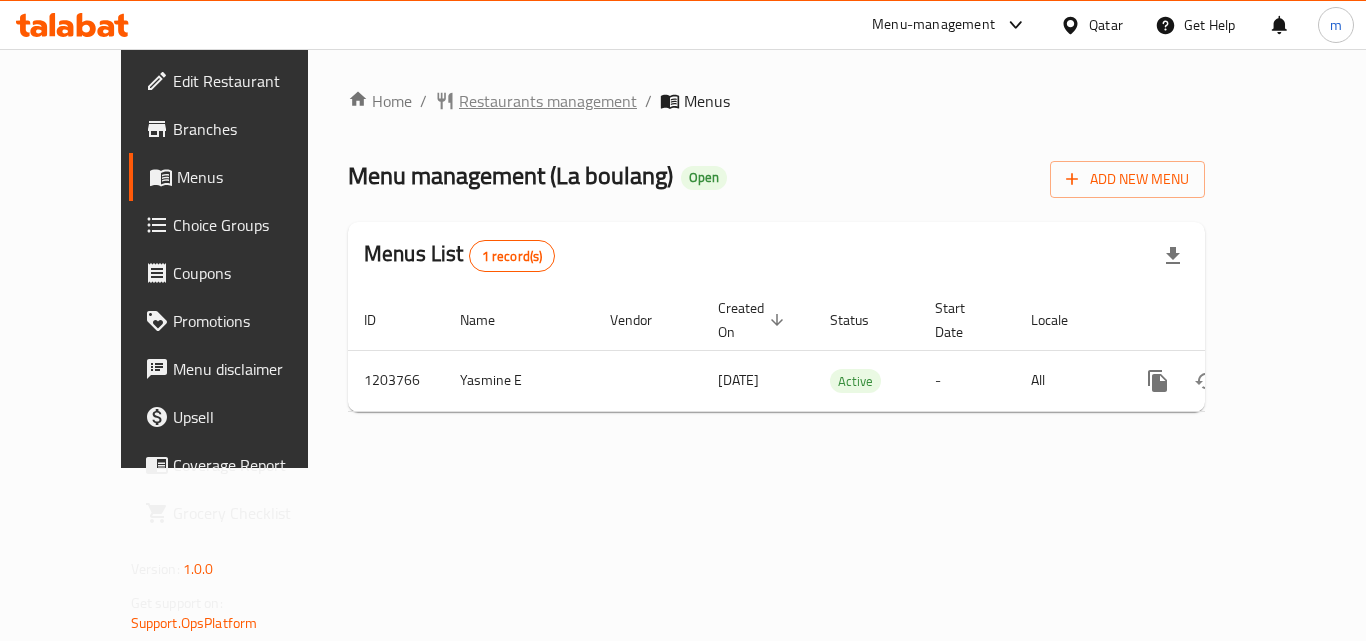 click on "Restaurants management" at bounding box center [548, 101] 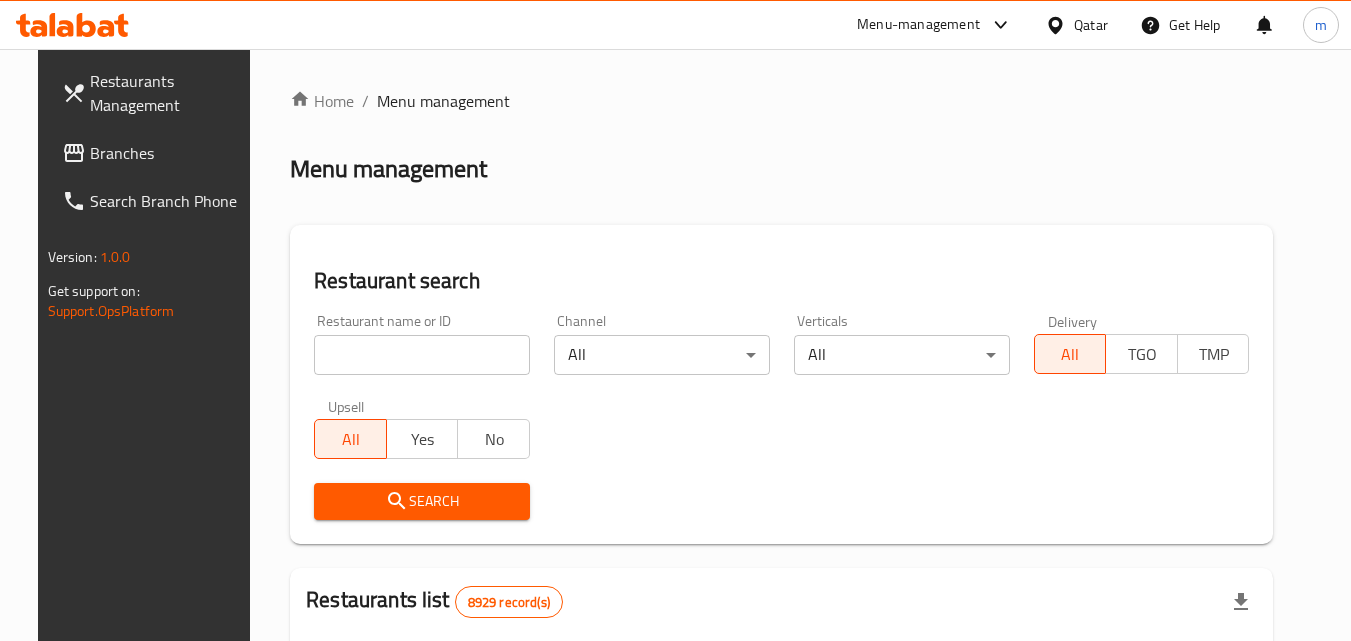 click at bounding box center (422, 355) 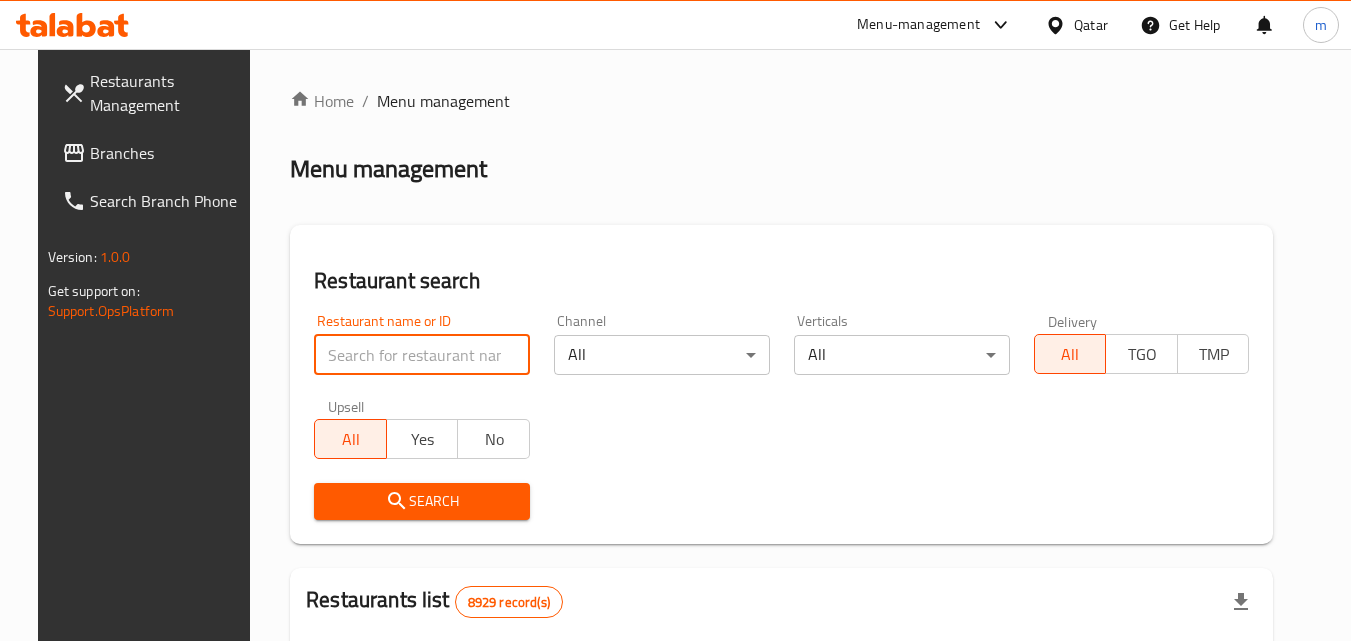 click at bounding box center (422, 355) 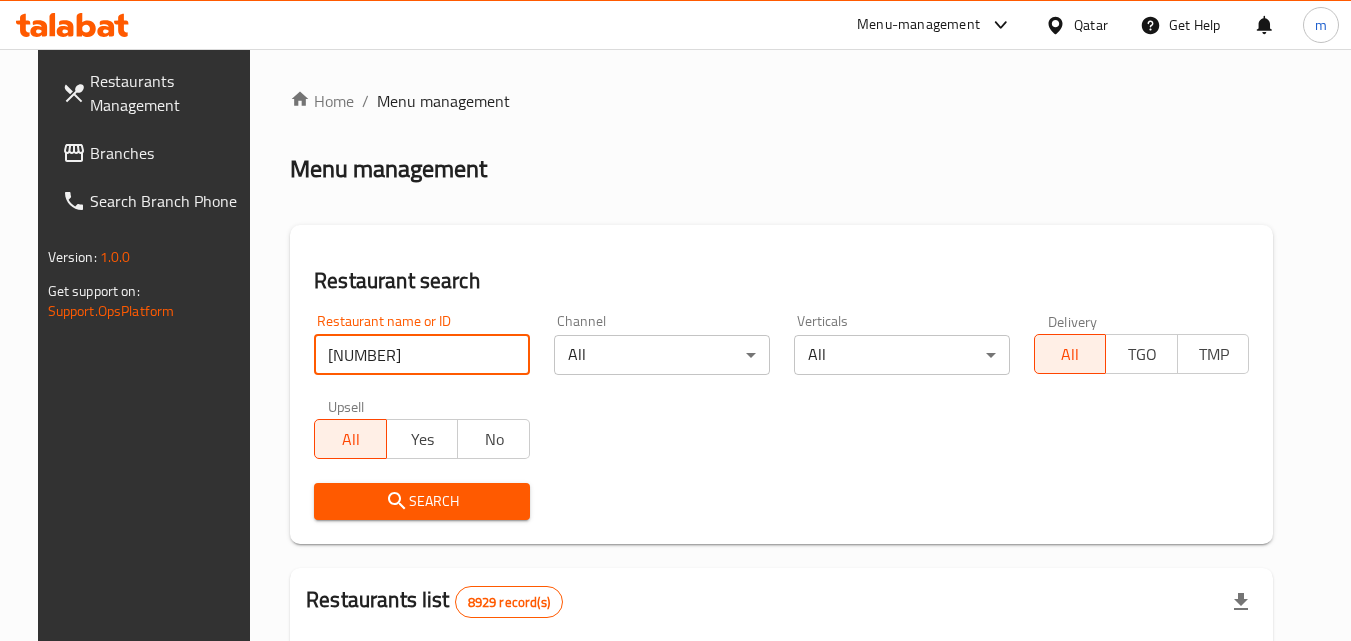 type on "669719" 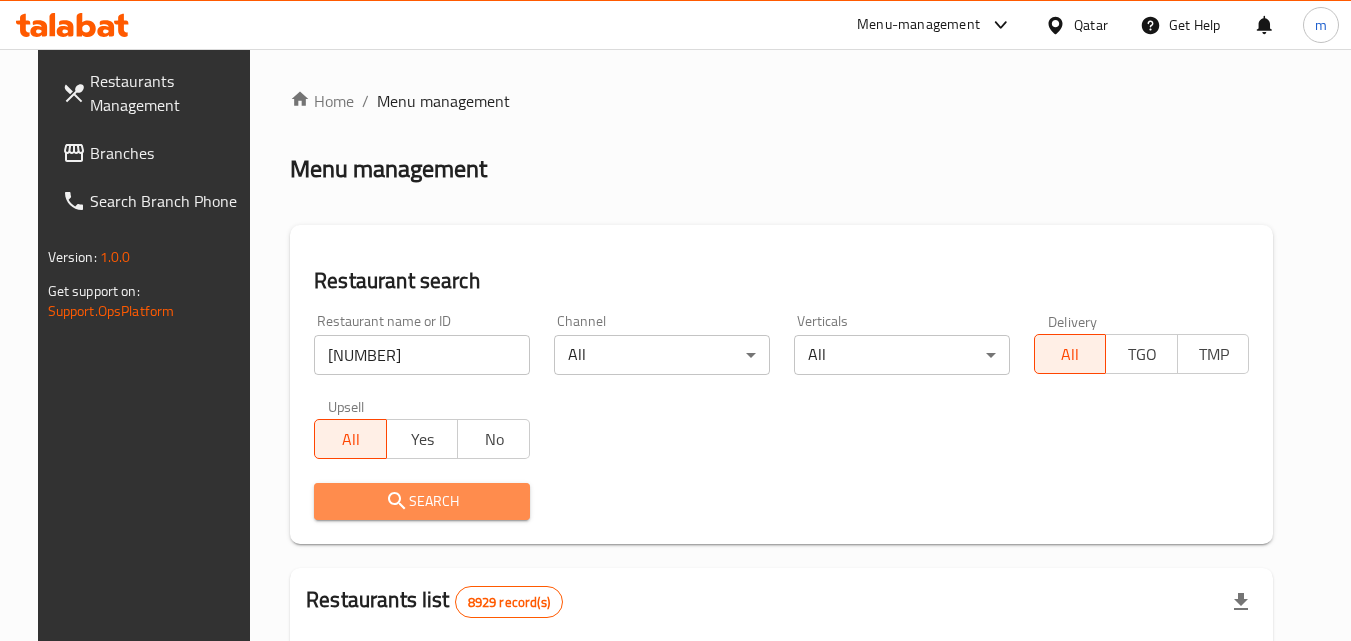 click on "Search" at bounding box center (422, 501) 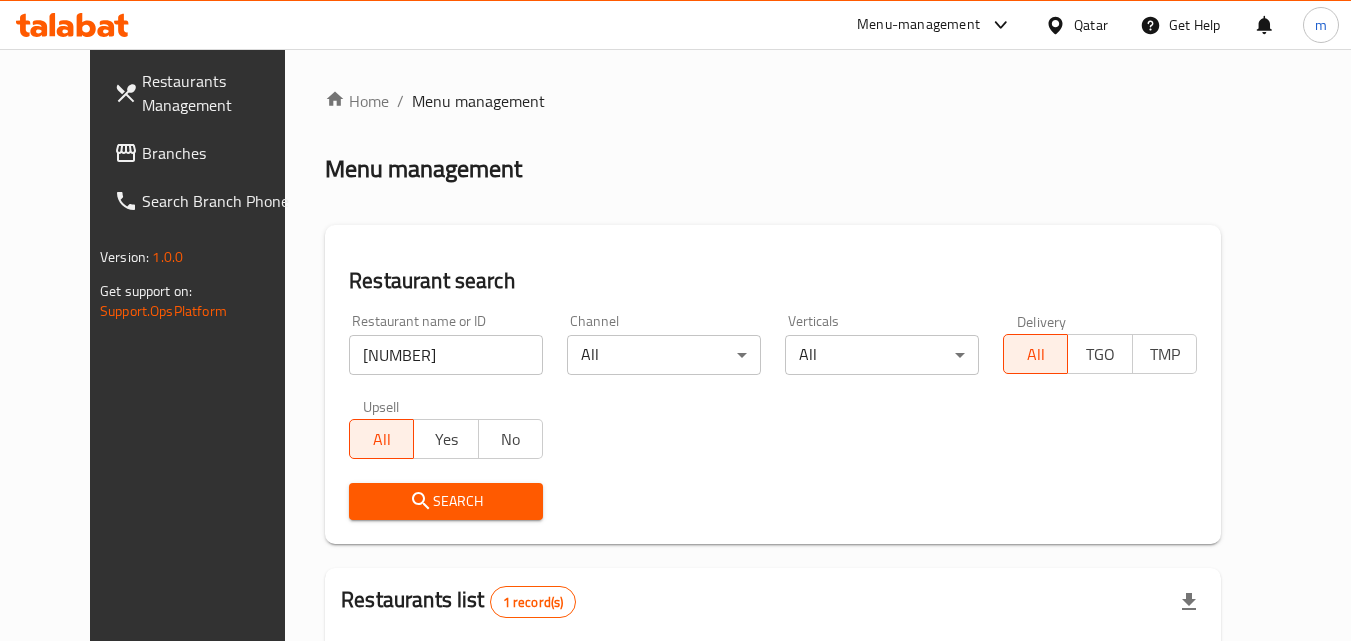 click on "Search" at bounding box center [446, 501] 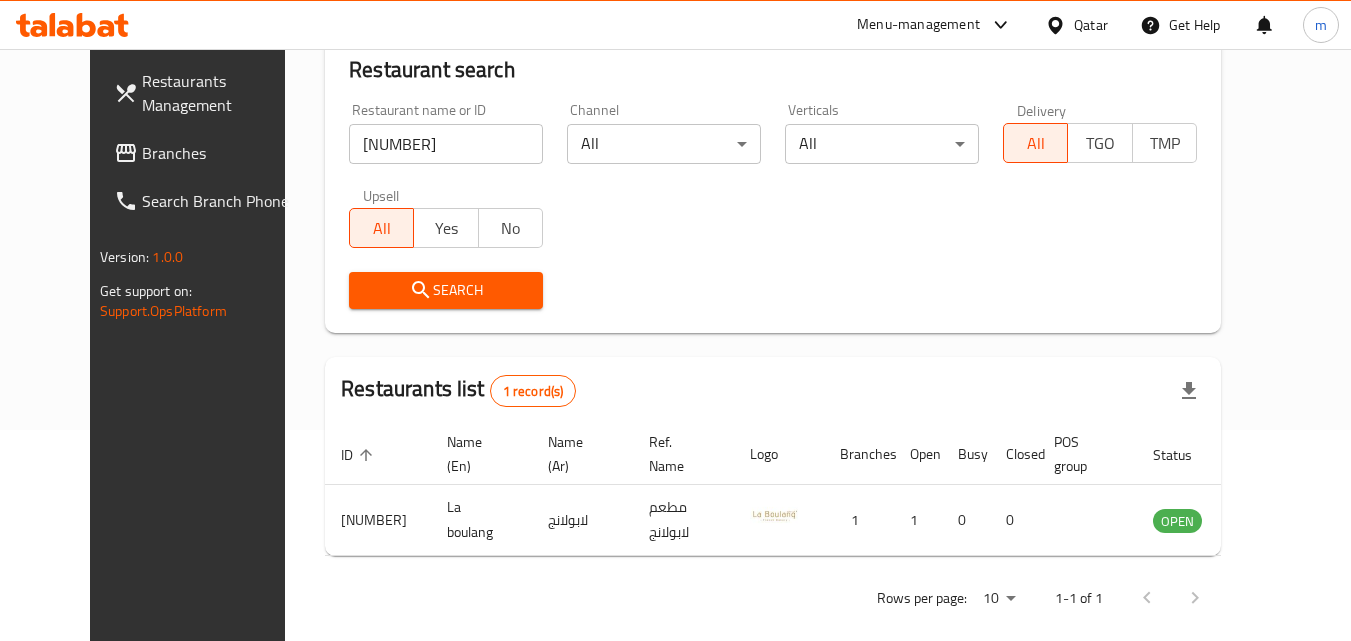 scroll, scrollTop: 234, scrollLeft: 0, axis: vertical 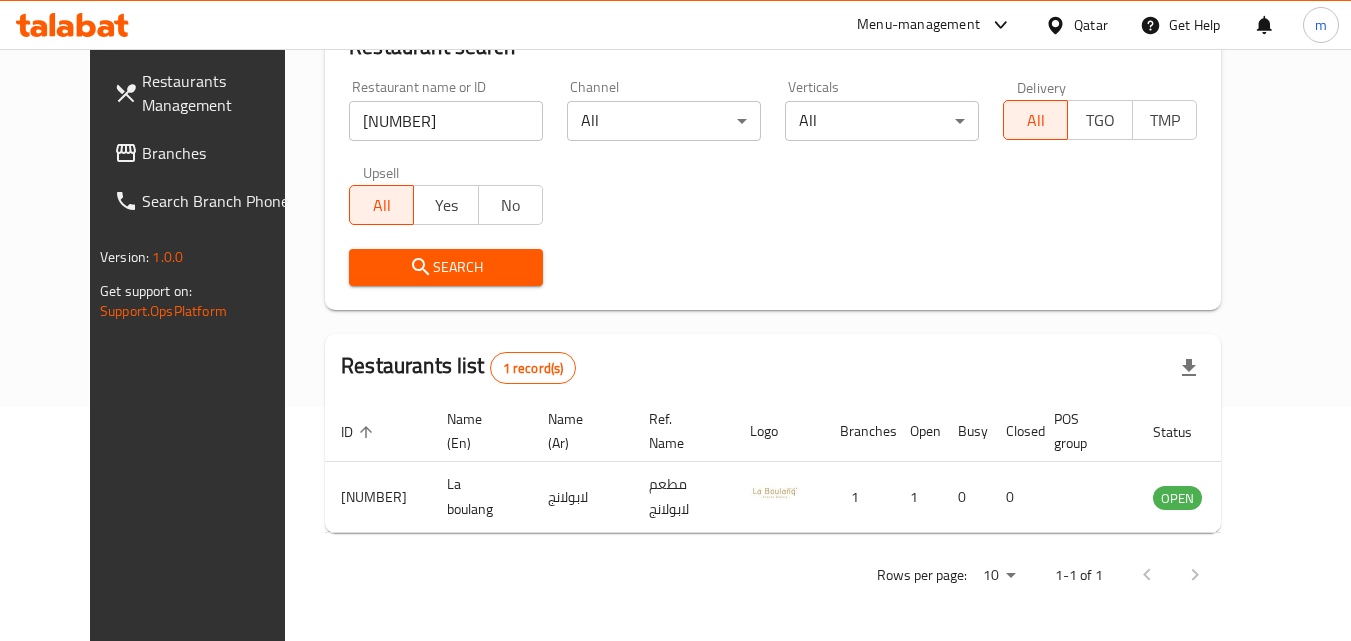 click on "Search" at bounding box center [446, 267] 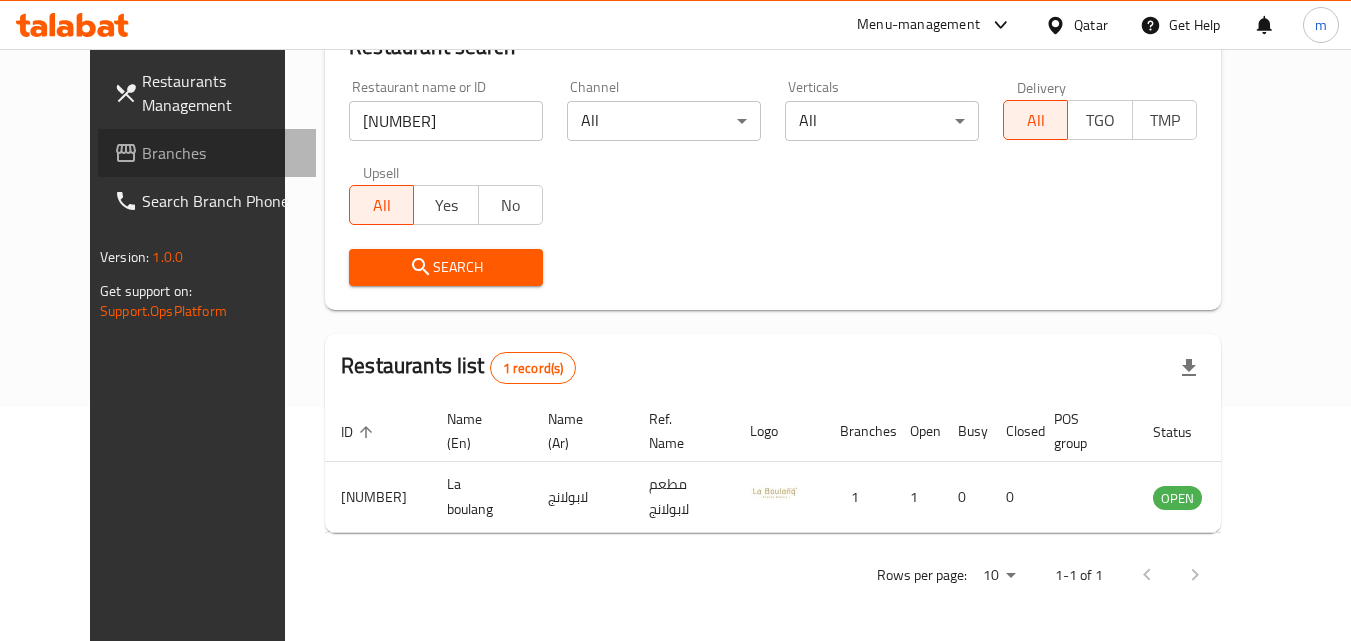 click on "Branches" at bounding box center (221, 153) 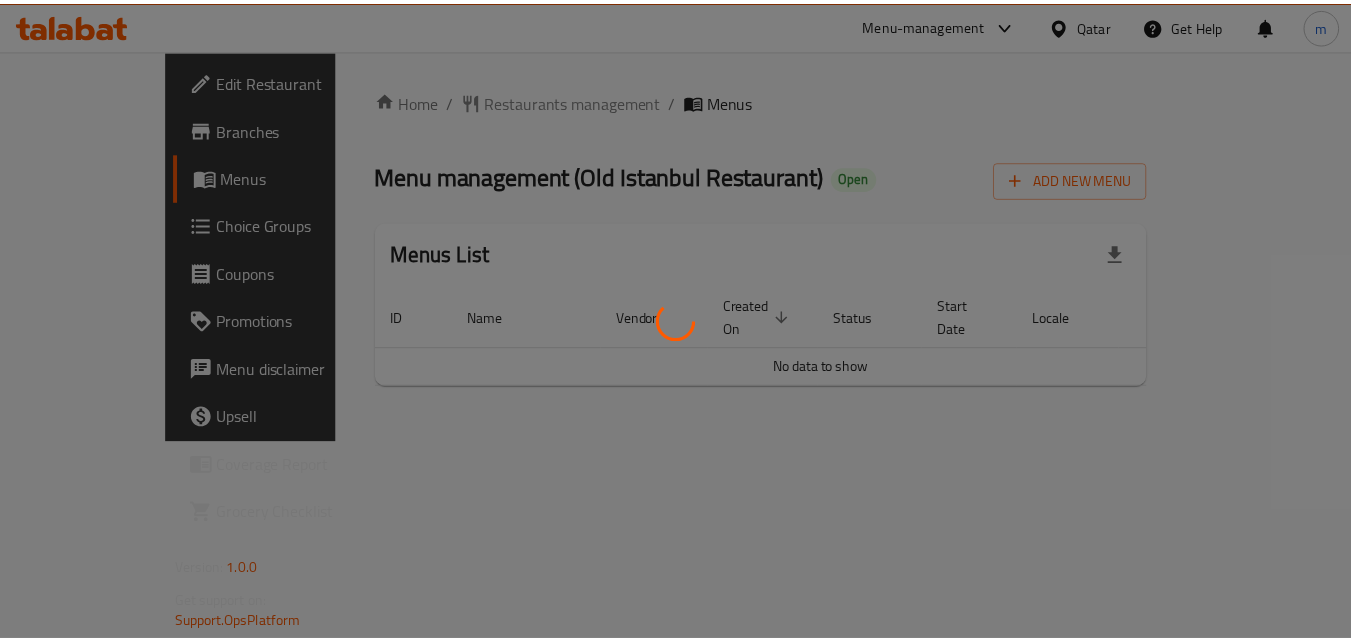scroll, scrollTop: 0, scrollLeft: 0, axis: both 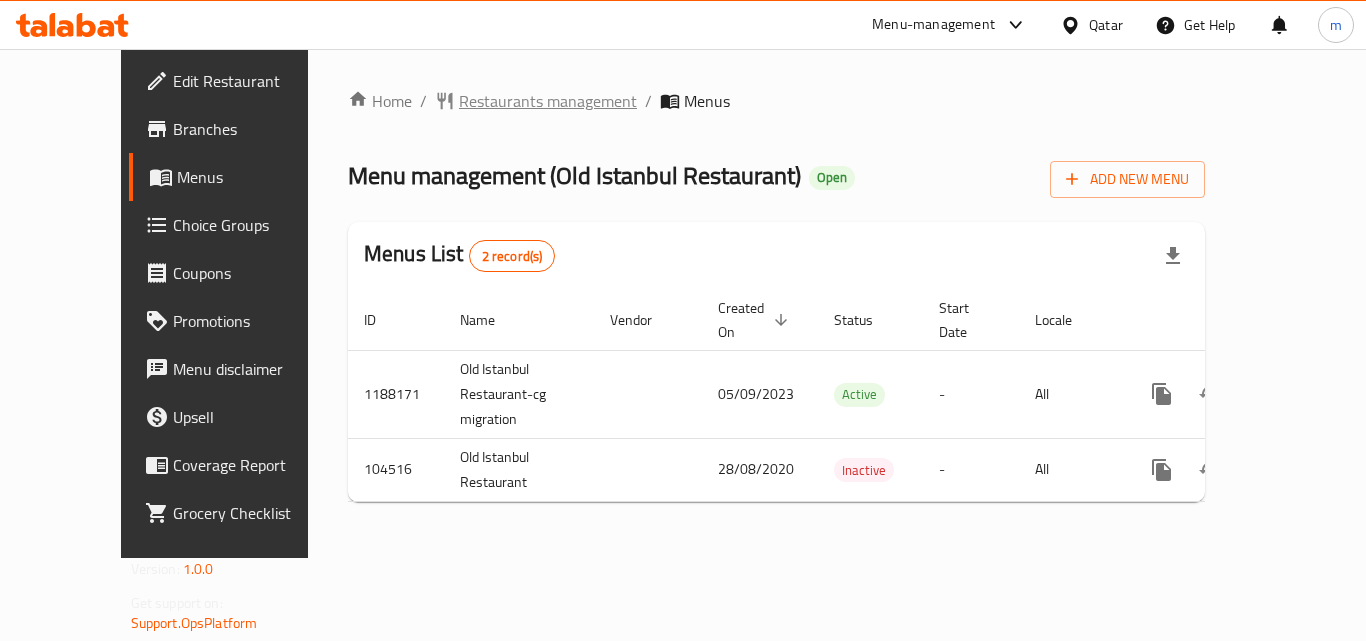 click on "Restaurants management" at bounding box center (548, 101) 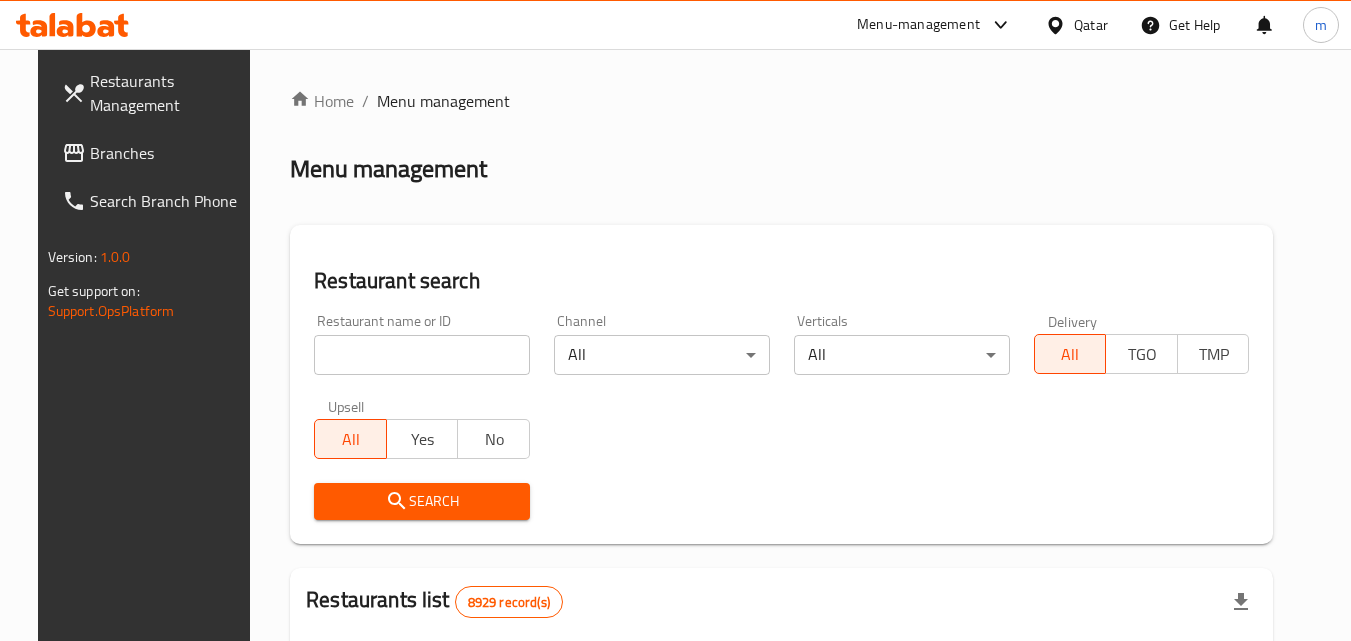 click at bounding box center [422, 355] 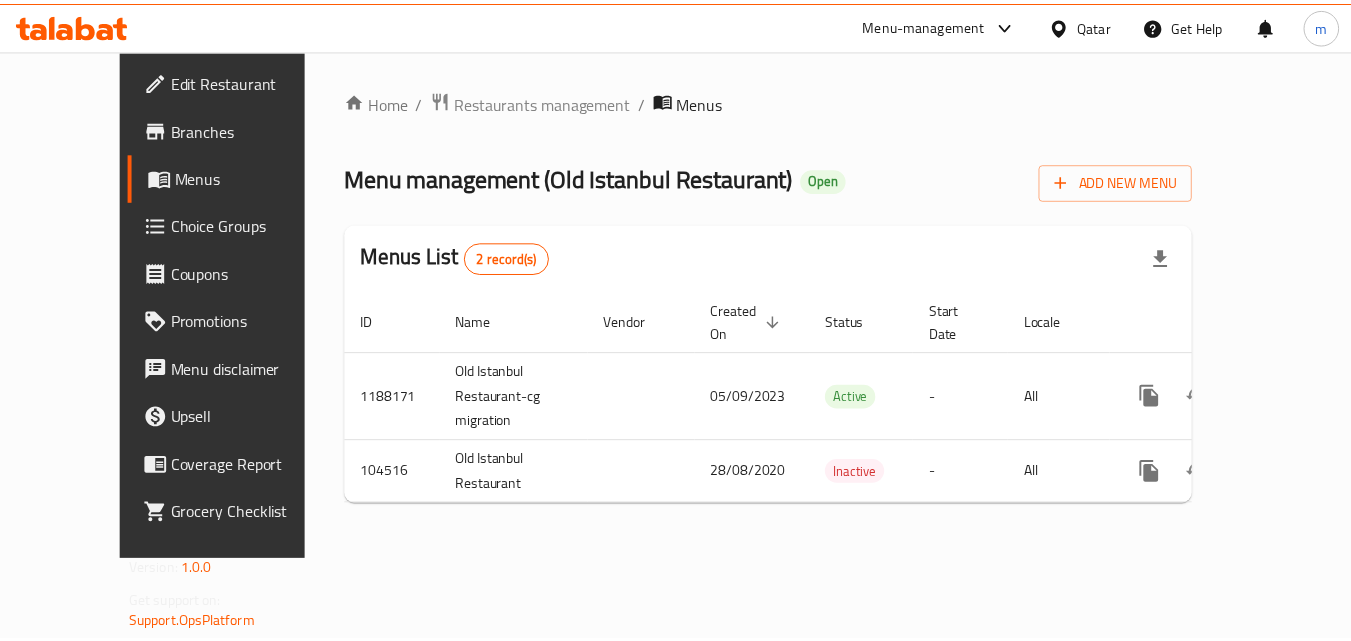 scroll, scrollTop: 0, scrollLeft: 0, axis: both 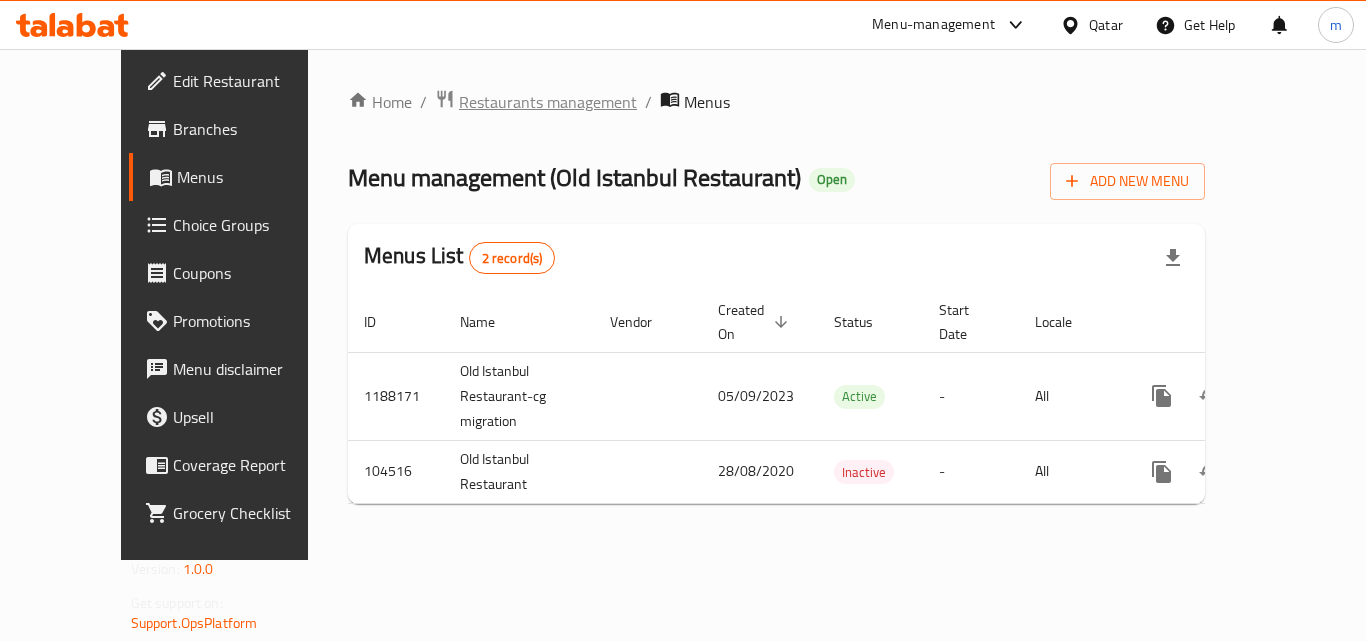 click on "Restaurants management" at bounding box center (548, 102) 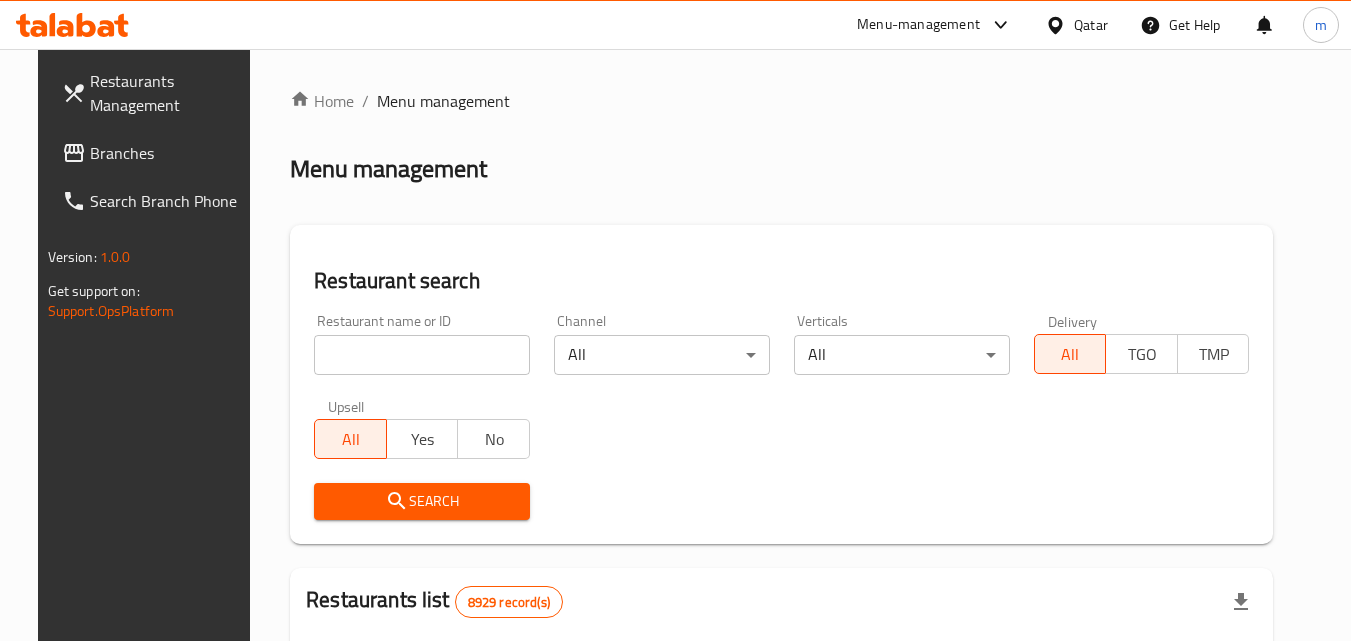 click at bounding box center (422, 355) 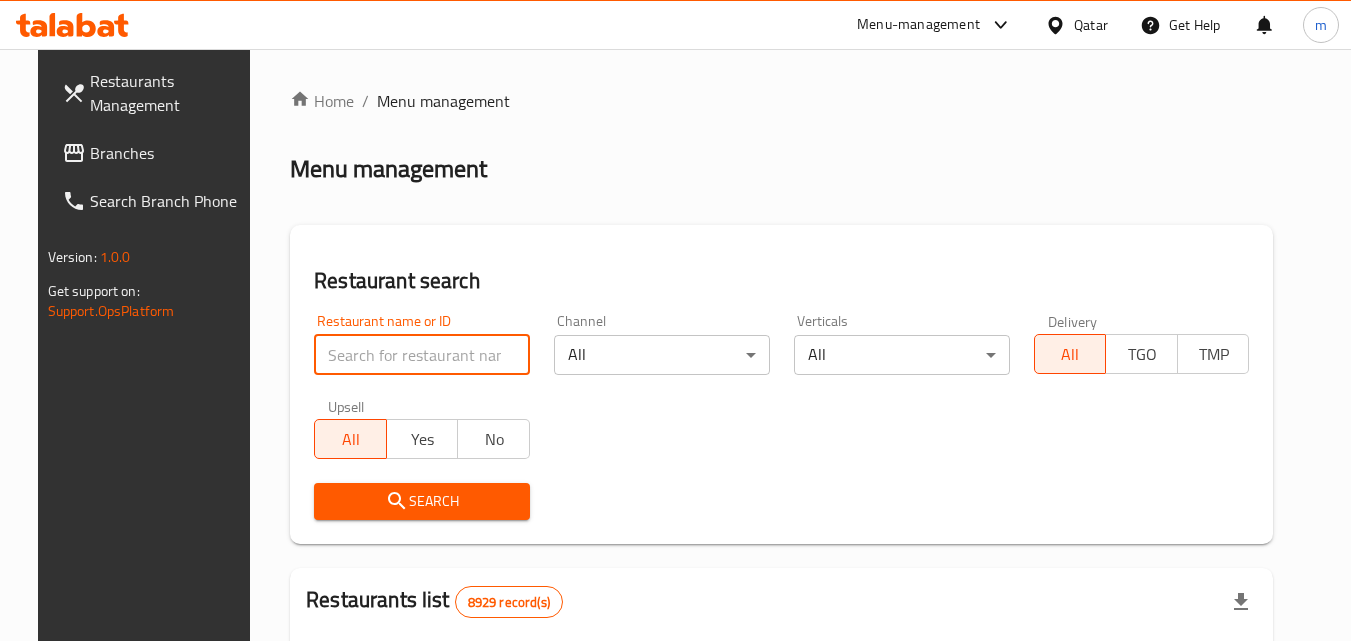 click at bounding box center [422, 355] 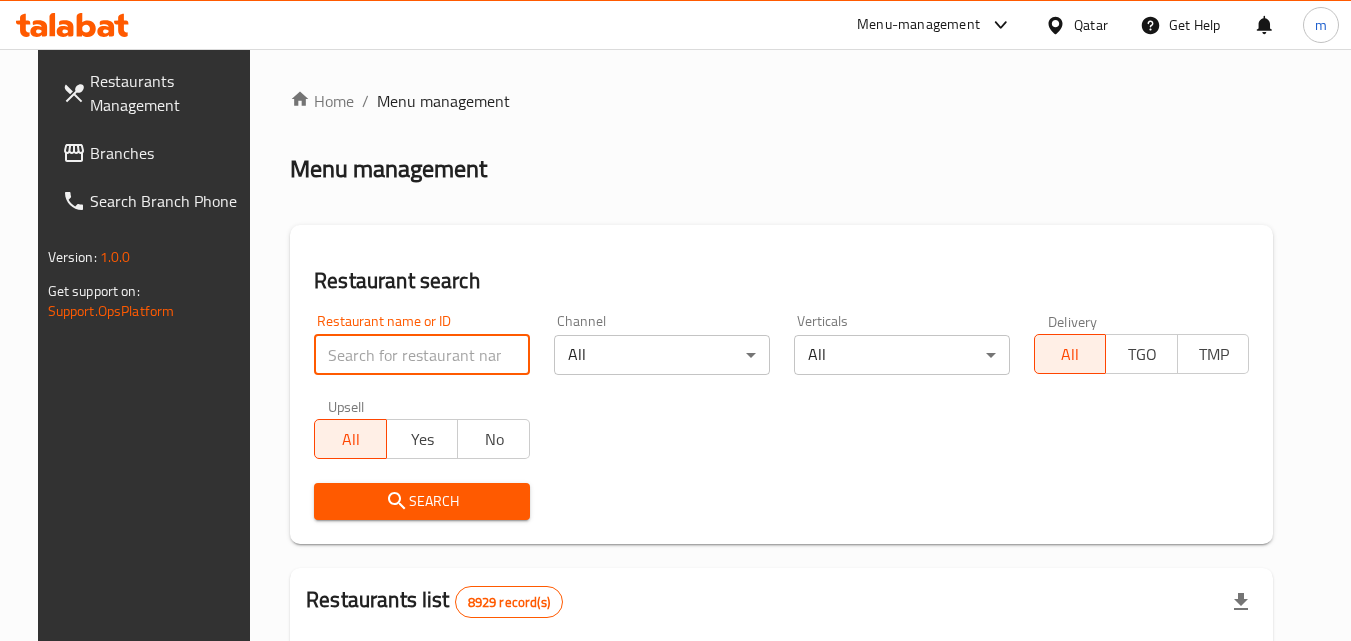 paste on "602885" 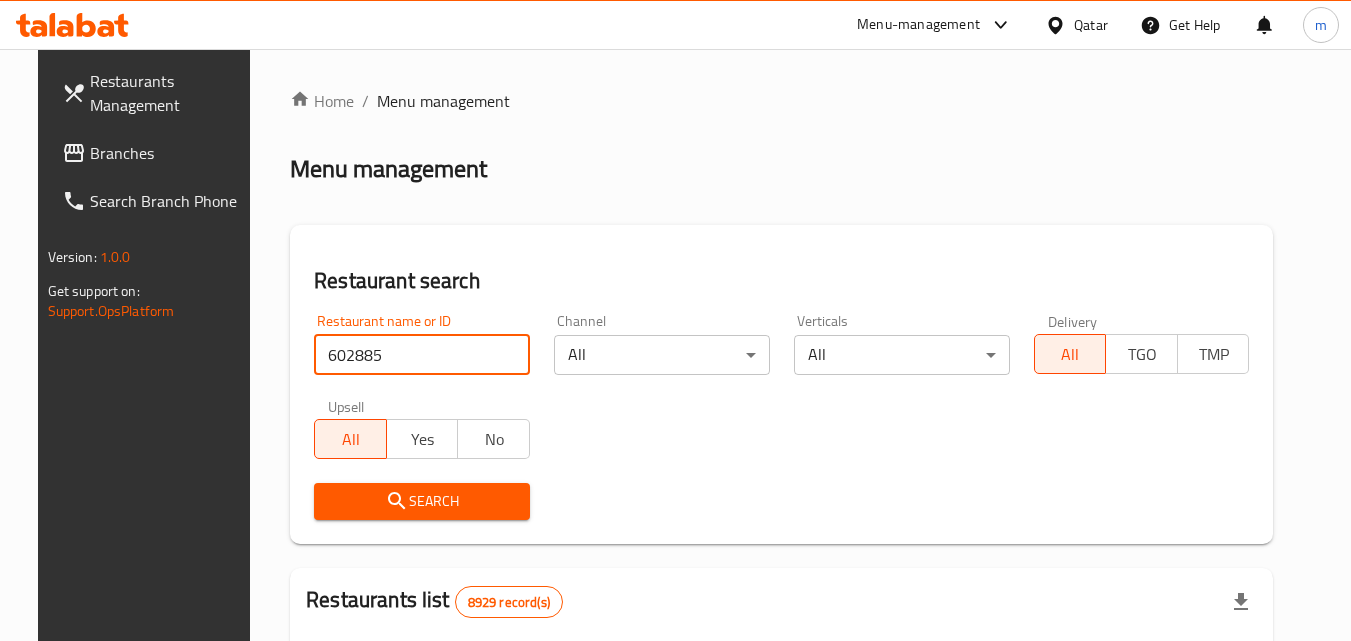 type on "602885" 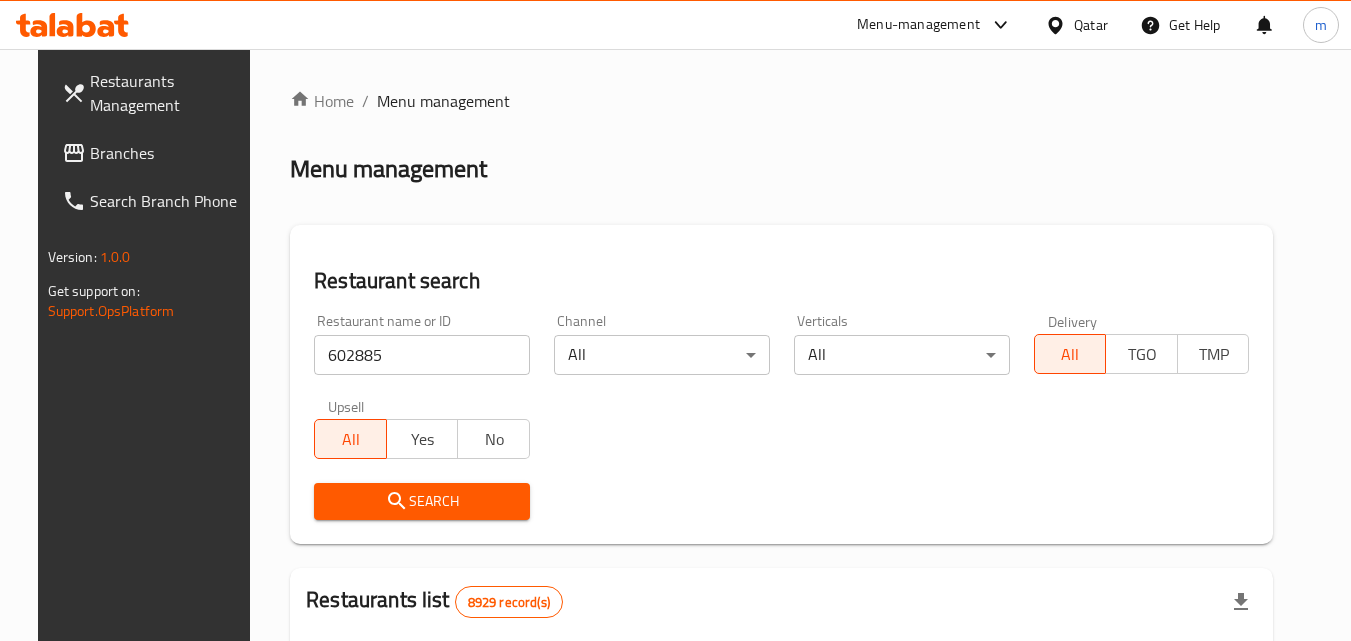 click on "Search" at bounding box center (422, 501) 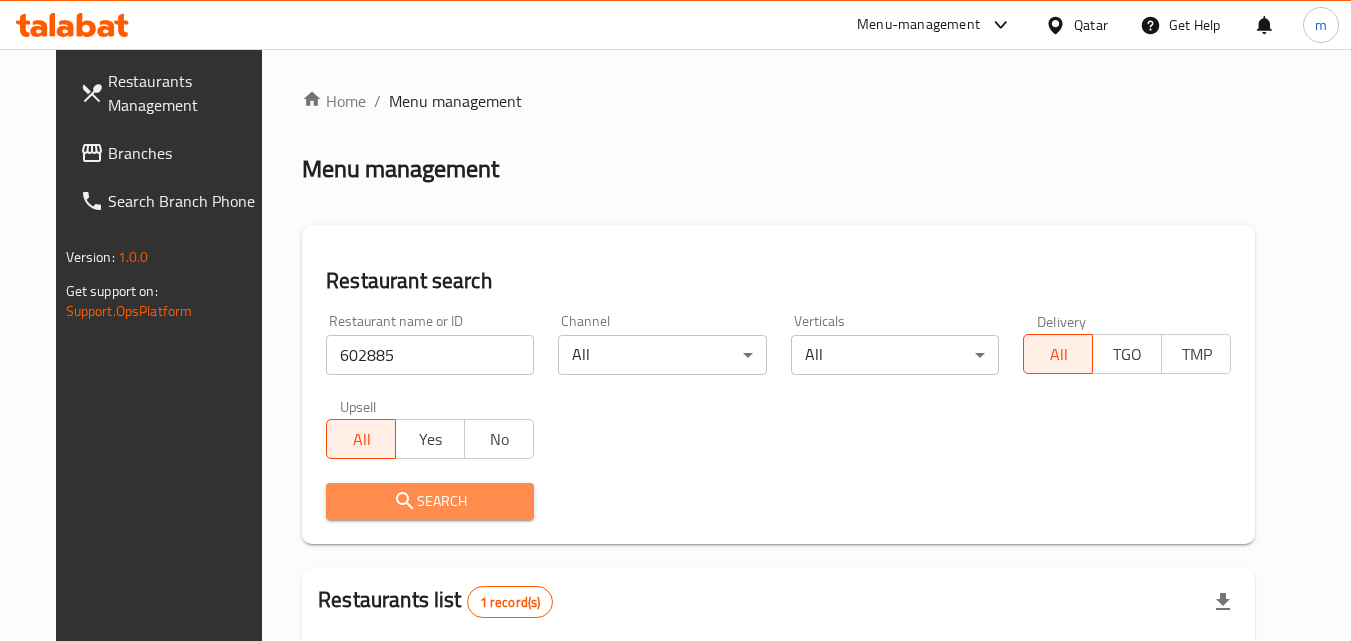 click on "Search" at bounding box center [430, 501] 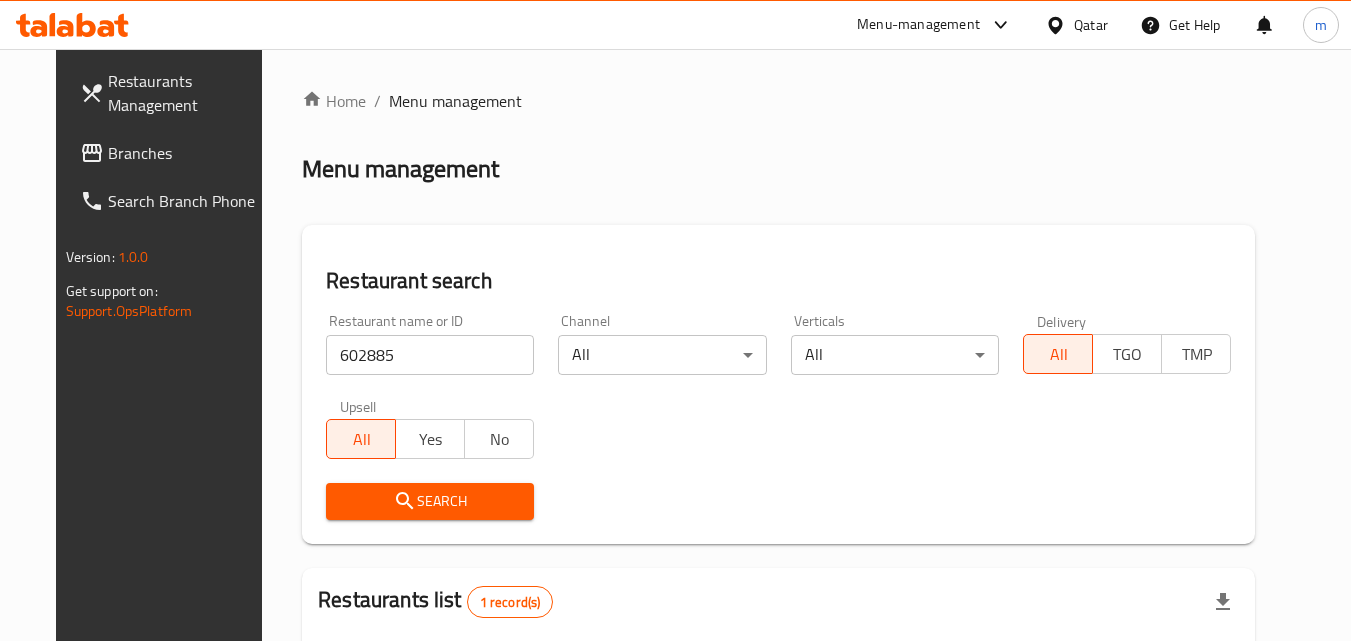 scroll, scrollTop: 234, scrollLeft: 0, axis: vertical 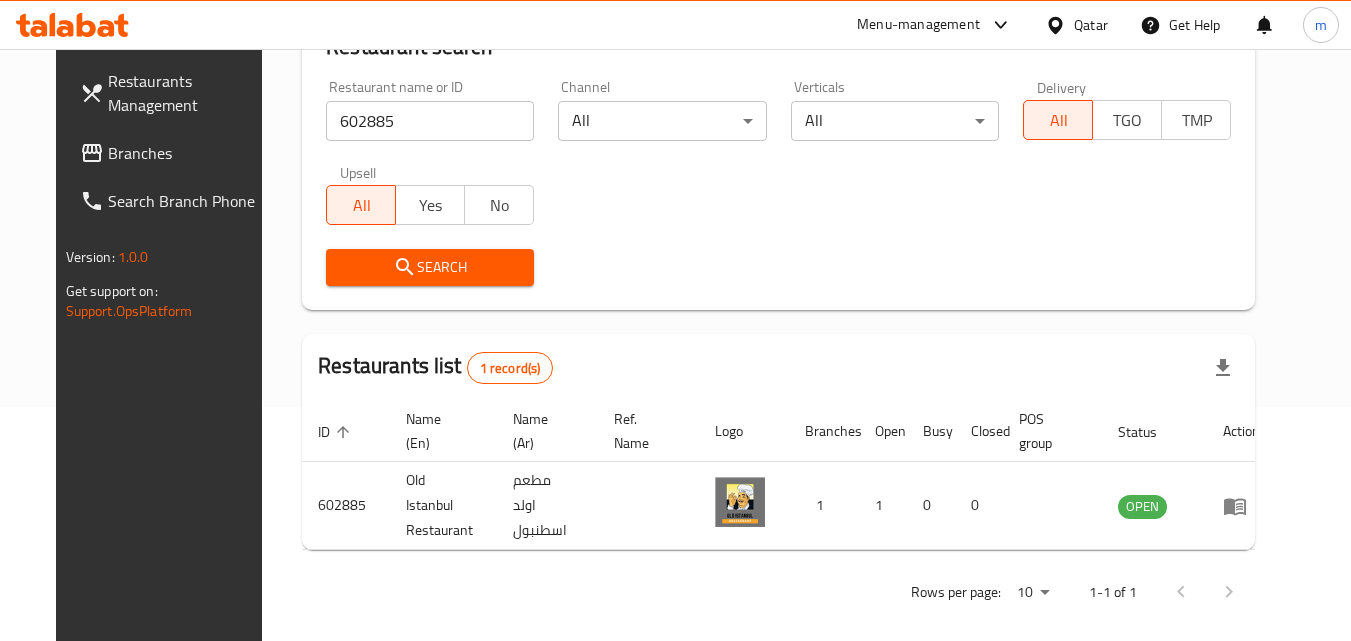 click on "Qatar" at bounding box center (1091, 25) 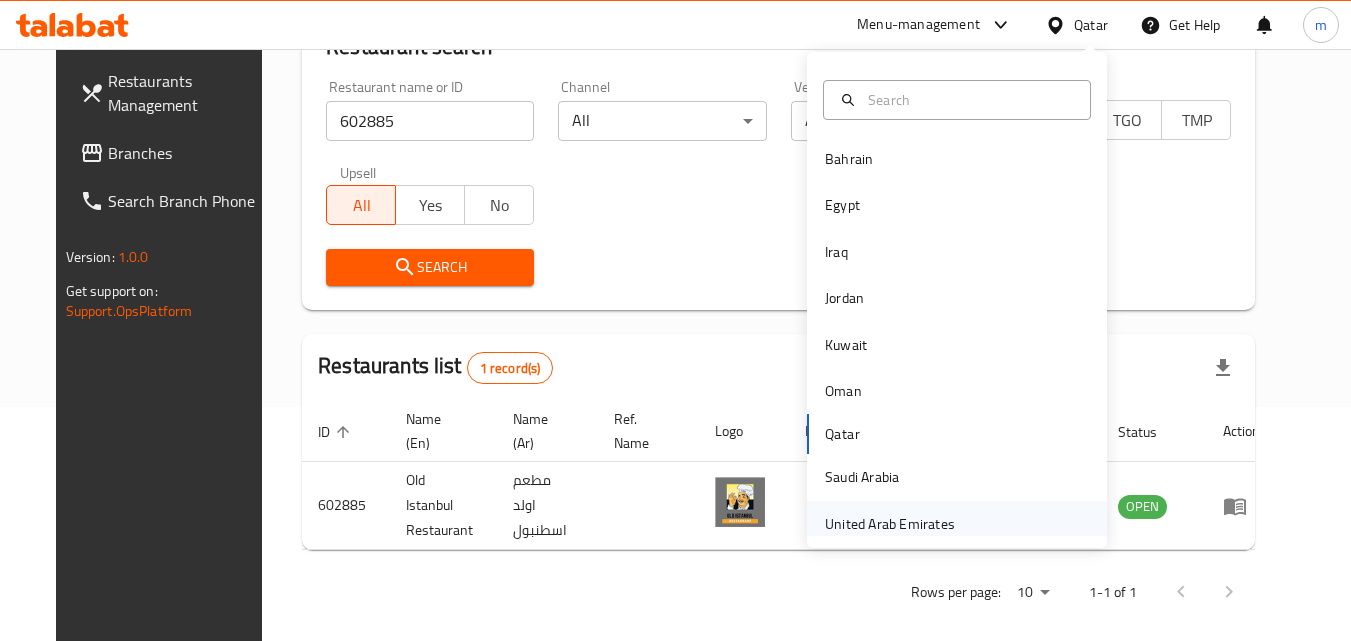 click on "United Arab Emirates" at bounding box center (890, 524) 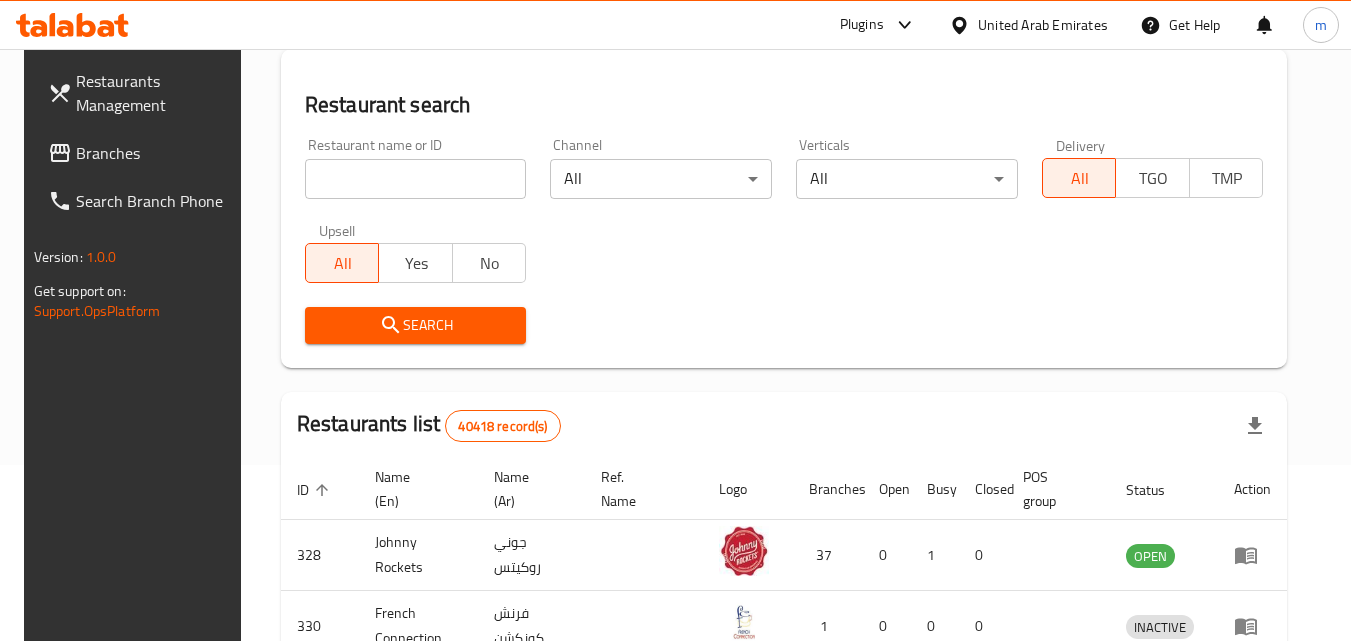 scroll, scrollTop: 234, scrollLeft: 0, axis: vertical 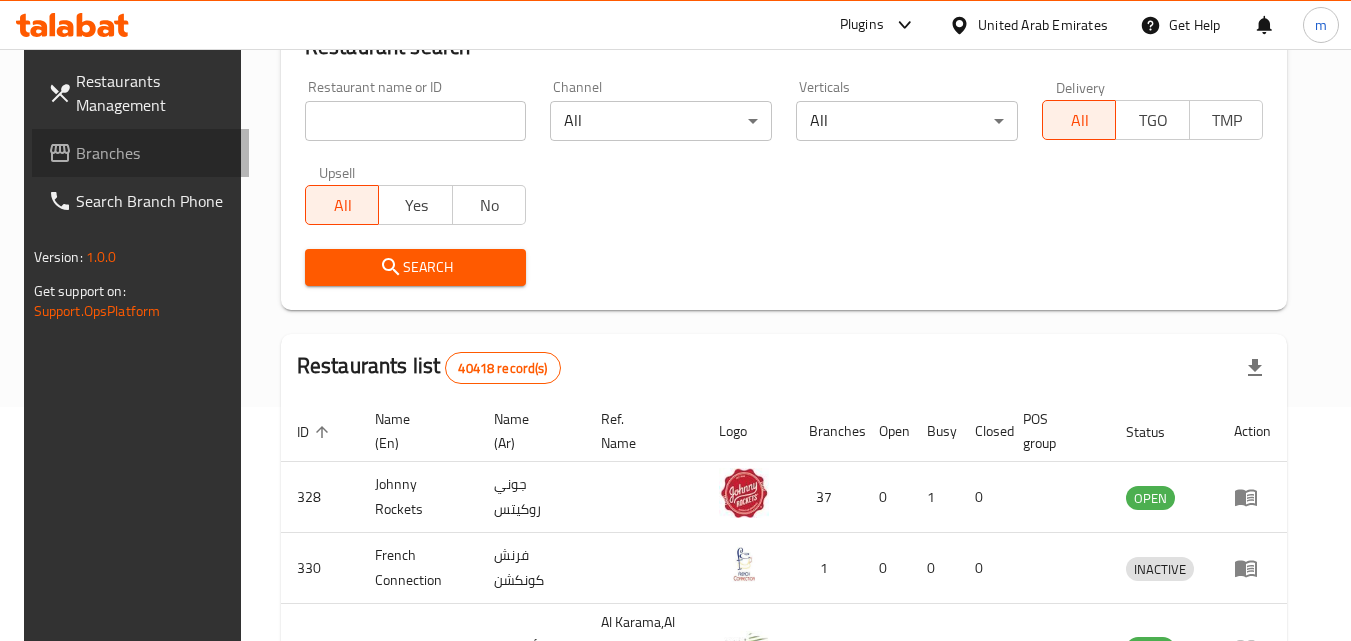 click on "Branches" at bounding box center [155, 153] 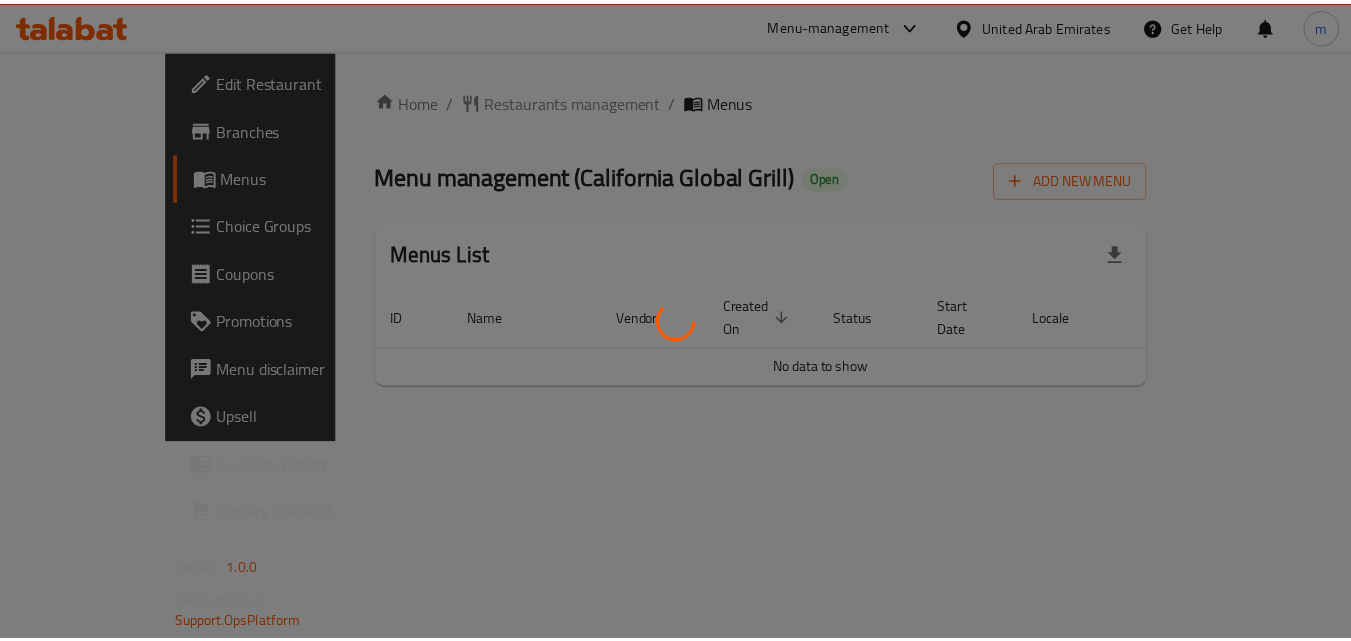 scroll, scrollTop: 0, scrollLeft: 0, axis: both 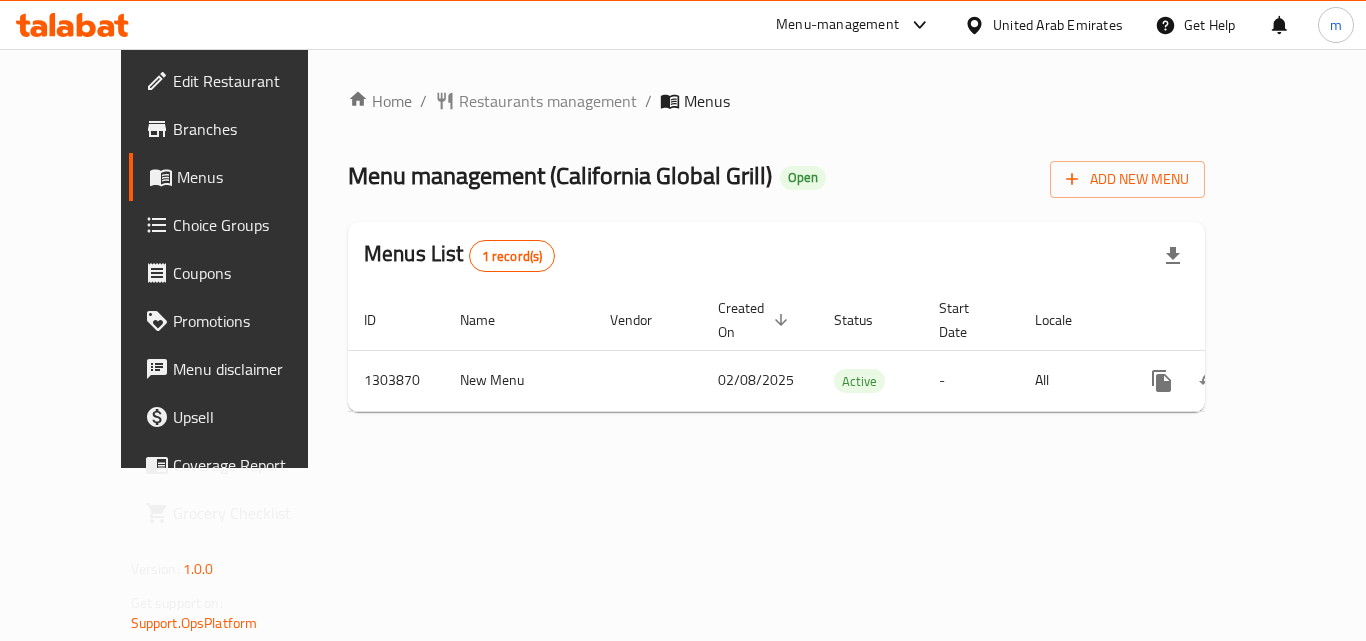click on "Home / Restaurants management / Menus Menu management ( California Global Grill )  Open Add New Menu Menus List   1 record(s) ID Name Vendor Created On sorted descending Status Start Date Locale Actions 1303870 New Menu 02/08/2025 Active - All" at bounding box center [776, 258] 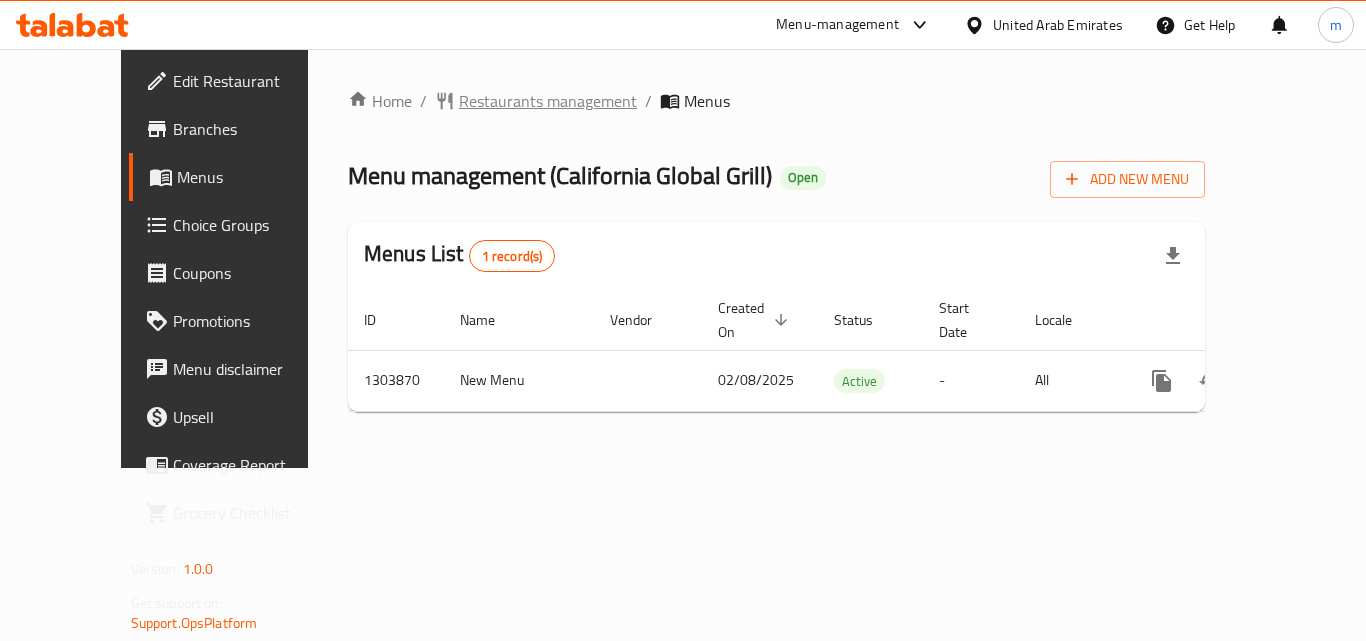 click on "Restaurants management" at bounding box center (548, 101) 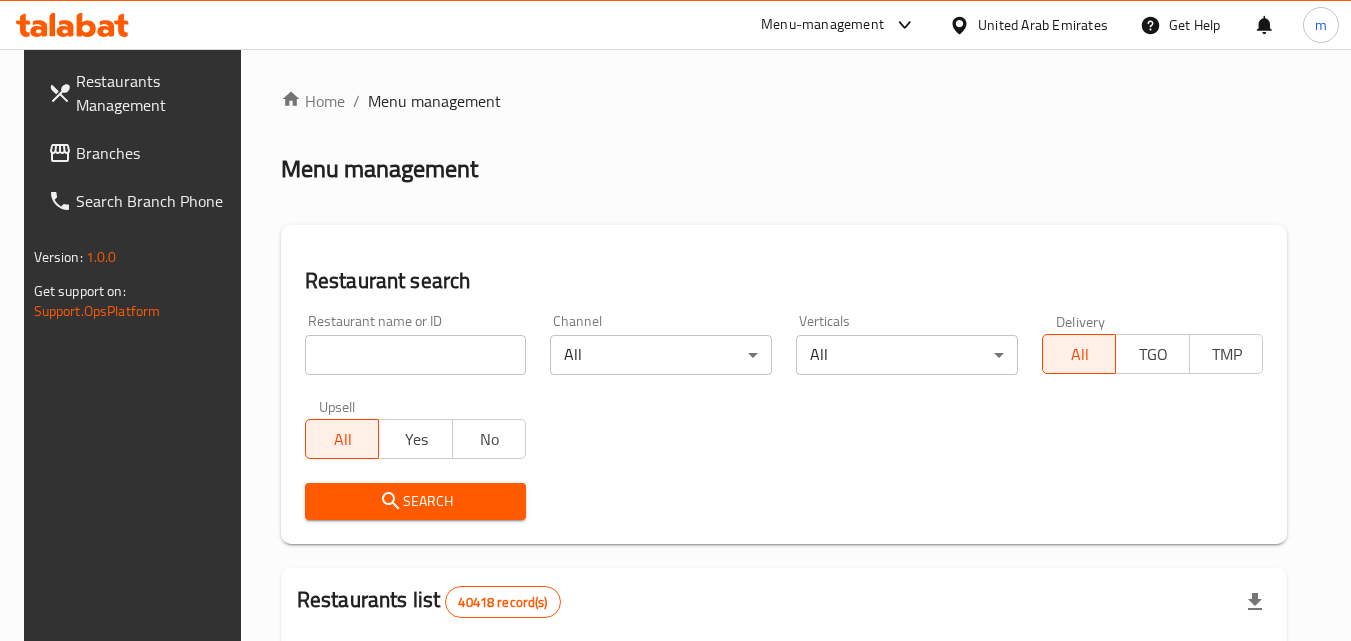 click at bounding box center (416, 355) 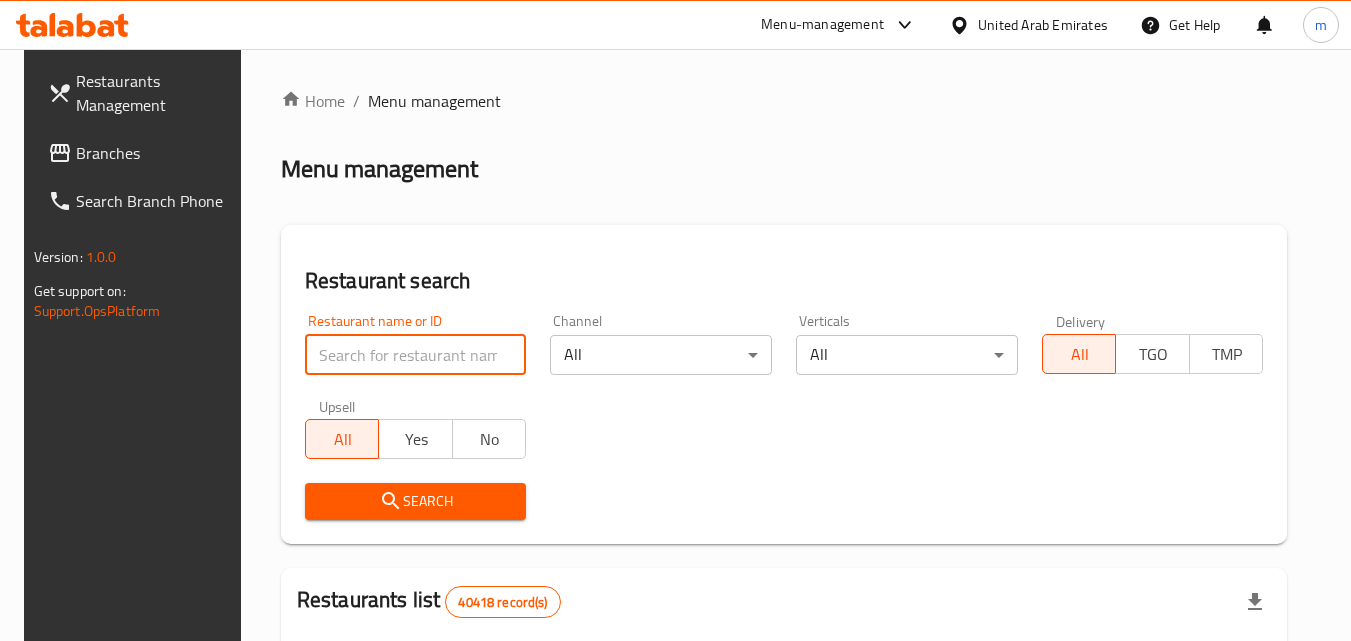 click at bounding box center (416, 355) 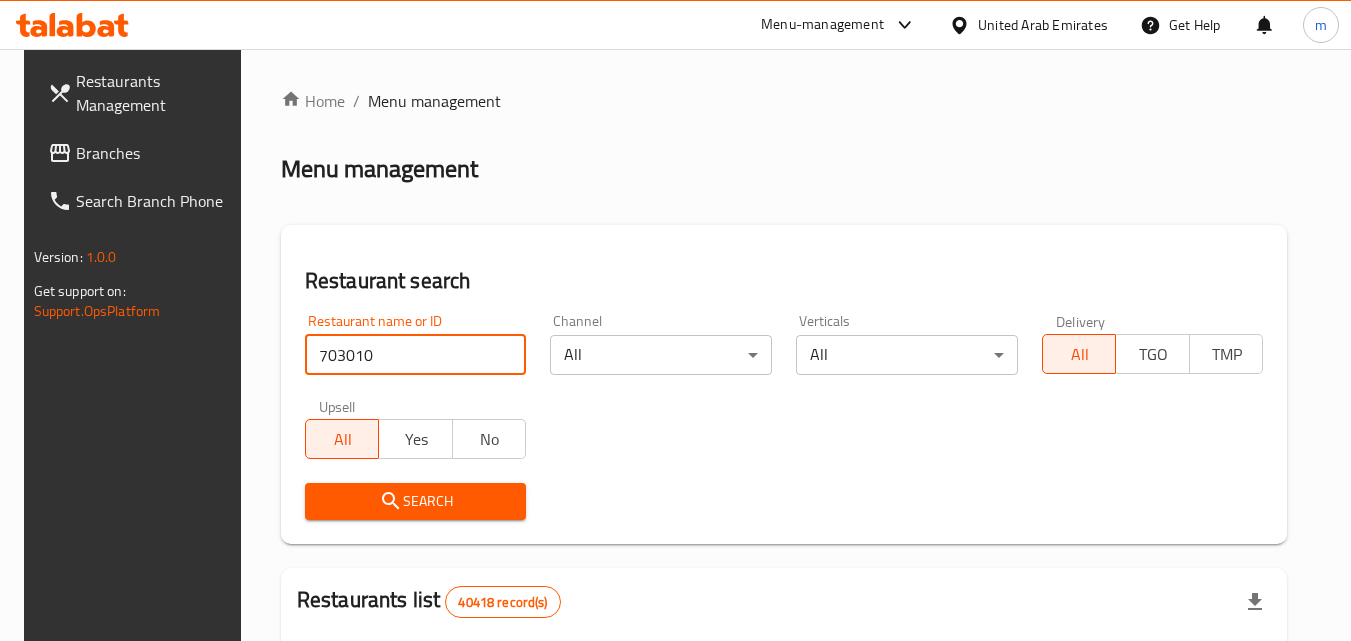 type on "703010" 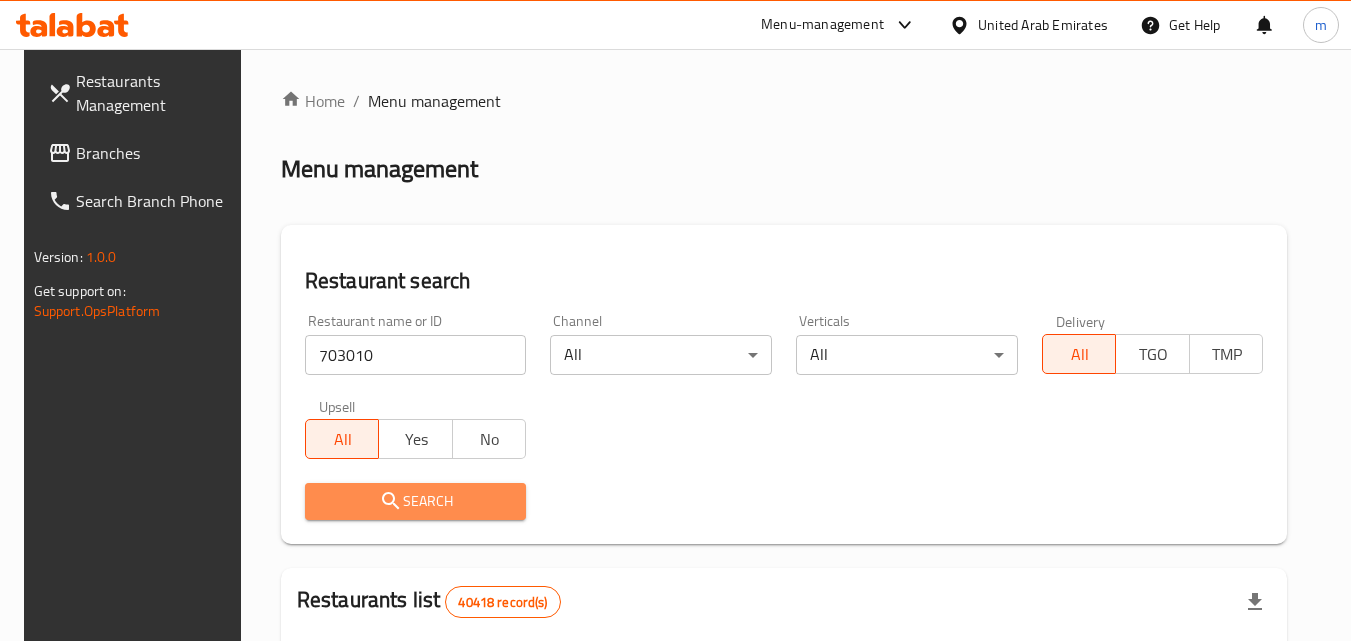 click on "Search" at bounding box center [416, 501] 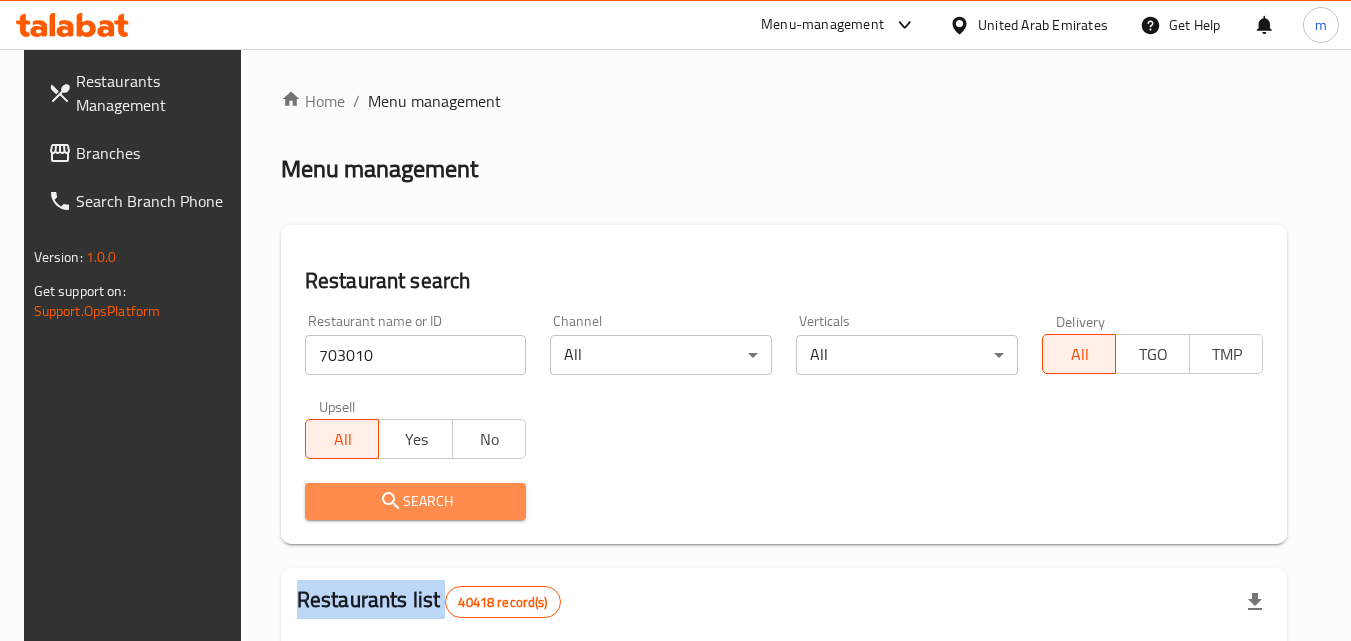 click at bounding box center (675, 320) 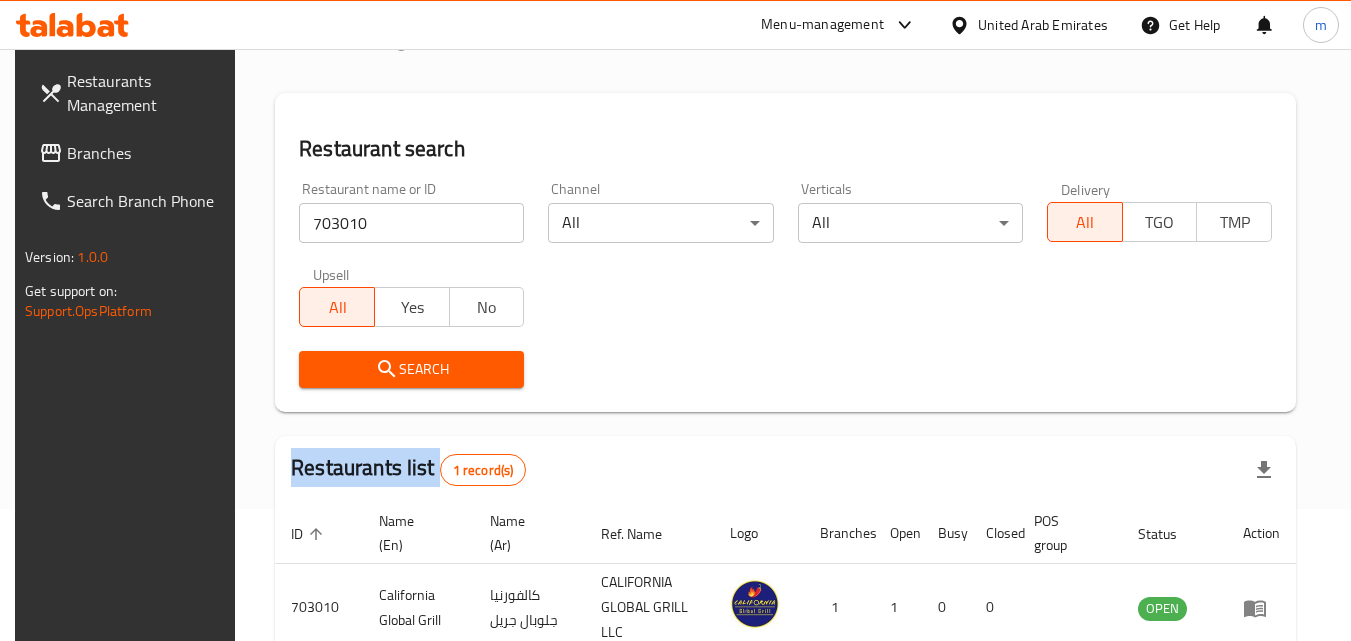 scroll, scrollTop: 251, scrollLeft: 0, axis: vertical 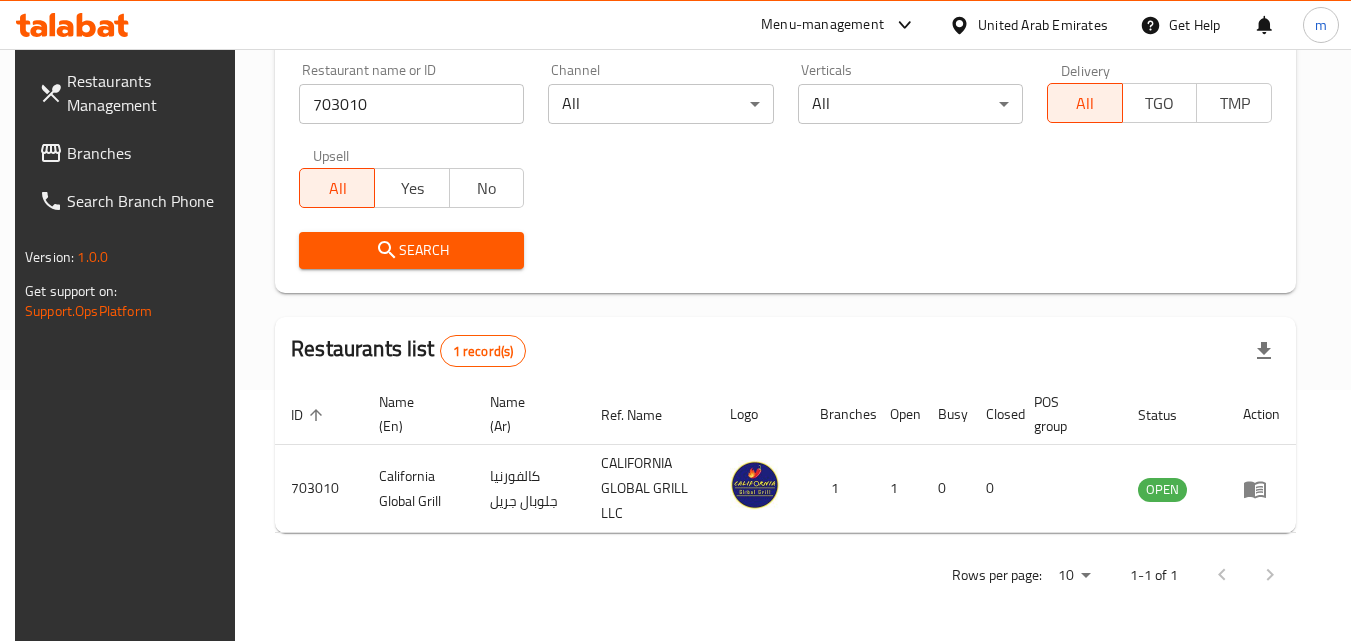 click on "Rows per page: 10 1-1 of 1" at bounding box center (785, 575) 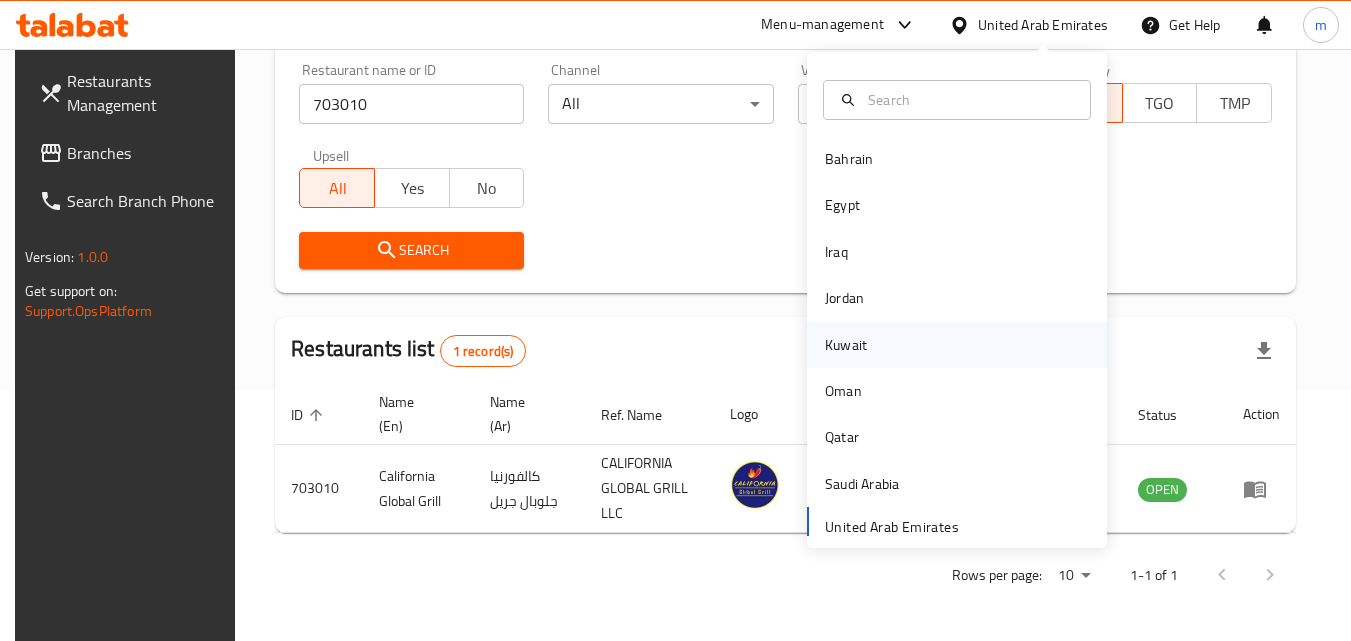 click on "Kuwait" at bounding box center (846, 345) 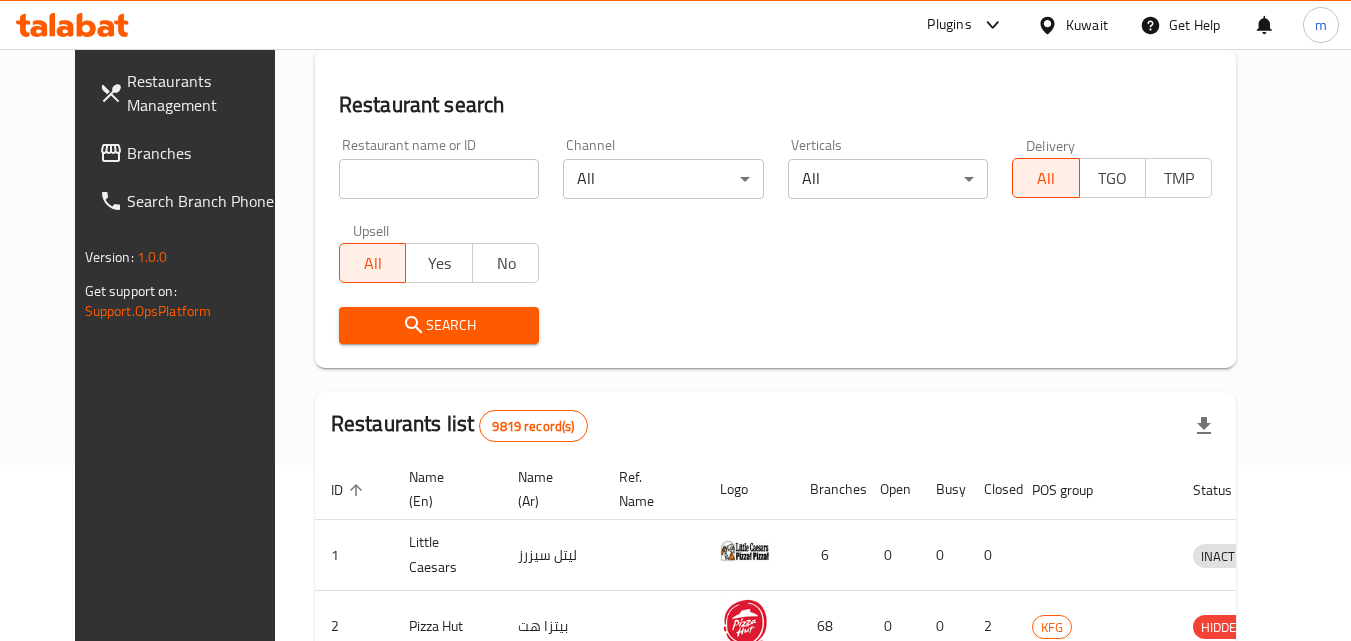 scroll, scrollTop: 251, scrollLeft: 0, axis: vertical 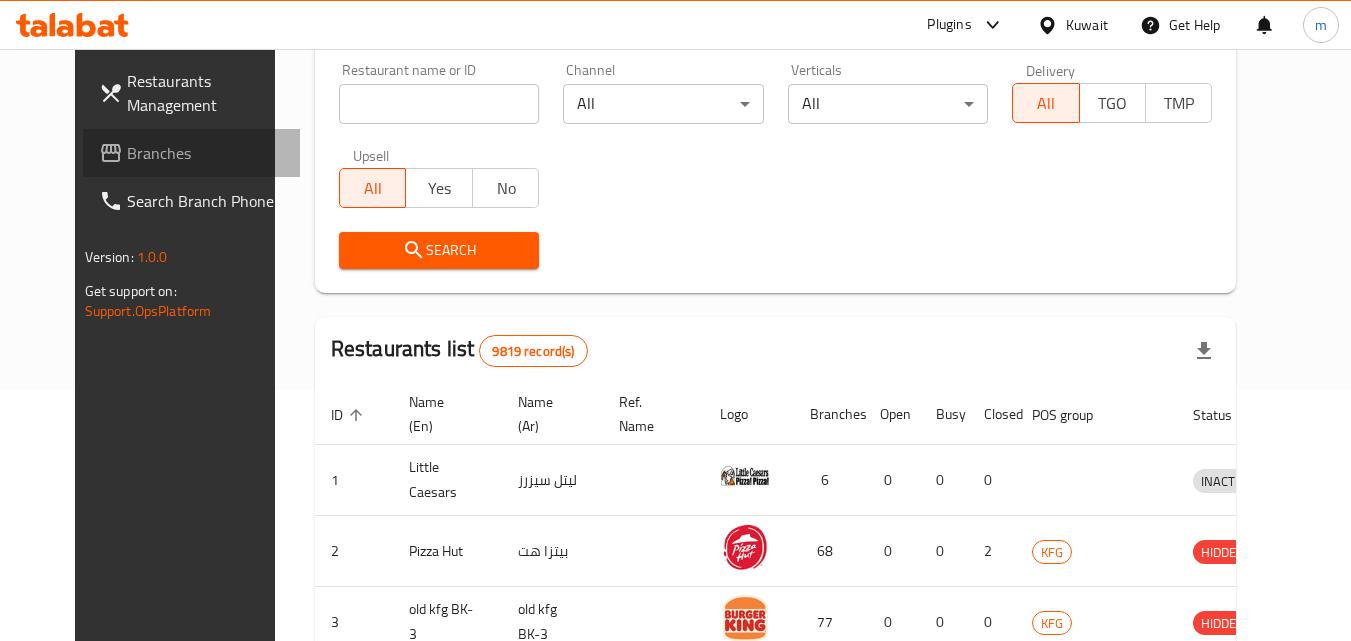 click on "Branches" at bounding box center [206, 153] 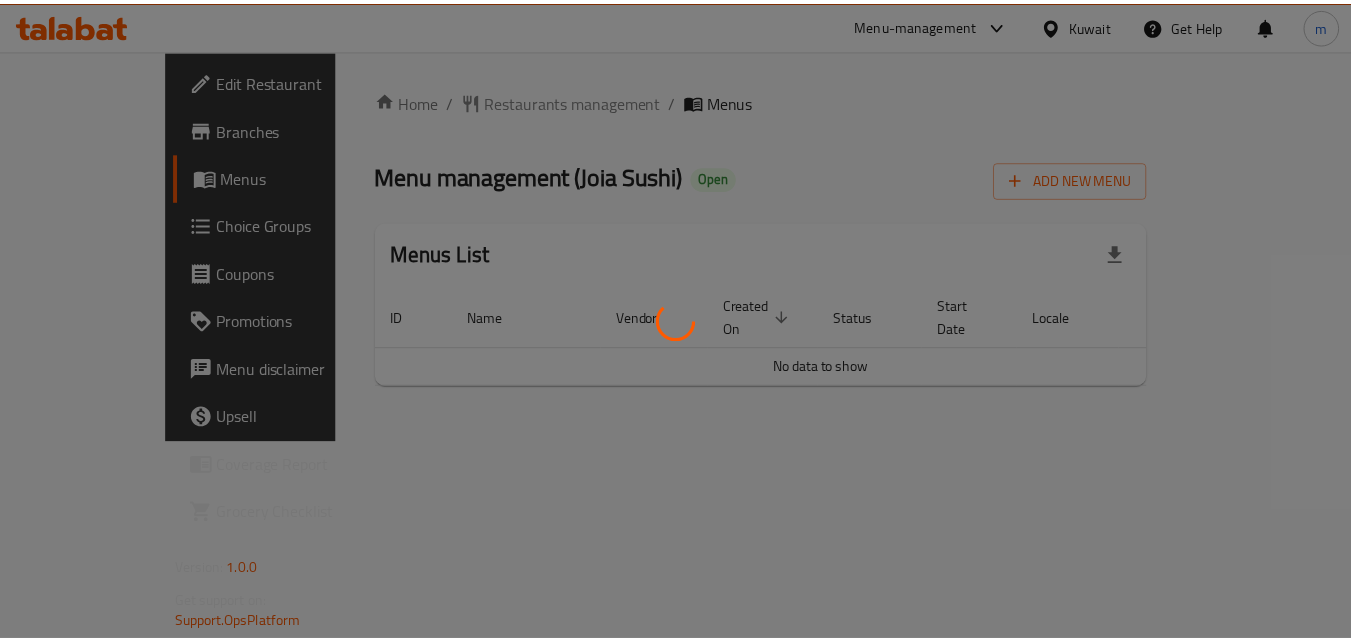 scroll, scrollTop: 0, scrollLeft: 0, axis: both 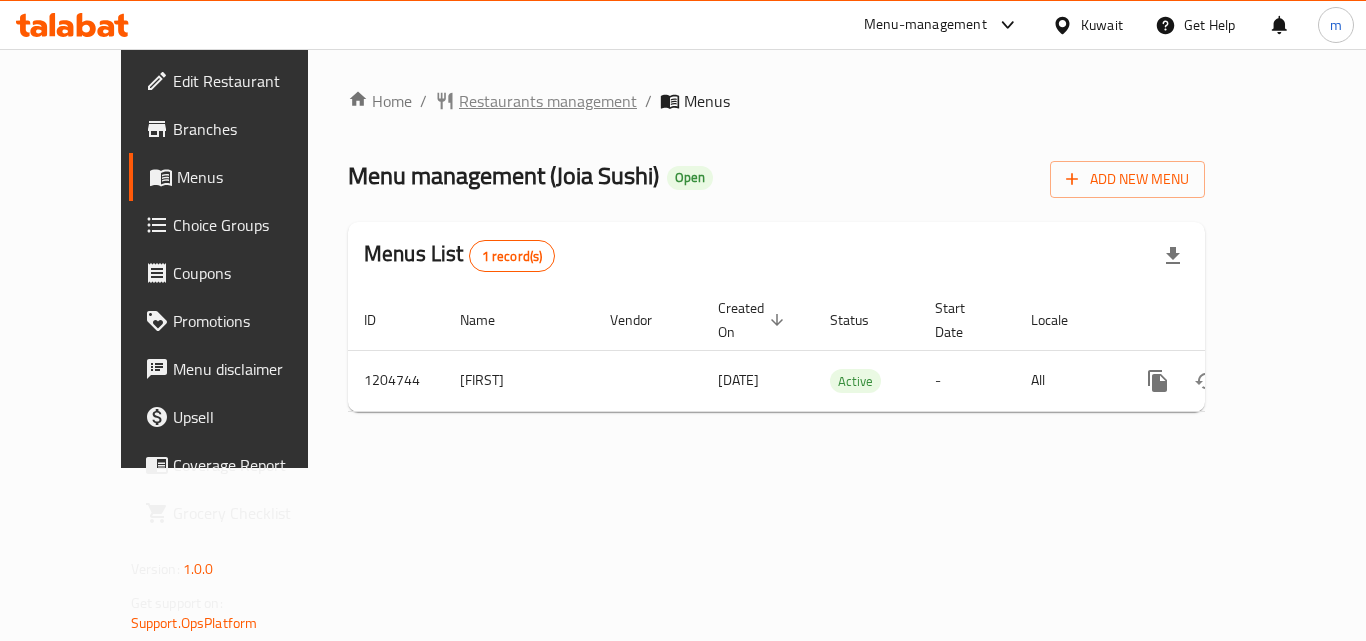 click on "Restaurants management" at bounding box center (548, 101) 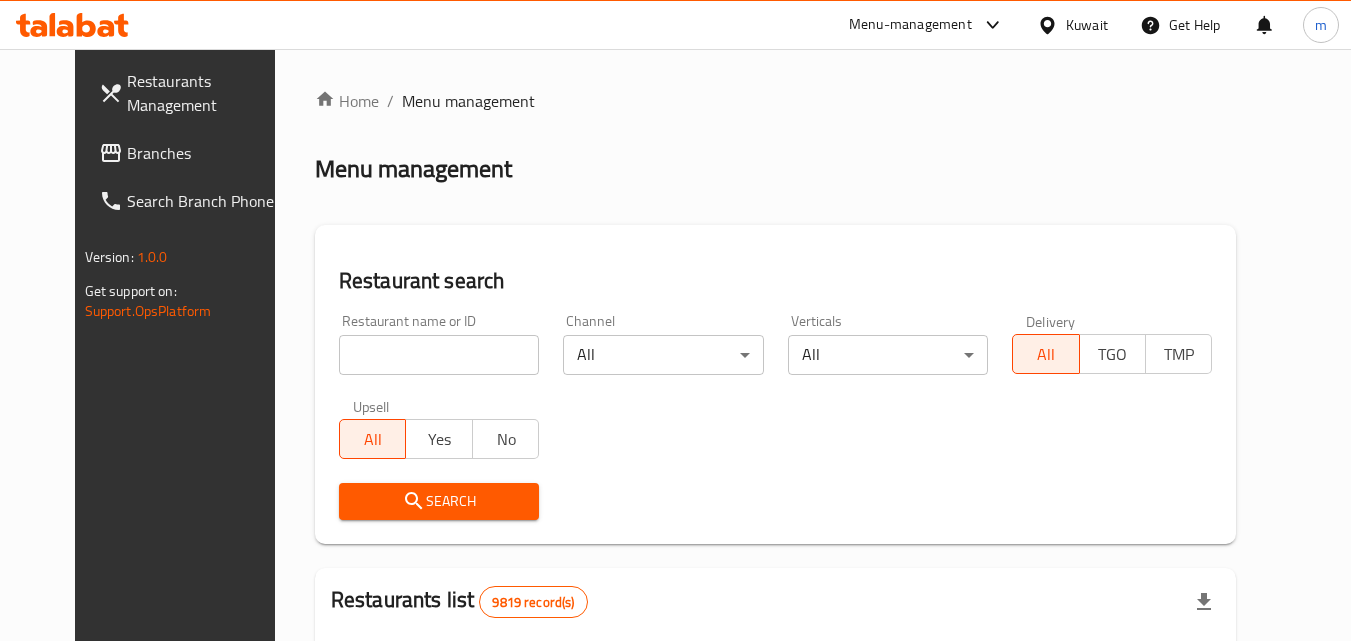 click at bounding box center (439, 355) 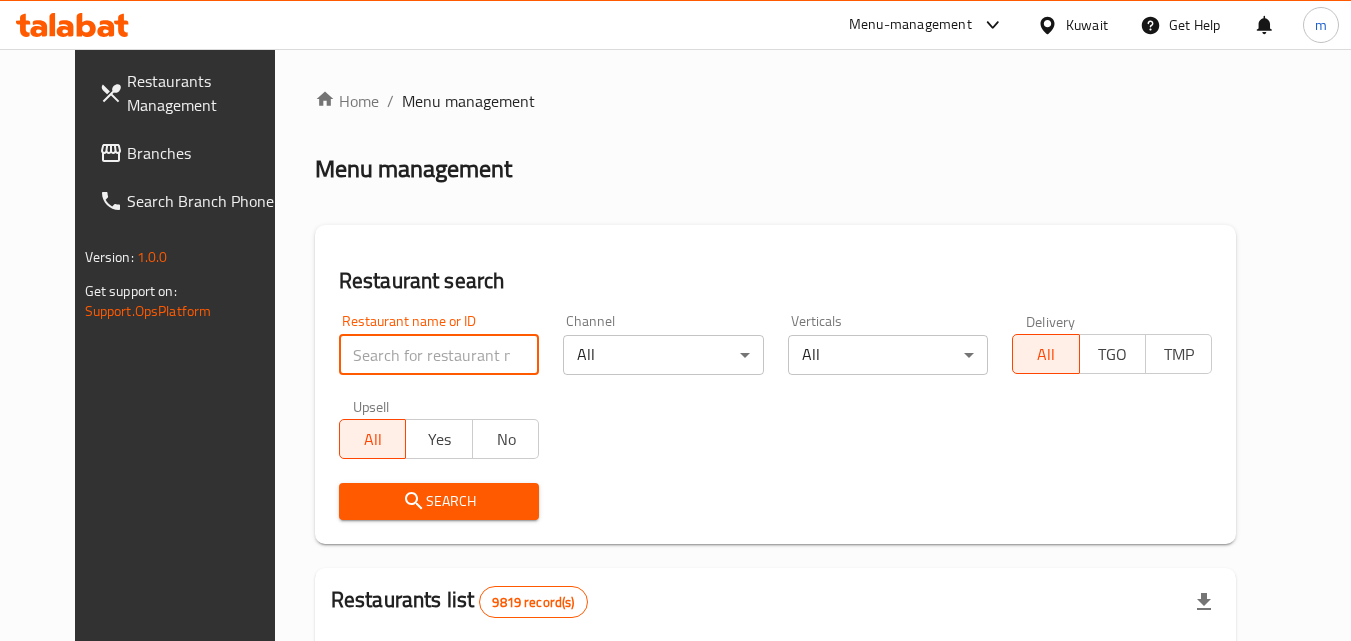 click at bounding box center [439, 355] 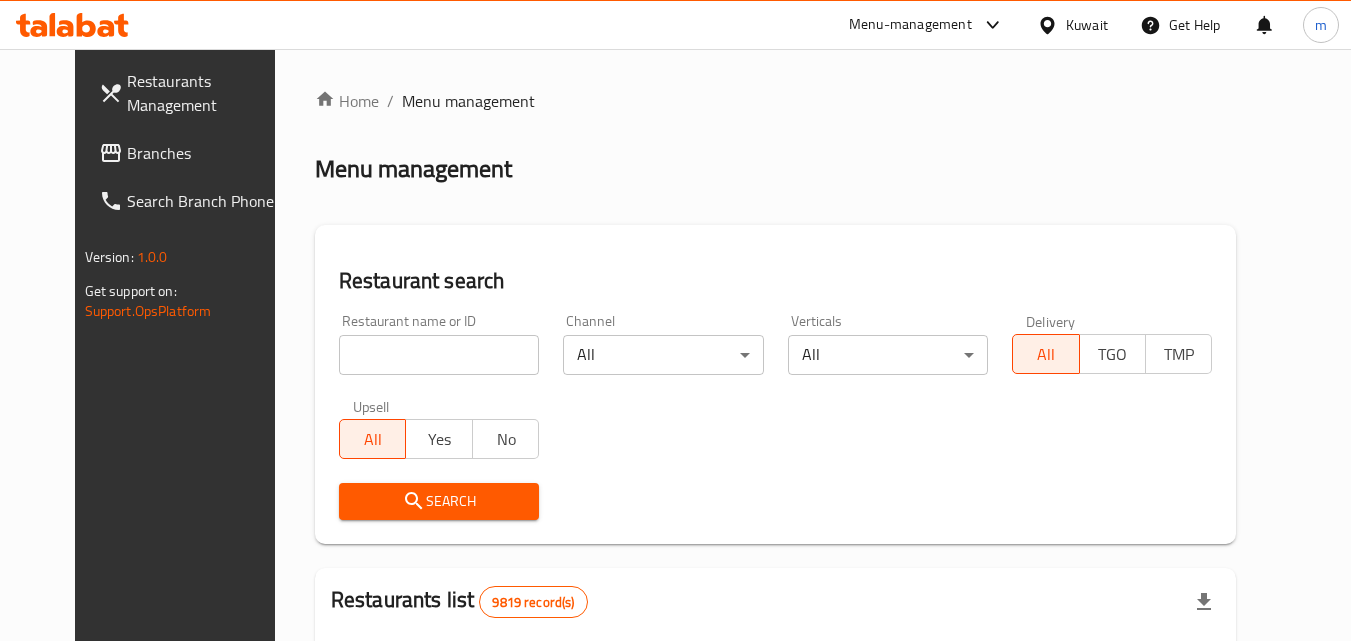 click at bounding box center [439, 355] 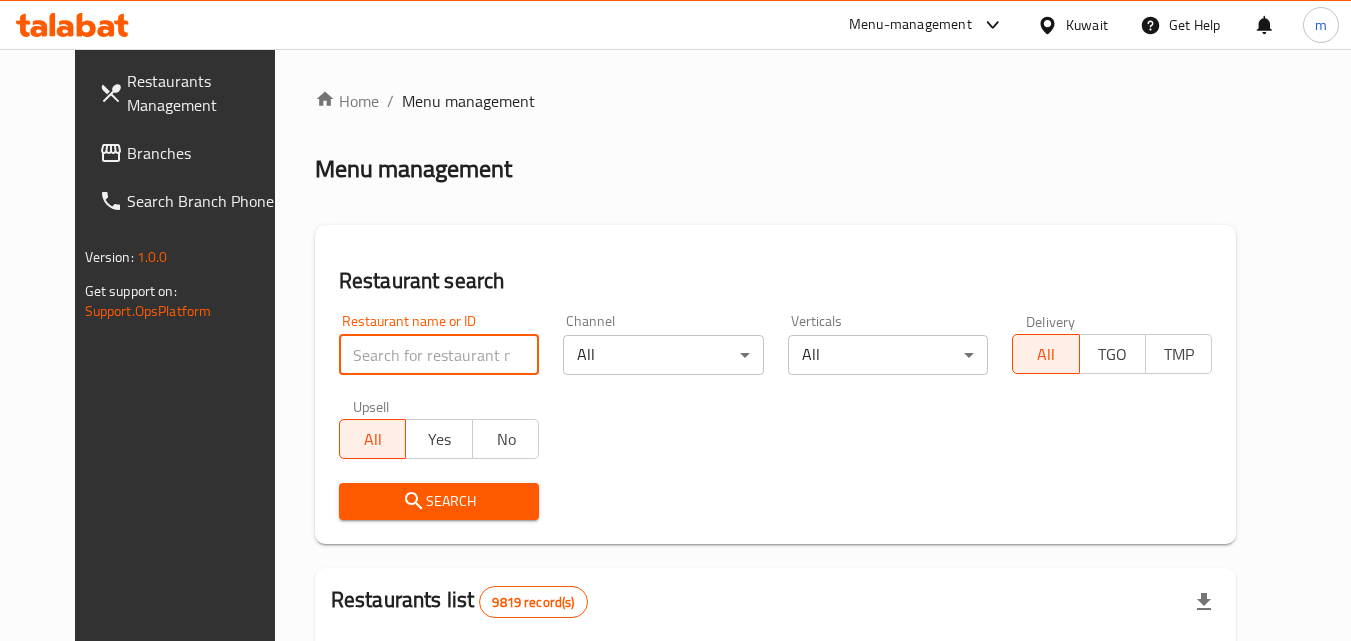 paste on "669937" 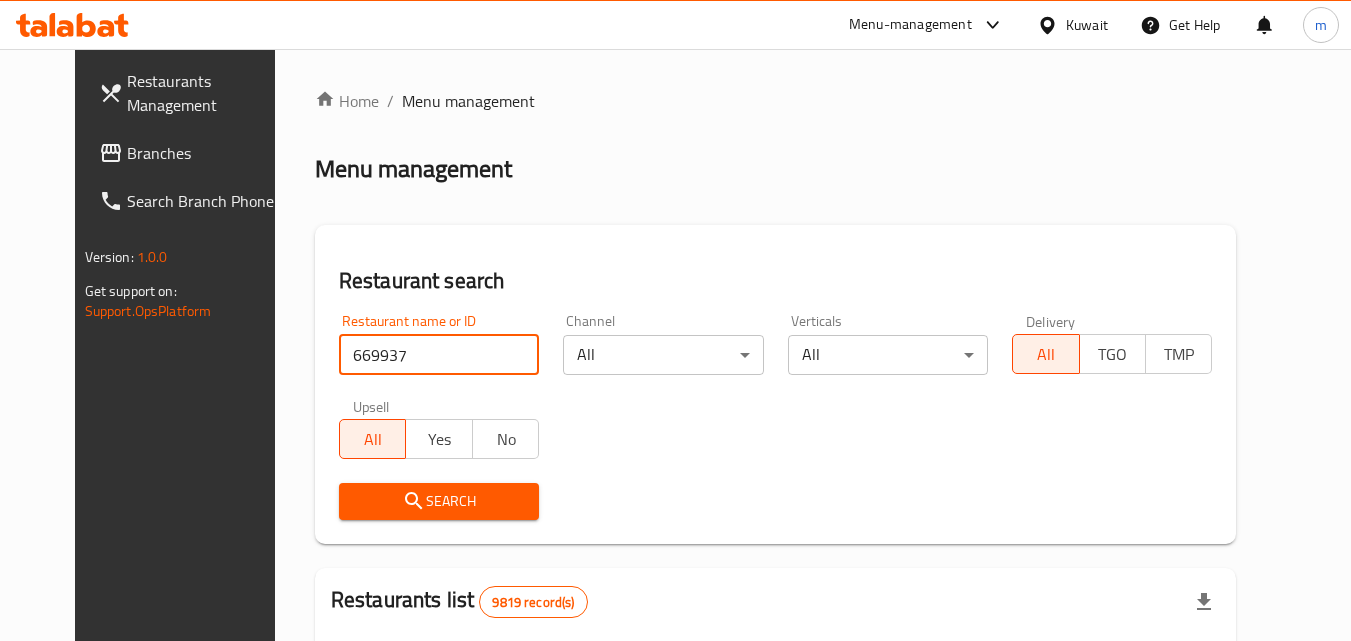 type on "669937" 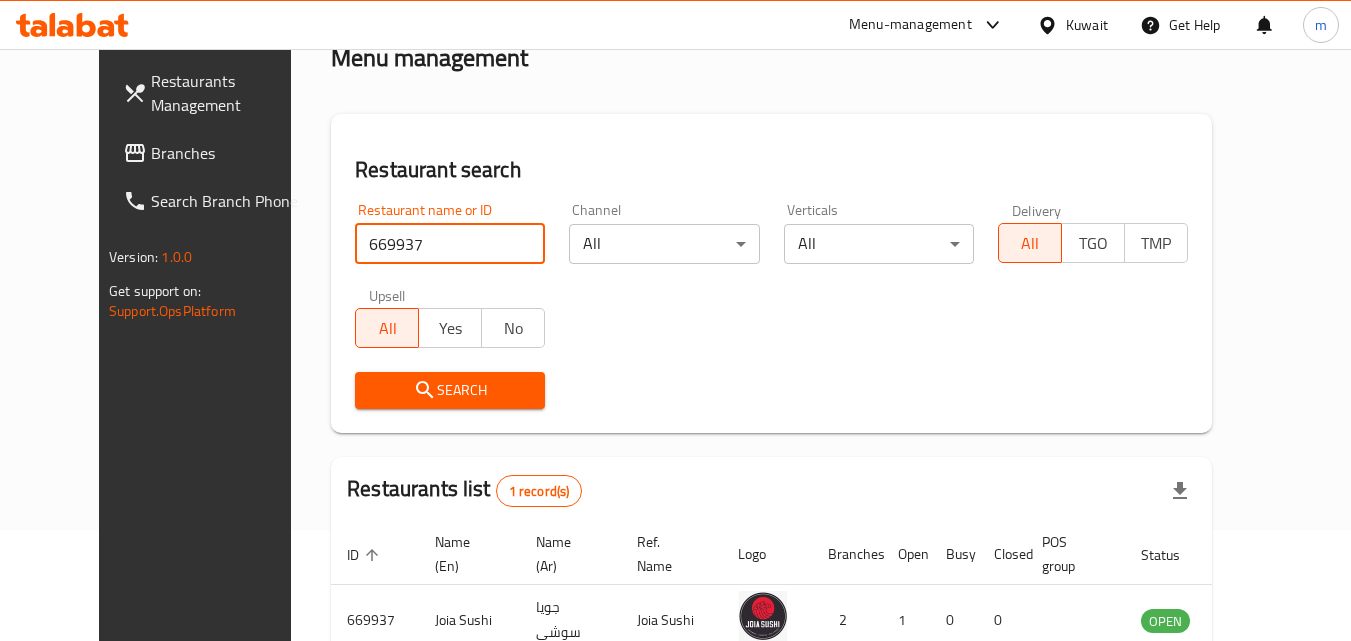scroll, scrollTop: 234, scrollLeft: 0, axis: vertical 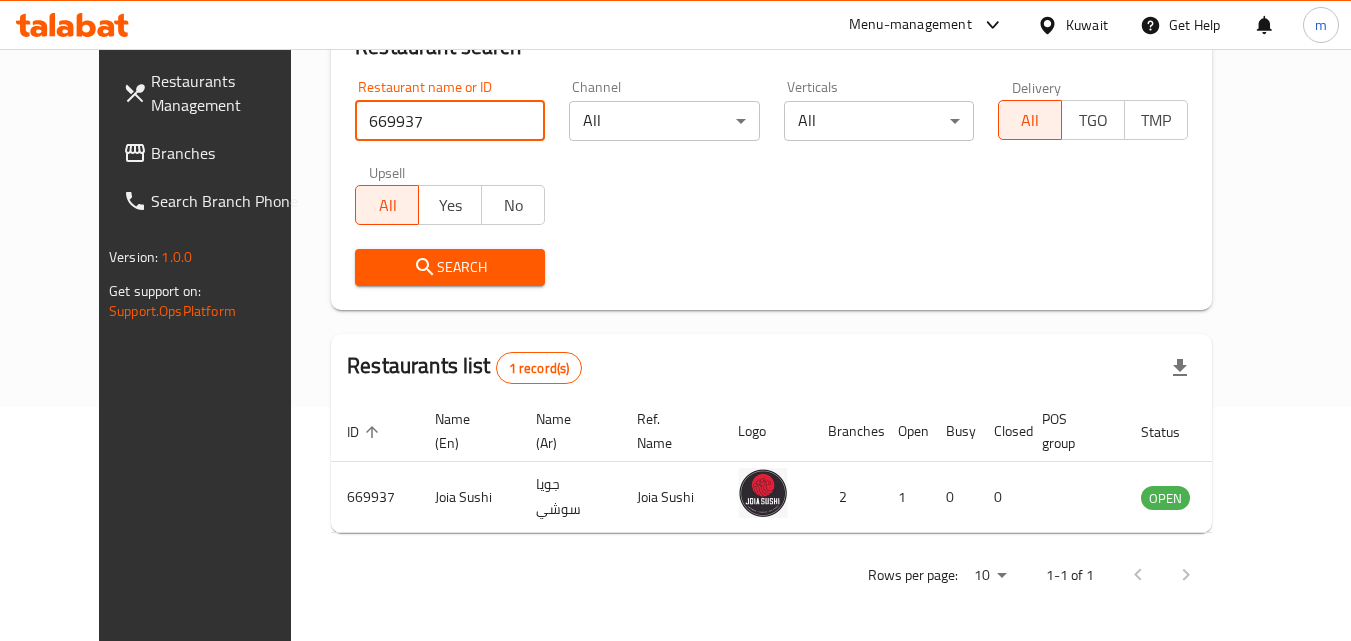 click on "Branches" at bounding box center (230, 153) 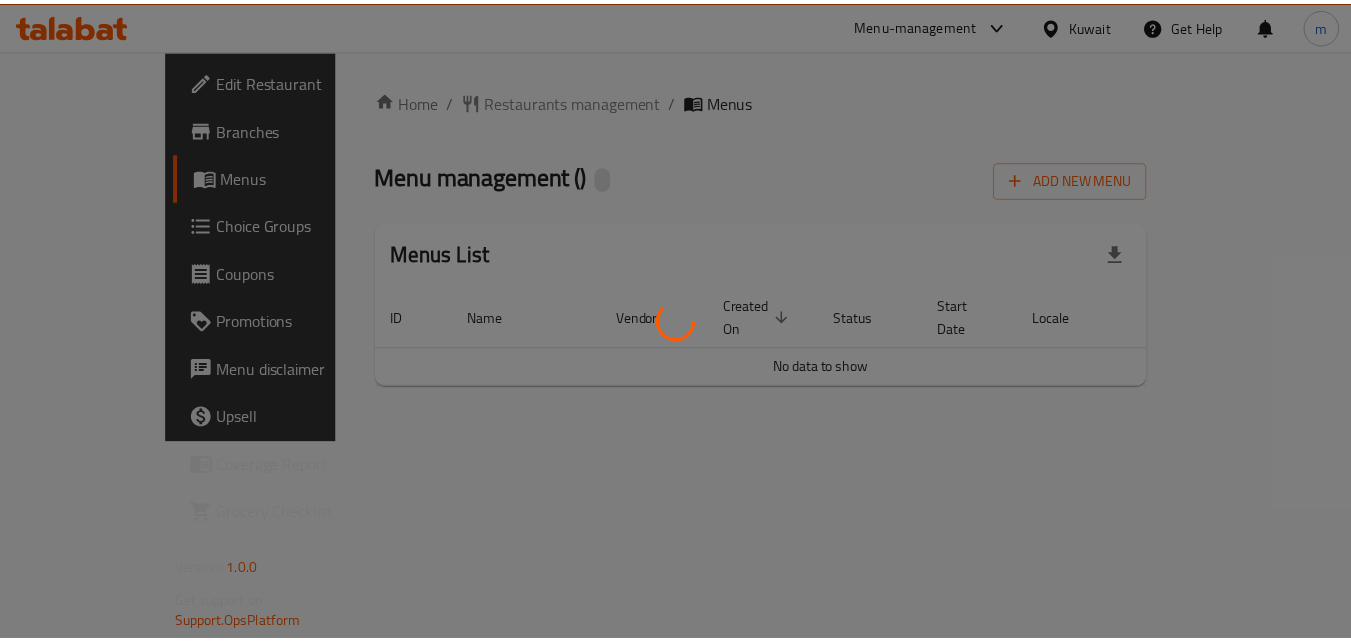 scroll, scrollTop: 0, scrollLeft: 0, axis: both 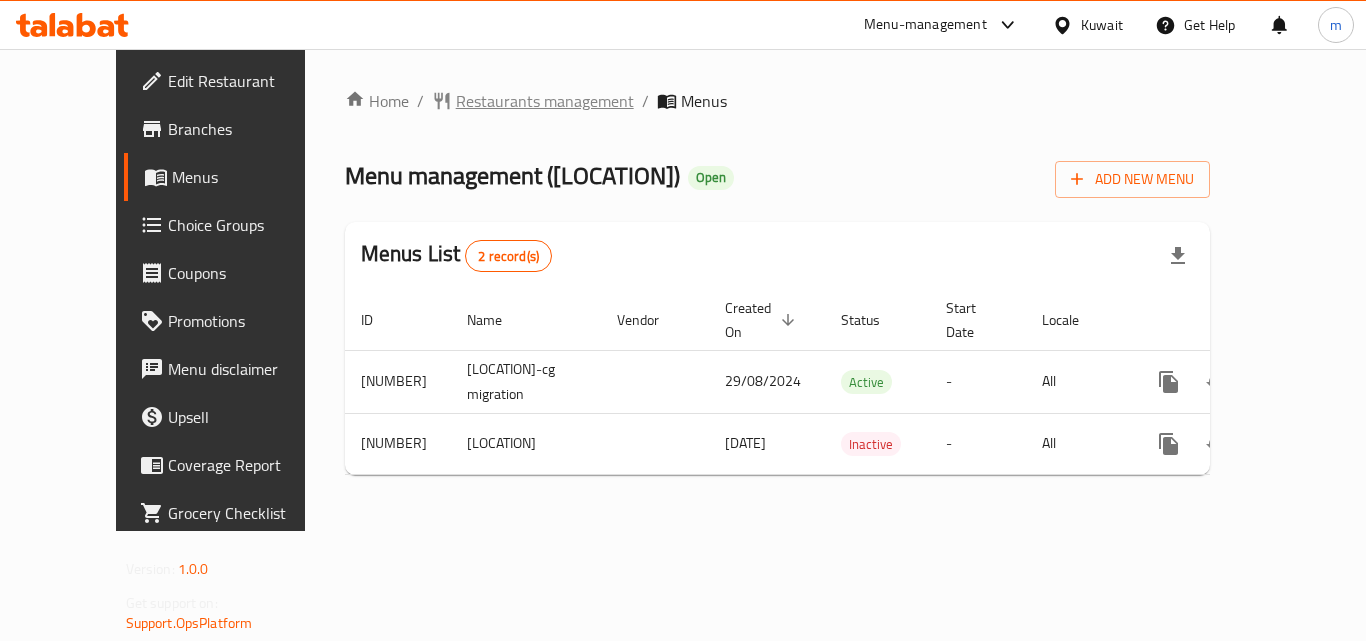 click on "Restaurants management" at bounding box center (545, 101) 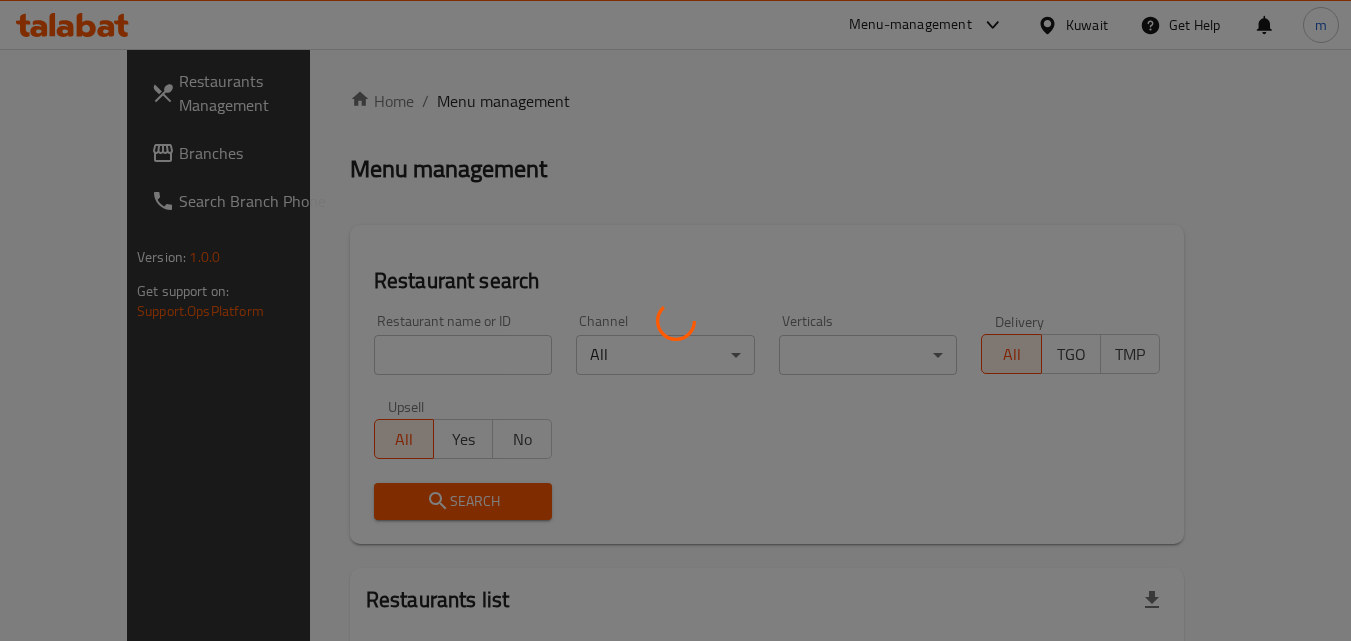 click at bounding box center [675, 320] 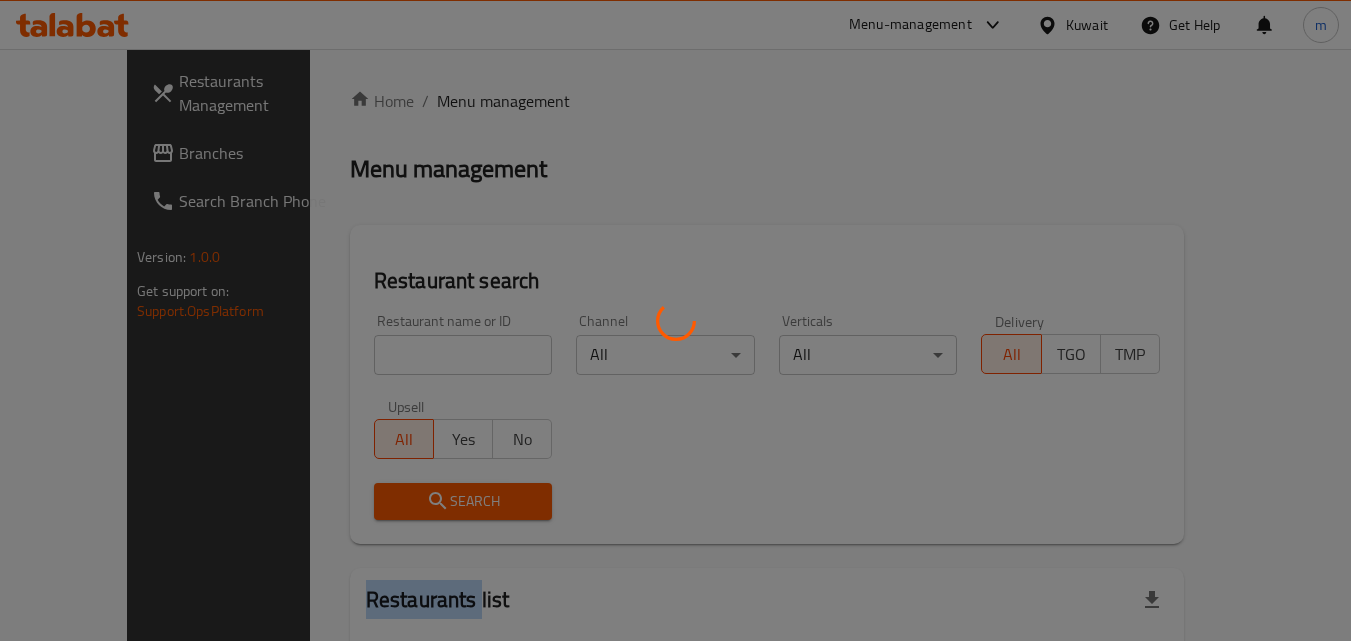 click at bounding box center [675, 320] 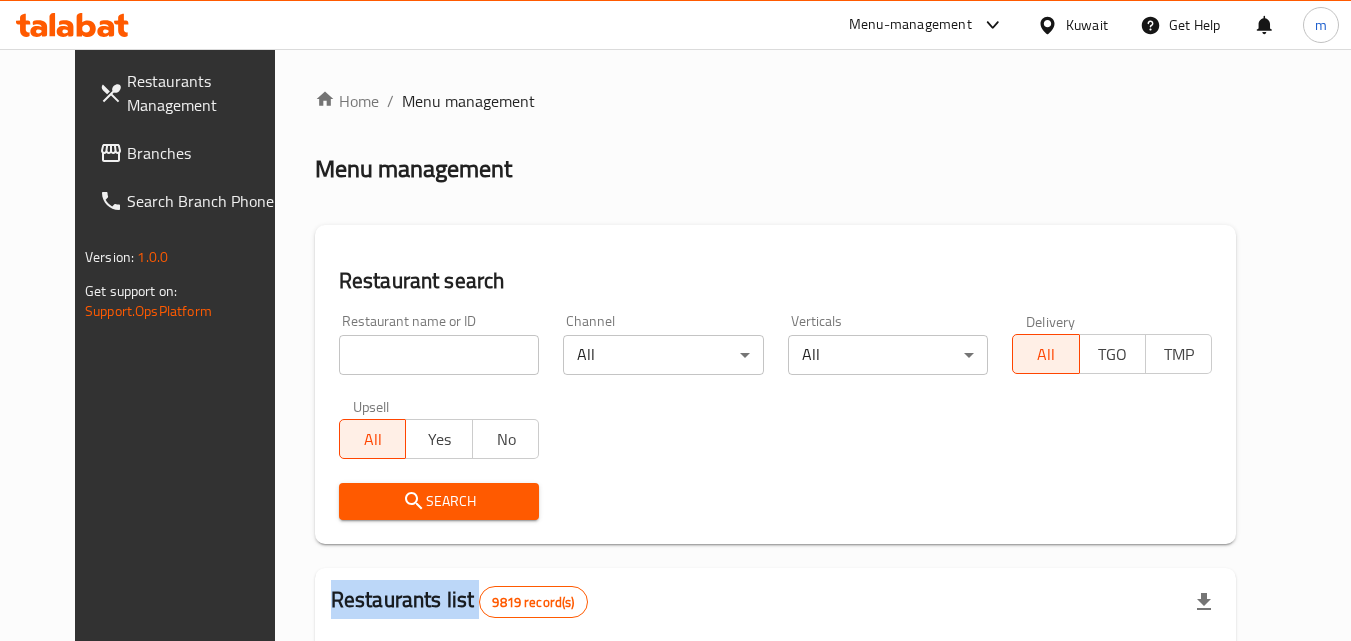 click on "Home / Menu management Menu management Restaurant search Restaurant name or ID Restaurant name or ID Channel All ​ Verticals All ​ Delivery All TGO TMP Upsell All Yes No   Search Restaurants list   9819 record(s) ID sorted ascending Name (En) Name (Ar) Ref. Name Logo Branches Open Busy Closed POS group Status Action 1 Little Caesars  ليتل سيزرز 6 0 0 0 INACTIVE 2 Pizza Hut بيتزا هت 68 0 0 2 KFG HIDDEN 3 old kfg BK-3 old kfg BK-3 77 0 0 0 KFG HIDDEN 4 Hardee's هارديز 58 51 0 0 Americana-Digital OPEN 5 Chicken Tikka دجاج تكا 15 12 0 0 OPEN 6 KFC كنتاكى 69 61 0 0 Americana-Digital OPEN 7 Dairy Queen ديري كوين 0 0 0 0 OPEN 8 Mais Alghanim ميس الغانم 11 11 0 0 OCIMS OPEN 9 Maki ماكي 2 2 0 0 OPEN 10 Rose PATISSERIE روز للمعجنات 1 1 0 0 OPEN Rows per page: 10 1-10 of 9819" at bounding box center [776, 696] 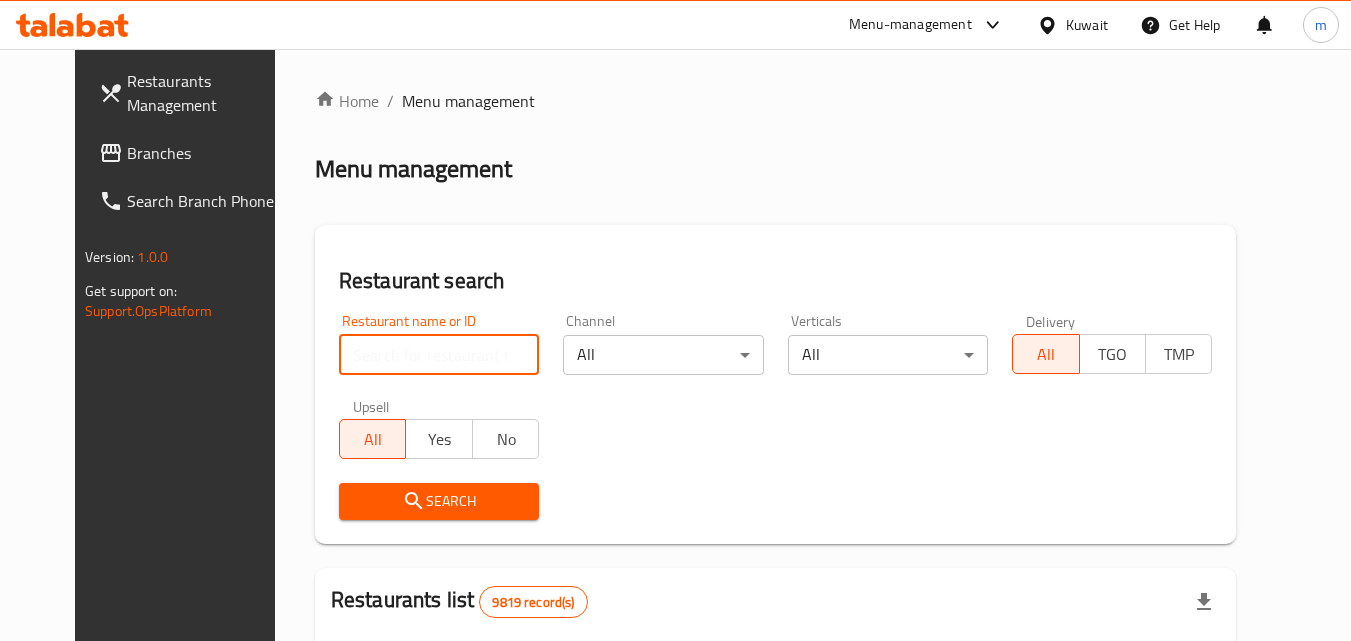 paste on "661117" 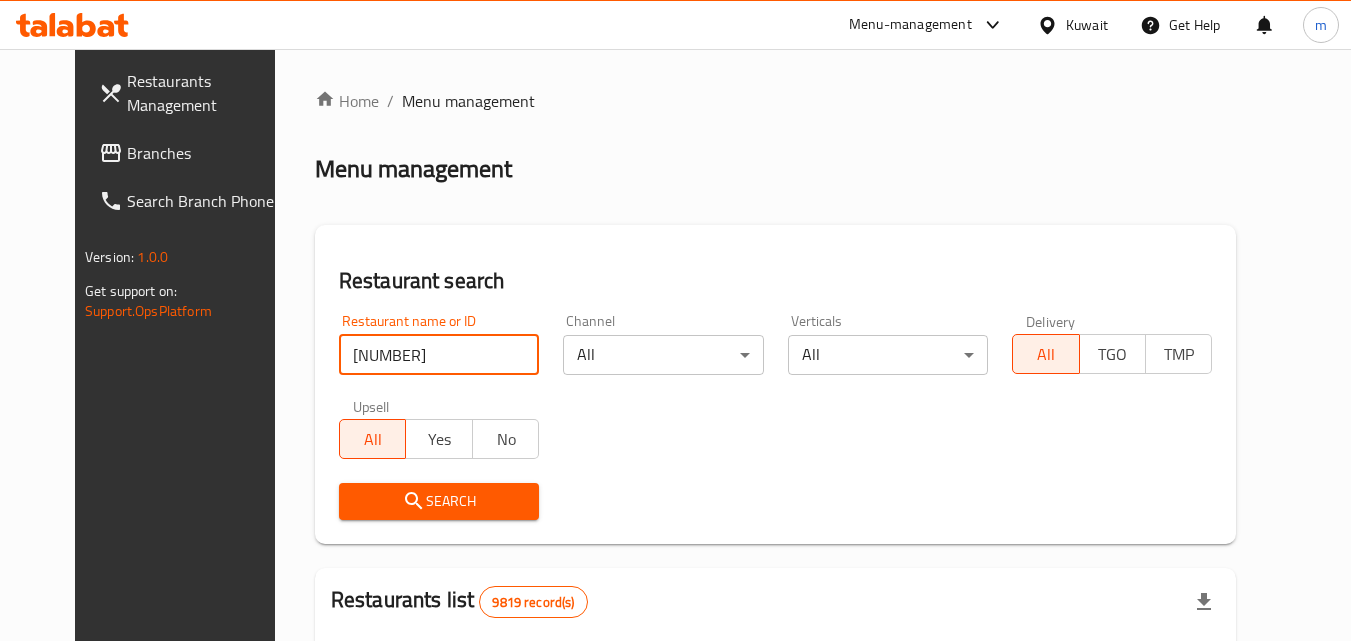 type on "661117" 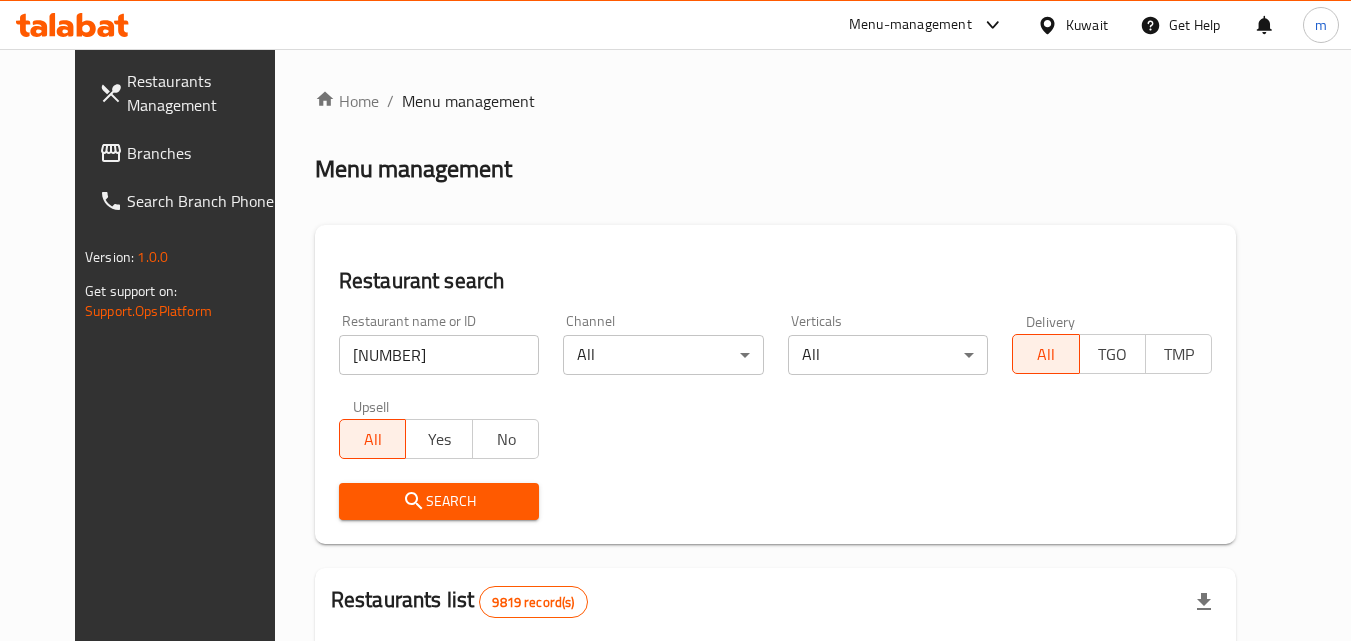 click on "Search" at bounding box center (439, 501) 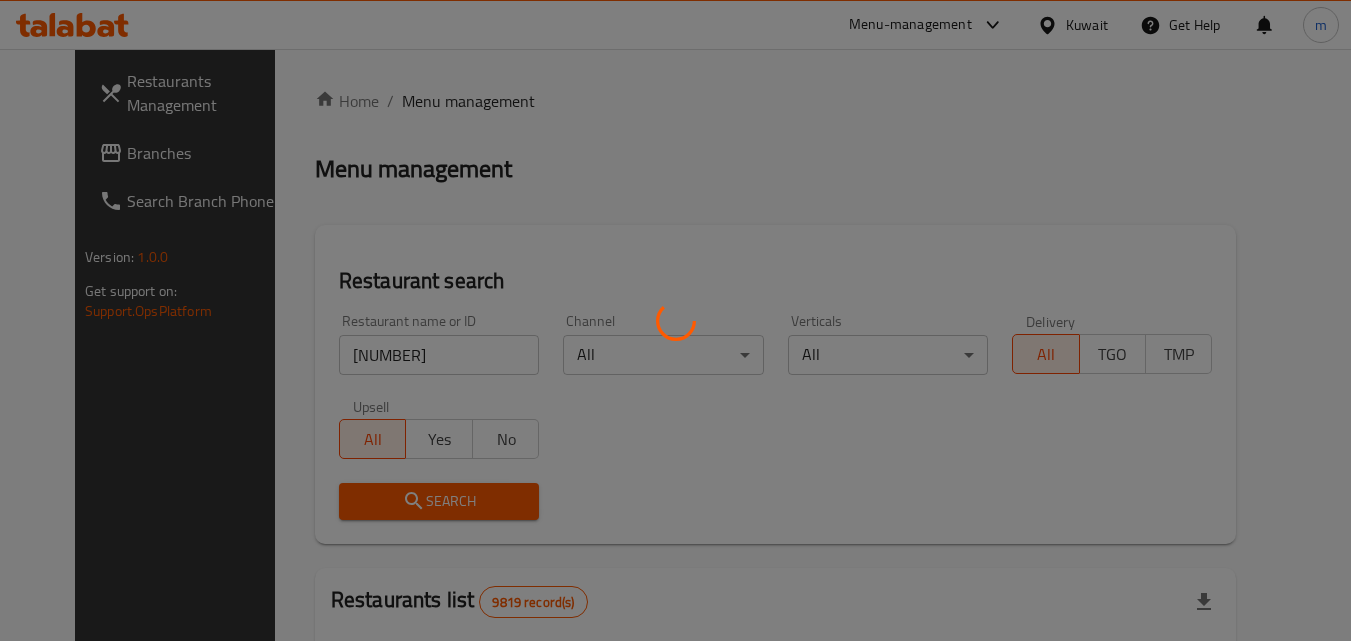 scroll, scrollTop: 234, scrollLeft: 0, axis: vertical 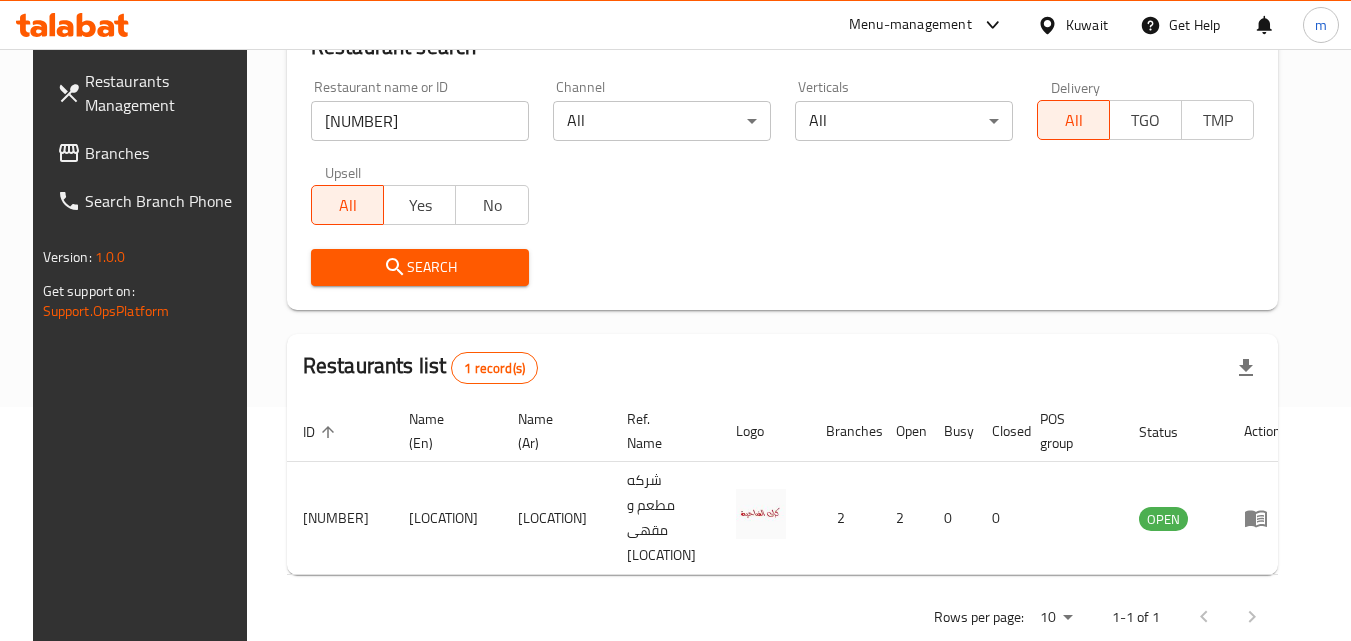 click on "Kuwait" at bounding box center [1087, 25] 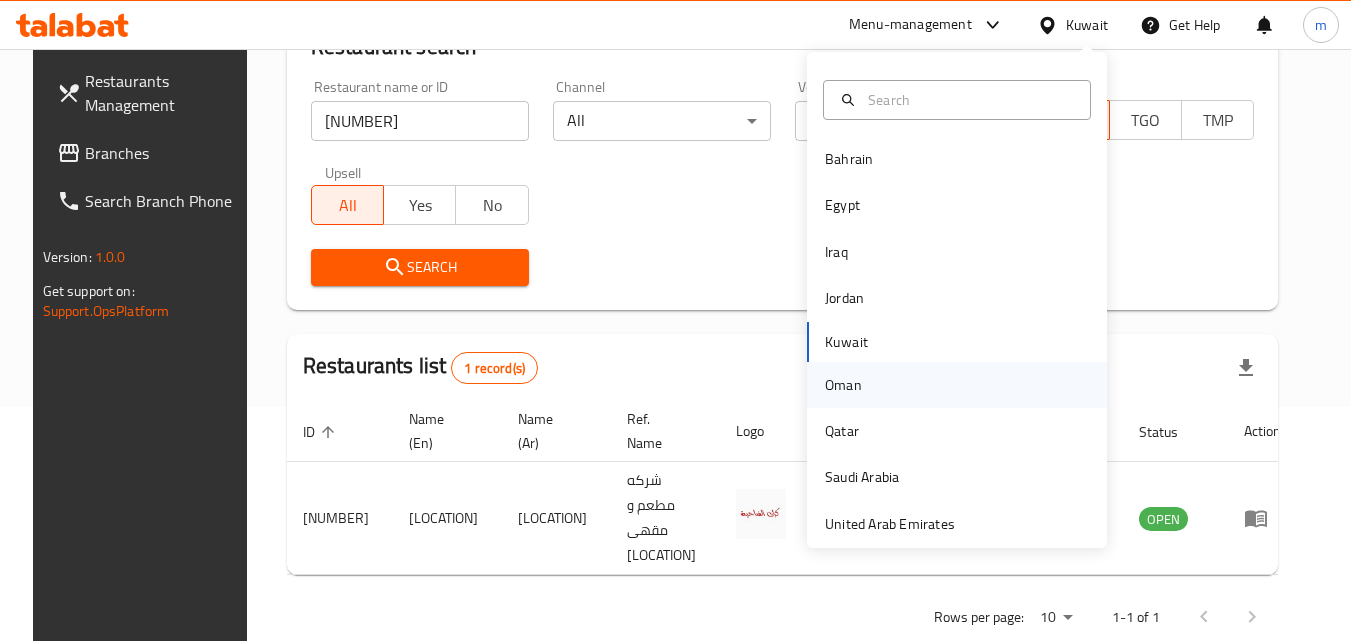 click on "Oman" at bounding box center [843, 385] 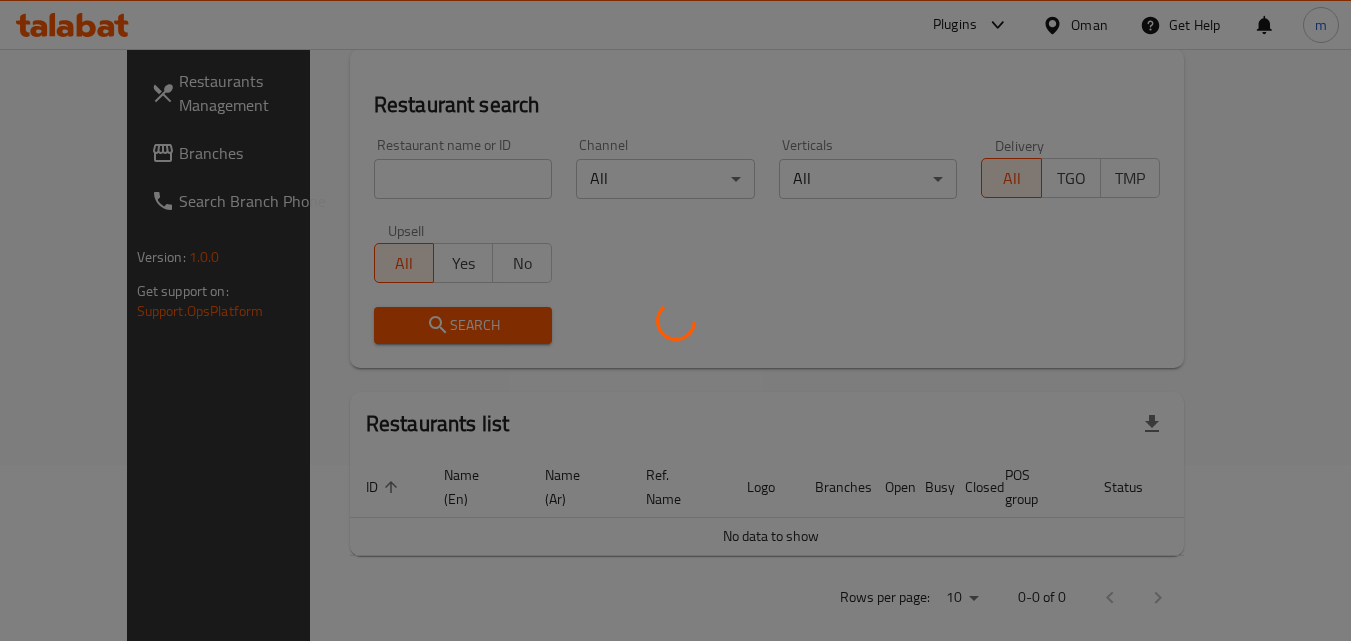 scroll, scrollTop: 234, scrollLeft: 0, axis: vertical 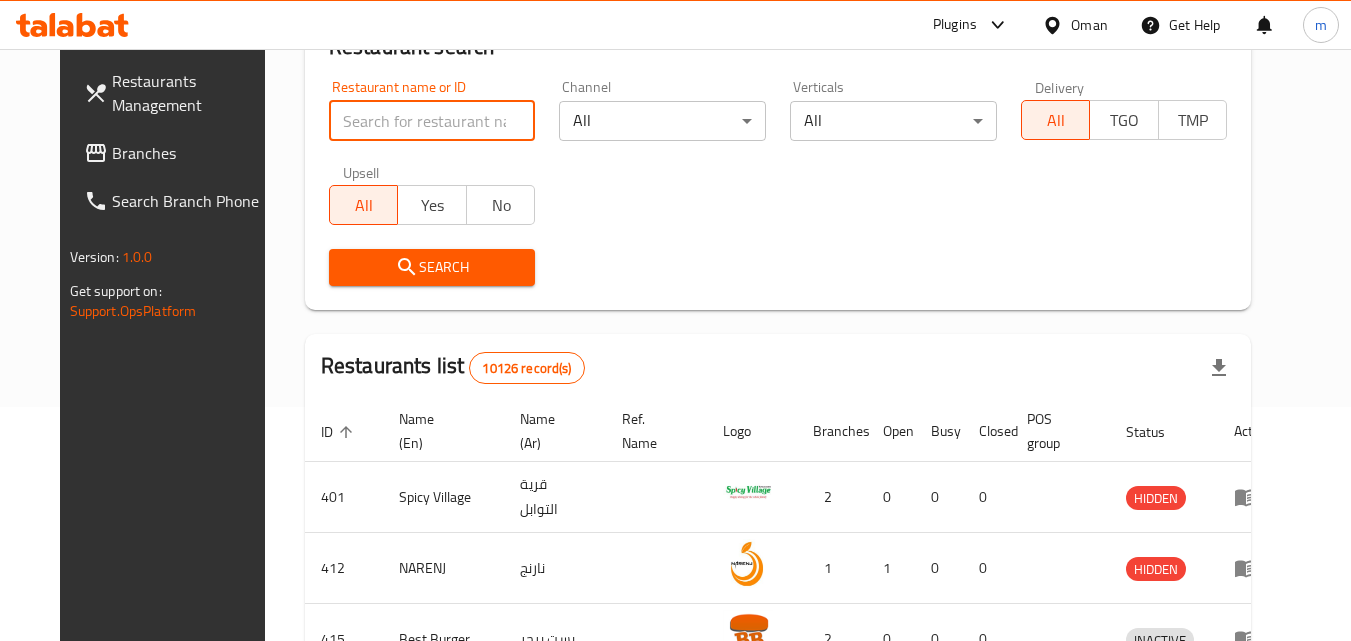 click at bounding box center [432, 121] 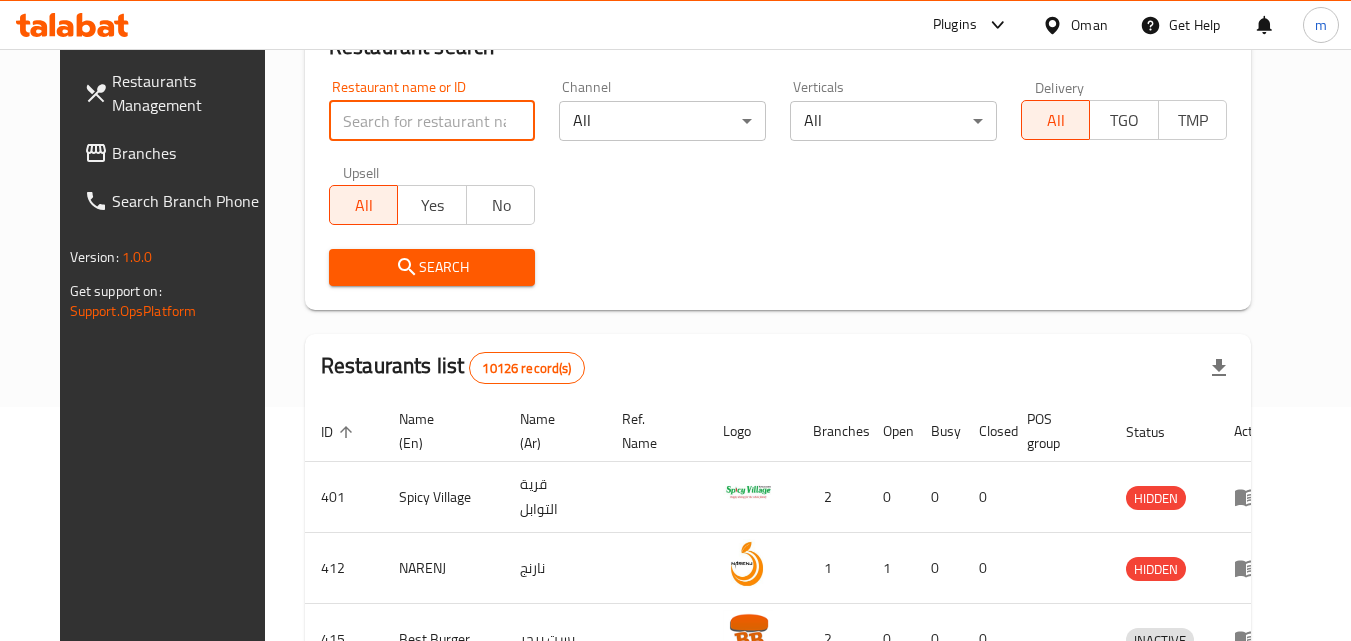 paste on "771281" 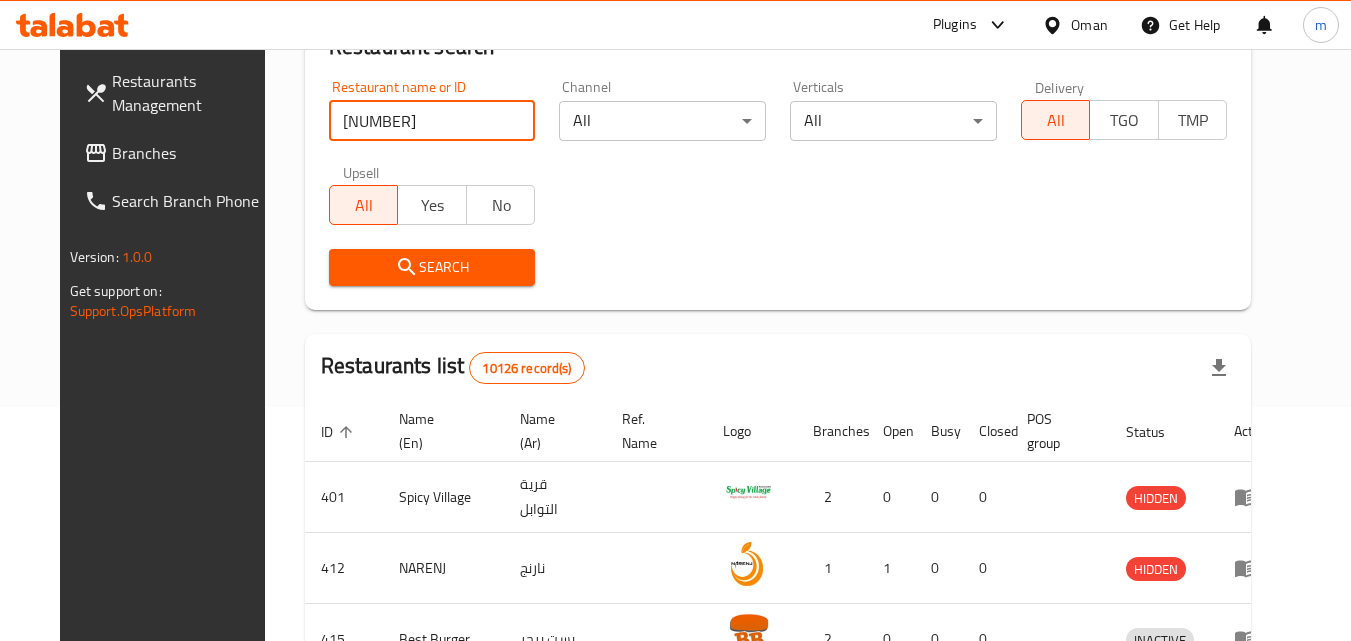 type on "771281" 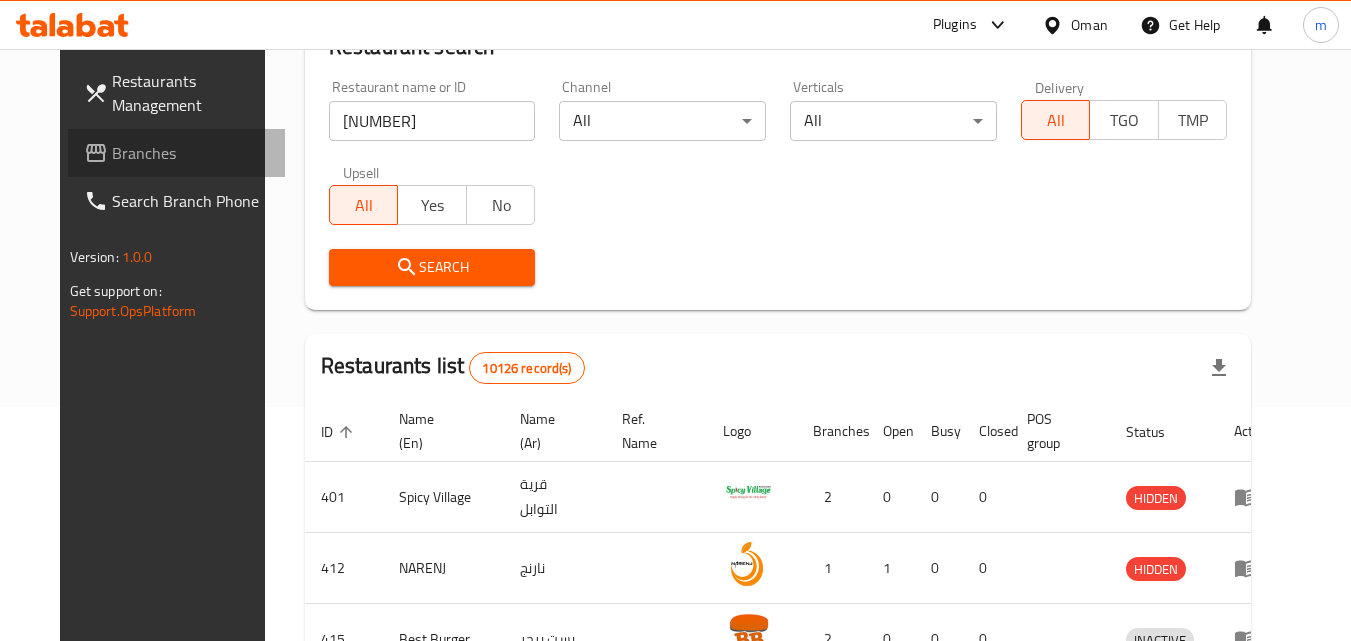 click on "Branches" at bounding box center [177, 153] 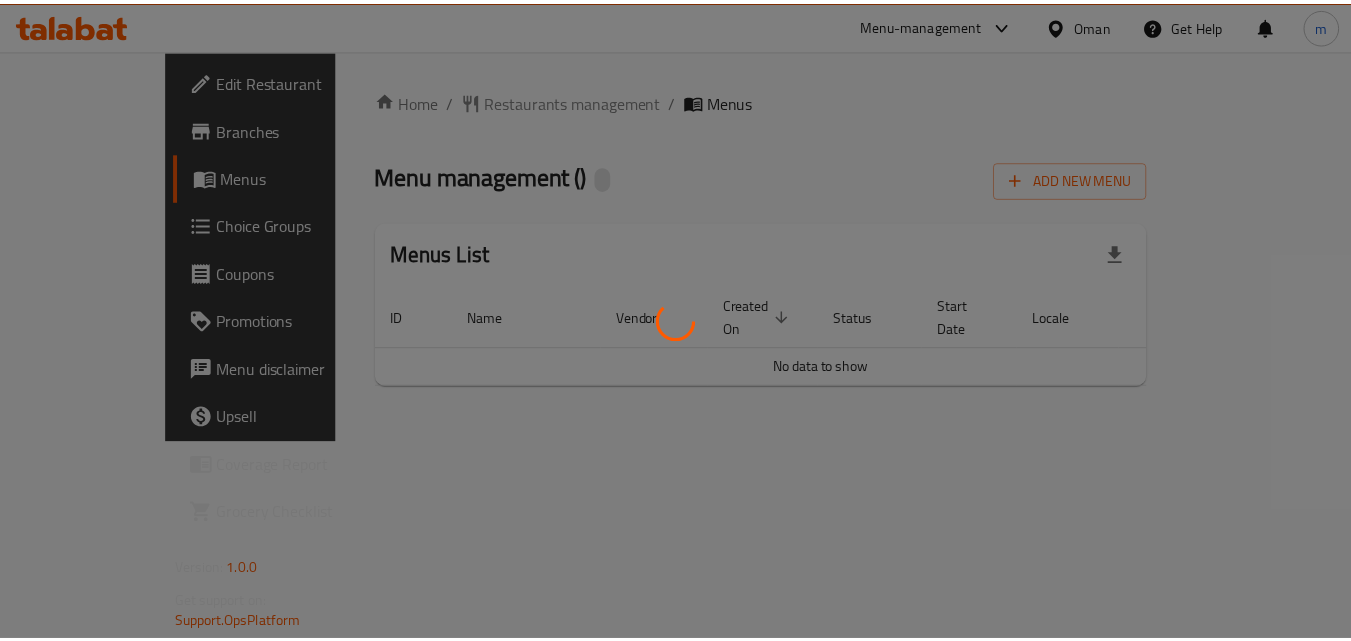 scroll, scrollTop: 0, scrollLeft: 0, axis: both 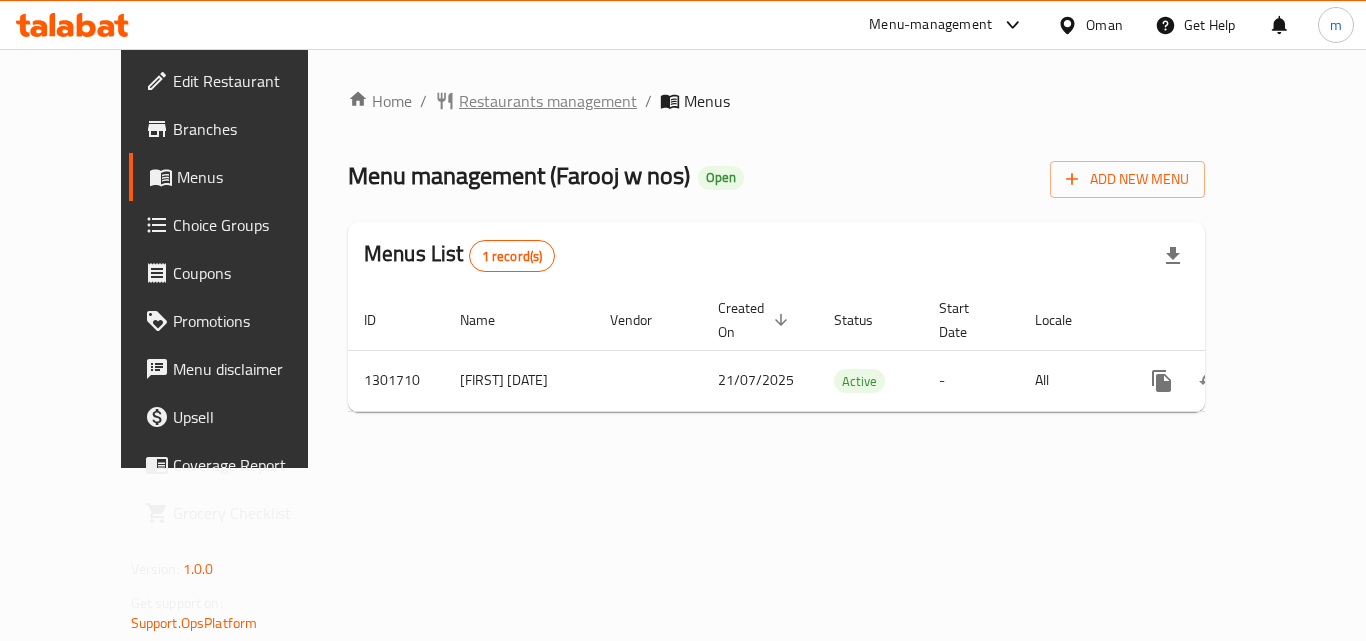 click on "Restaurants management" at bounding box center (548, 101) 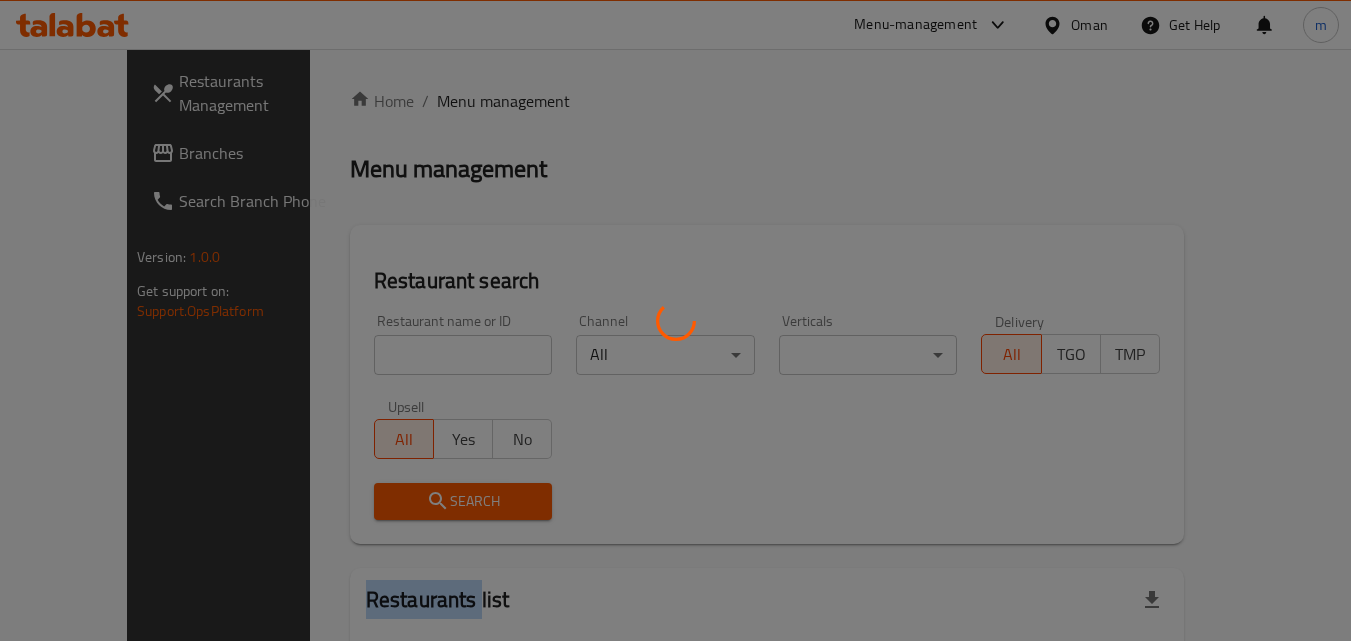 click at bounding box center (675, 320) 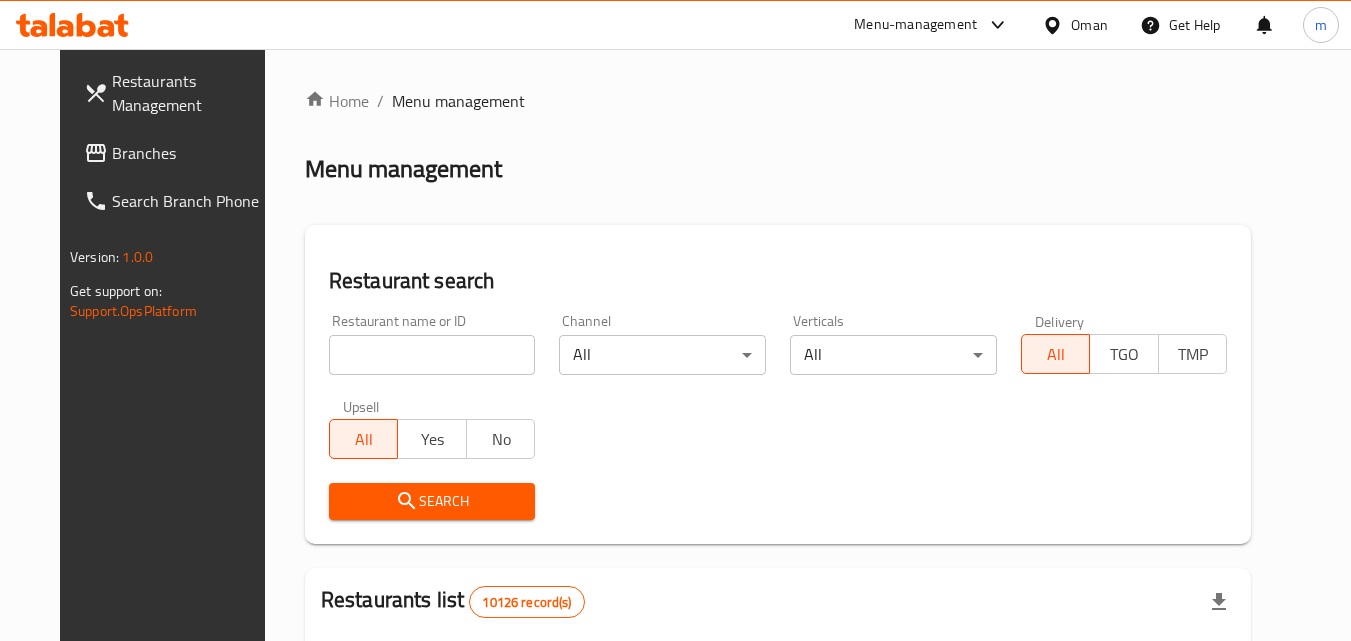 click at bounding box center [432, 355] 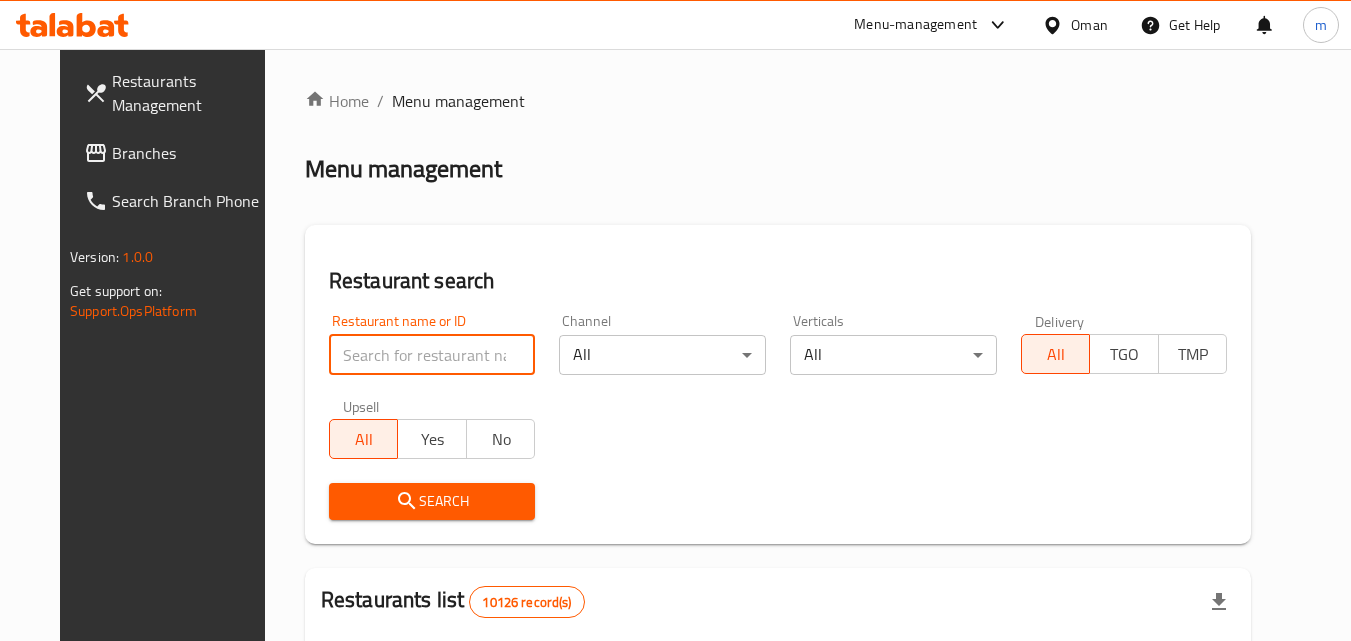 click at bounding box center (432, 355) 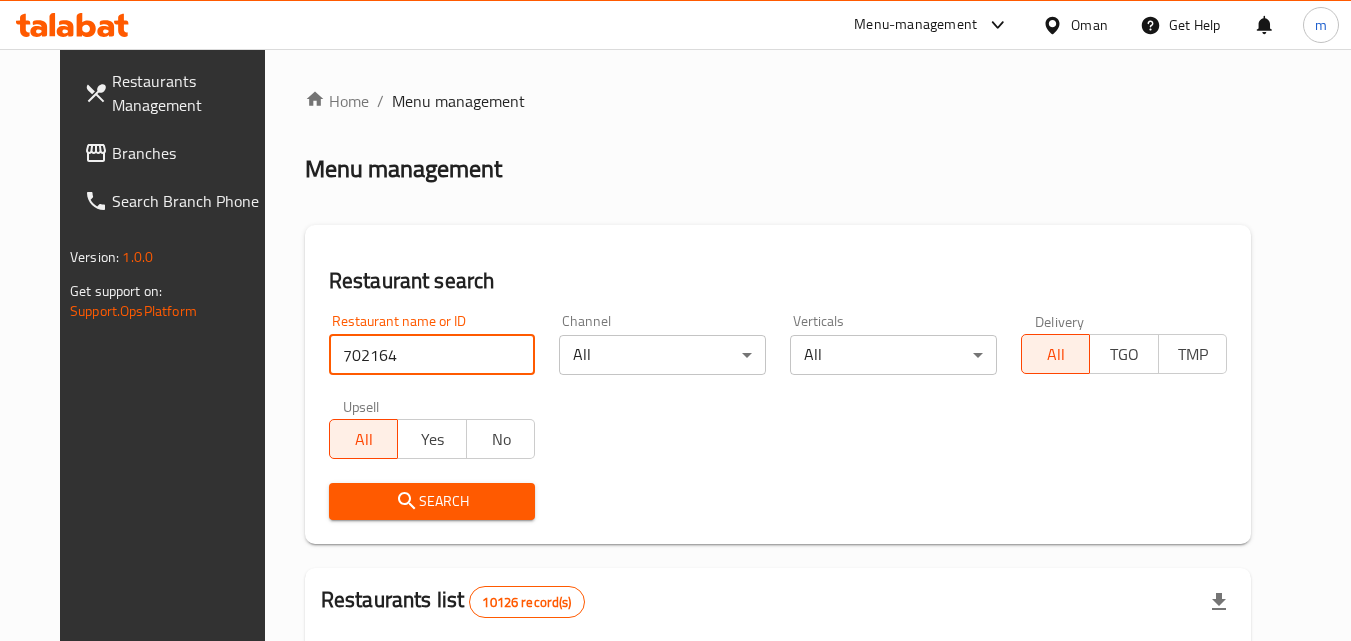 type on "702164" 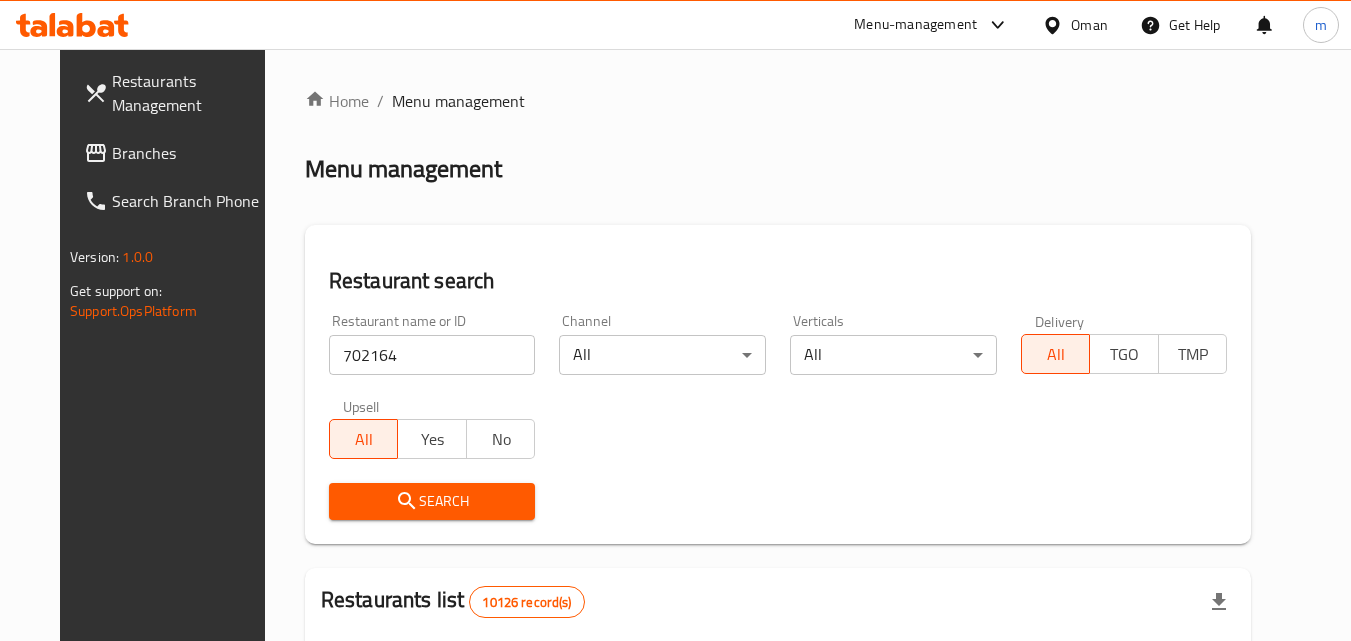 click on "Search" at bounding box center [432, 501] 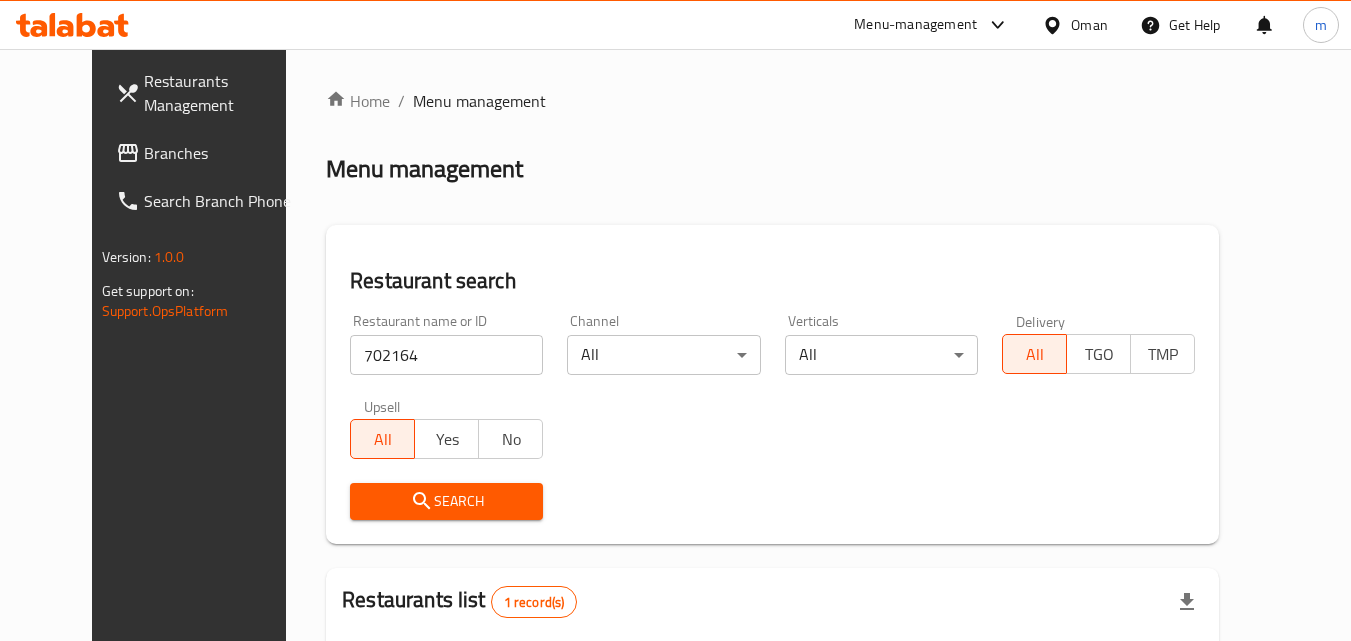click on "Search" at bounding box center (446, 501) 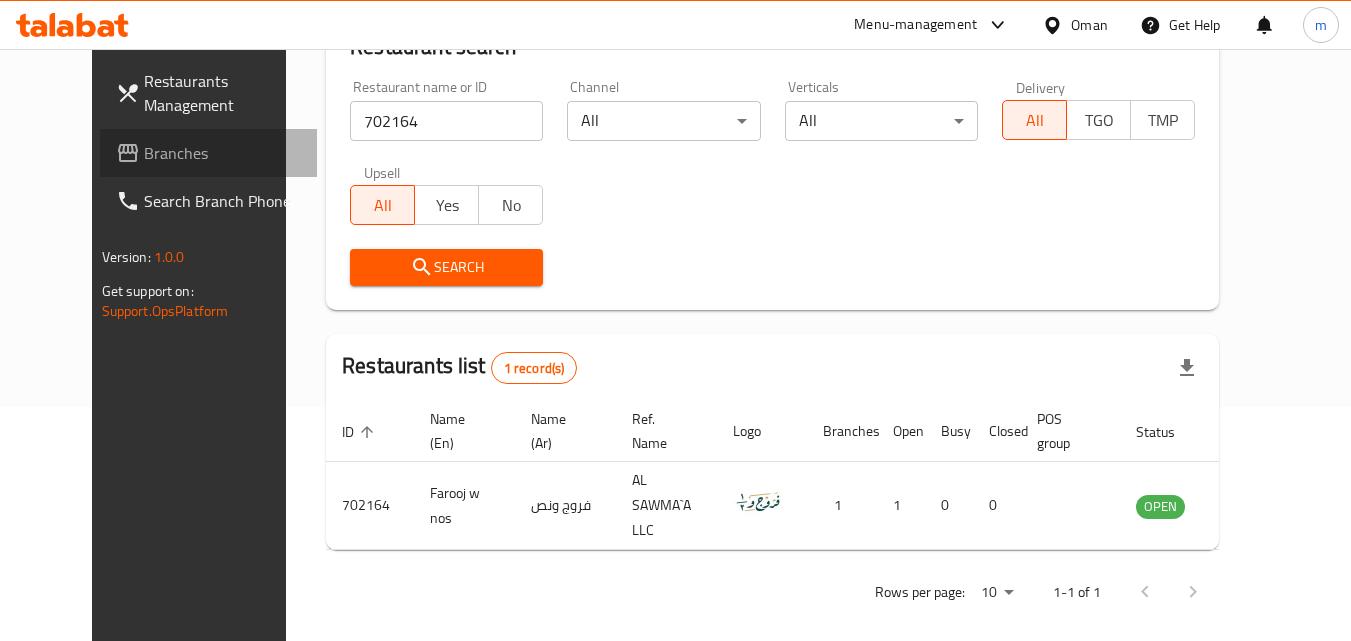click on "Branches" at bounding box center (223, 153) 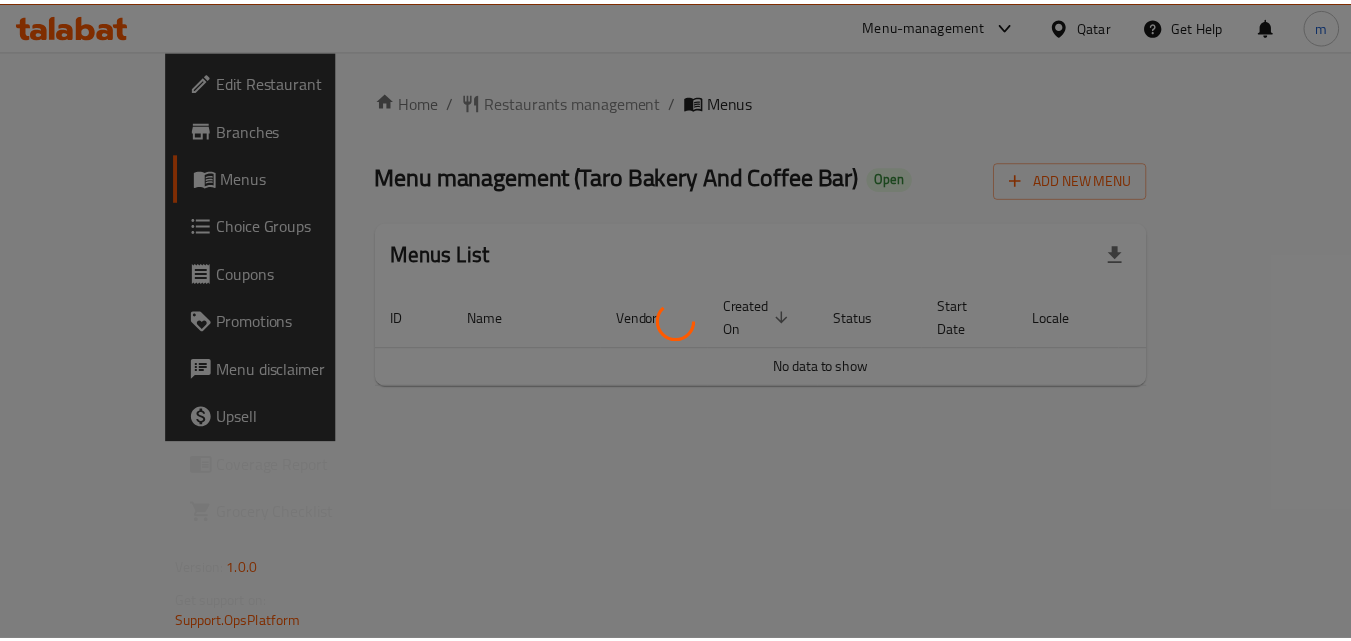 scroll, scrollTop: 0, scrollLeft: 0, axis: both 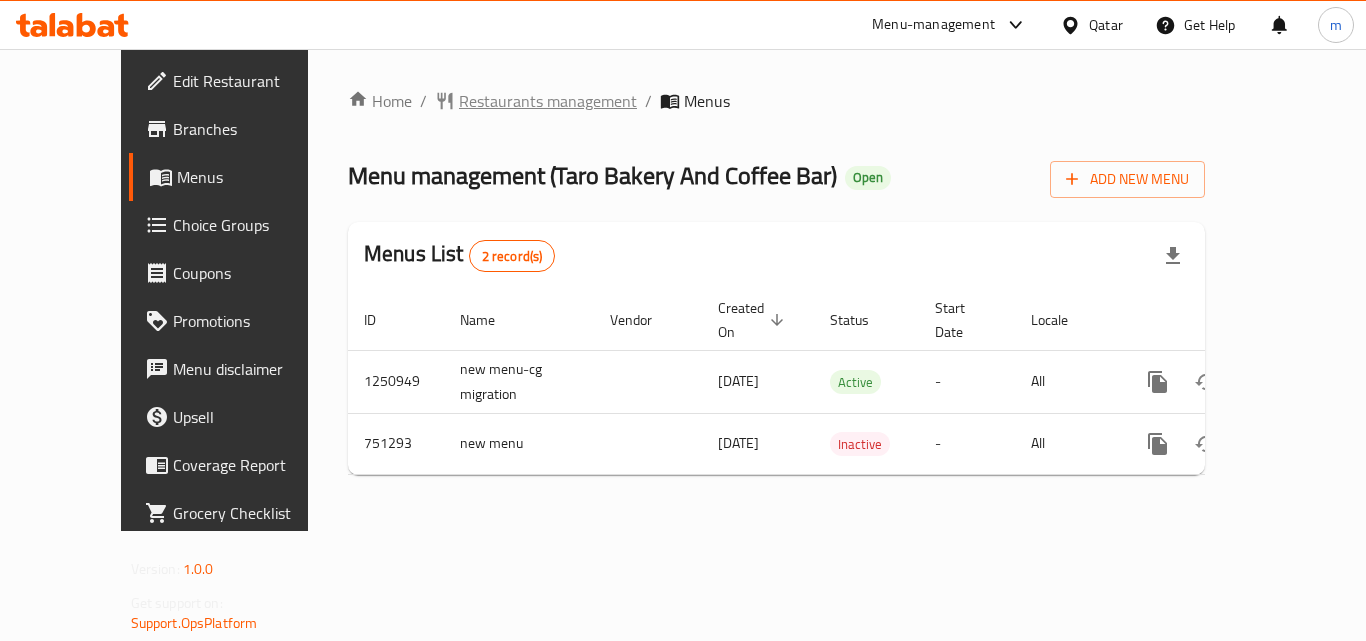 click on "Restaurants management" at bounding box center [548, 101] 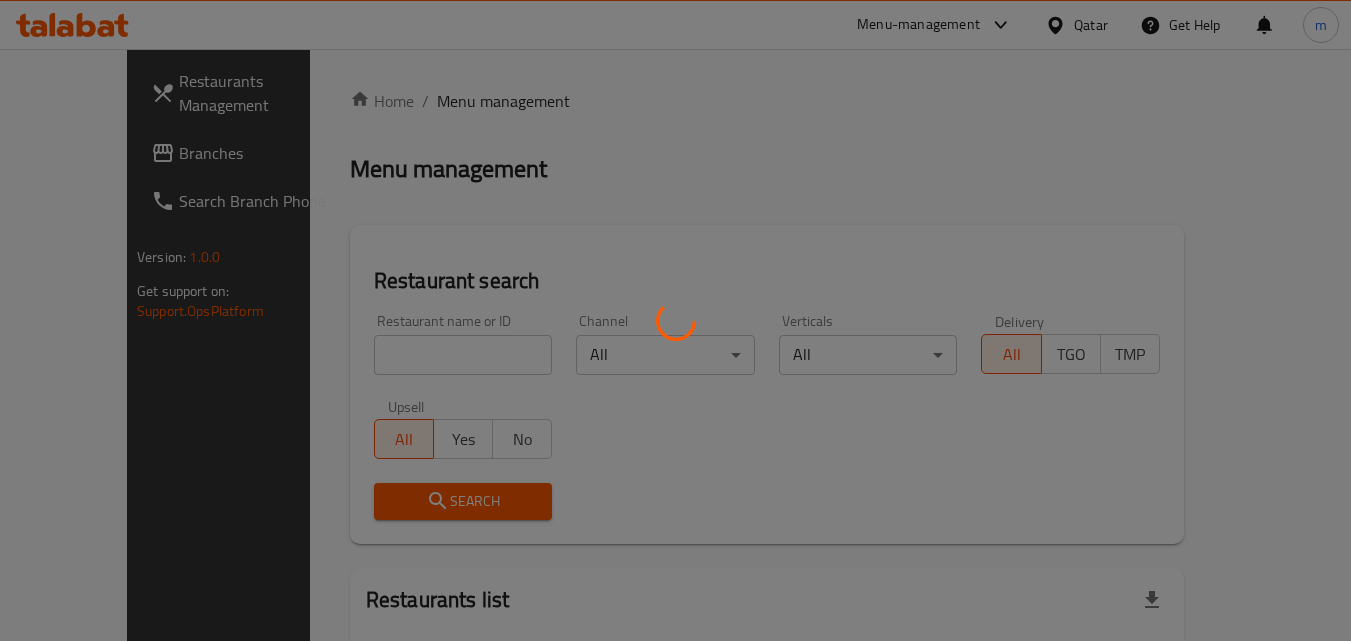 click at bounding box center (675, 320) 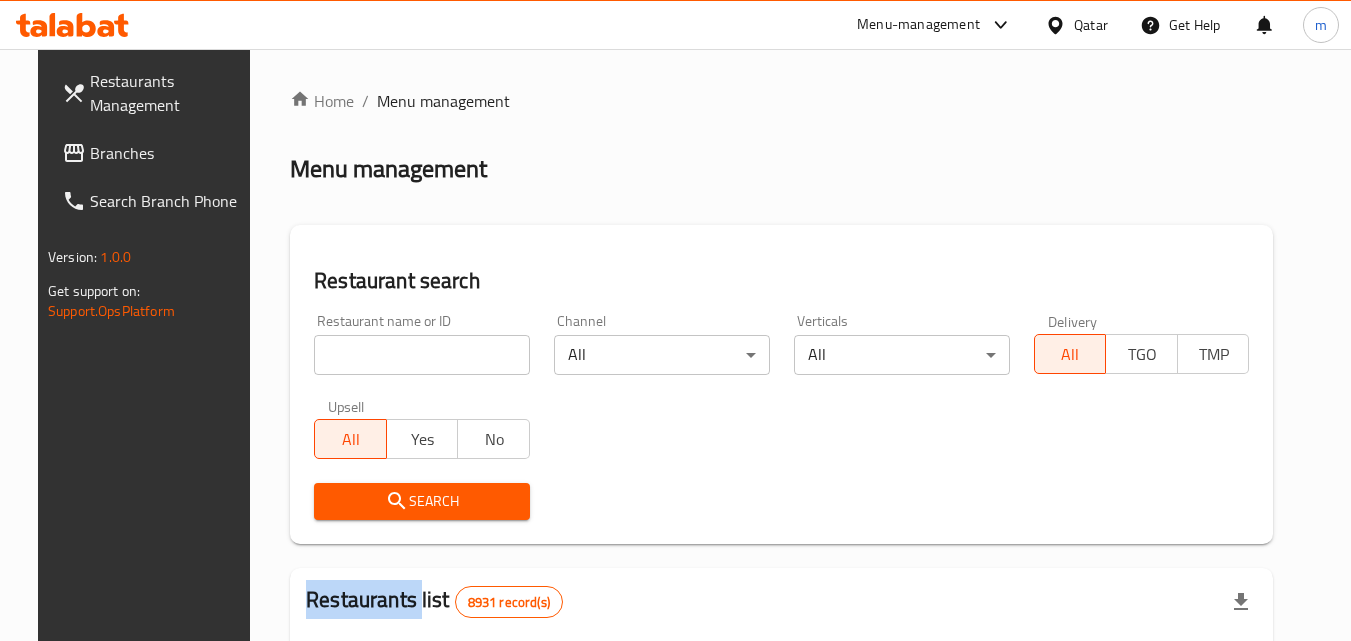 click on "Home / Menu management Menu management Restaurant search Restaurant name or ID Restaurant name or ID Channel All ​ Verticals All ​ Delivery All TGO TMP Upsell All Yes No   Search Restaurants list   8931 record(s) ID sorted ascending Name (En) Name (Ar) Ref. Name Logo Branches Open Busy Closed POS group Status Action 639 Hardee's هارديز TMP 23 18 0 0 Americana-Digital OPEN 663 Jabal Lebnan جبل لبنان 1 1 0 0 HIDDEN 664 Kanafji كنفجي 1 1 0 0 HIDDEN 665 Take Away تيك آوي 1 1 0 0 HIDDEN 666 Zaman Al-Khair Restaurant مطعم زمان الخير 1 0 0 0 INACTIVE 667 Al-Rabwah الربوة 1 0 0 0 INACTIVE 672 Bait Jedy بيت جدي 1 1 0 0 HIDDEN 673 Coffee Centre مركز القهوة 1 0 0 0 INACTIVE 676 Morning fresh مورنيج فريش 1 1 0 0 HIDDEN 680 Al-Qarmouty القرموطي 1 0 0 0 HIDDEN Rows per page: 10 1-10 of 8931" at bounding box center [781, 709] 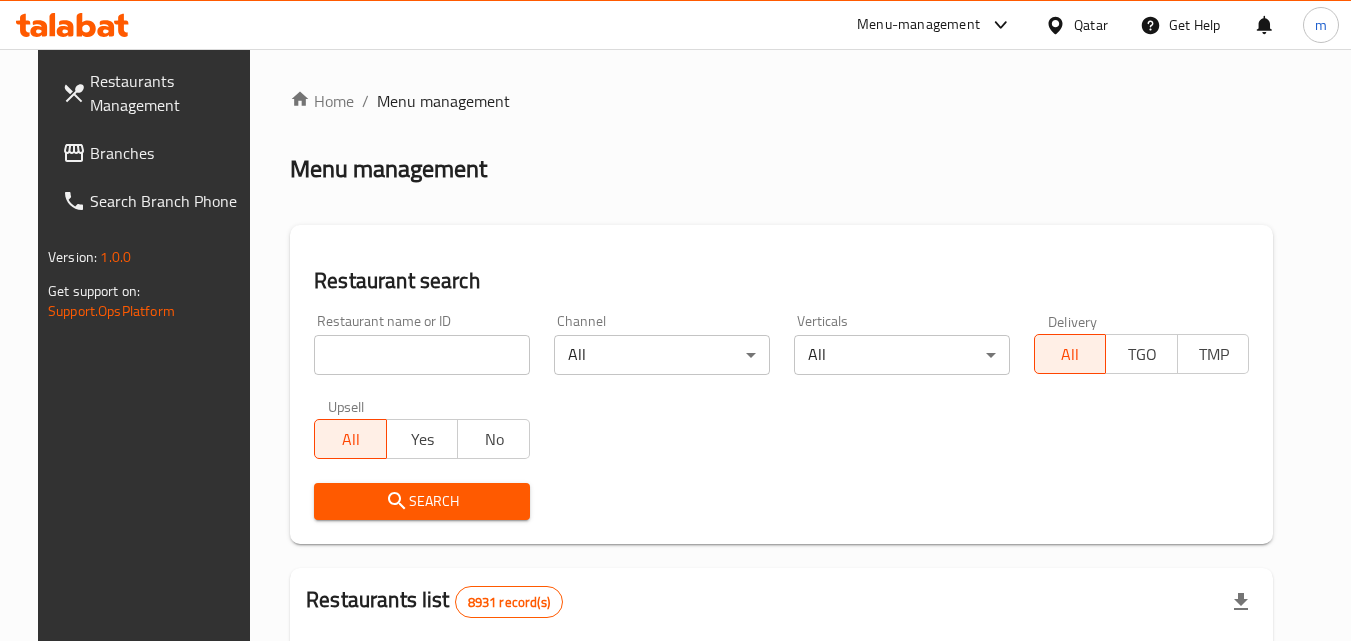 click at bounding box center [422, 355] 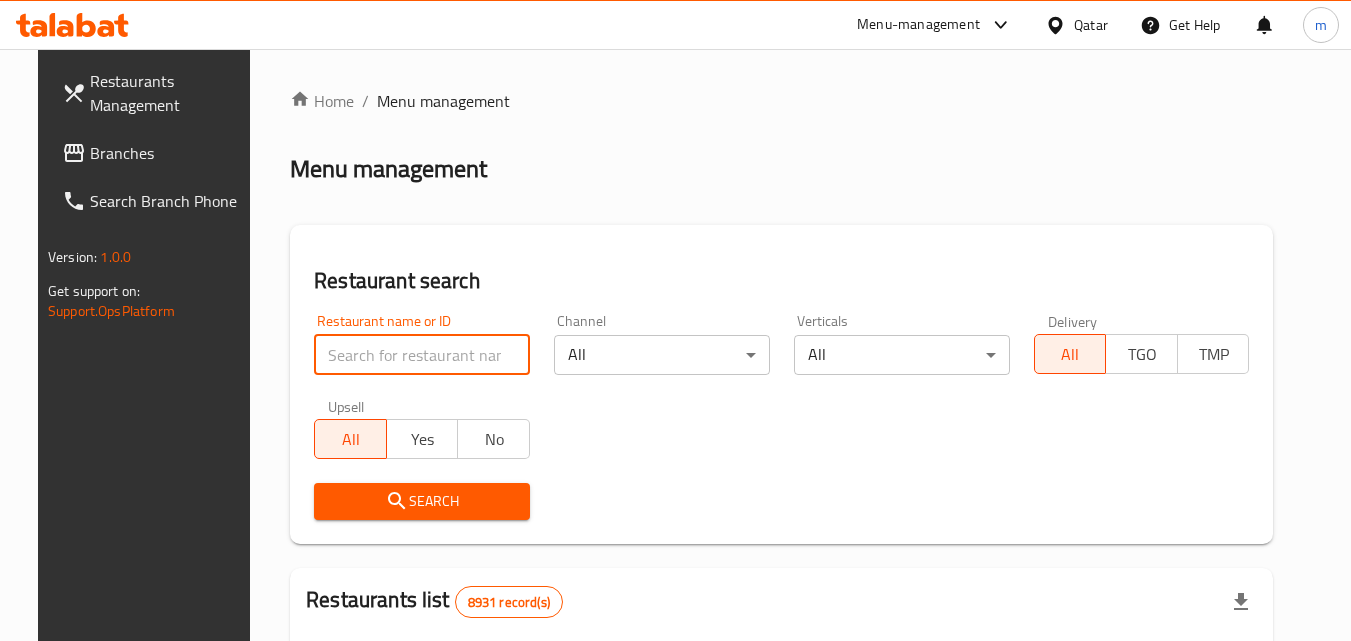 paste on "649075" 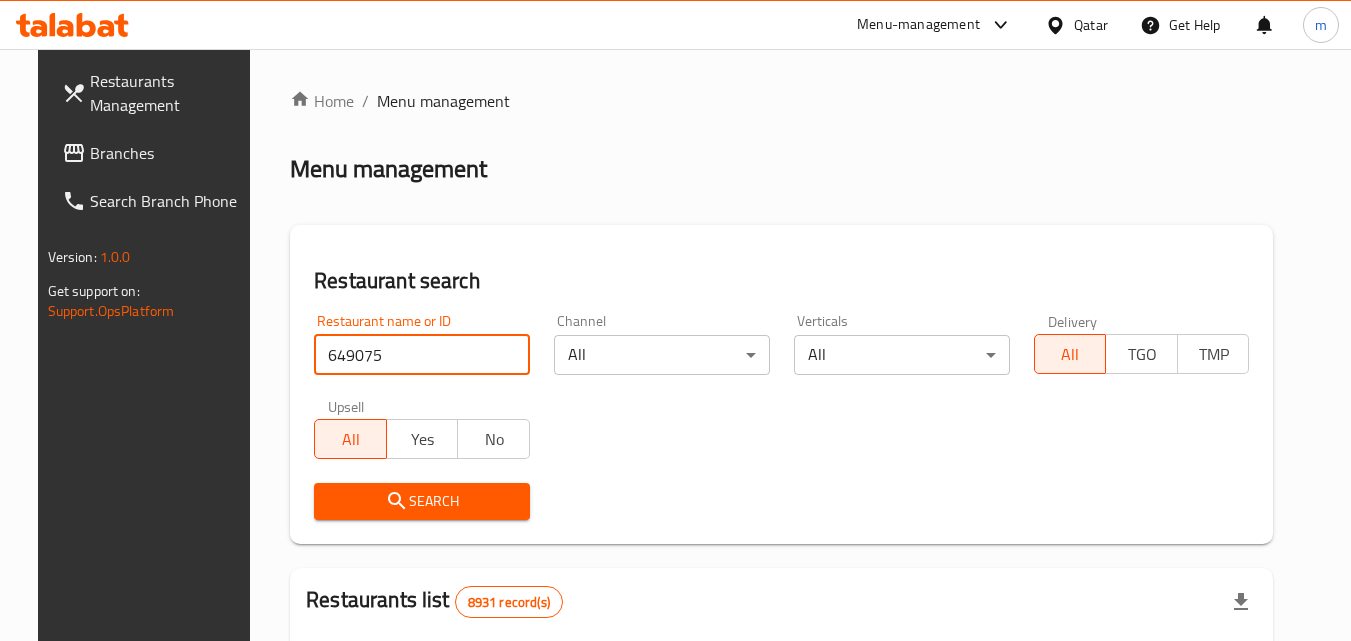 type on "649075" 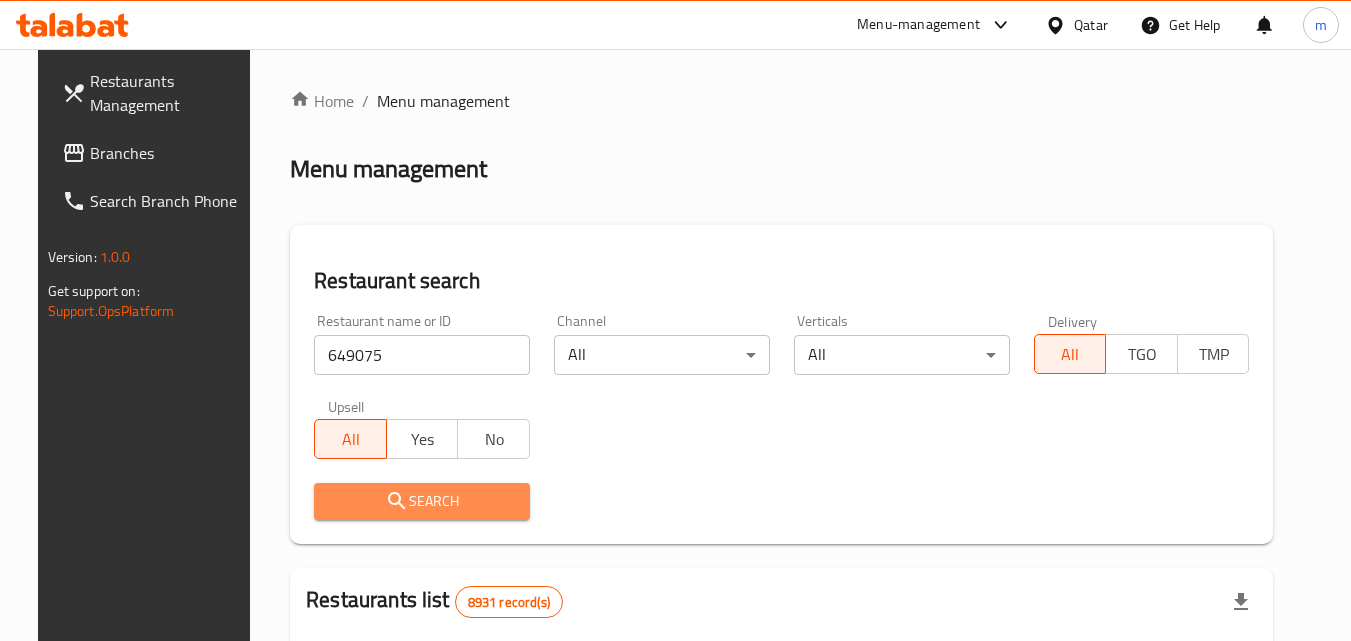 drag, startPoint x: 452, startPoint y: 511, endPoint x: 664, endPoint y: 225, distance: 356.0056 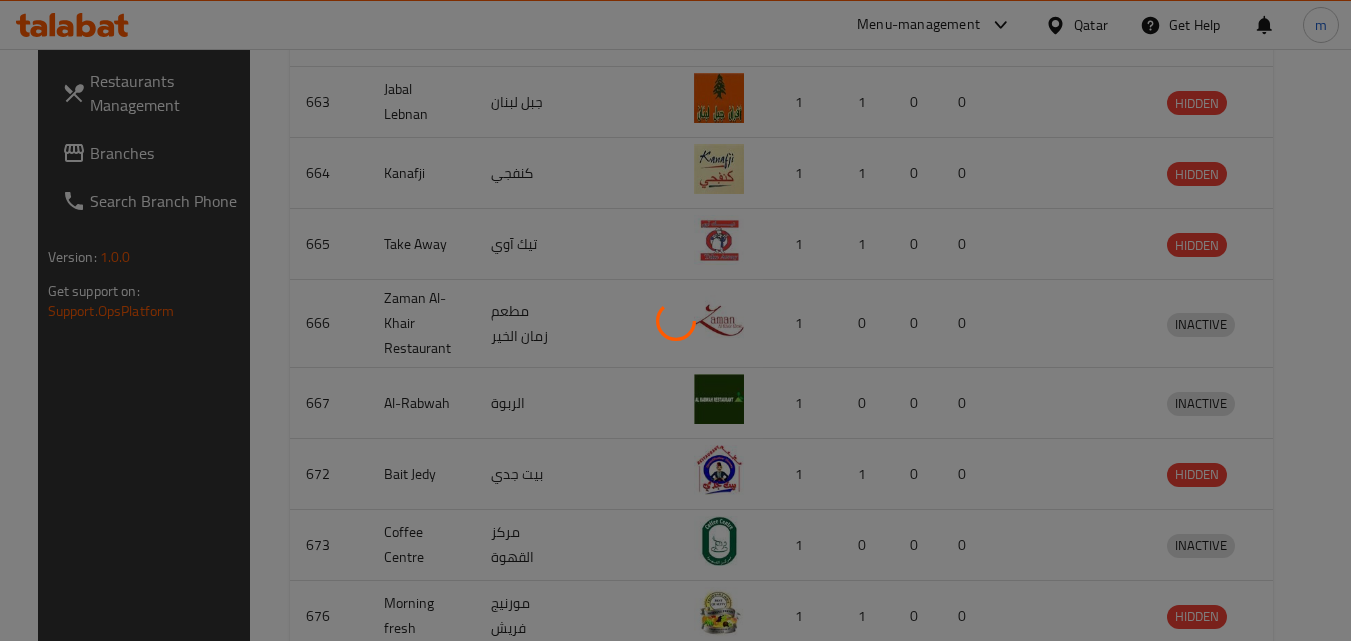 scroll, scrollTop: 234, scrollLeft: 0, axis: vertical 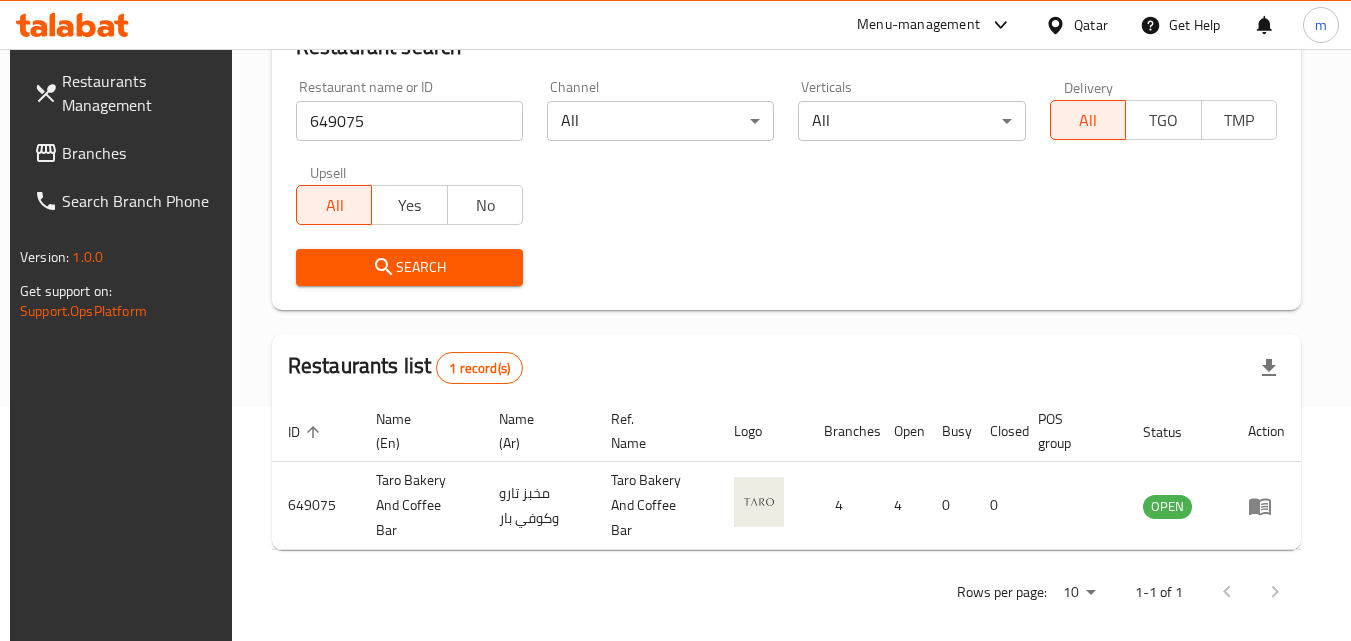 click on "Qatar" at bounding box center (1091, 25) 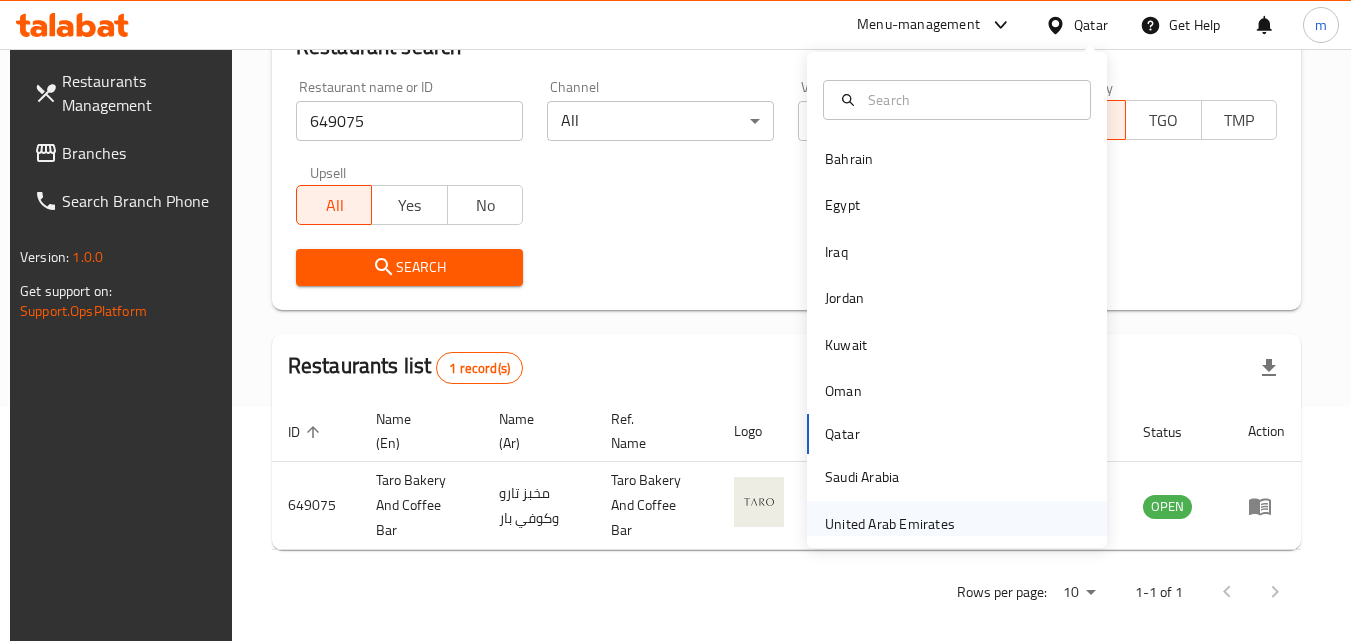 click on "United Arab Emirates" at bounding box center [890, 524] 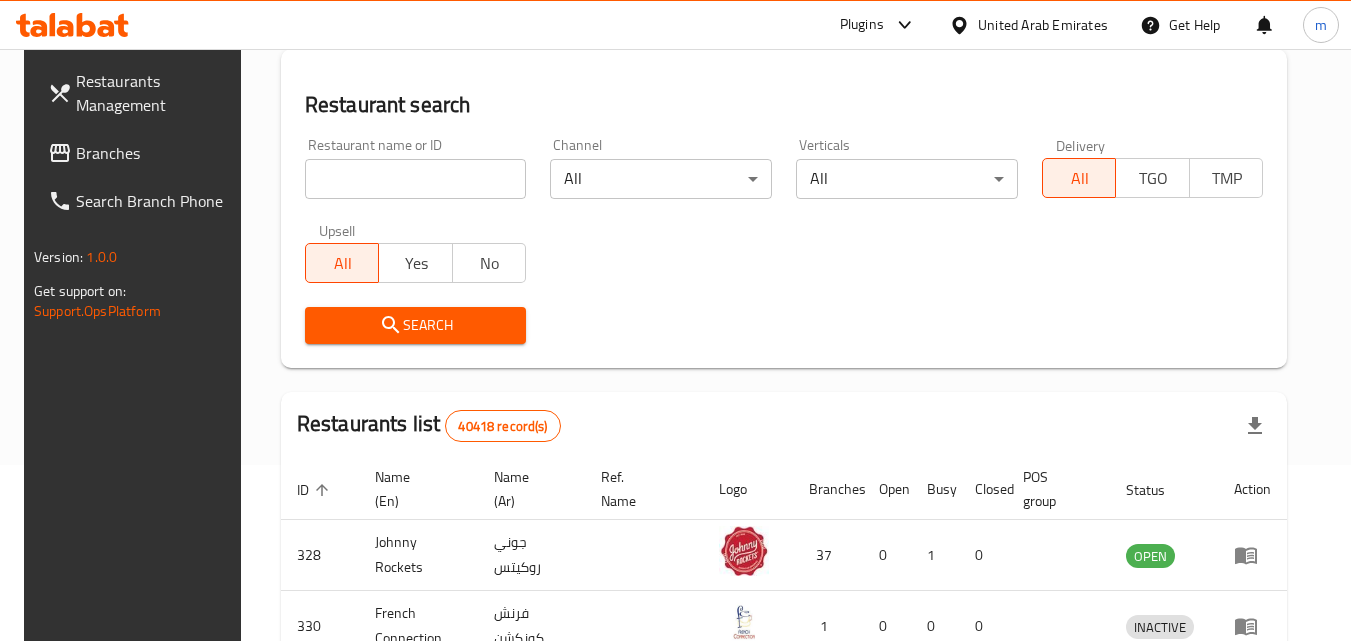 scroll, scrollTop: 234, scrollLeft: 0, axis: vertical 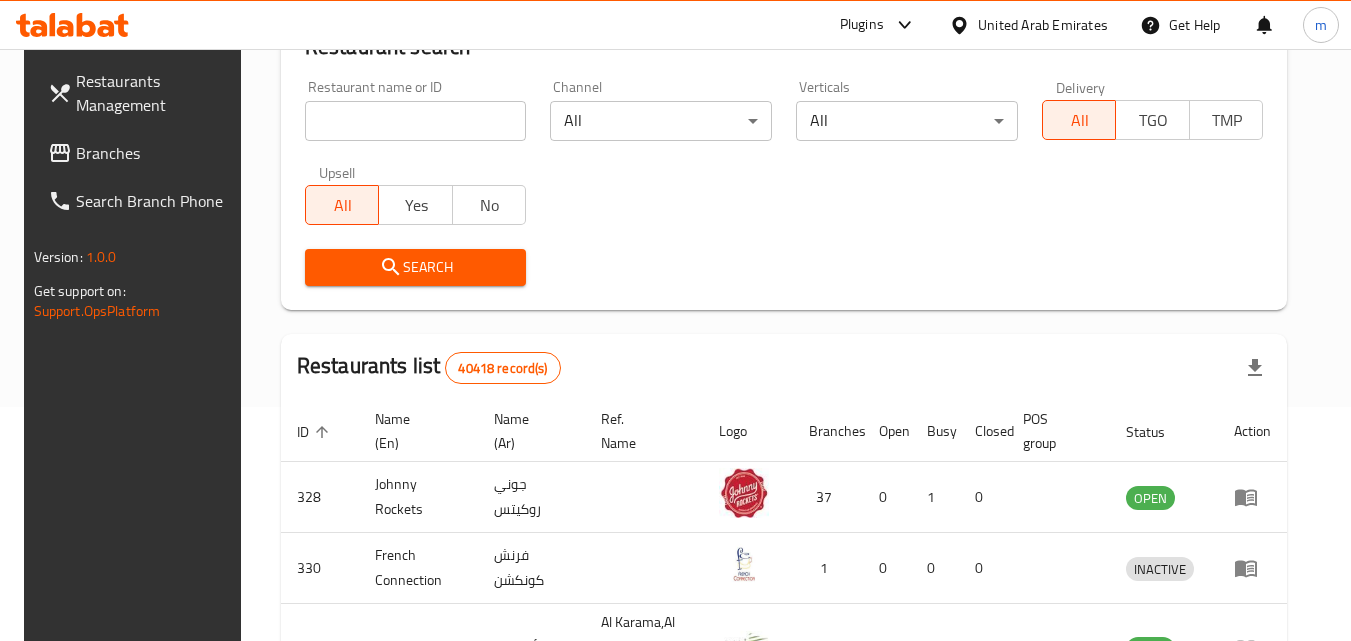 click at bounding box center (416, 121) 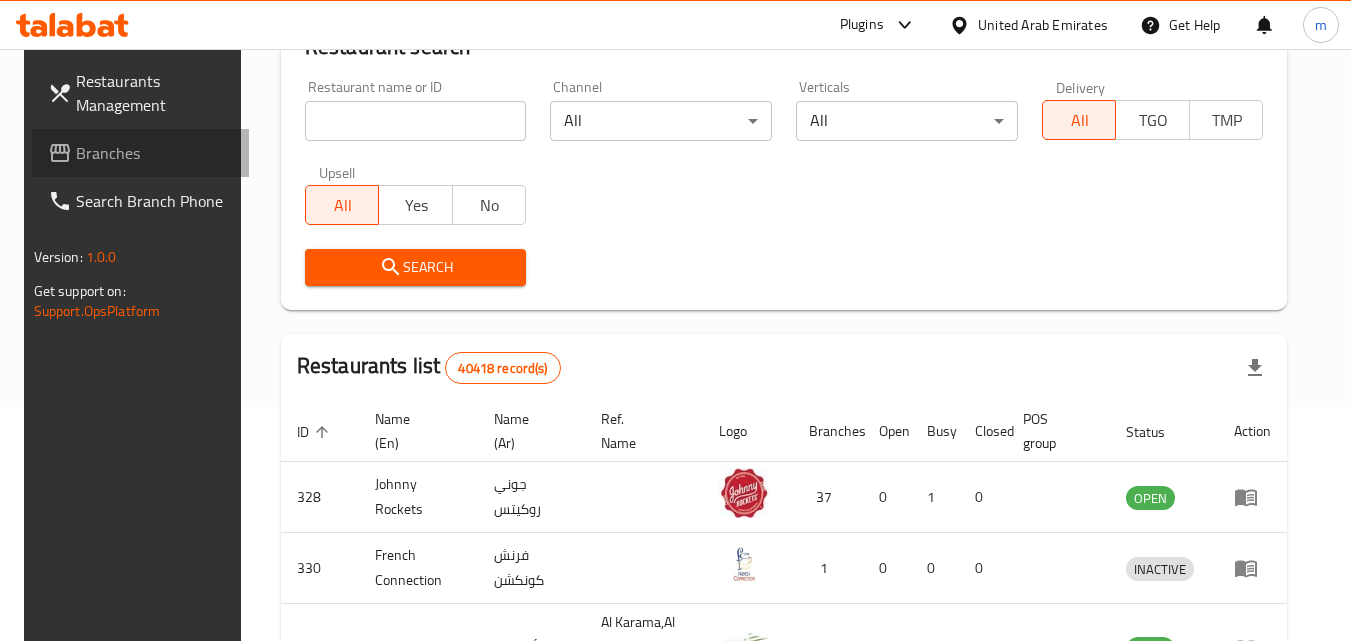 click on "Branches" at bounding box center (155, 153) 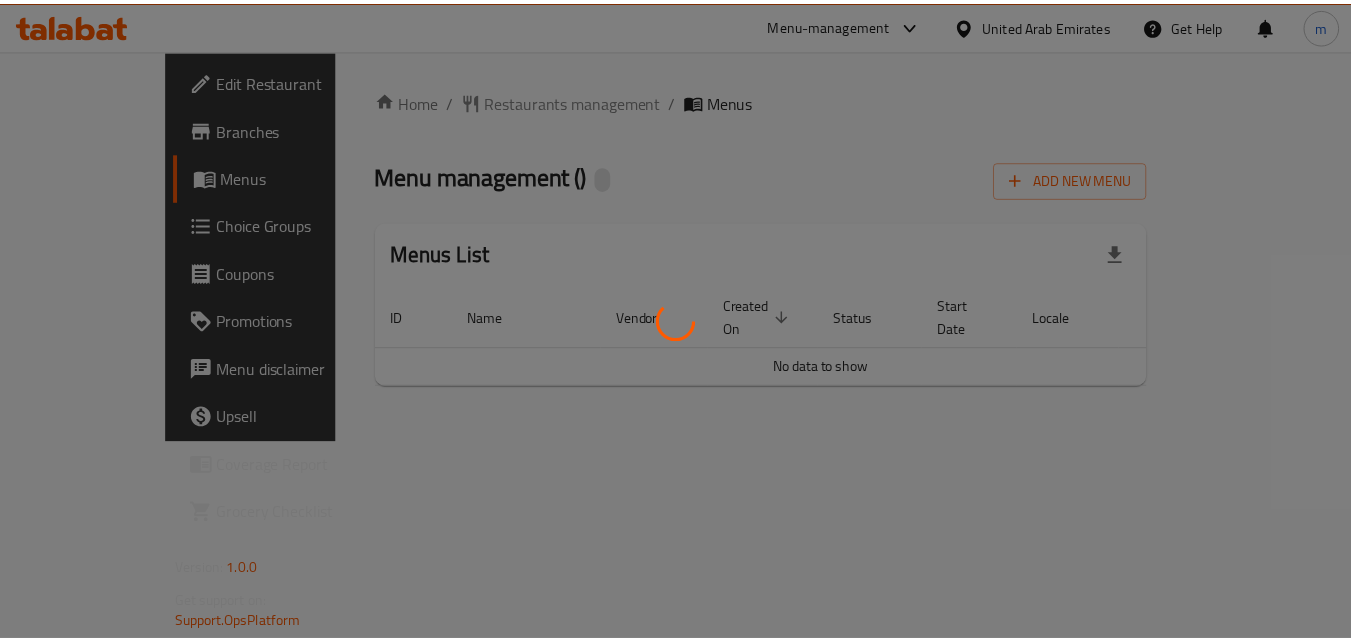 scroll, scrollTop: 0, scrollLeft: 0, axis: both 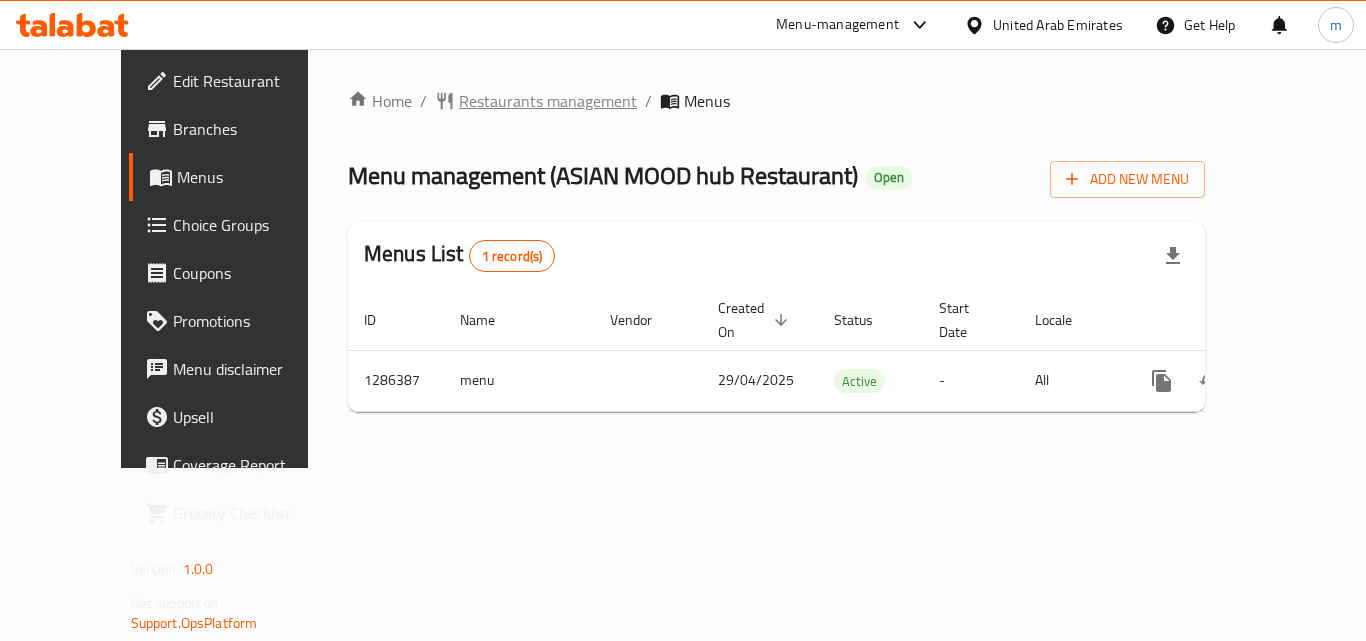 click on "Restaurants management" at bounding box center [548, 101] 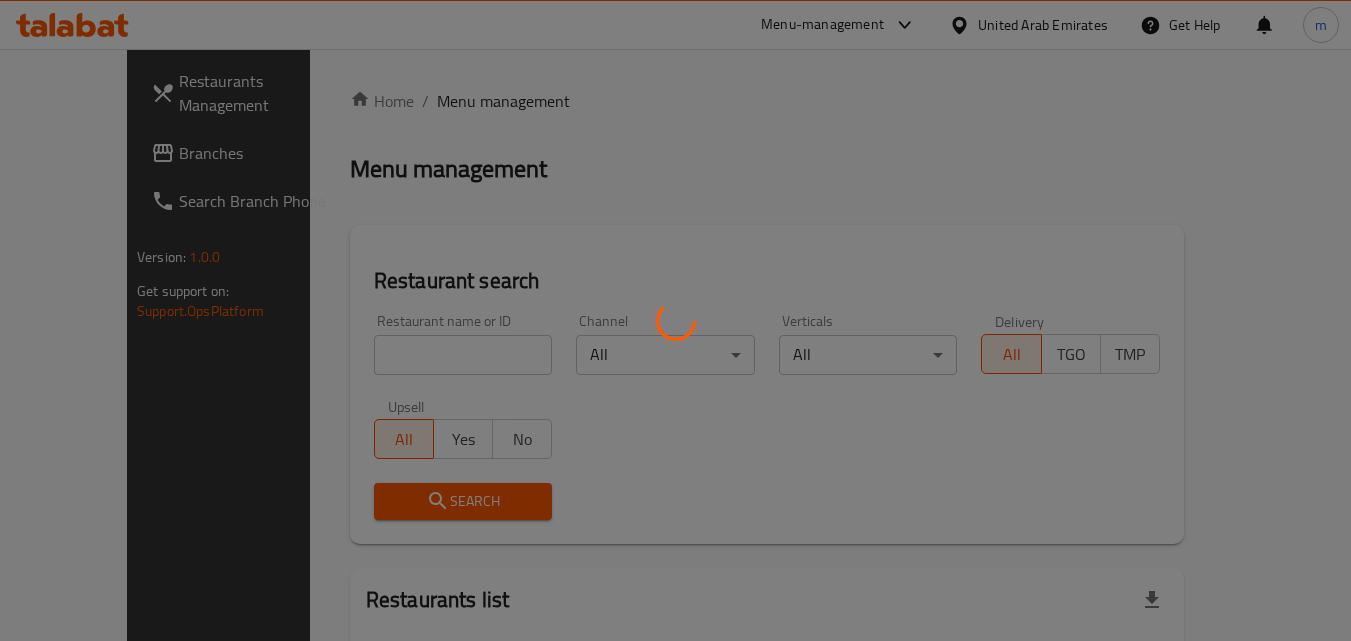 click at bounding box center (675, 320) 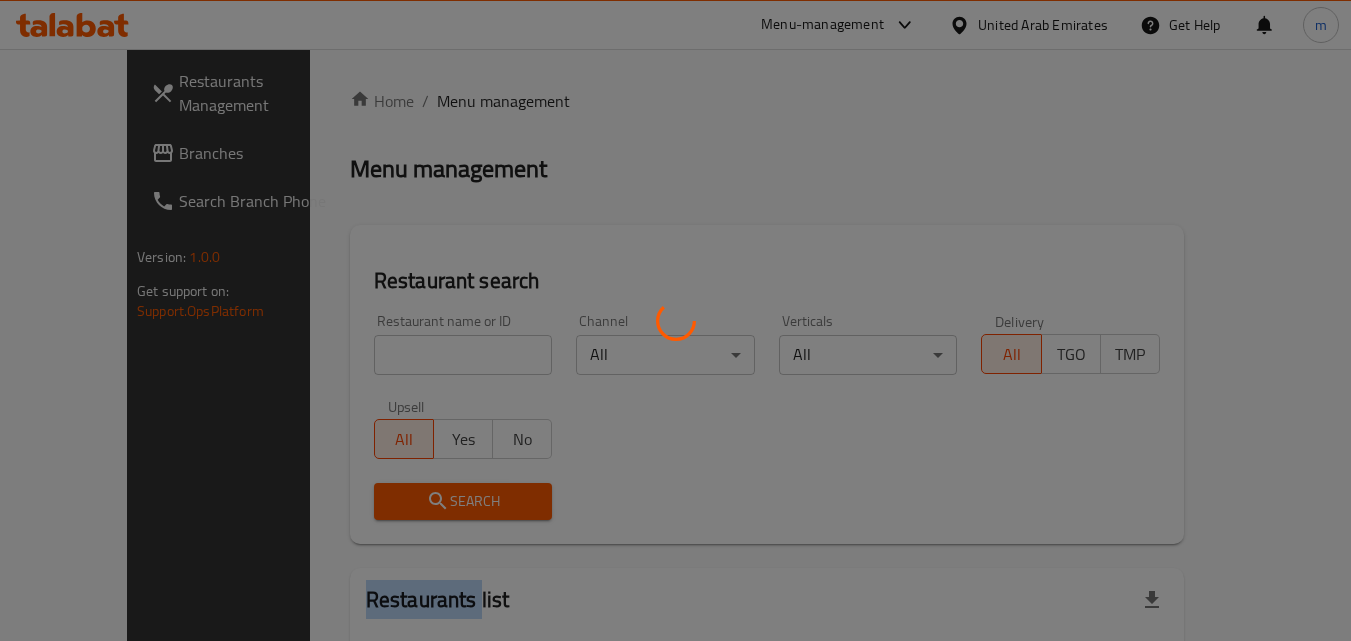 click at bounding box center (675, 320) 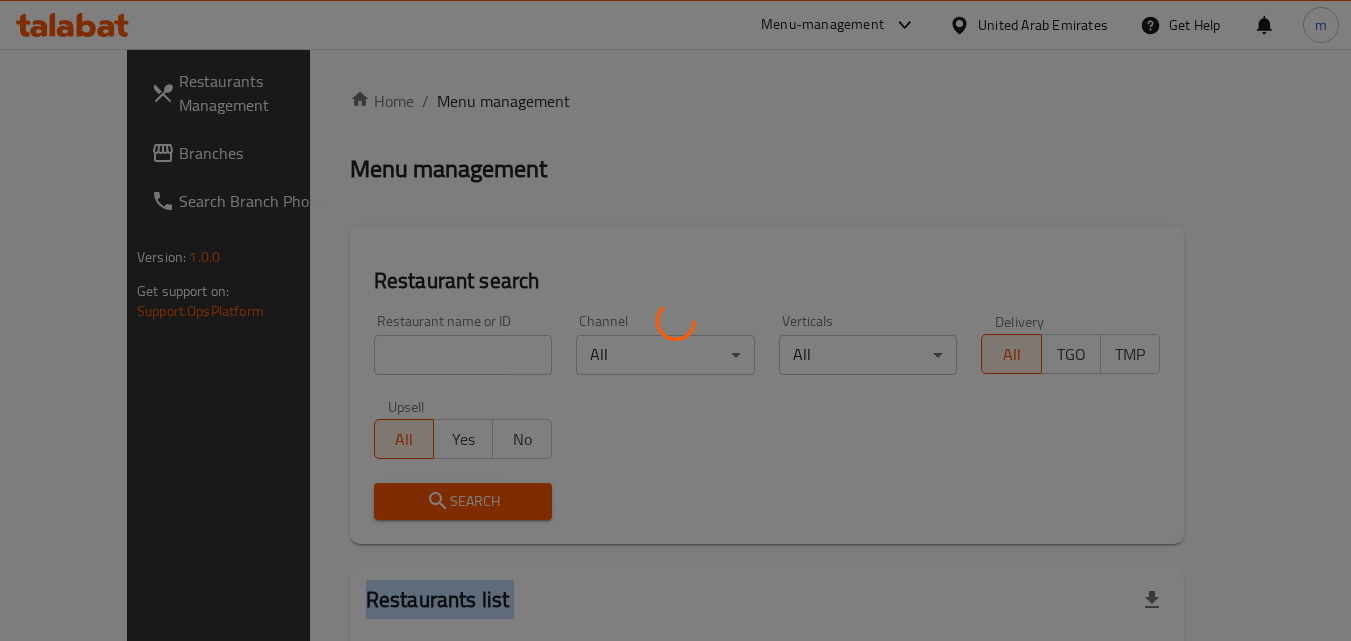 click at bounding box center (675, 320) 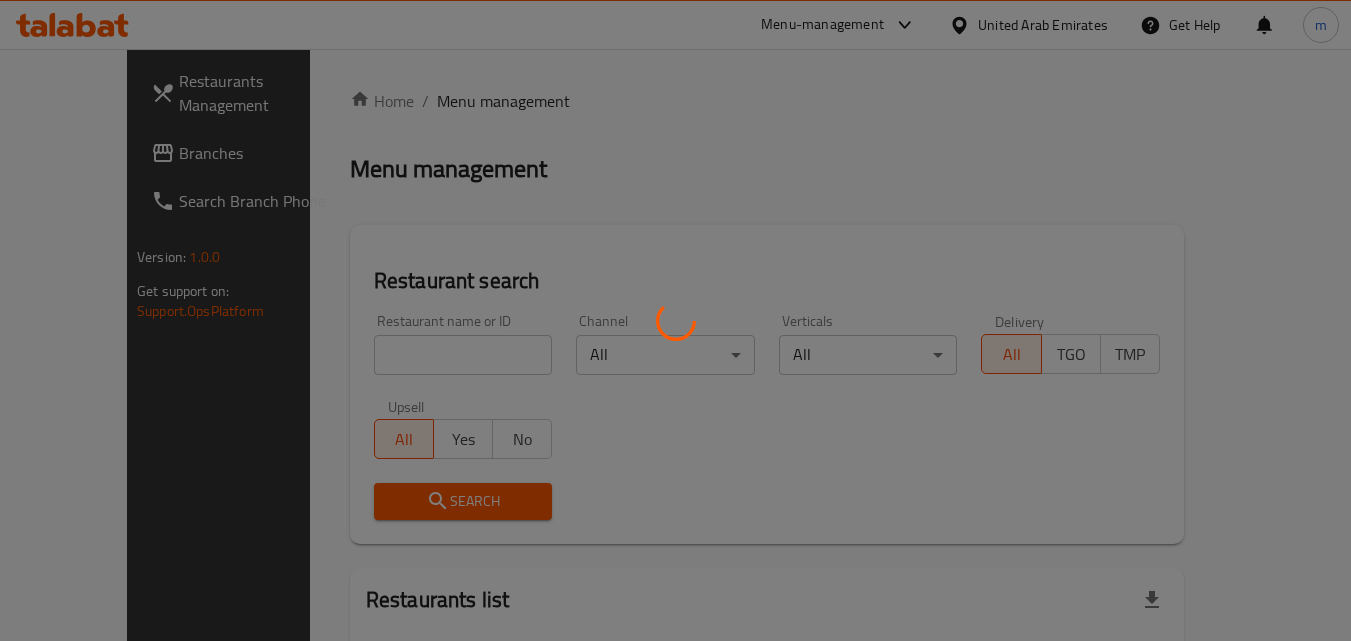 click at bounding box center [675, 320] 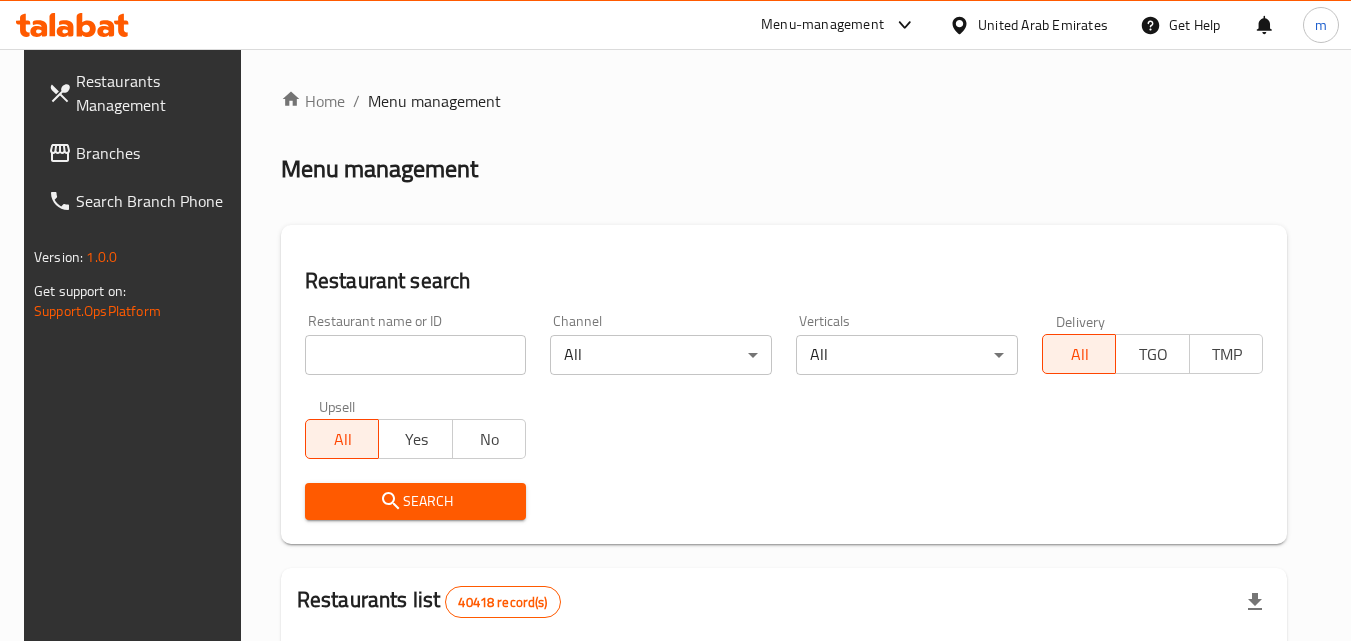 click at bounding box center (416, 355) 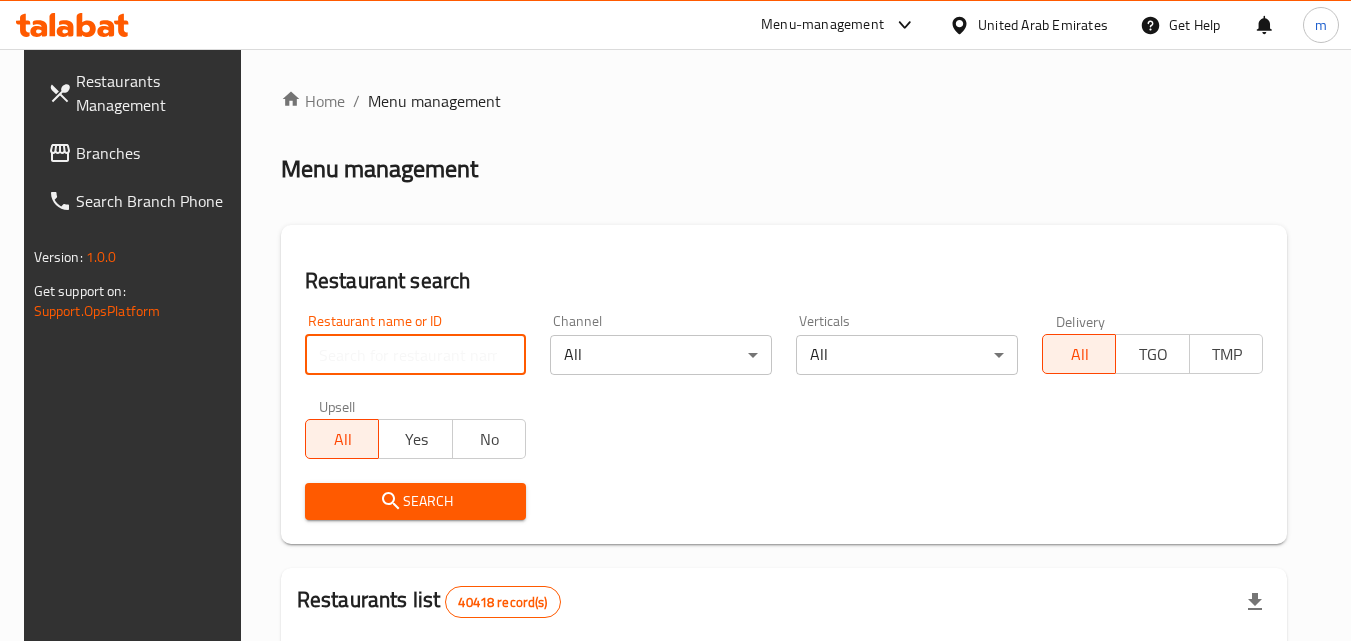 paste on "696244" 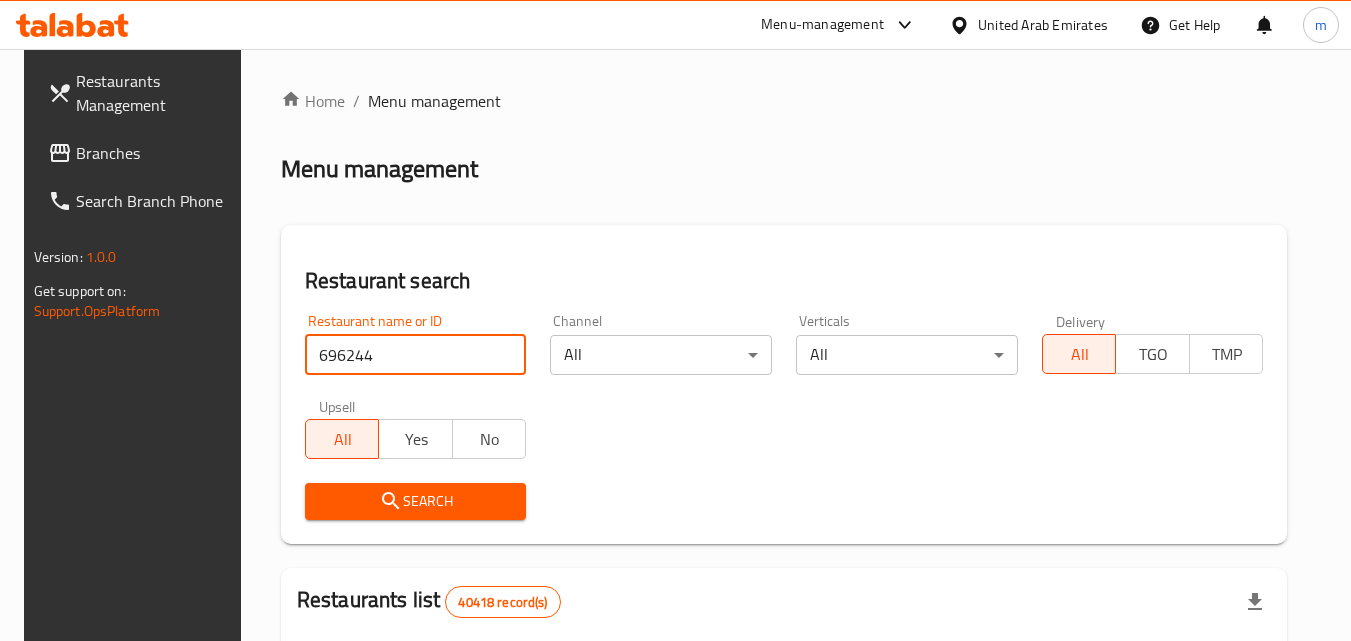 type on "696244" 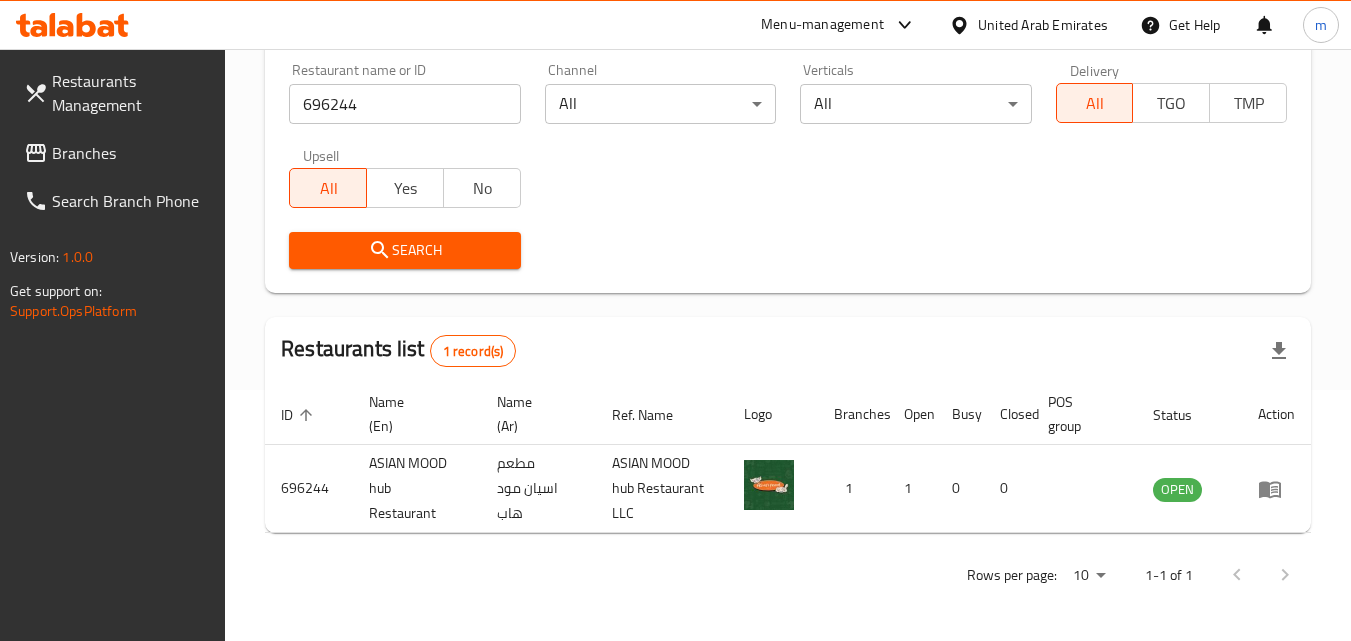 scroll, scrollTop: 251, scrollLeft: 0, axis: vertical 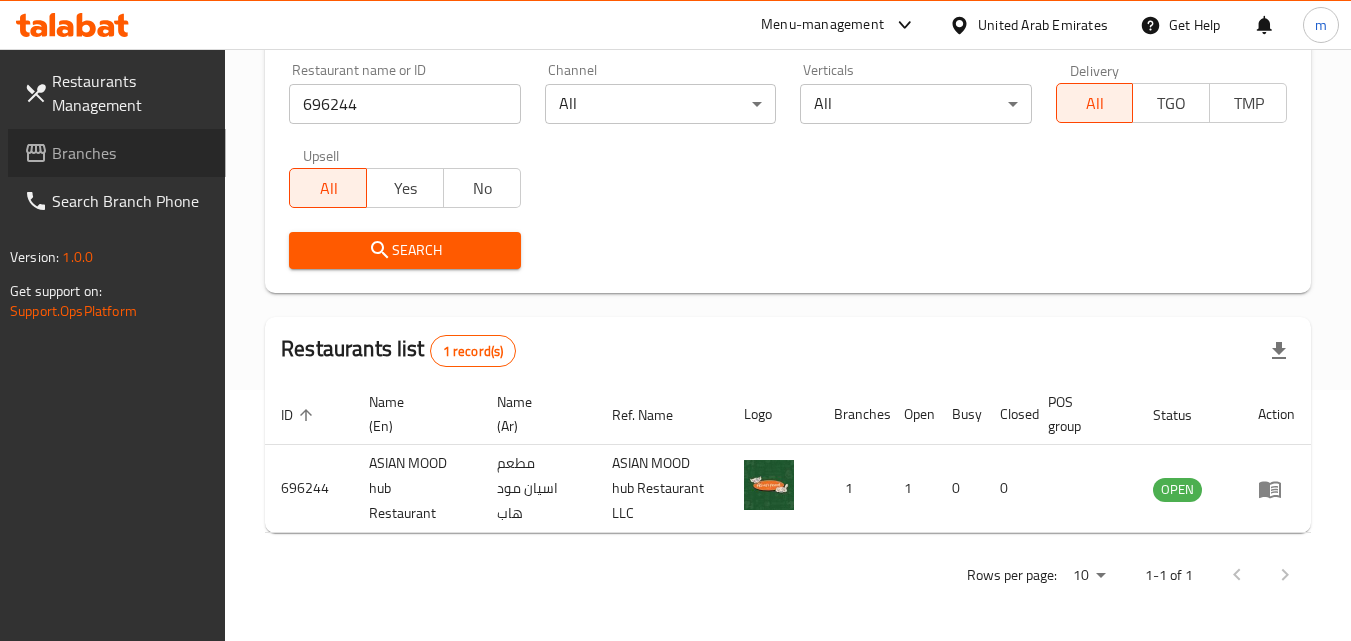 click on "Branches" at bounding box center (131, 153) 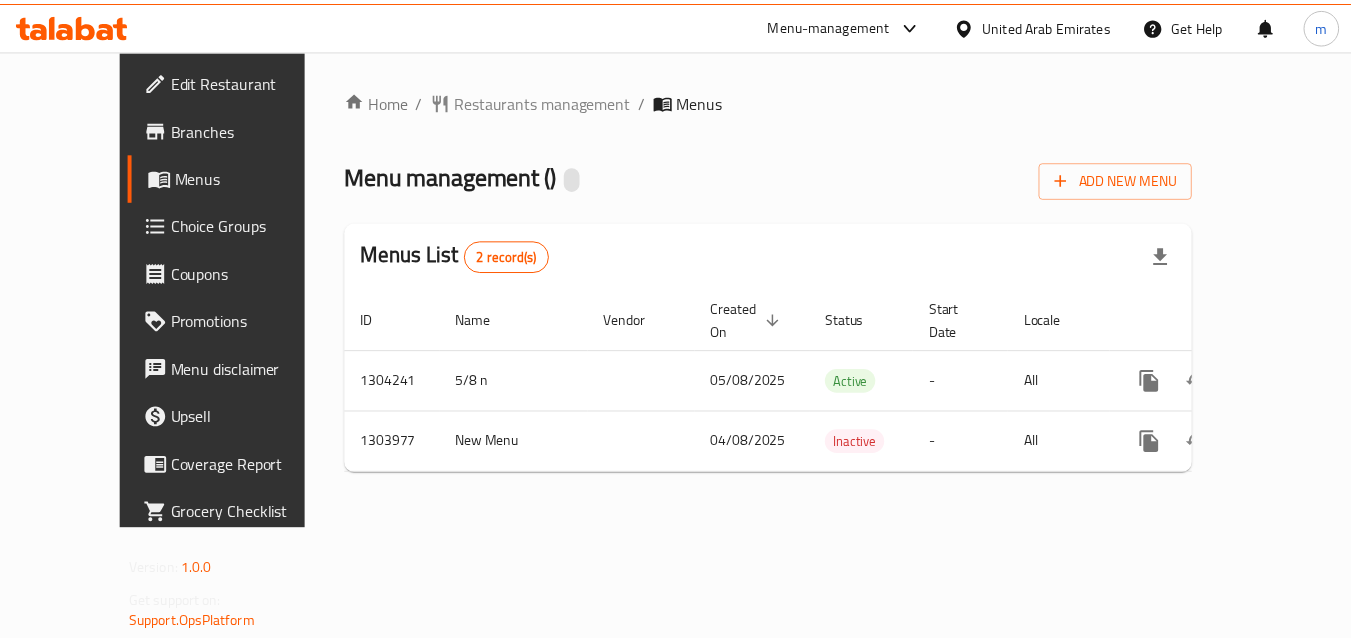 scroll, scrollTop: 0, scrollLeft: 0, axis: both 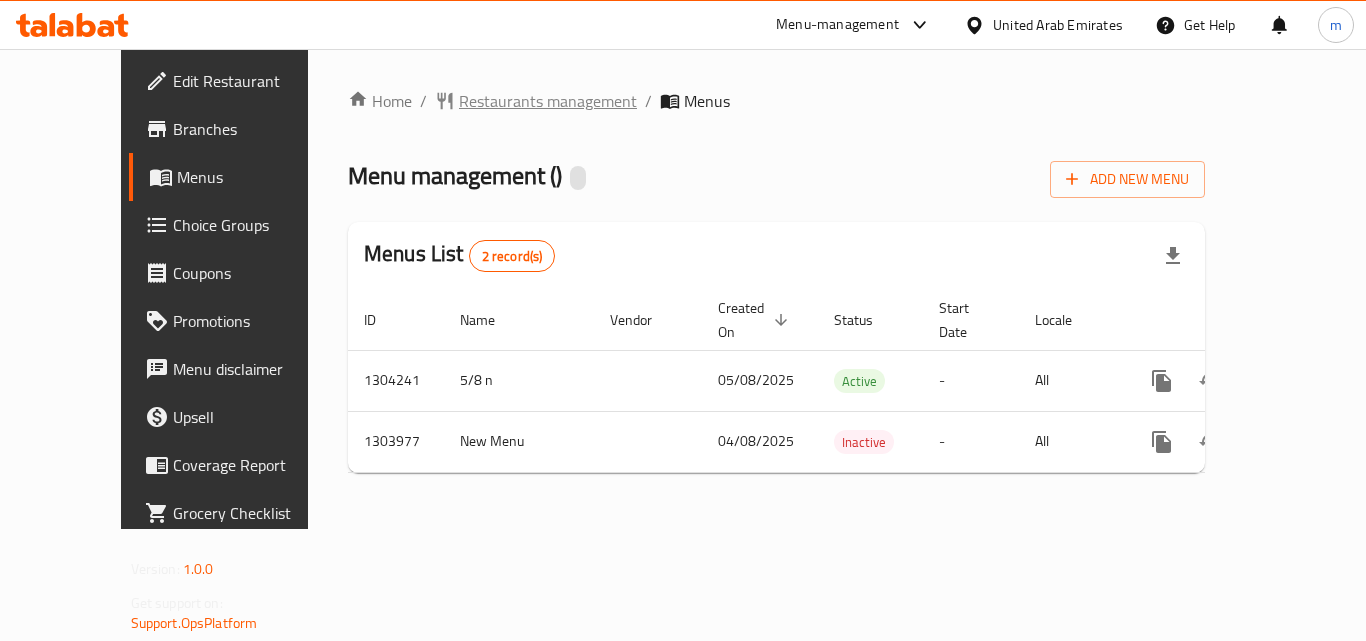 click on "Restaurants management" at bounding box center (548, 101) 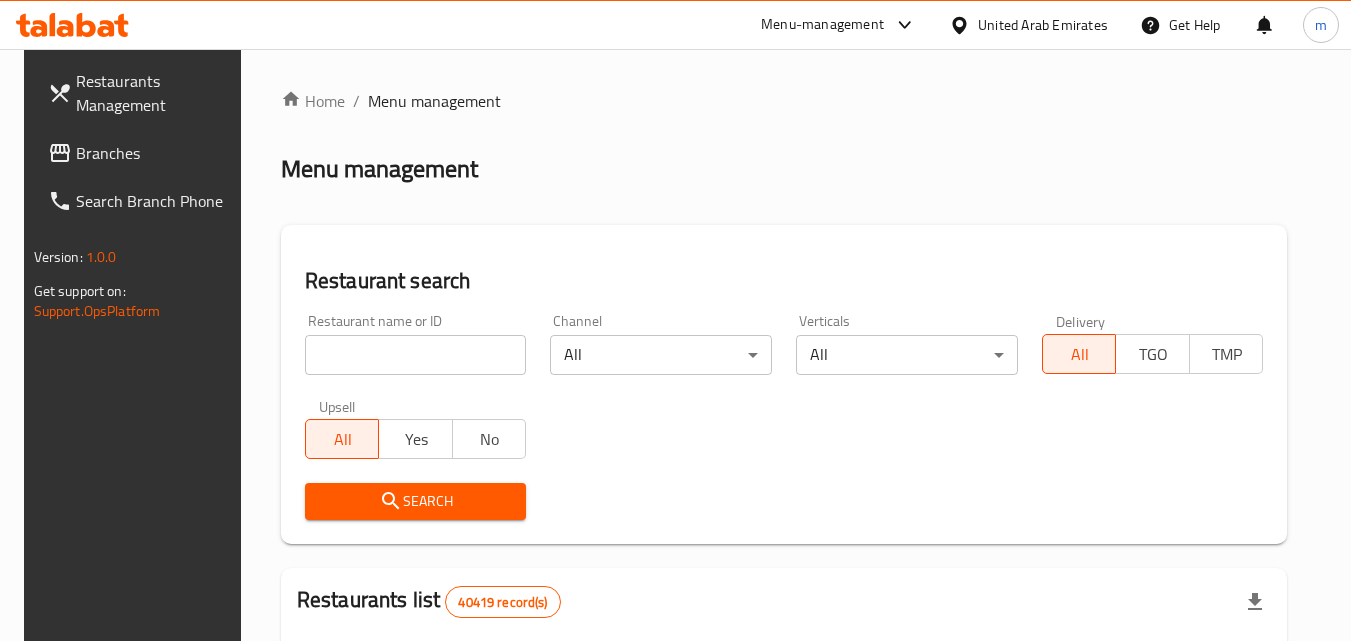click at bounding box center (416, 355) 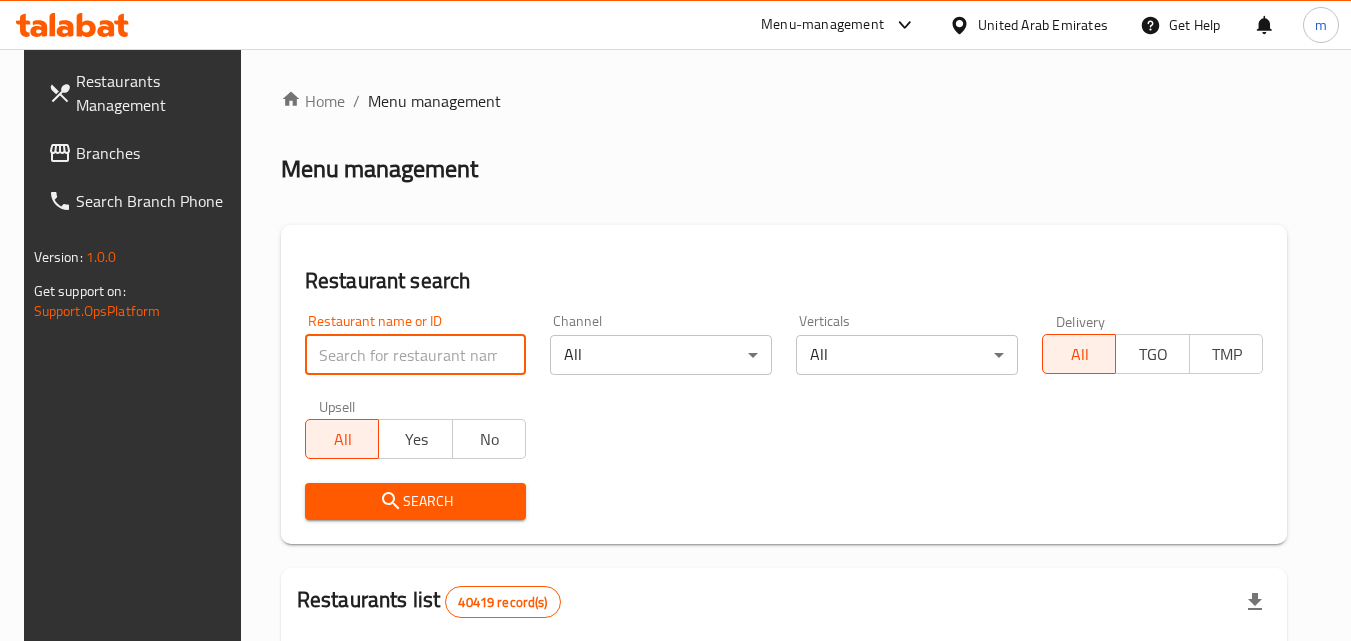 click at bounding box center (416, 355) 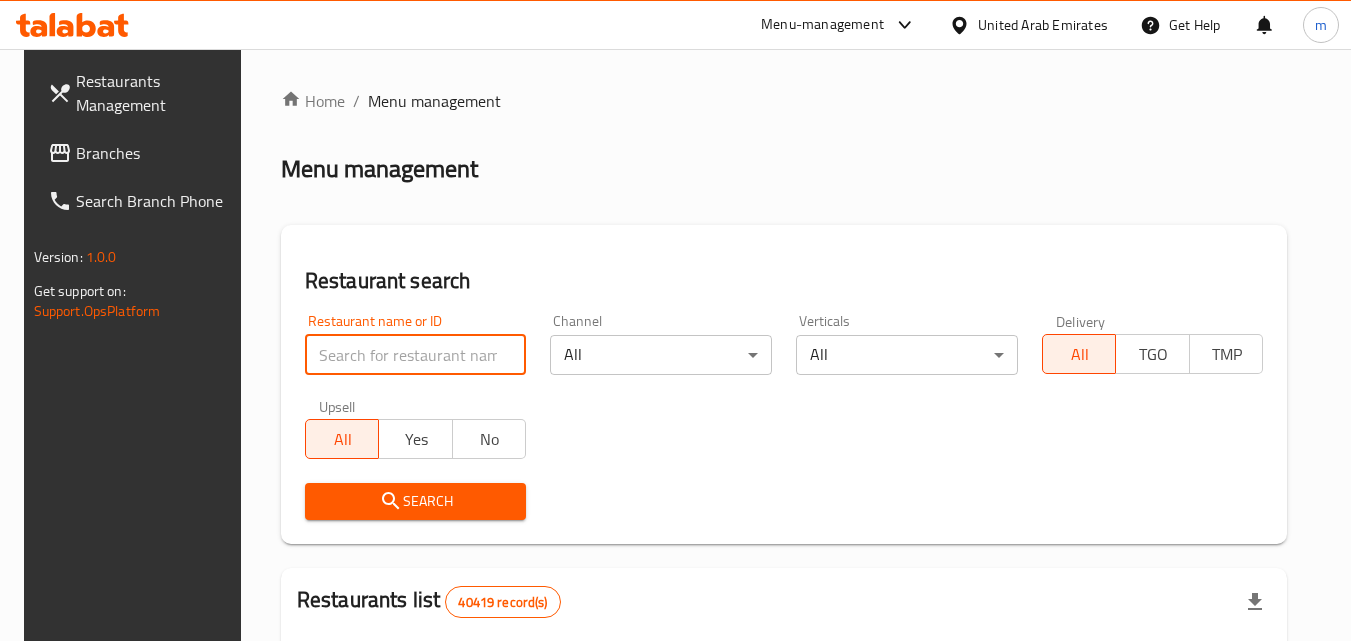 paste on "703018" 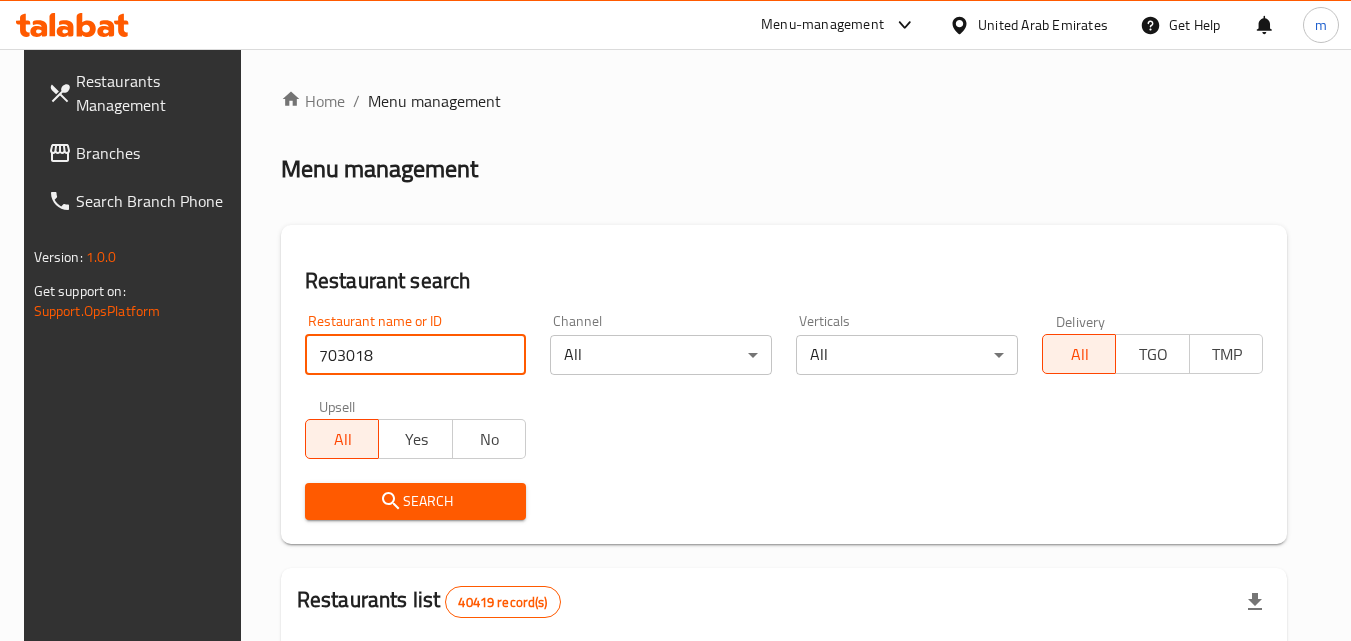 type on "703018" 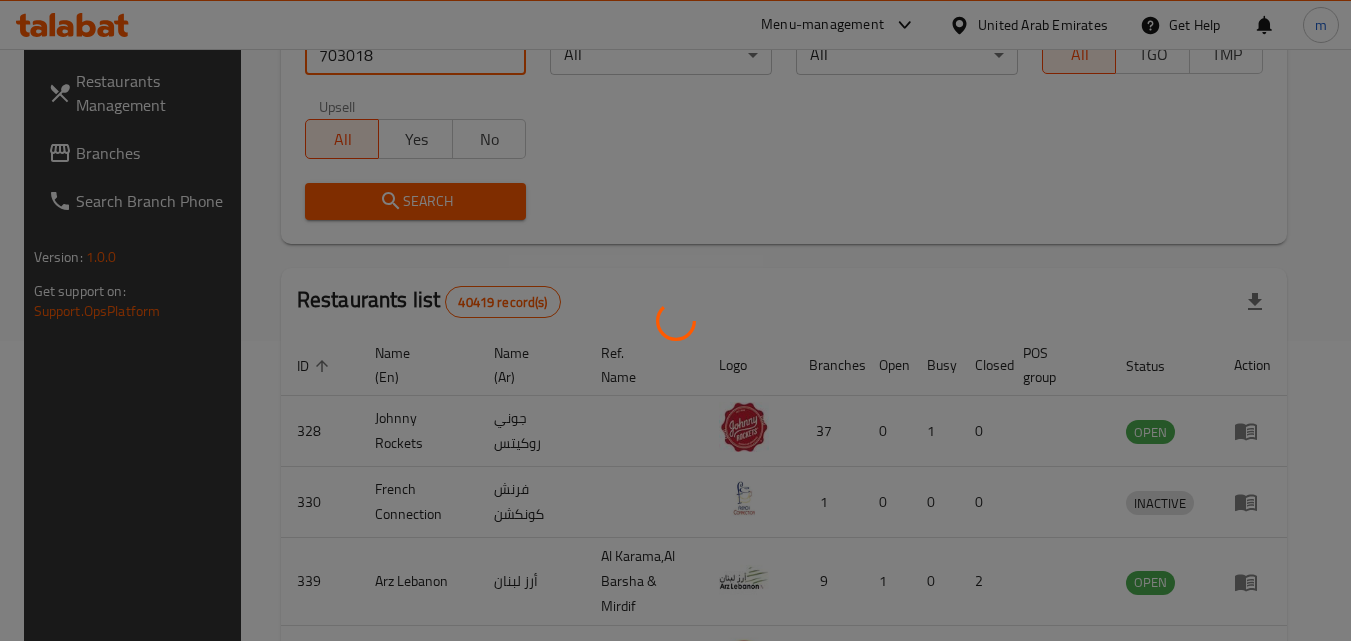 scroll, scrollTop: 276, scrollLeft: 0, axis: vertical 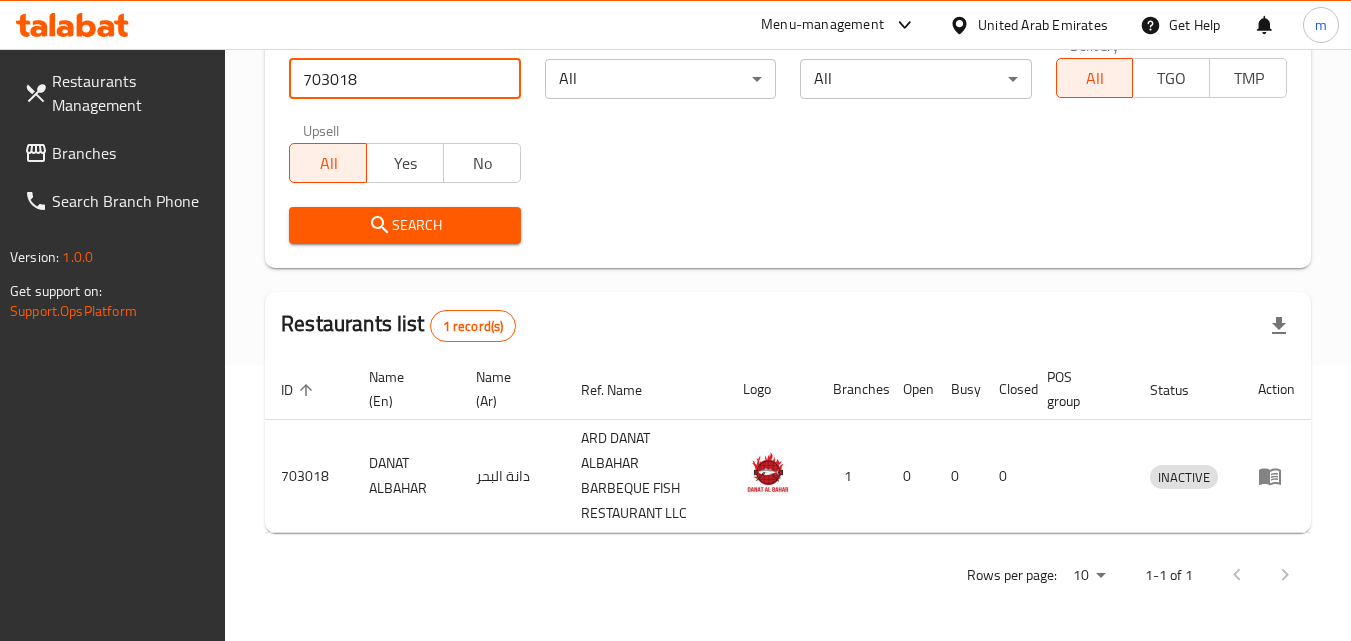 click on "Branches" at bounding box center [131, 153] 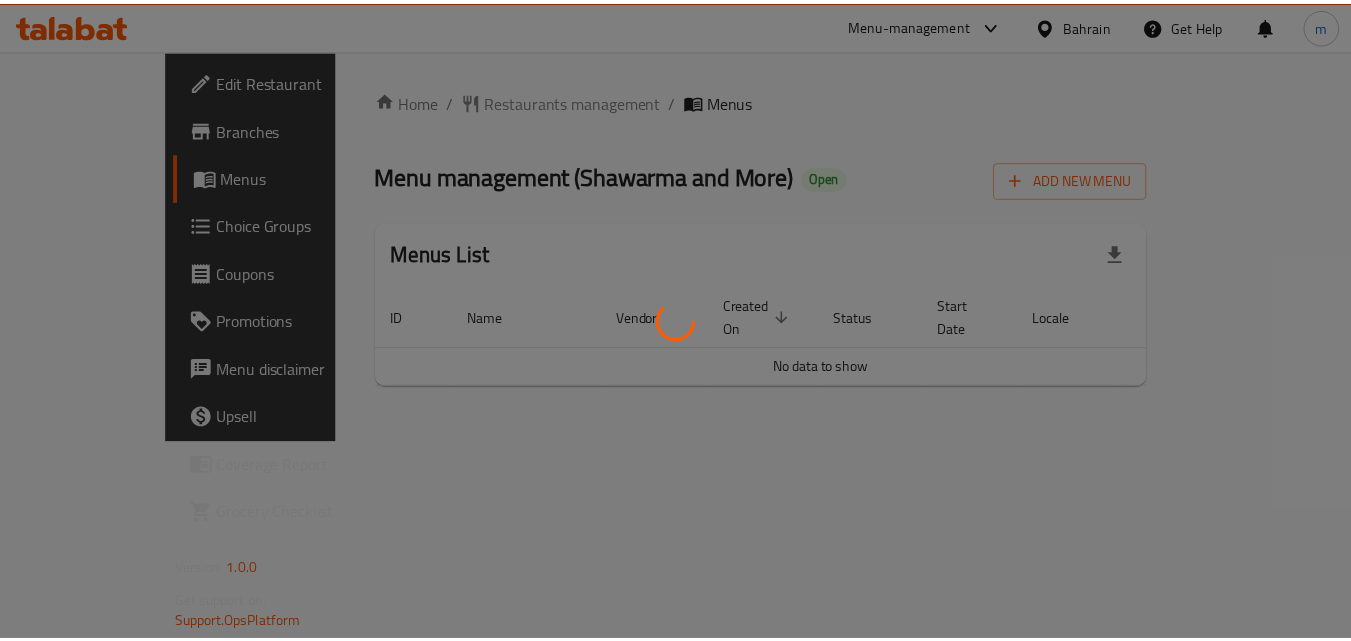 scroll, scrollTop: 0, scrollLeft: 0, axis: both 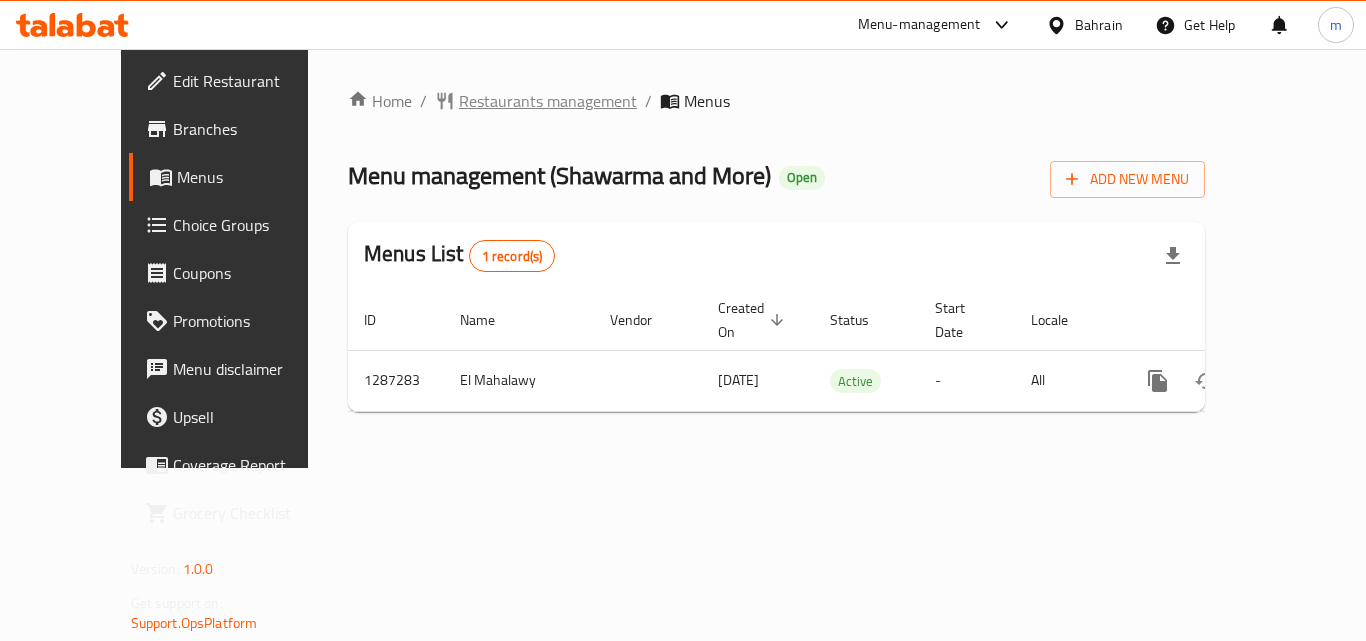 click on "Restaurants management" at bounding box center (548, 101) 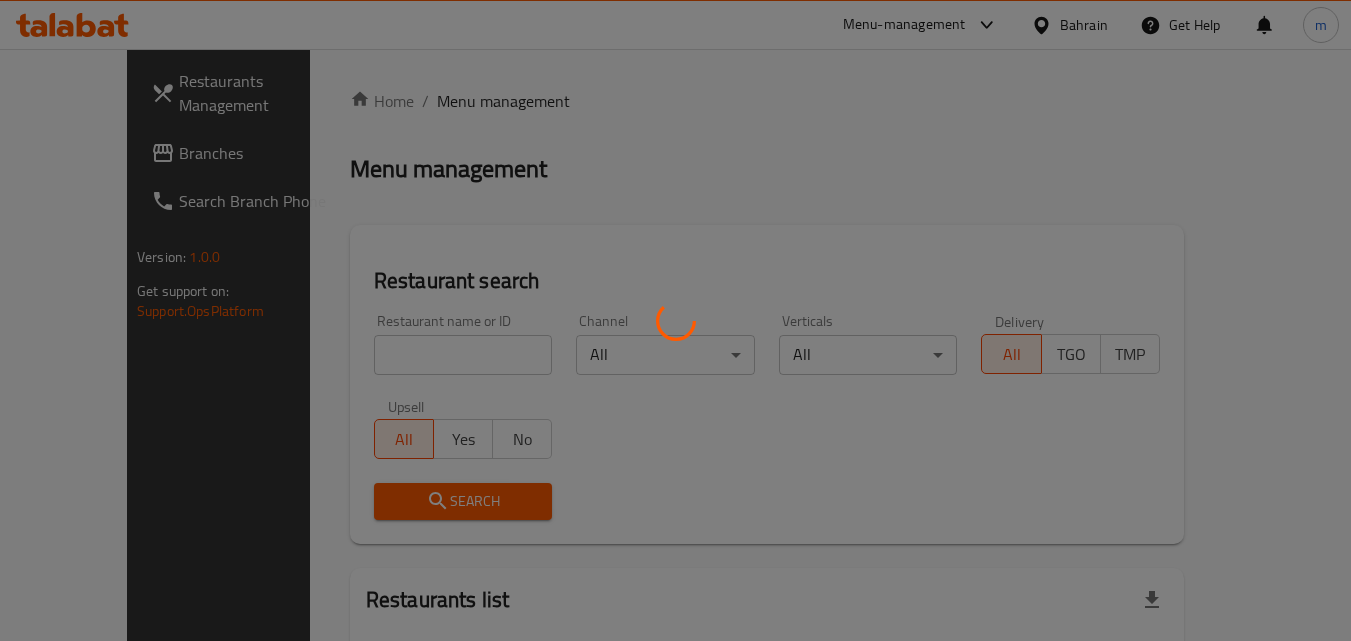 click at bounding box center (675, 320) 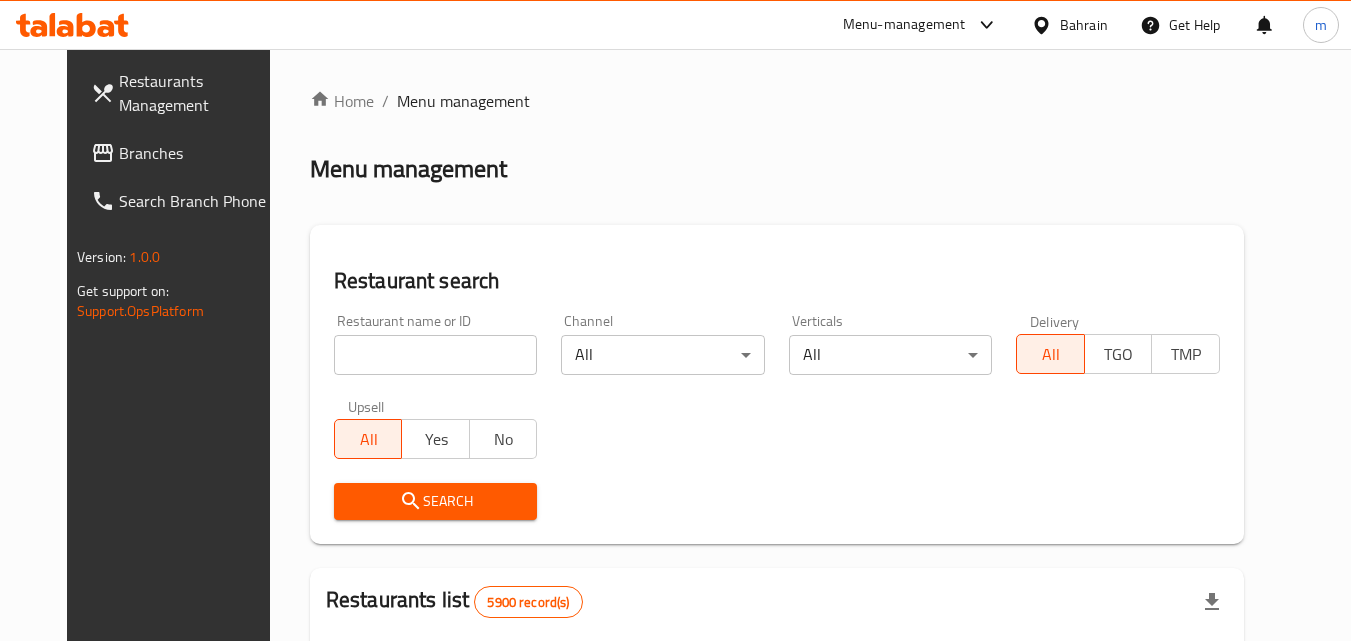 click at bounding box center [436, 355] 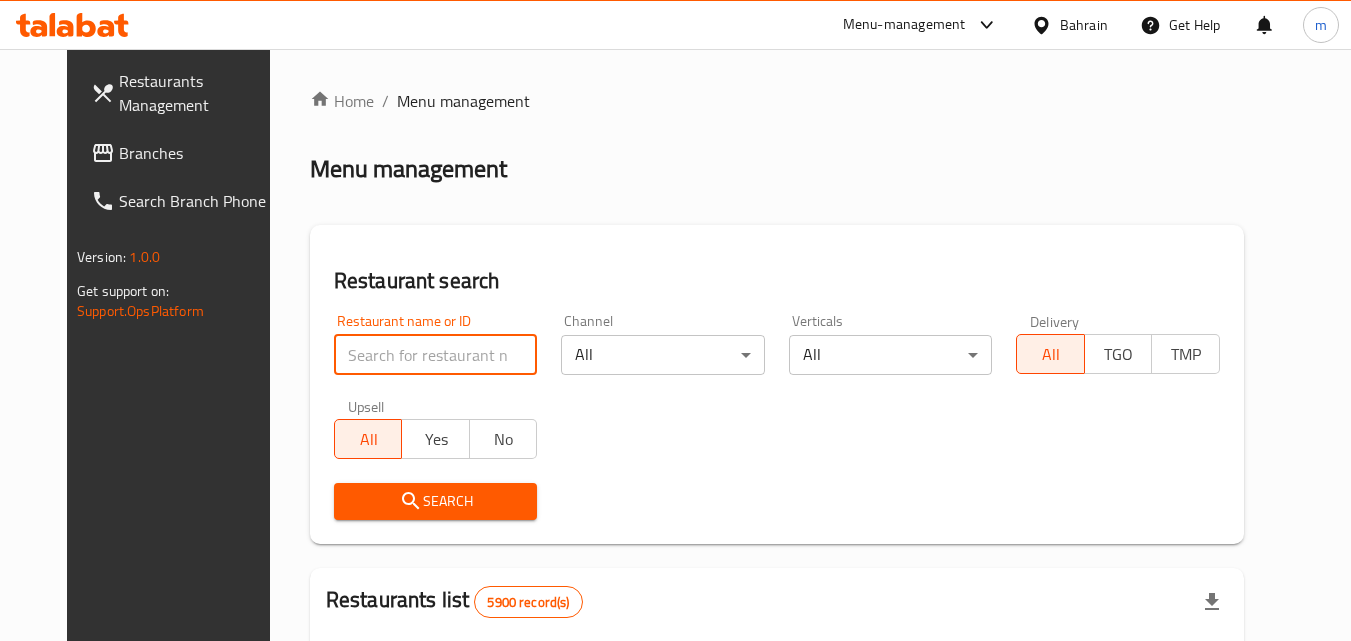 paste on "696632" 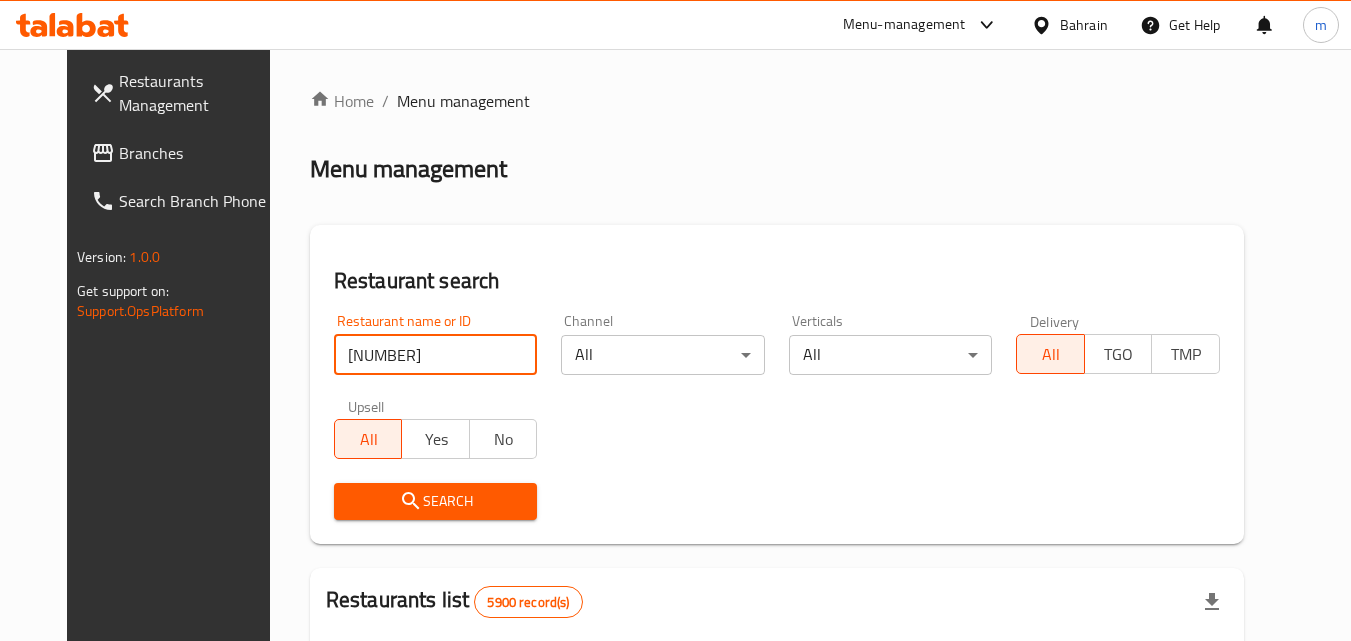 type on "696632" 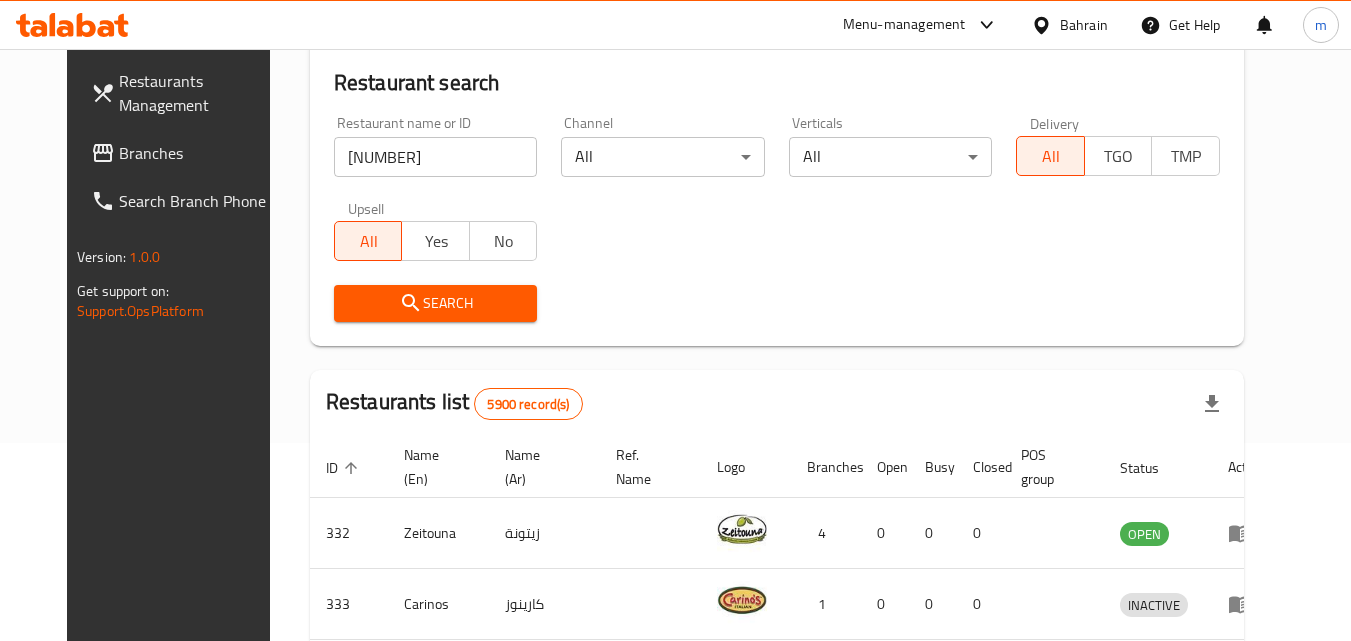 scroll, scrollTop: 200, scrollLeft: 0, axis: vertical 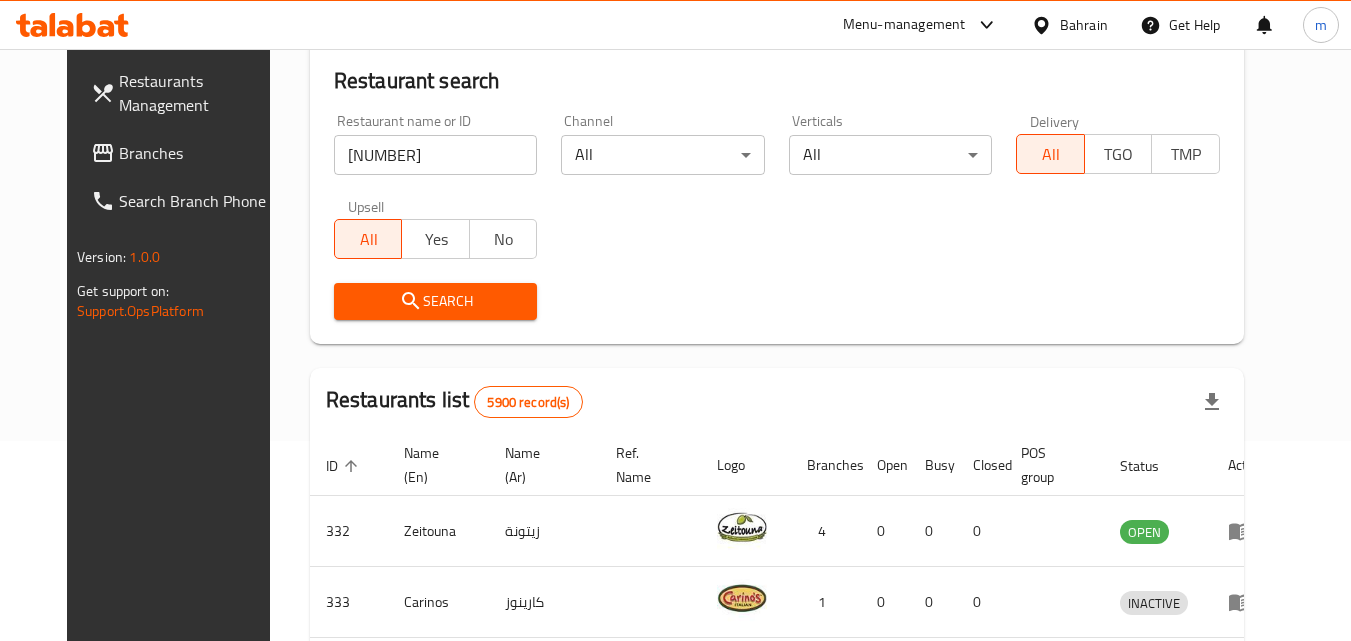 click on "Search" at bounding box center [436, 301] 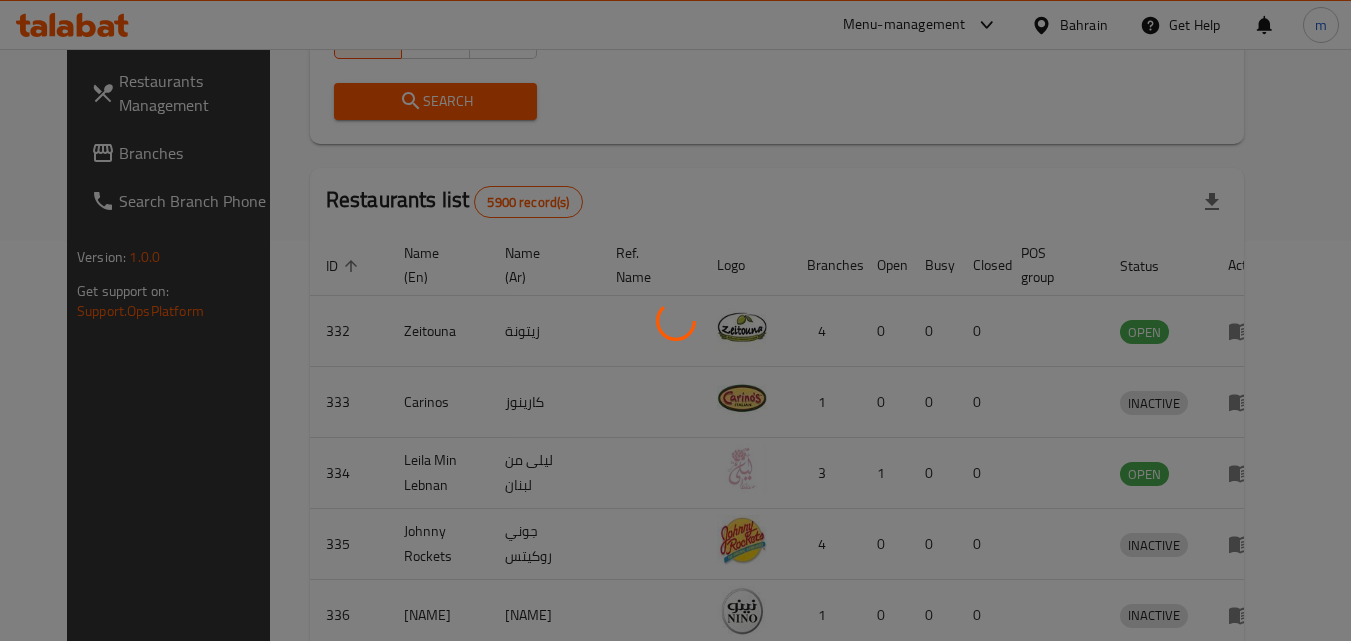 scroll, scrollTop: 234, scrollLeft: 0, axis: vertical 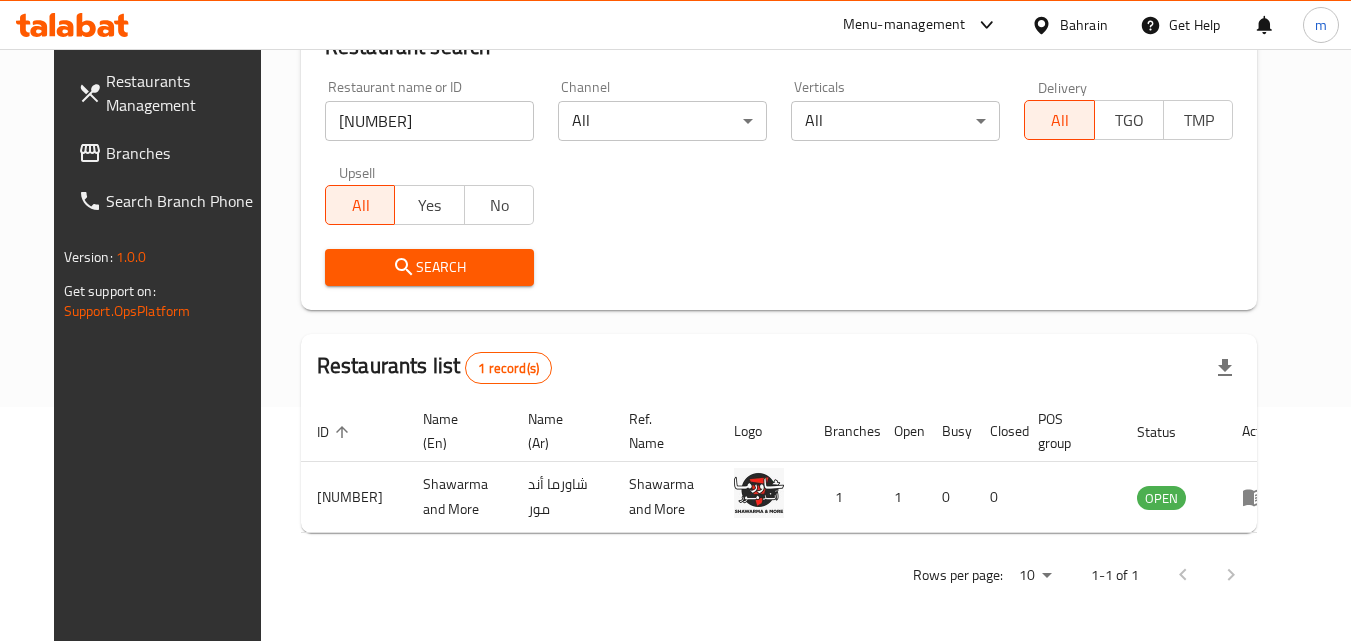 click 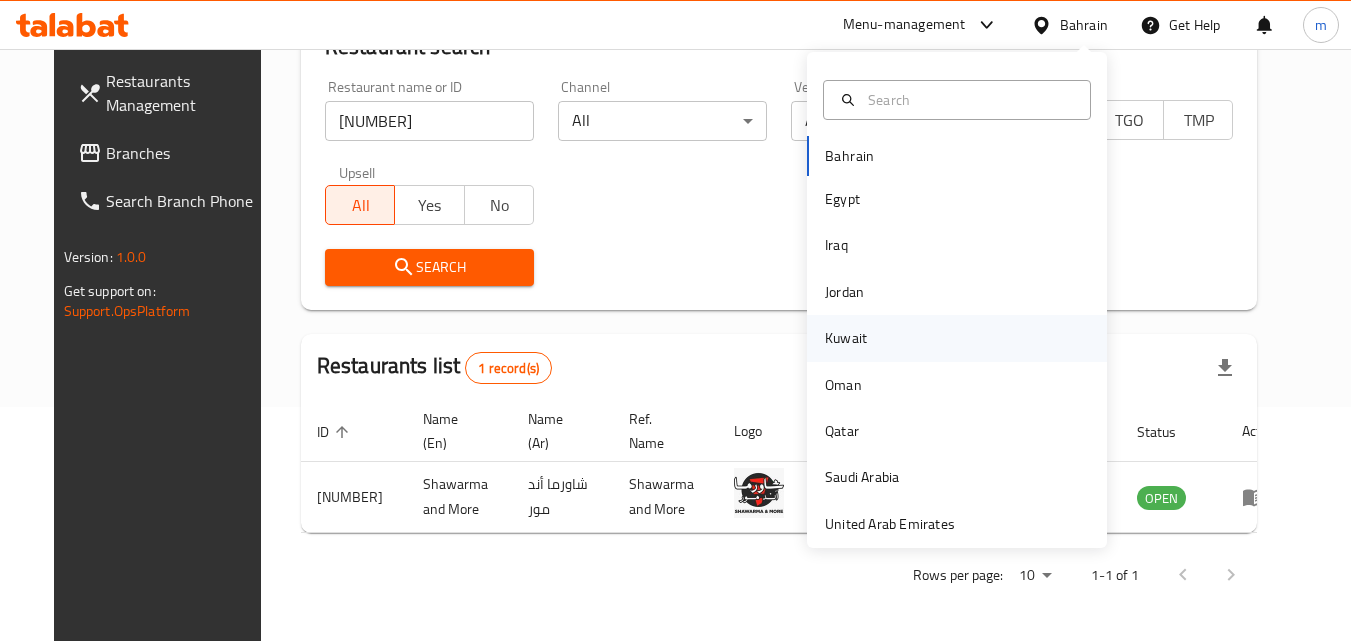 click on "Kuwait" at bounding box center (846, 338) 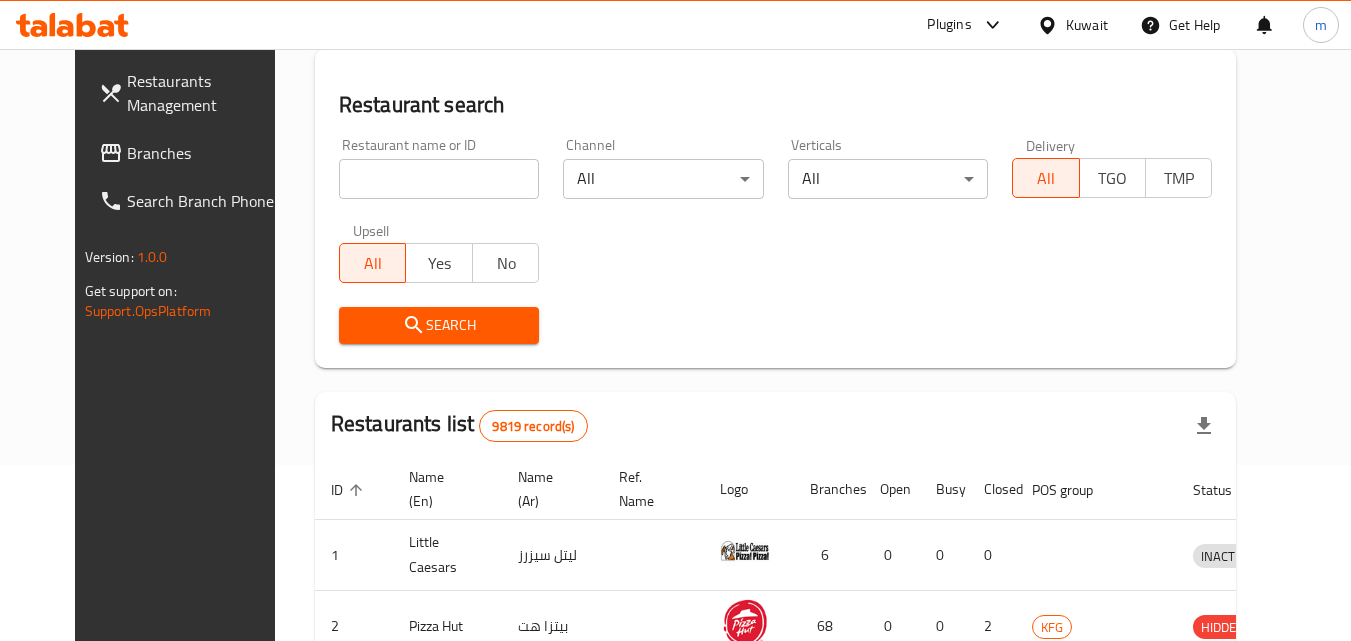 scroll, scrollTop: 234, scrollLeft: 0, axis: vertical 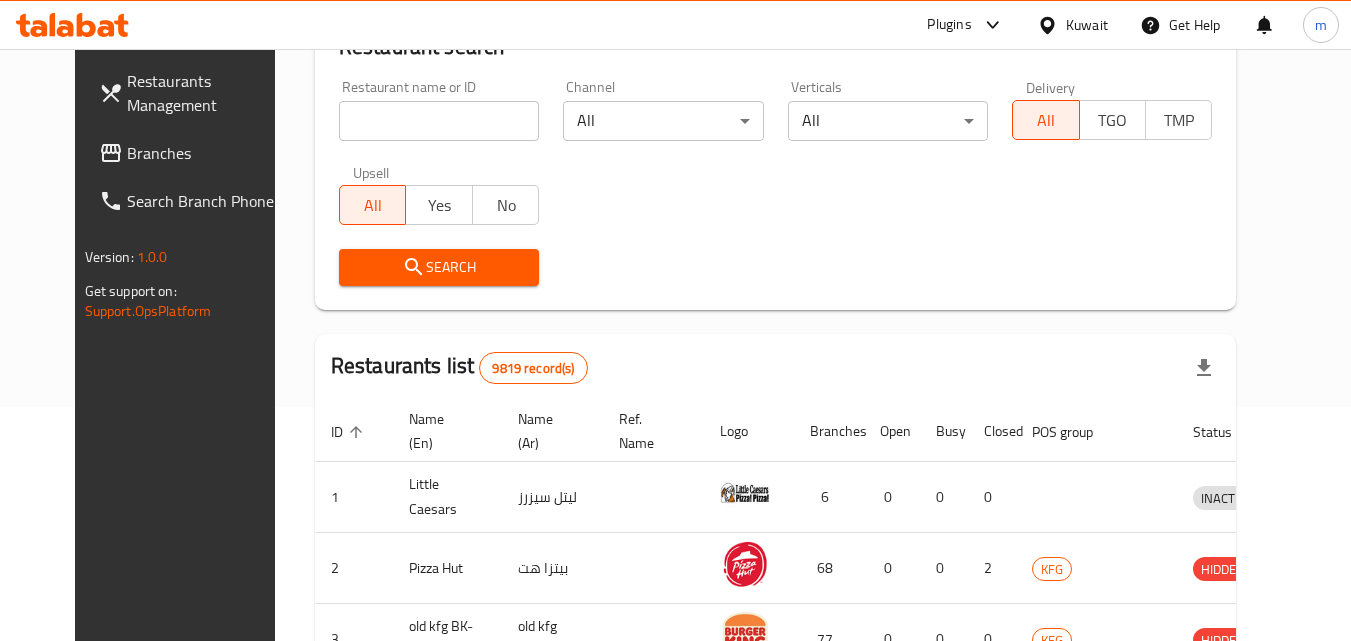 click at bounding box center [439, 121] 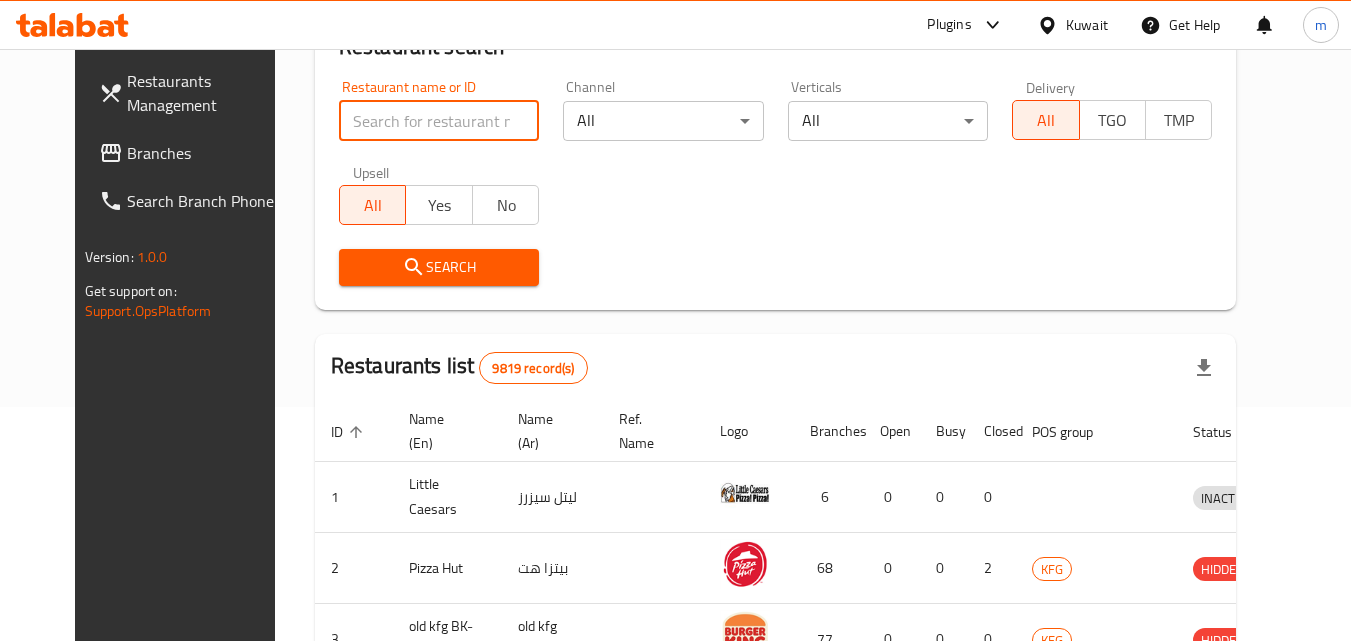paste on "723812" 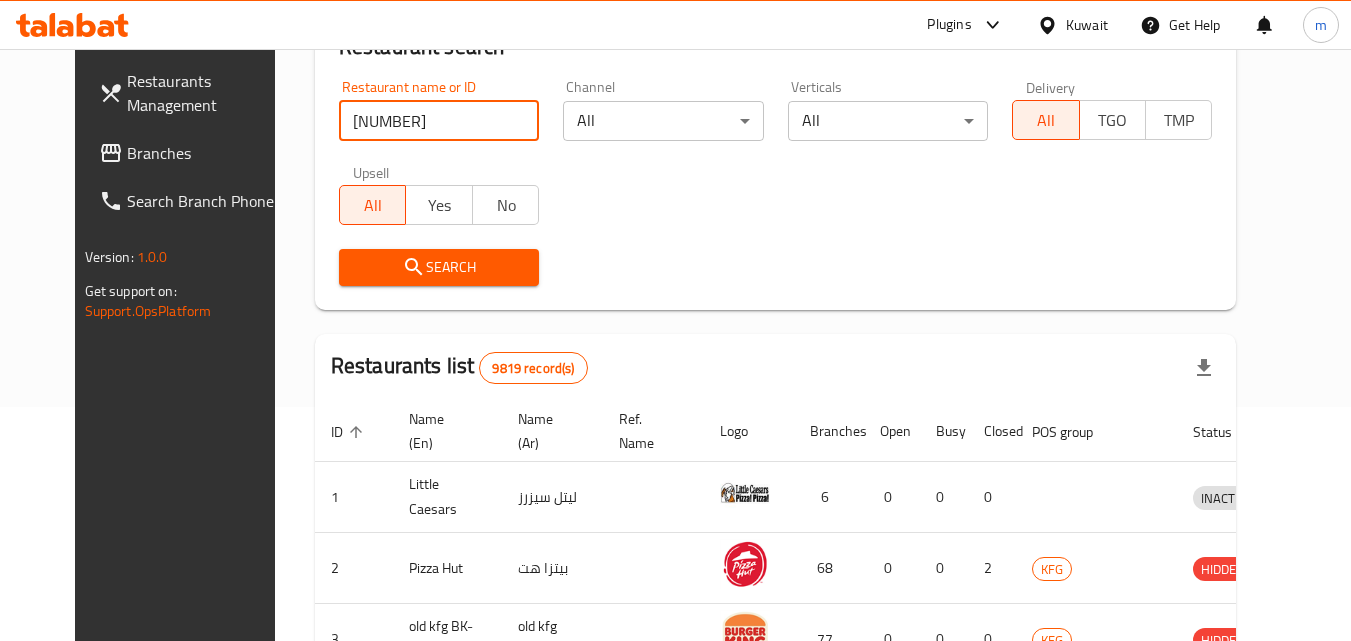 type on "723812" 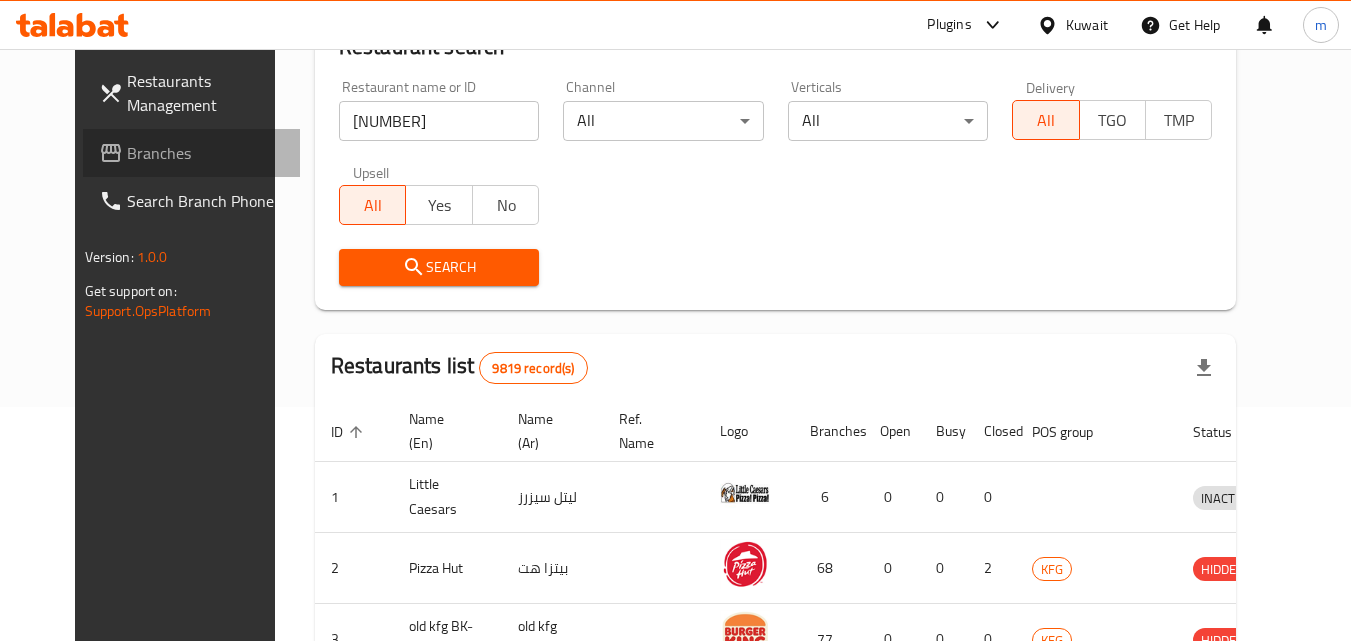 click on "Branches" at bounding box center (206, 153) 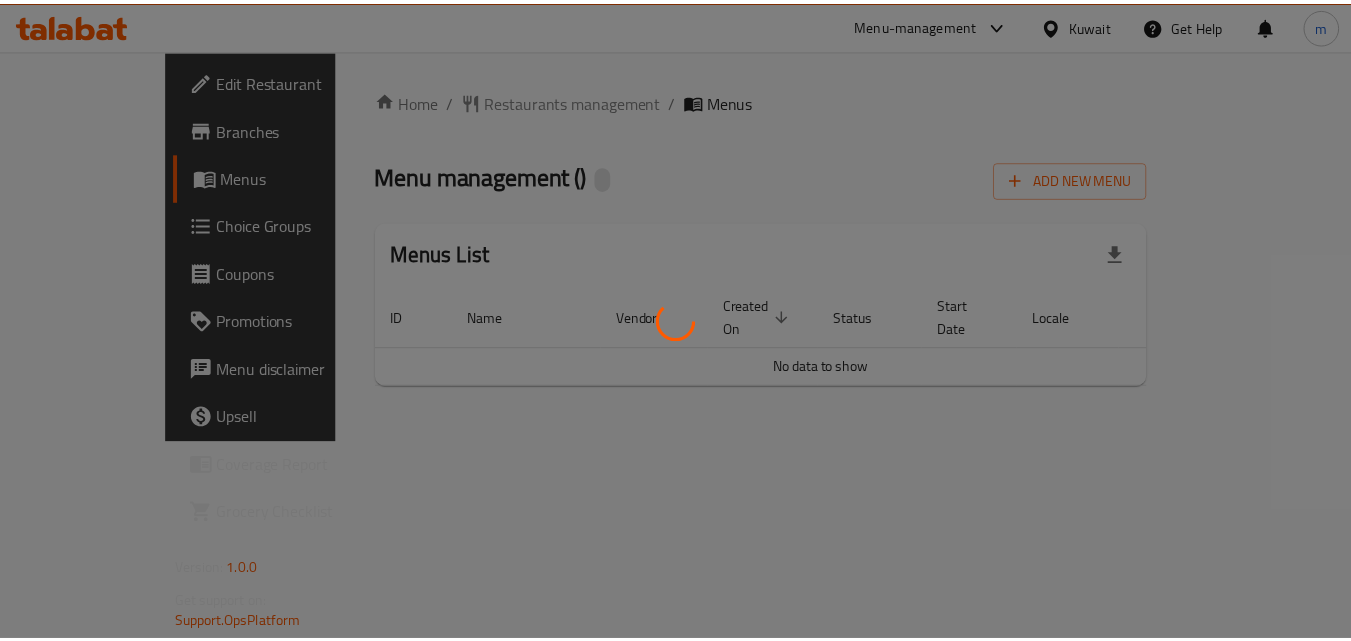 scroll, scrollTop: 0, scrollLeft: 0, axis: both 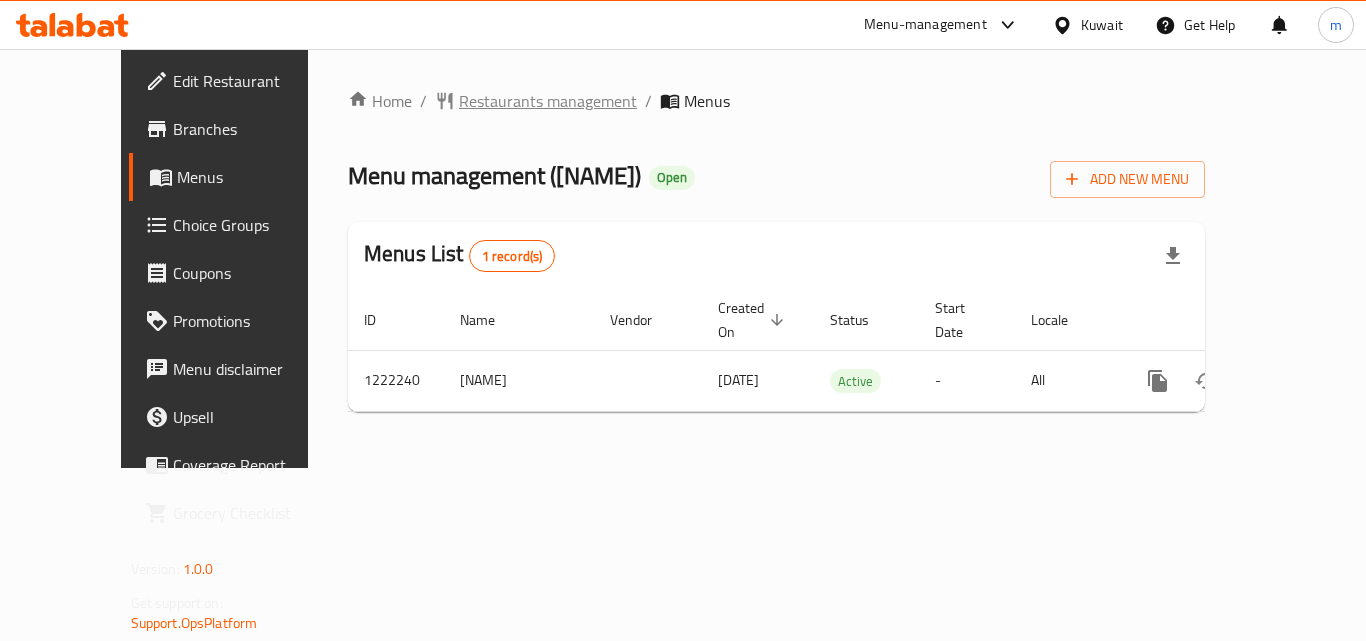 click on "Restaurants management" at bounding box center (548, 101) 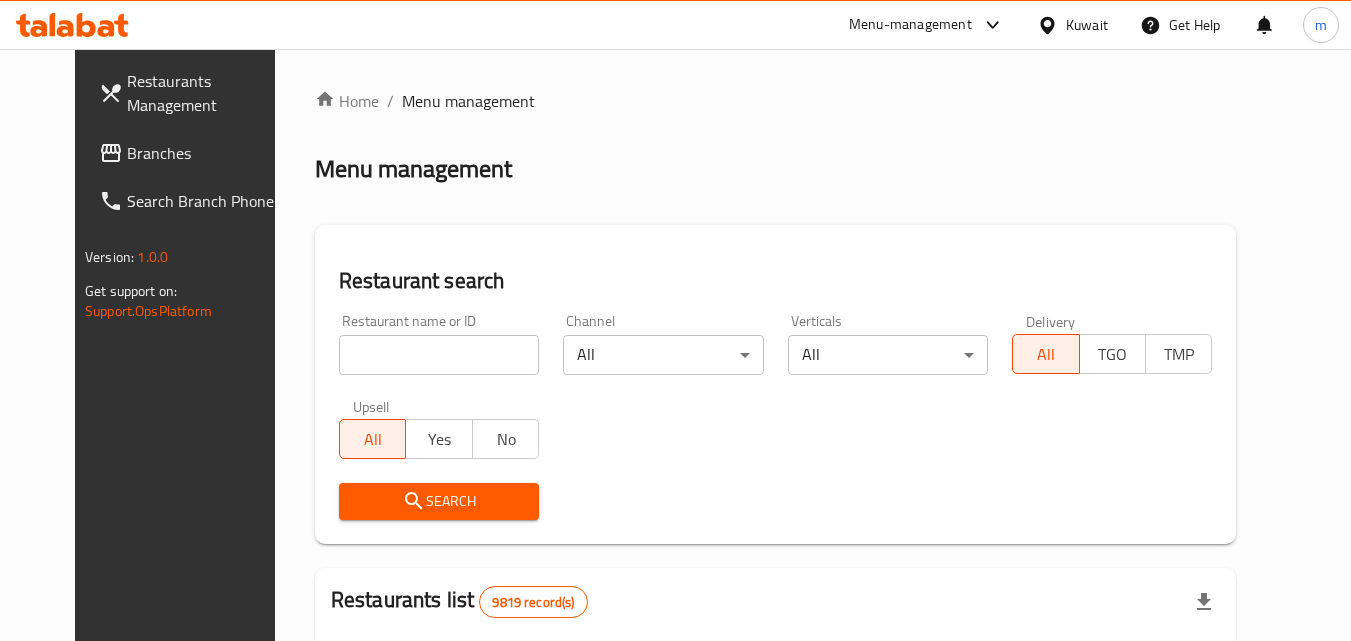 click at bounding box center (675, 320) 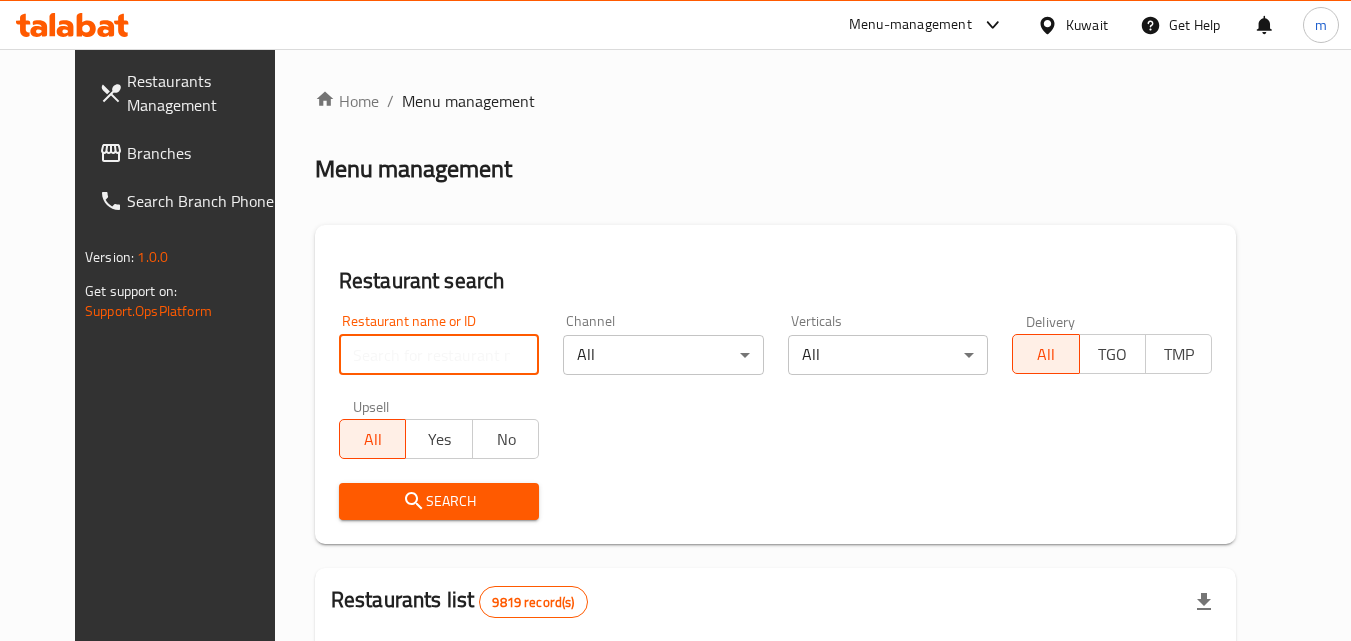 paste on "673992" 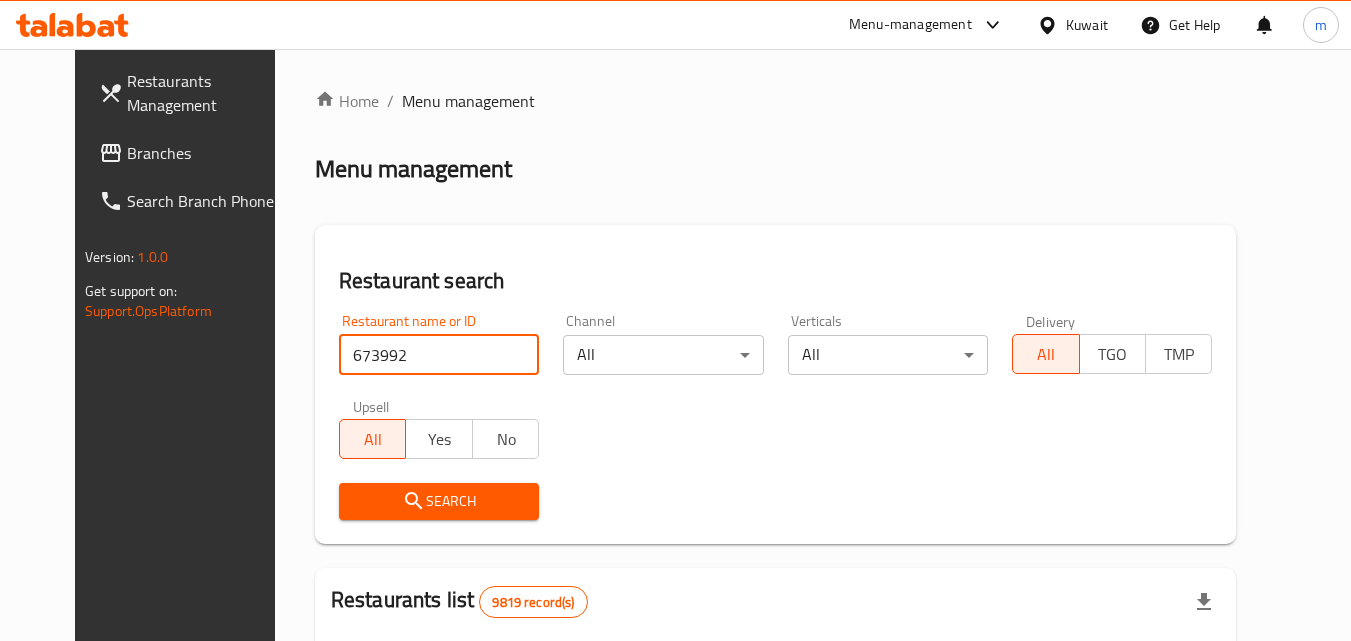 type on "673992" 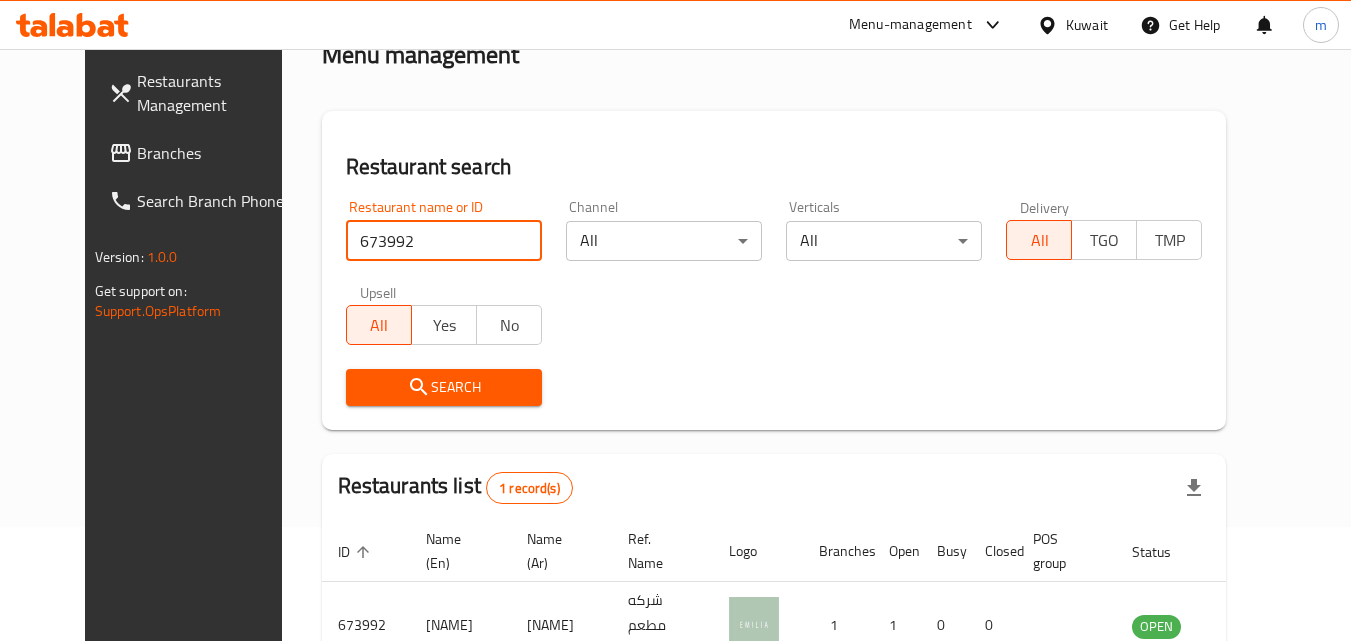 scroll, scrollTop: 234, scrollLeft: 0, axis: vertical 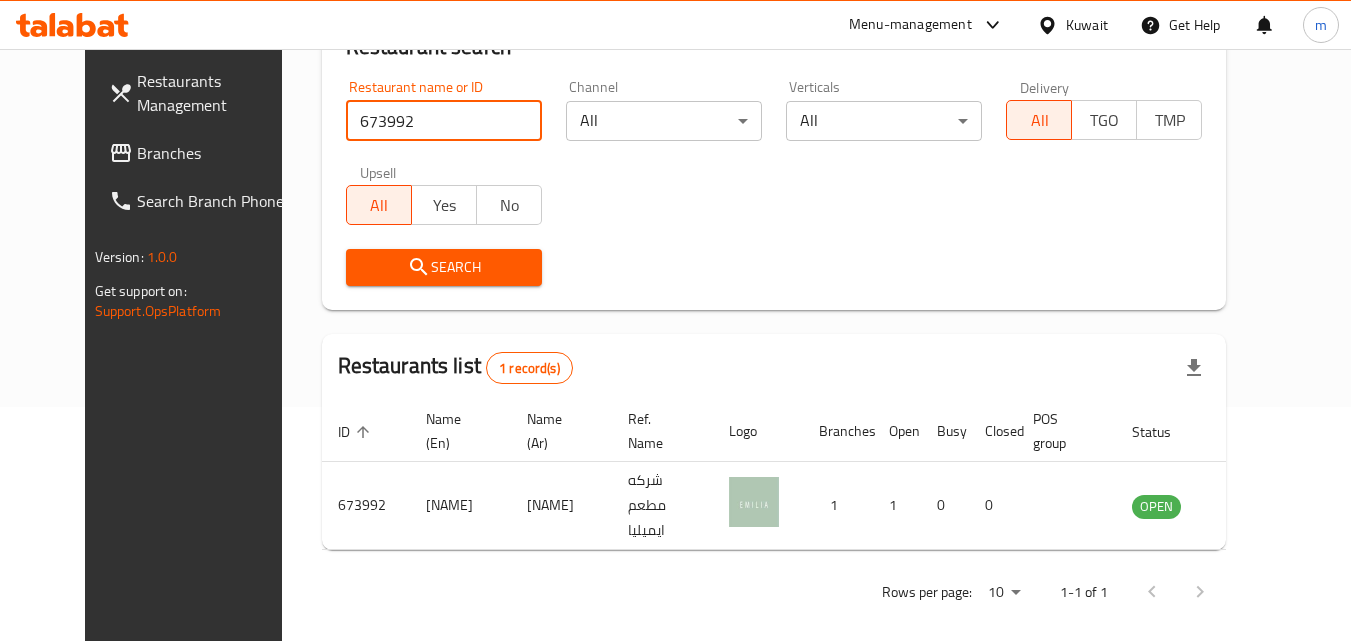 click on "Kuwait" at bounding box center (1087, 25) 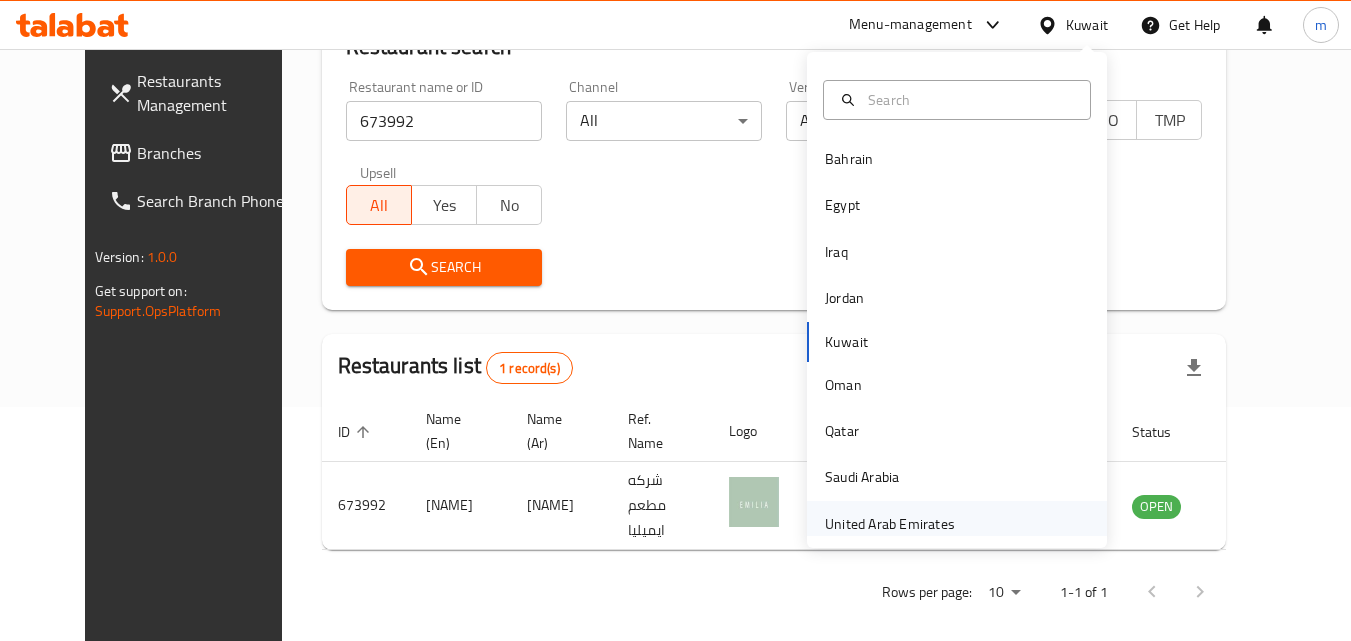 click on "United Arab Emirates" at bounding box center [890, 524] 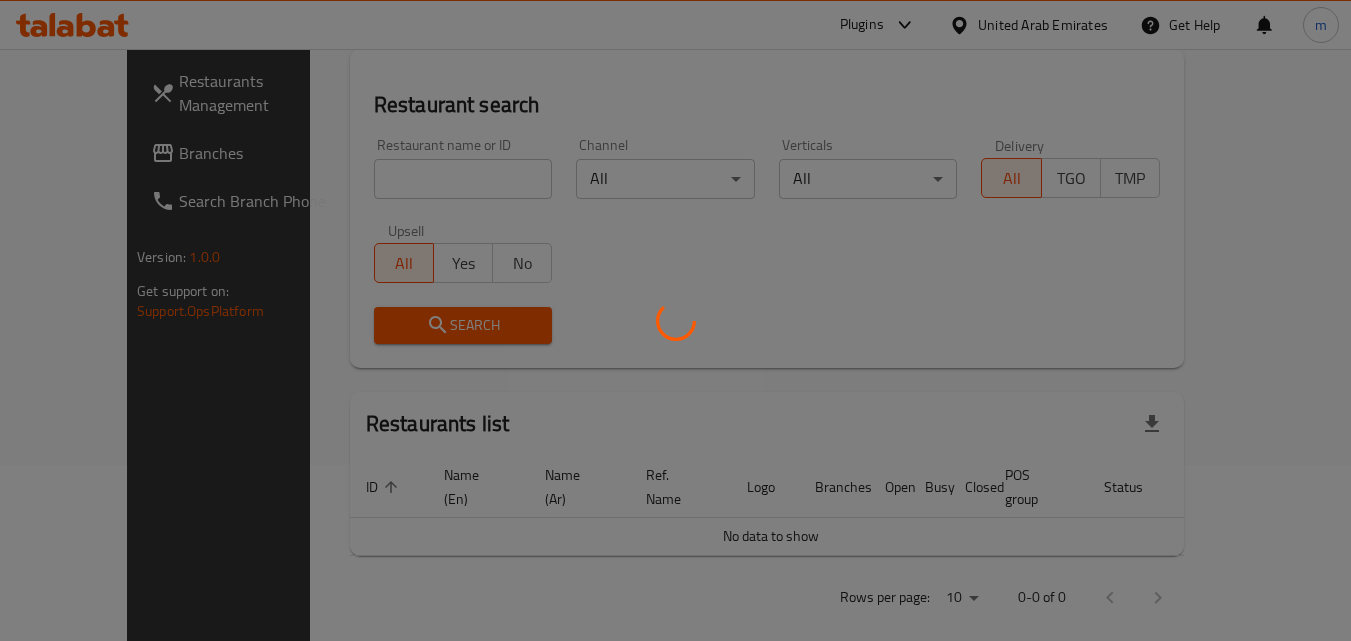 scroll, scrollTop: 234, scrollLeft: 0, axis: vertical 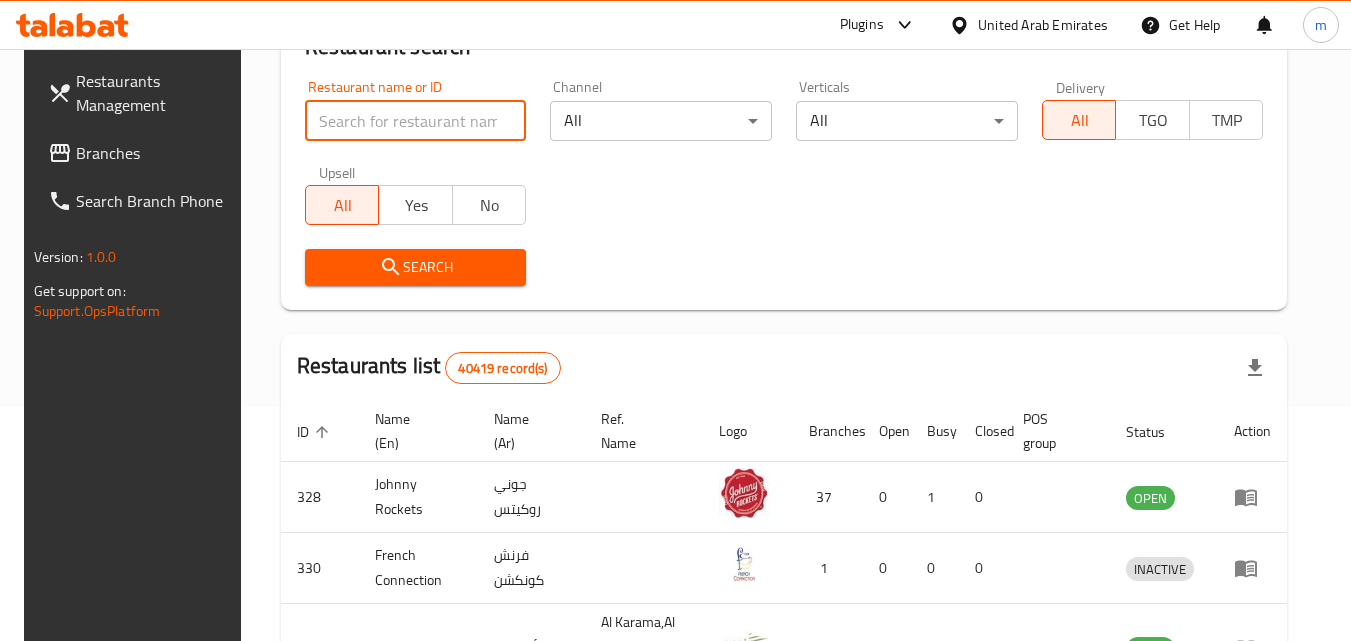 click at bounding box center (416, 121) 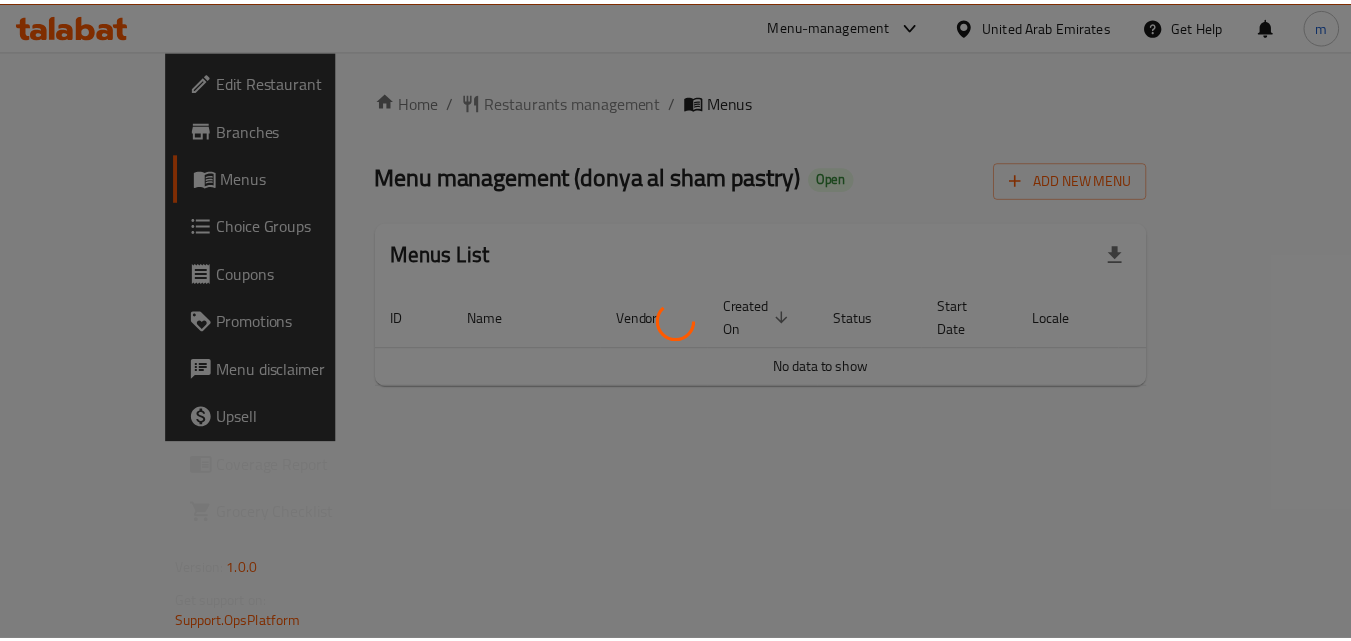 scroll, scrollTop: 0, scrollLeft: 0, axis: both 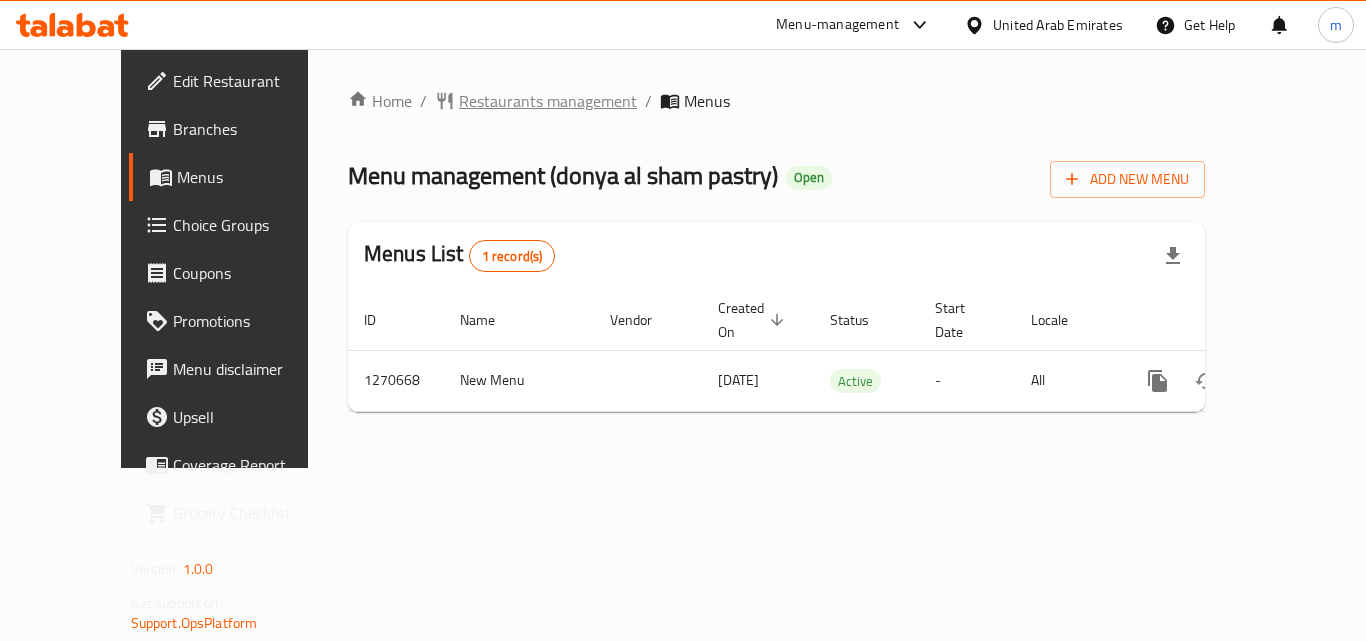 click on "Restaurants management" at bounding box center [548, 101] 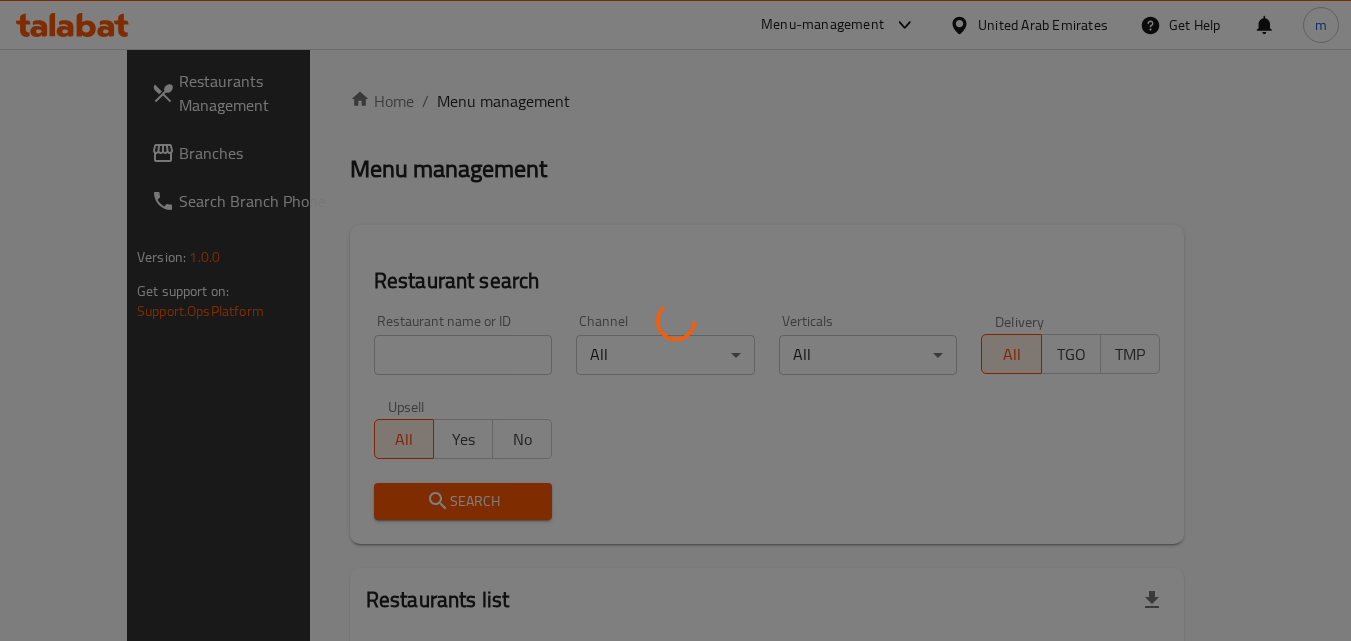click at bounding box center [675, 320] 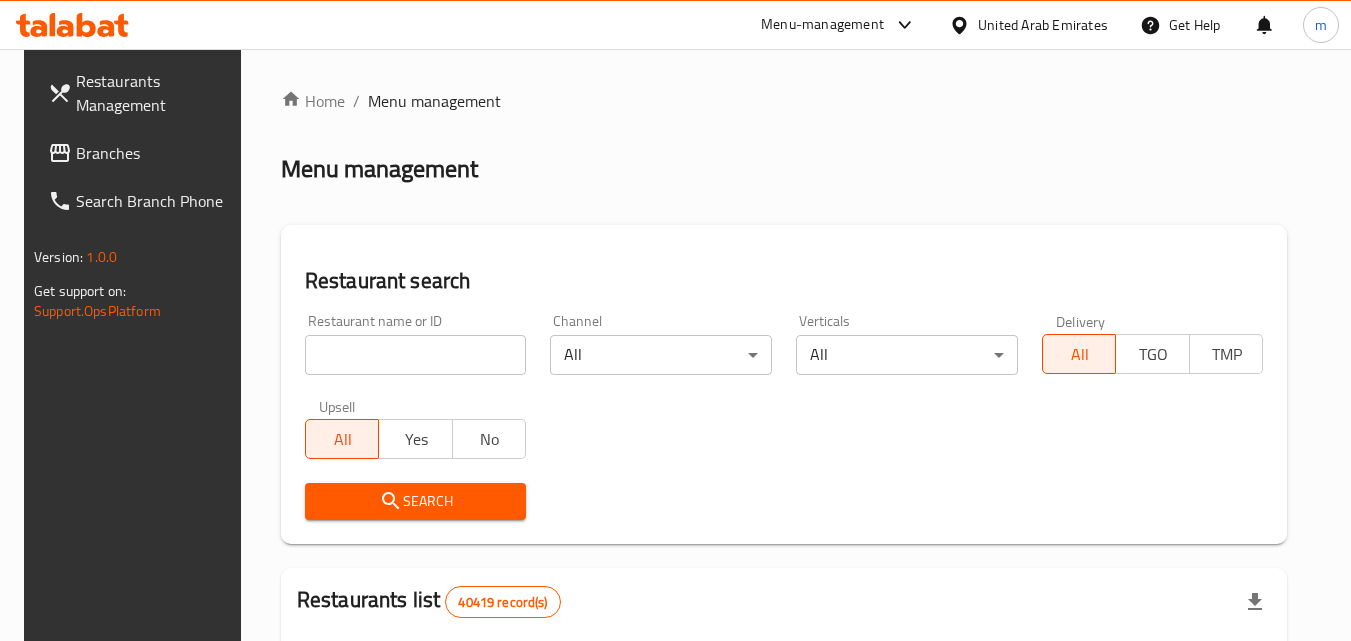 click at bounding box center [416, 355] 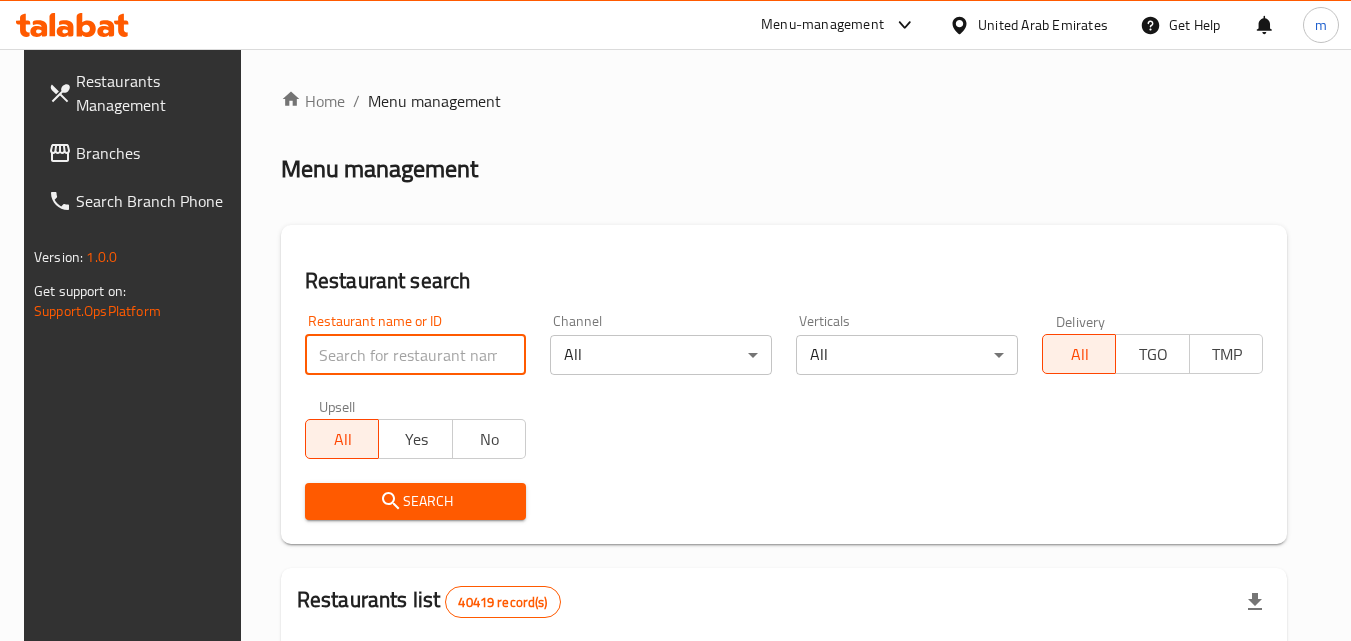 click at bounding box center (416, 355) 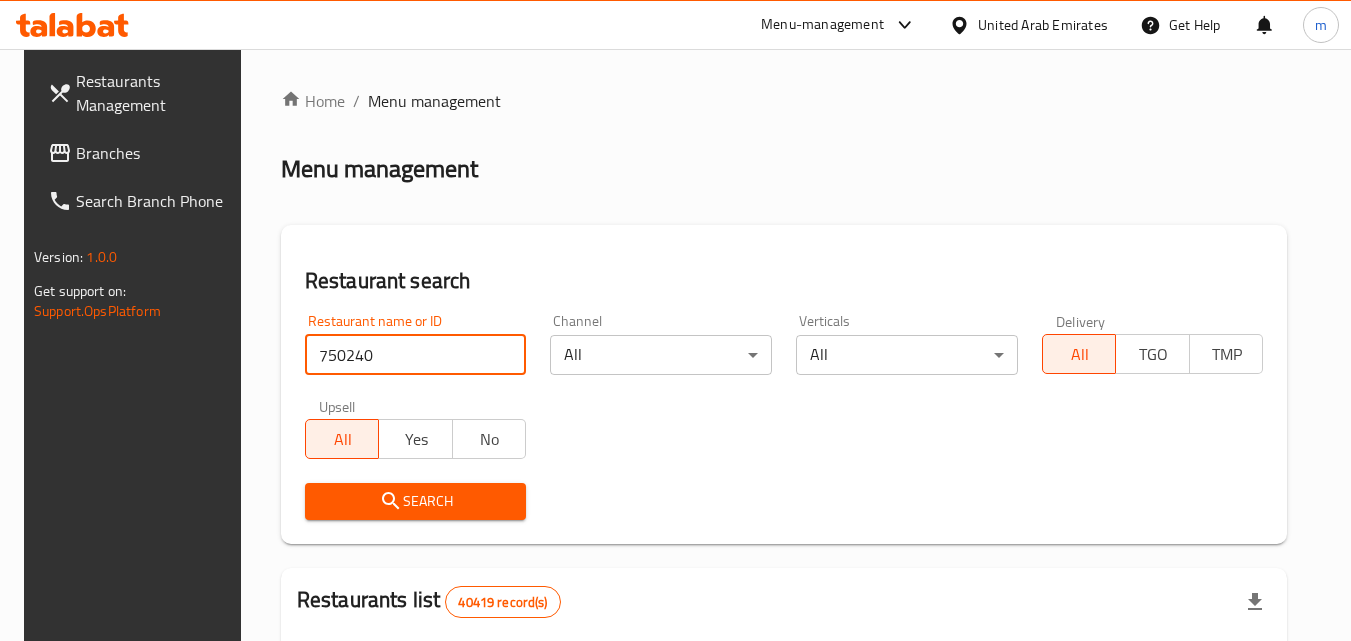 type on "750240" 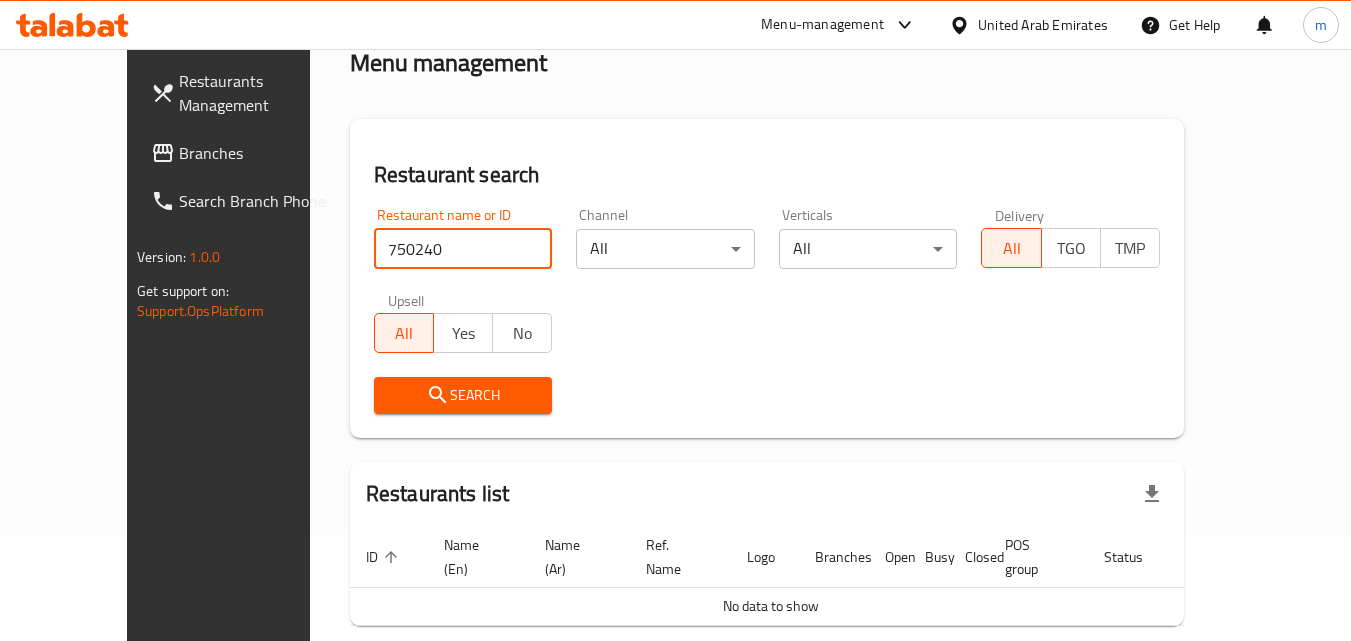 scroll, scrollTop: 0, scrollLeft: 0, axis: both 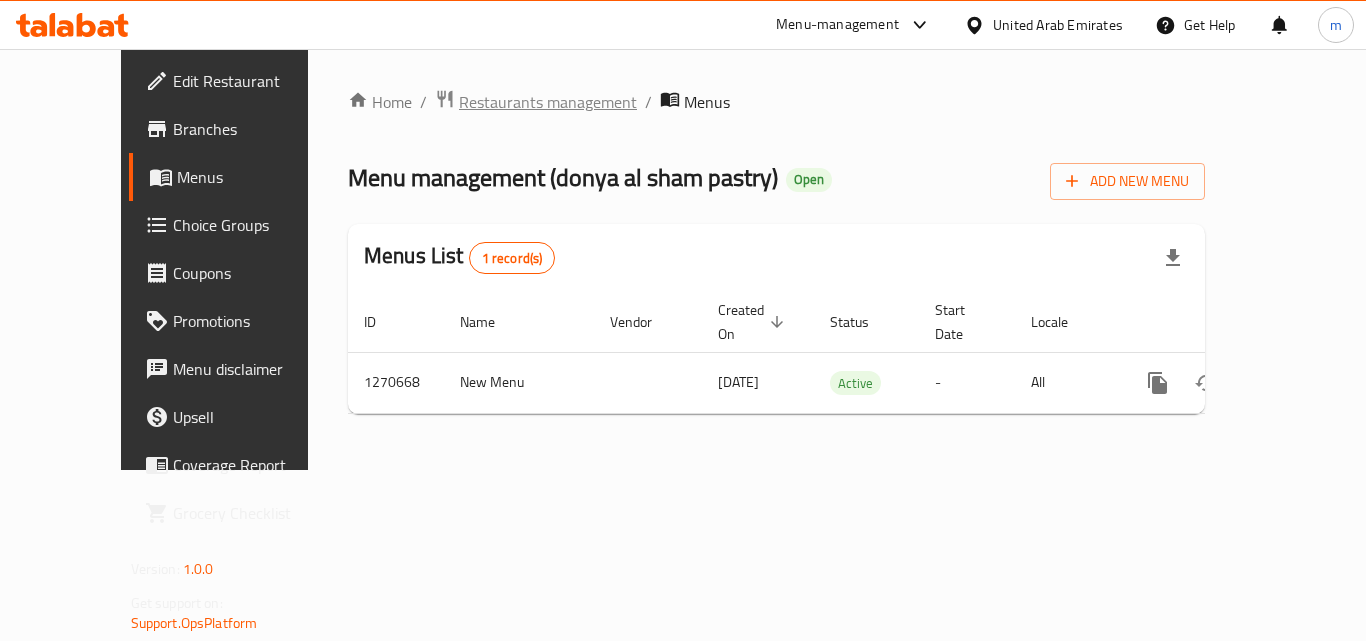 click on "Restaurants management" at bounding box center [548, 102] 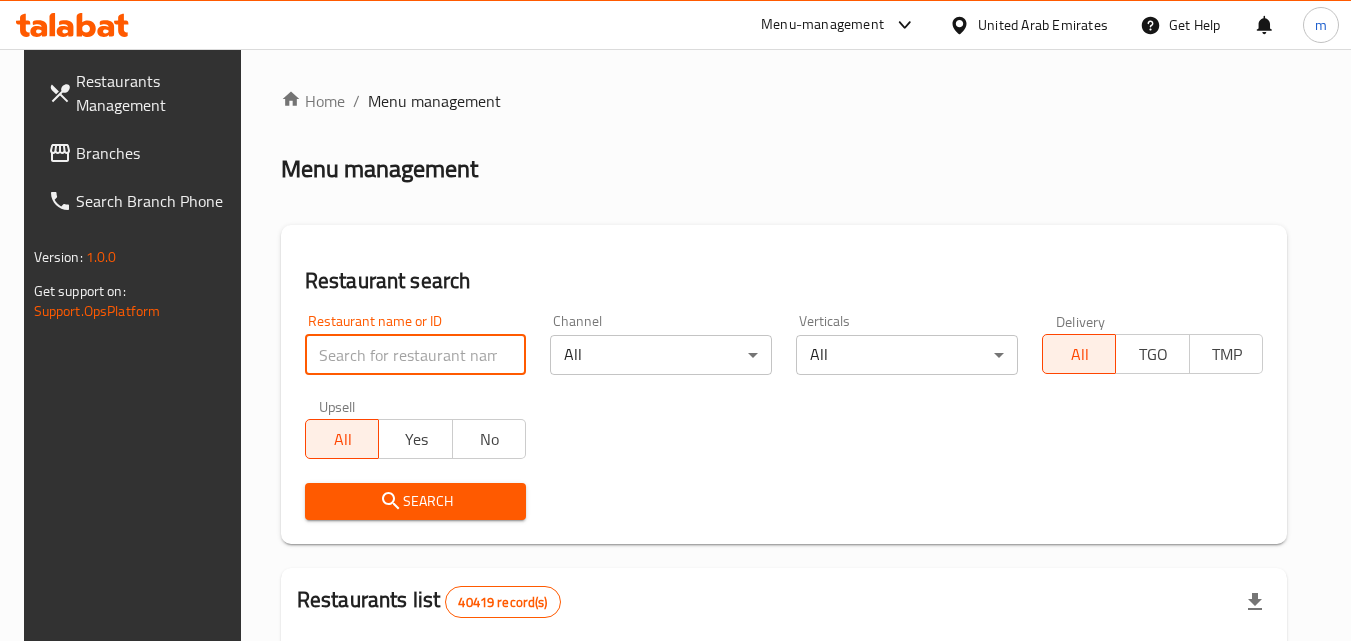 click at bounding box center (416, 355) 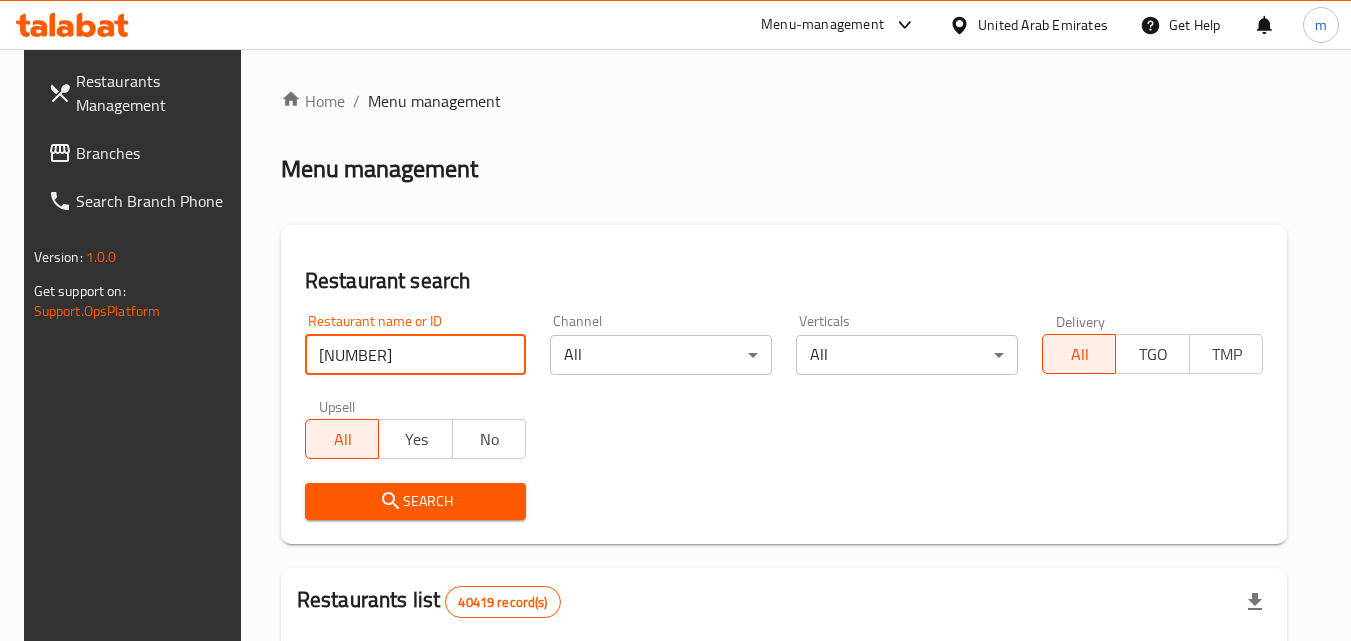 type on "[NUMBER]" 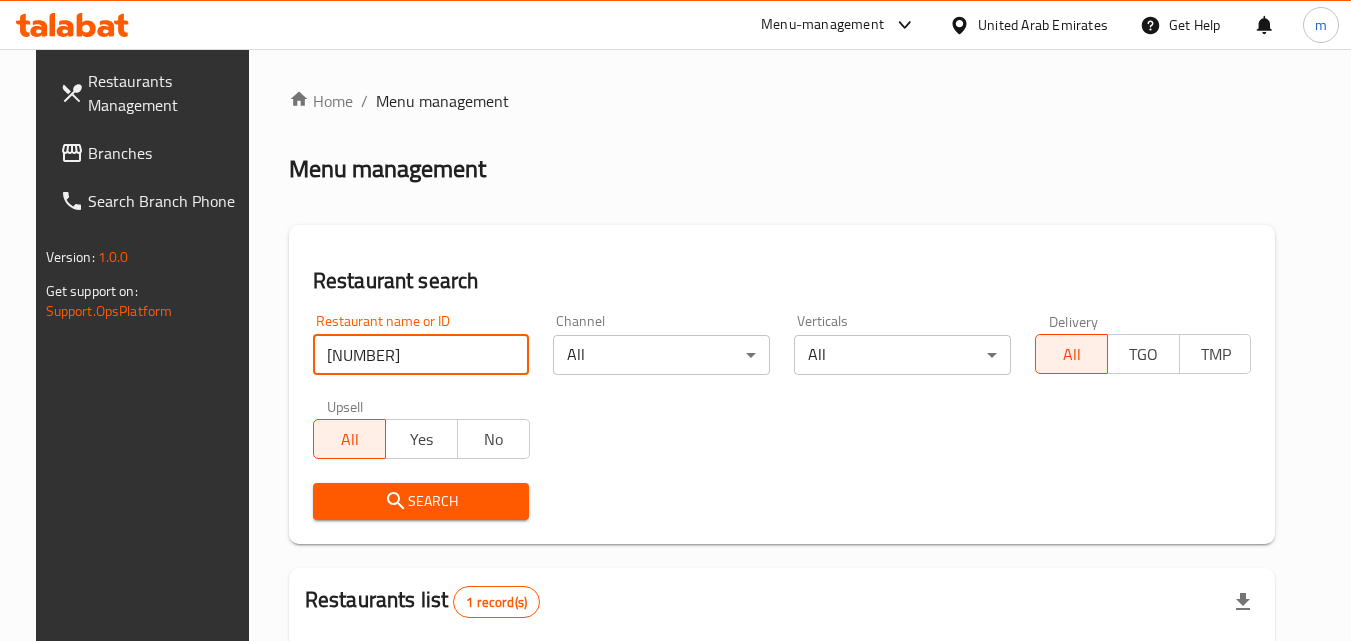 click on "Search" at bounding box center (421, 501) 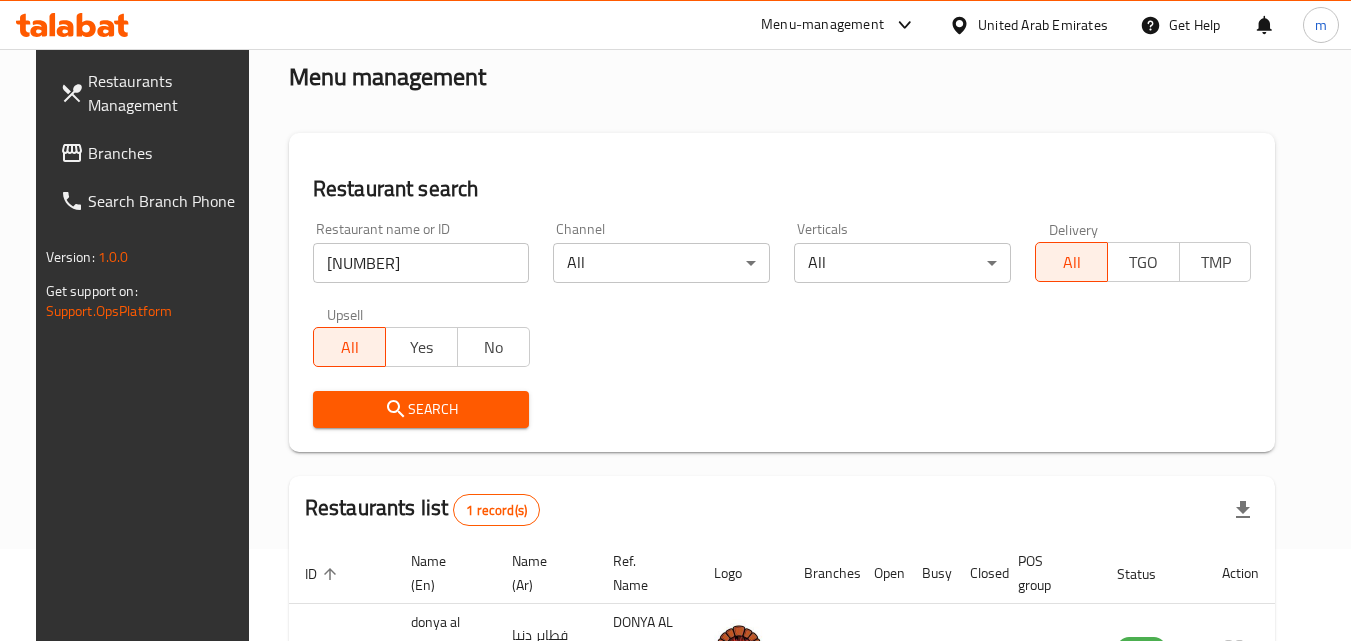 scroll, scrollTop: 234, scrollLeft: 0, axis: vertical 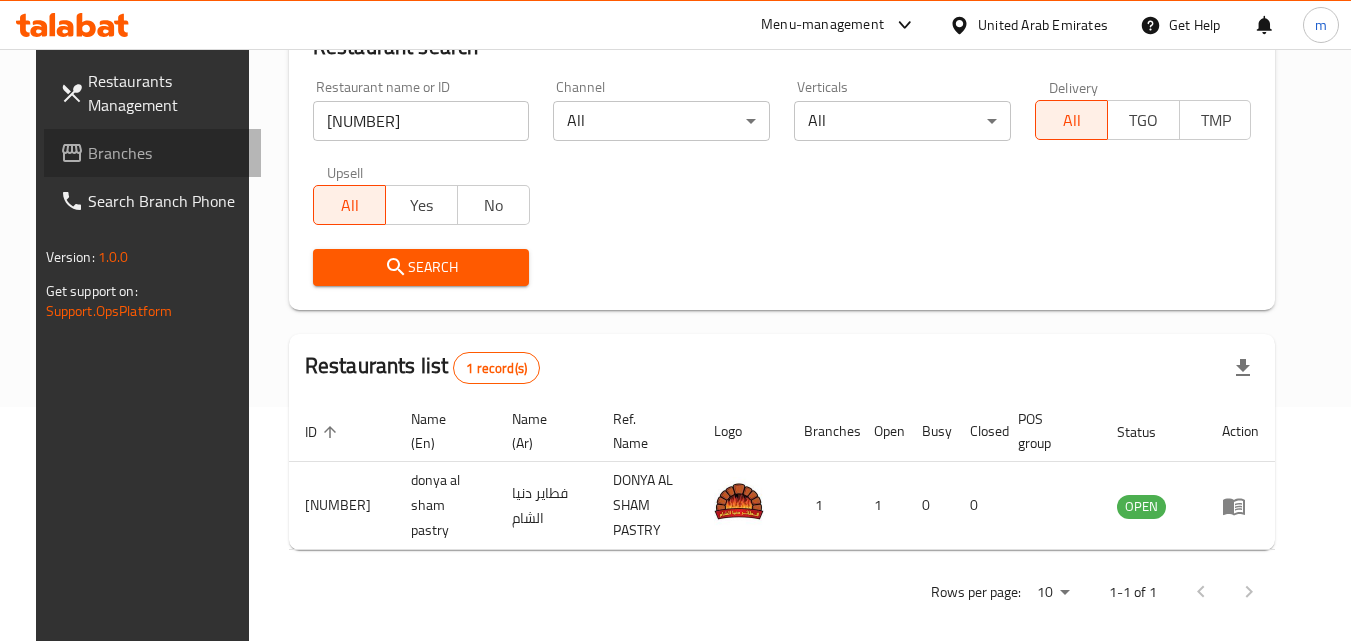 click on "Branches" at bounding box center [167, 153] 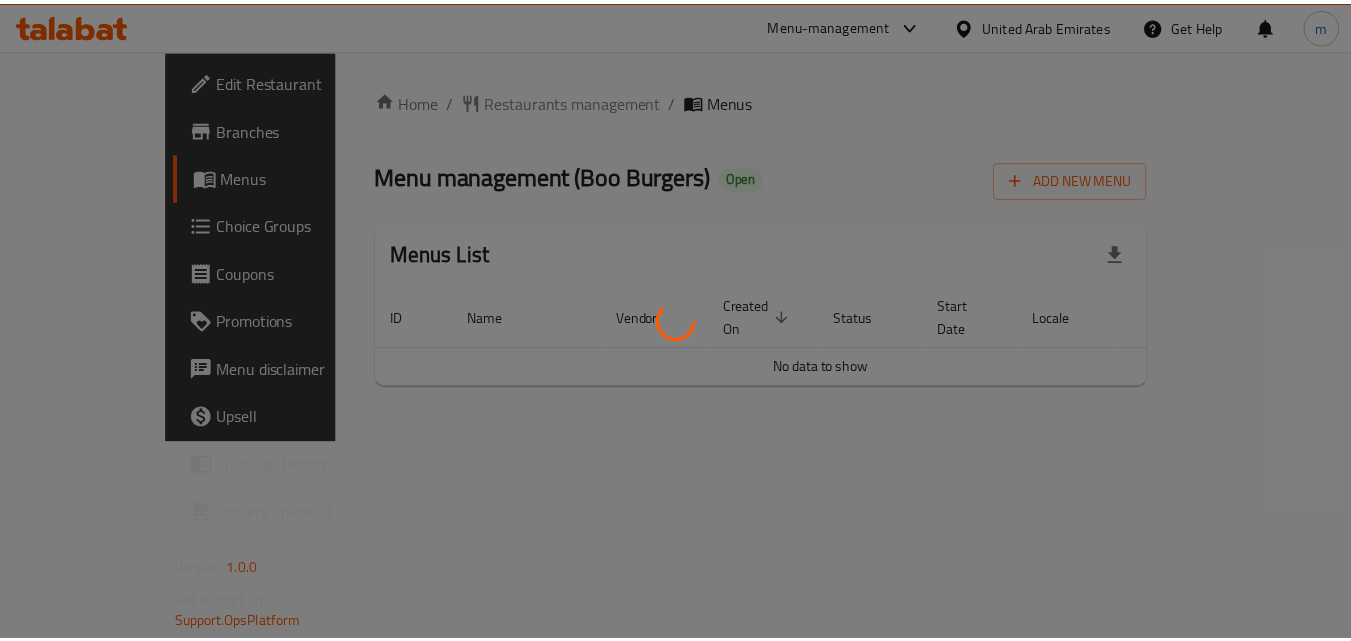 scroll, scrollTop: 0, scrollLeft: 0, axis: both 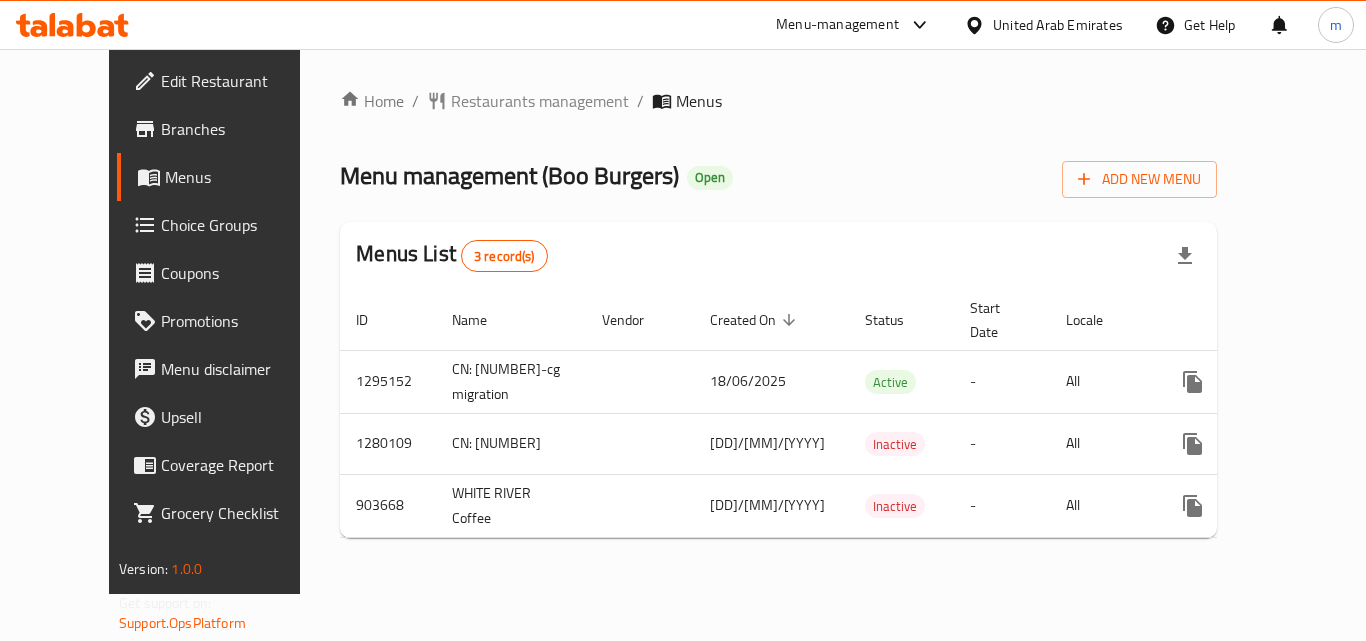 click on "Home / Restaurants management / Menus Menu management ( Boo Burgers ) Open Add New Menu Menus List 3 record(s) ID Name Vendor Created On sorted descending Status Start Date Locale Actions 1295152 CN: [NUMBER]-cg migration [DD]/[MM]/[YYYY] Active - All 1280109 CN: [NUMBER] [DD]/[MM]/[YYYY] Inactive - All 903668 WHITE RIVER Coffee [DD]/[MM]/[YYYY] Inactive - All" at bounding box center (778, 321) 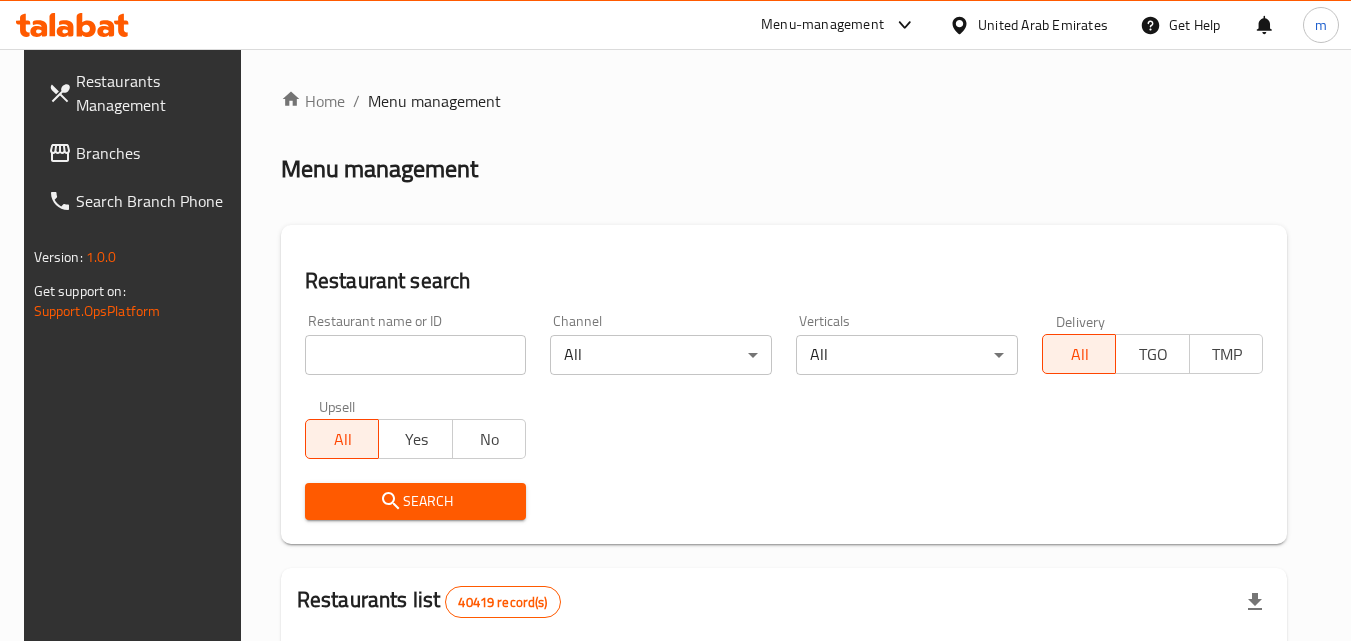 click at bounding box center [675, 320] 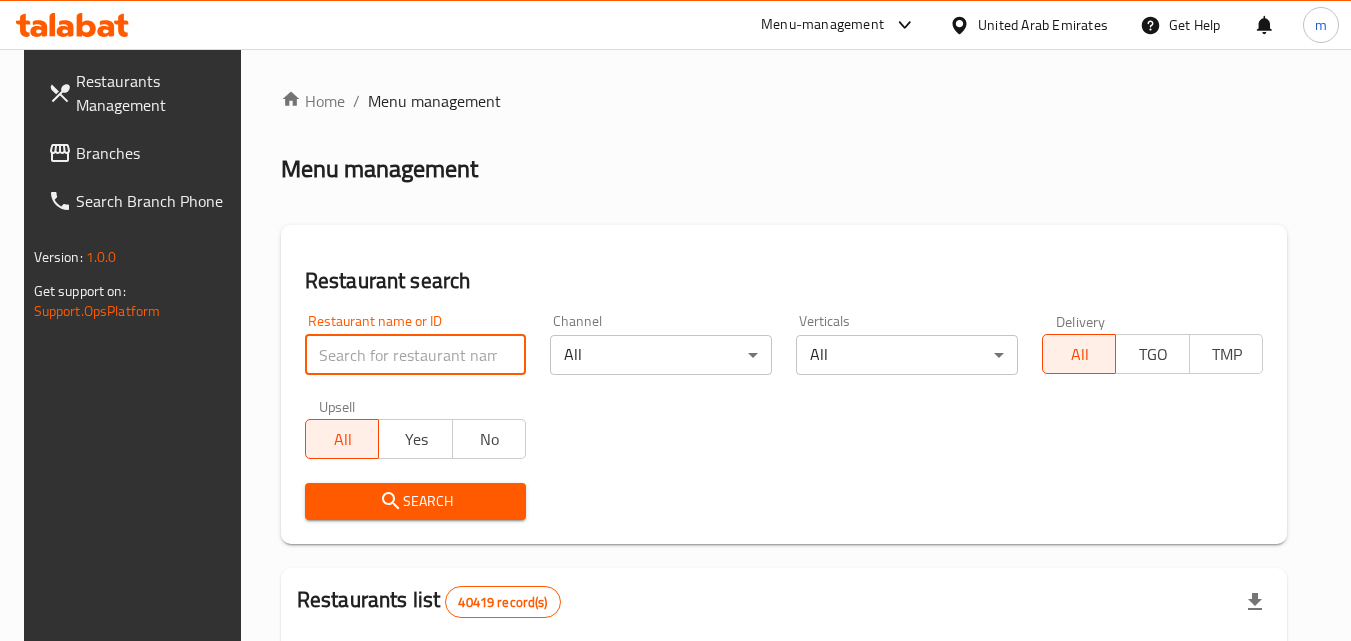 click at bounding box center [416, 355] 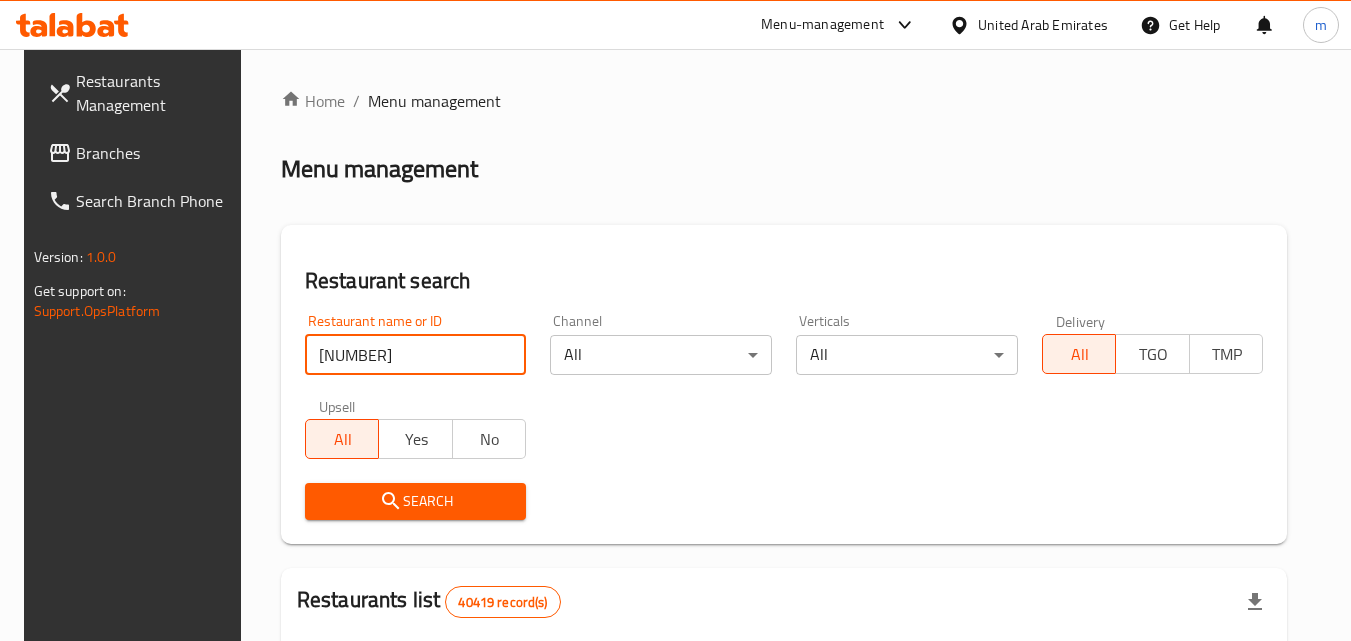 type on "[NUMBER]" 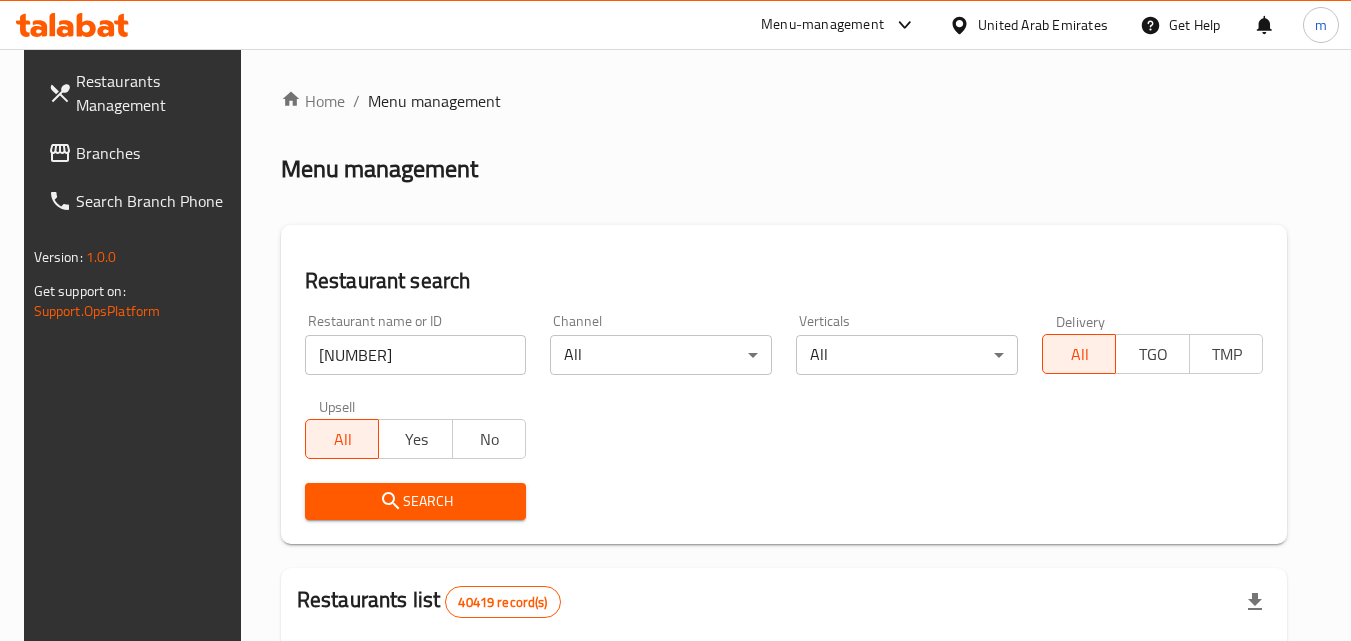 click on "Search" at bounding box center (416, 501) 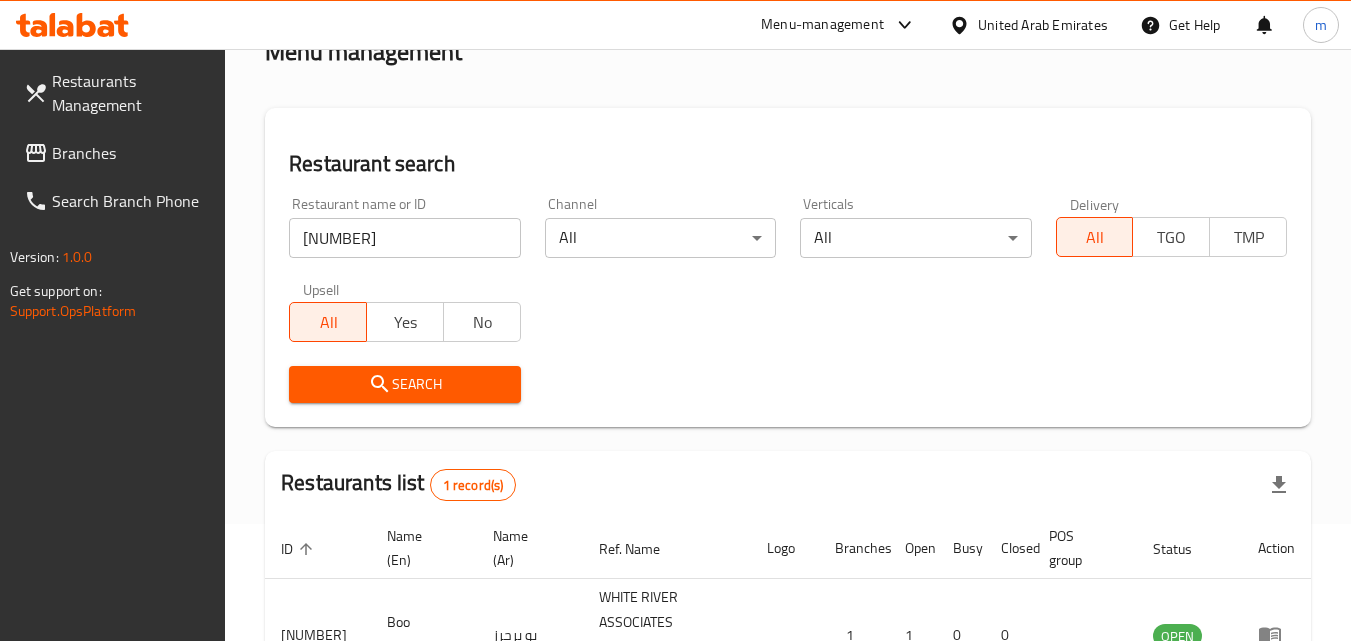 scroll, scrollTop: 276, scrollLeft: 0, axis: vertical 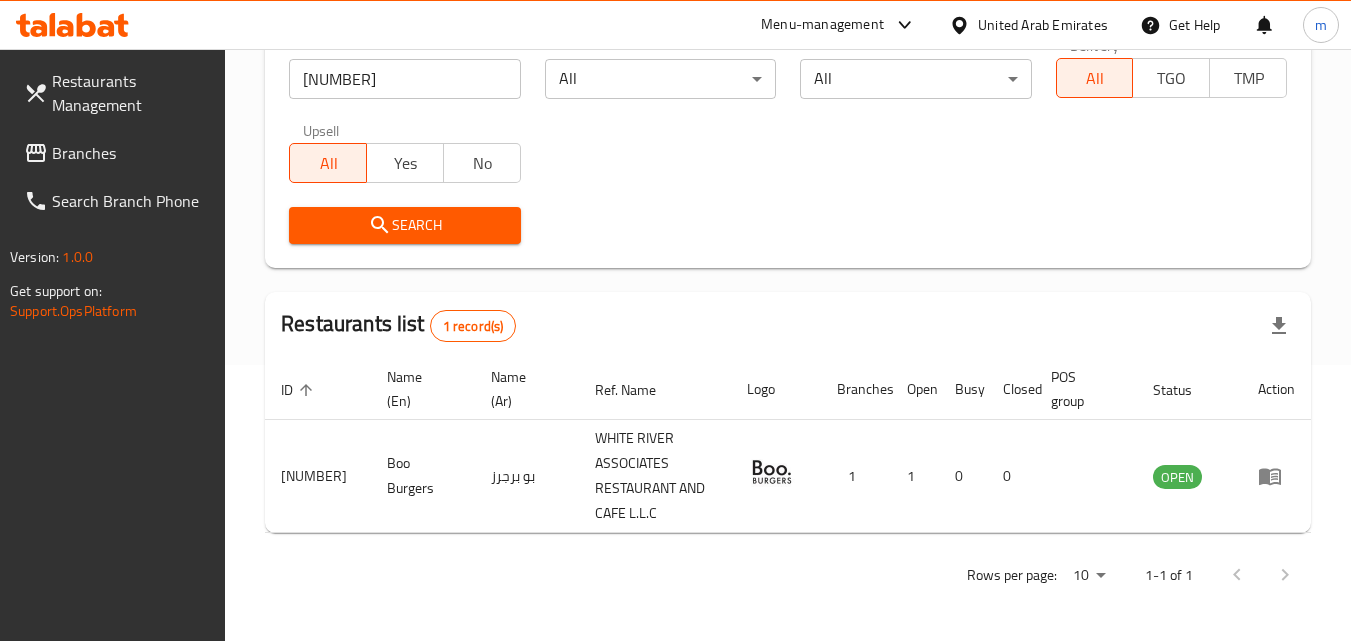 click on "United Arab Emirates" at bounding box center (1043, 25) 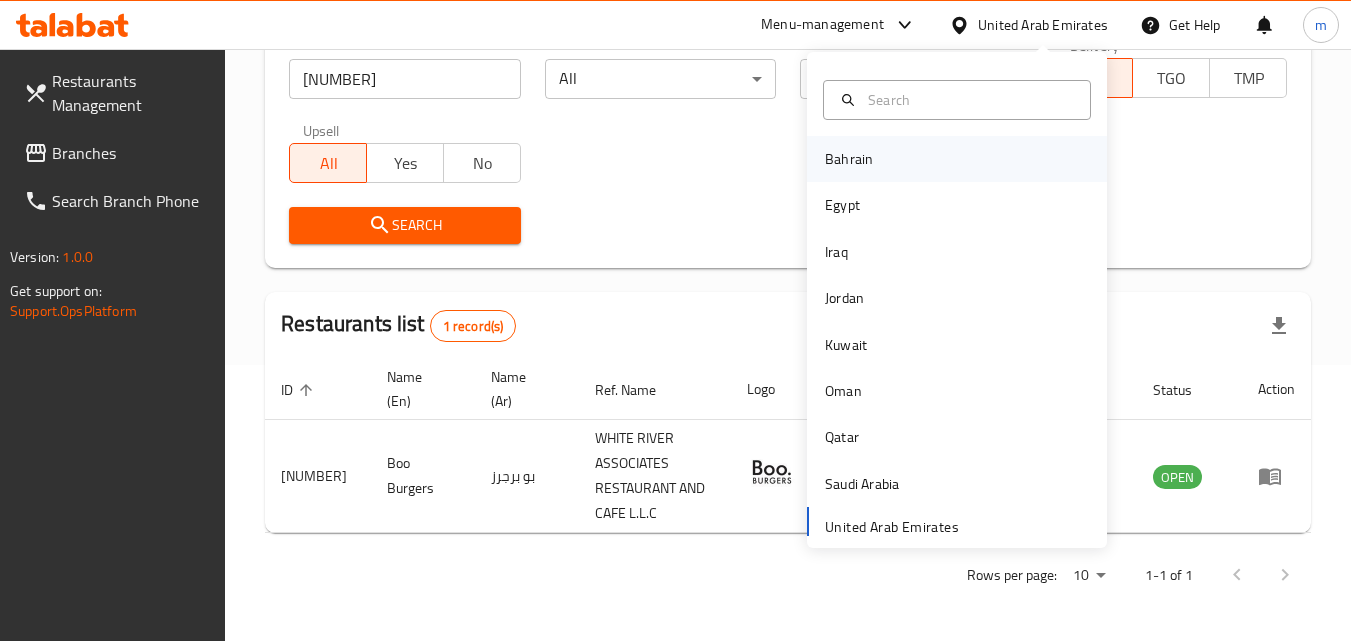 click on "Bahrain" at bounding box center (849, 159) 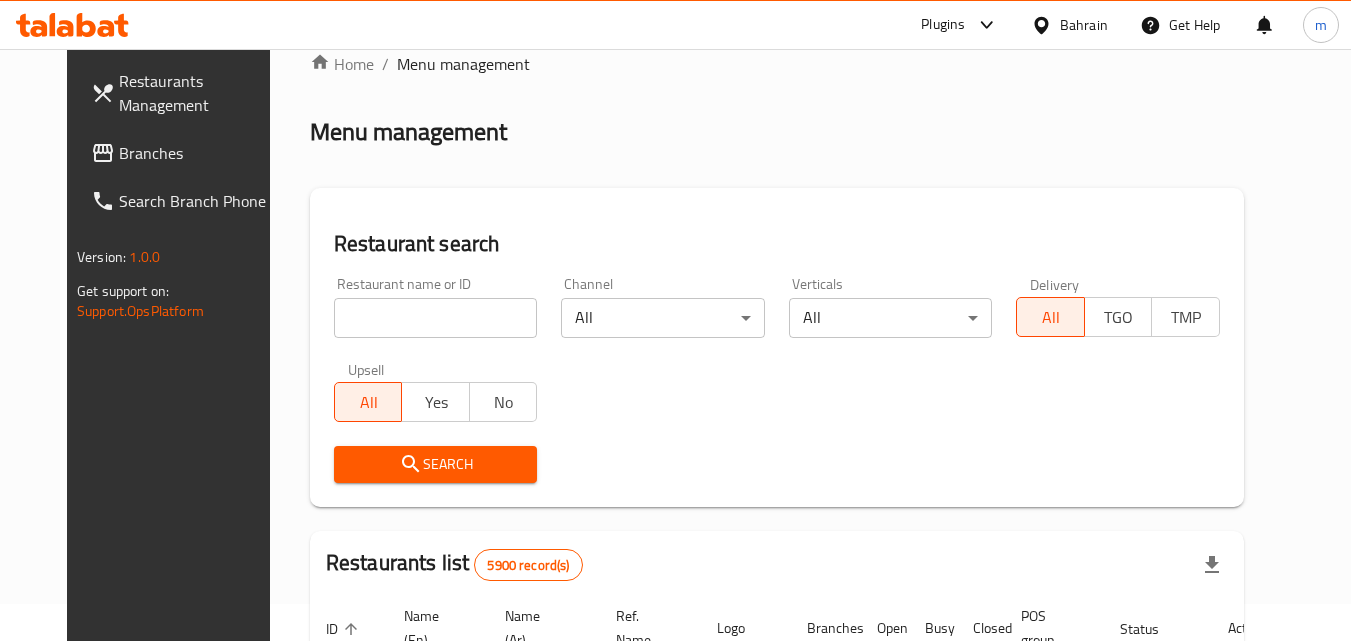 scroll, scrollTop: 0, scrollLeft: 0, axis: both 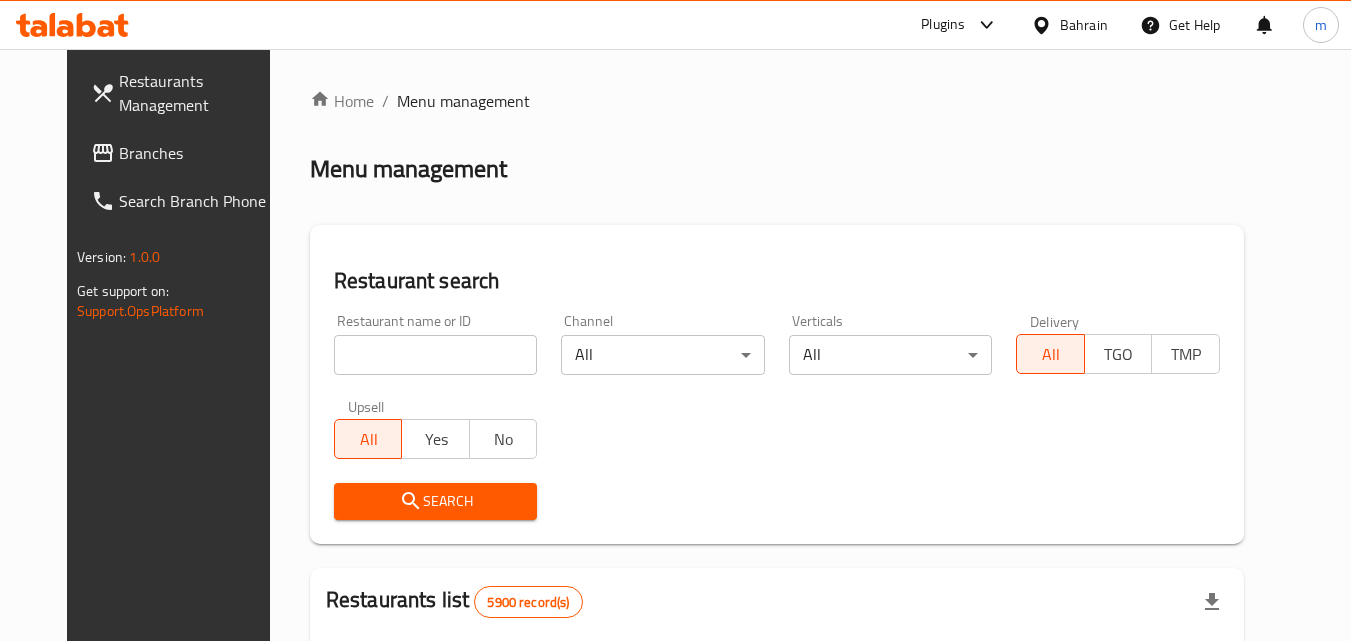 click on "Branches" at bounding box center [198, 153] 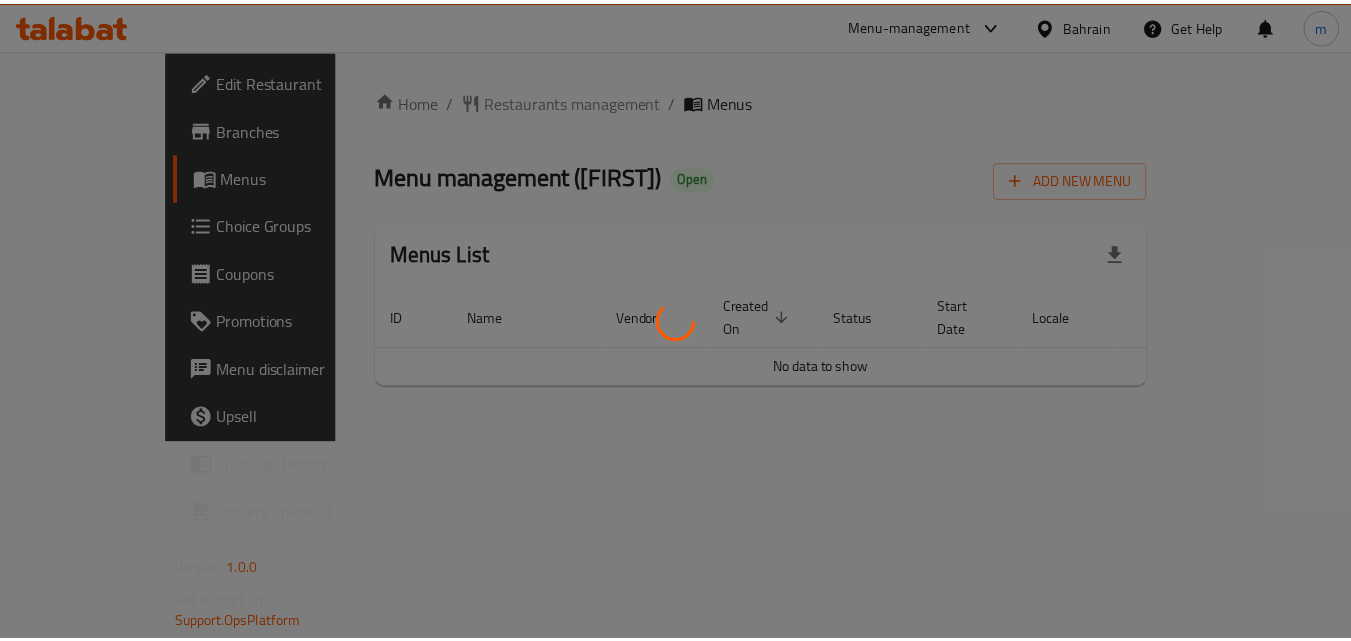 scroll, scrollTop: 0, scrollLeft: 0, axis: both 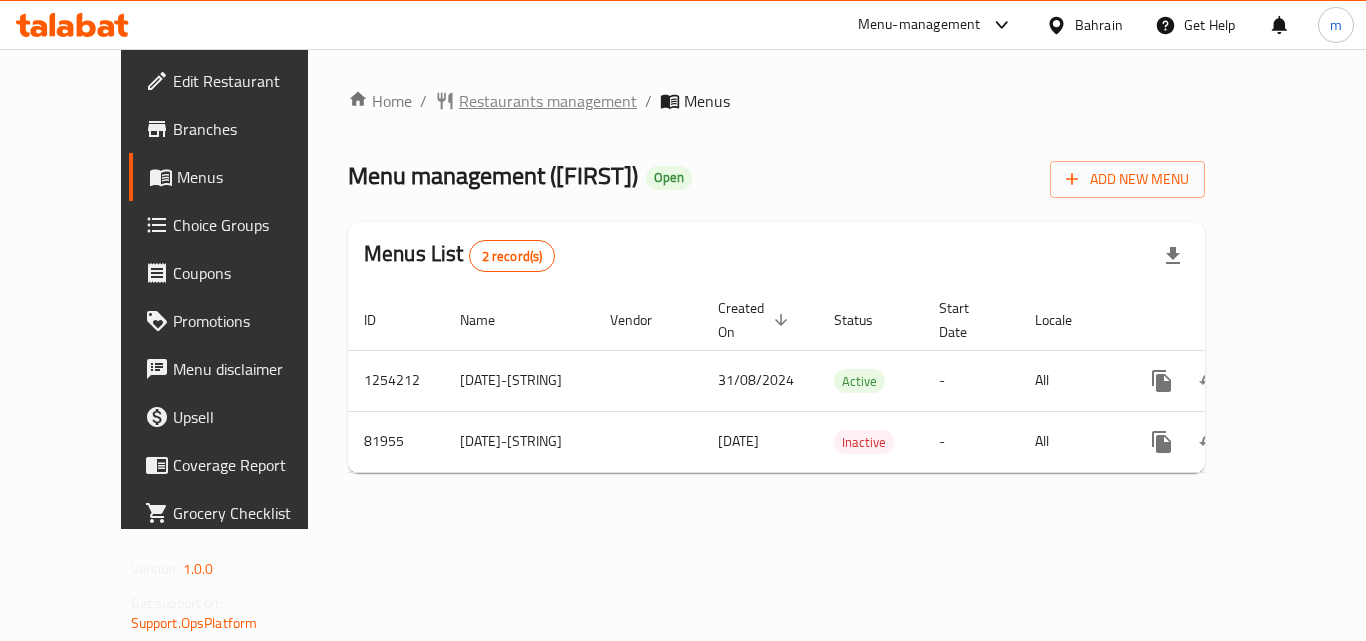 click on "Restaurants management" at bounding box center [548, 101] 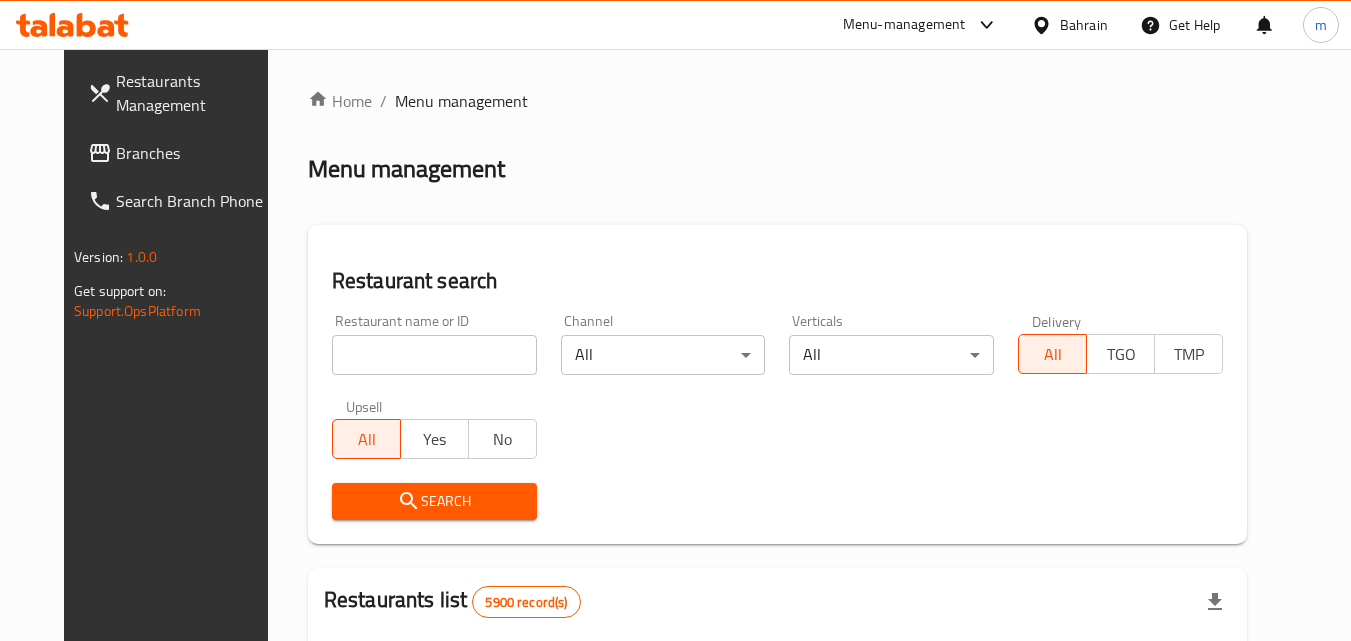 click on "Home / Menu management Menu management Restaurant search Restaurant name or ID Restaurant name or ID Channel All ​ Verticals All ​ Delivery All TGO TMP Upsell All Yes No   Search Restaurants list   5900 record(s) ID sorted ascending Name (En) Name (Ar) Ref. Name Logo Branches Open Busy Closed POS group Status Action 332 Zeitouna زيتونة 4 0 0 0 OPEN 333 Carinos كارينوز 1 0 0 0 INACTIVE 334 Leila Min Lebnan ليلى من لبنان 3 1 0 0 OPEN 335 Johnny Rockets جوني روكيتس 4 0 0 0 INACTIVE 336 [LAST] [ARABIC_NAME] 1 0 0 0 INACTIVE 337 2466 2466 1 0 0 0 INACTIVE 341 Healthy Calorie هيلثي كالوري 7 3 0 0 OPEN 344 Franks A Lot فرانكس ألوت 2 1 0 0 OPEN 346 Mr.Candy مستر.كاندي 1 0 0 0 INACTIVE 351 REDPAN BURGER STEAK رد بان برجر ستيك 1 0 0 0 INACTIVE Rows per page: 10 1-10 of 5900" at bounding box center (777, 709) 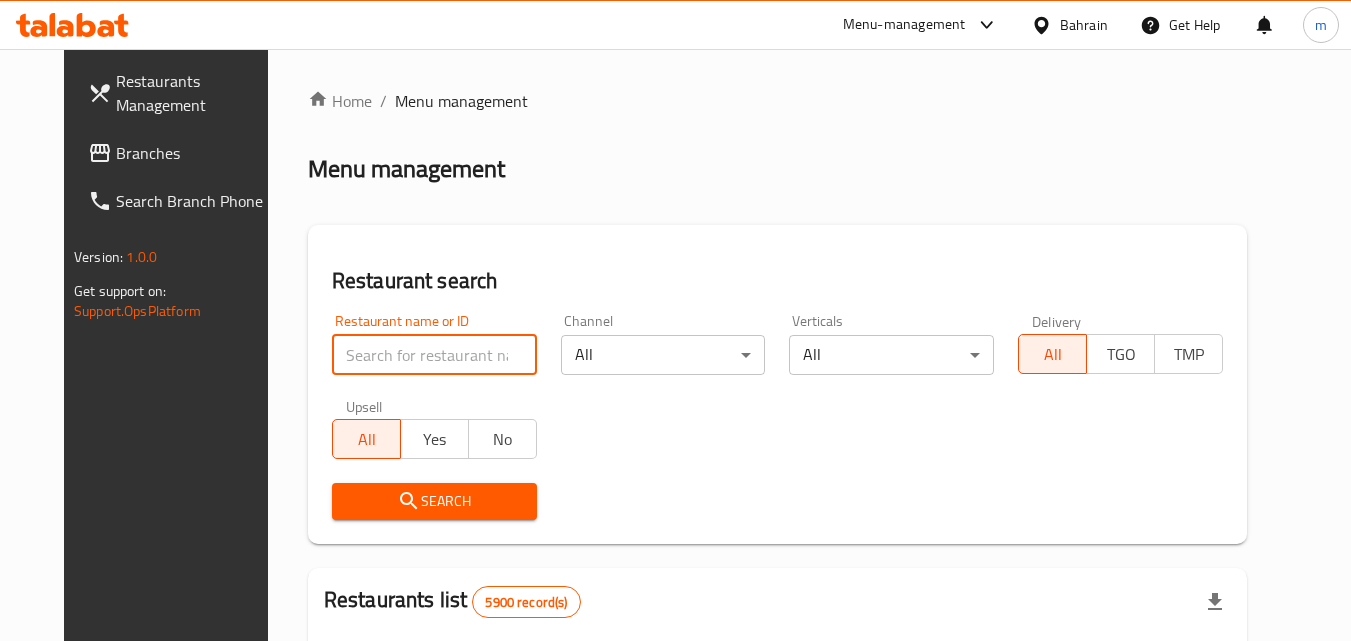 paste on "600431" 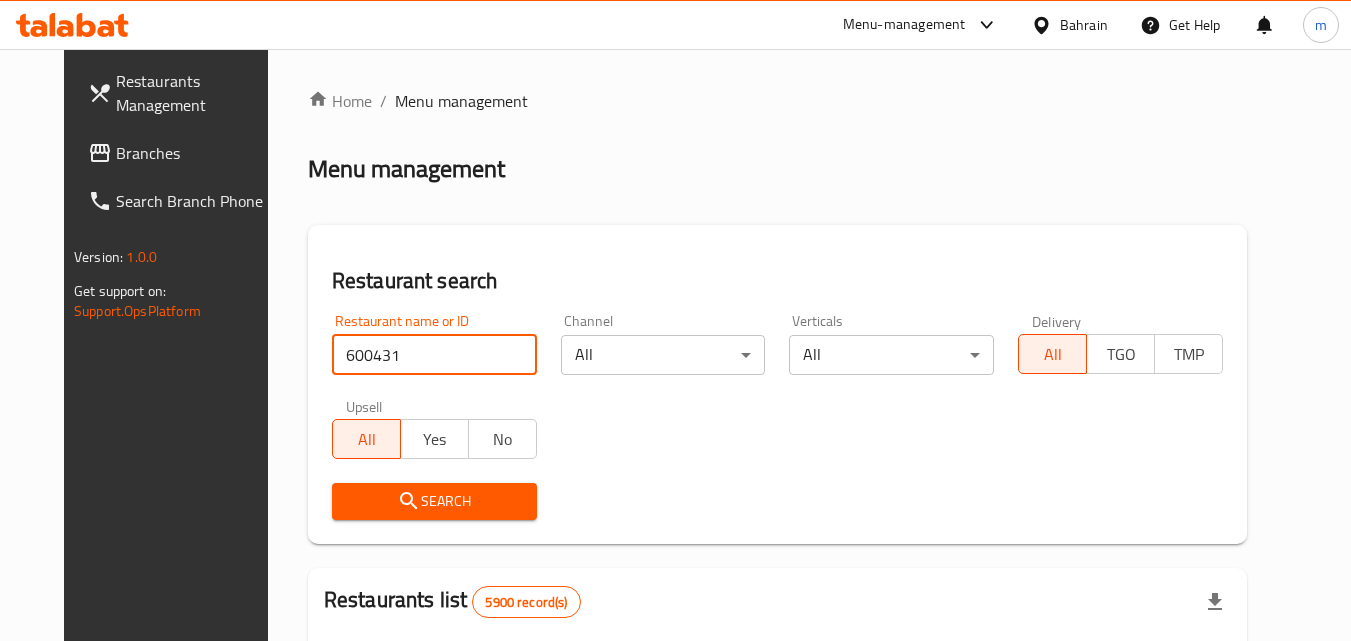 type on "600431" 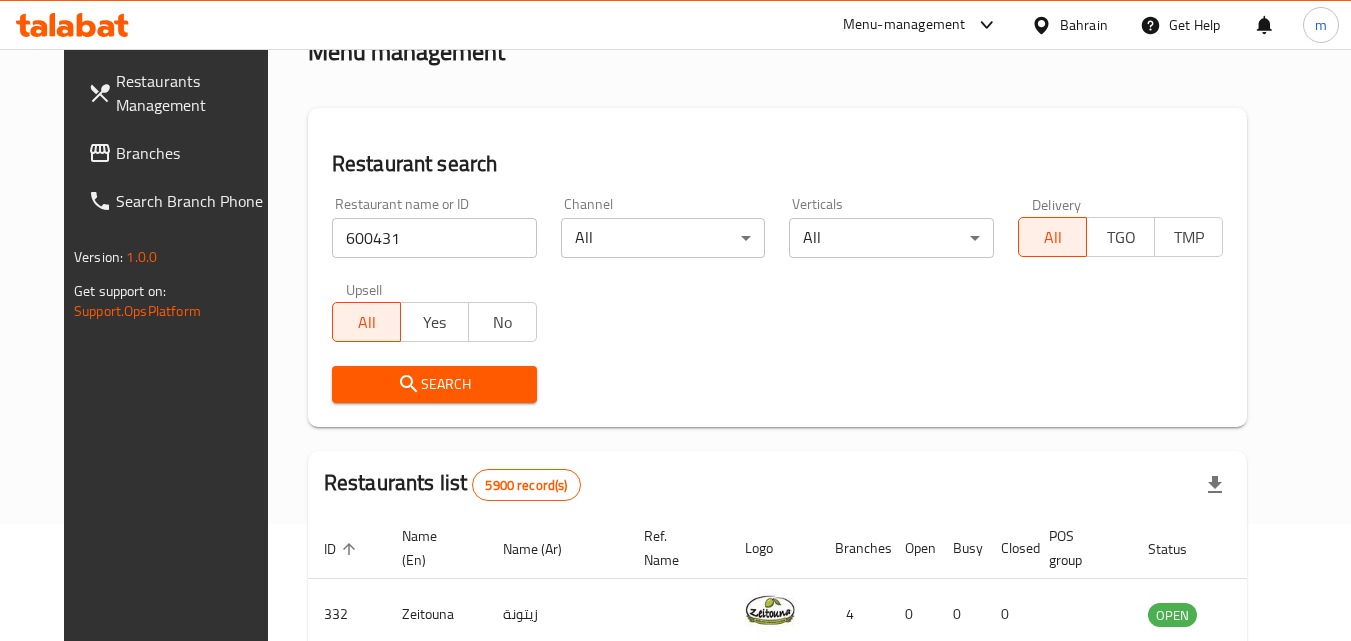 scroll, scrollTop: 300, scrollLeft: 0, axis: vertical 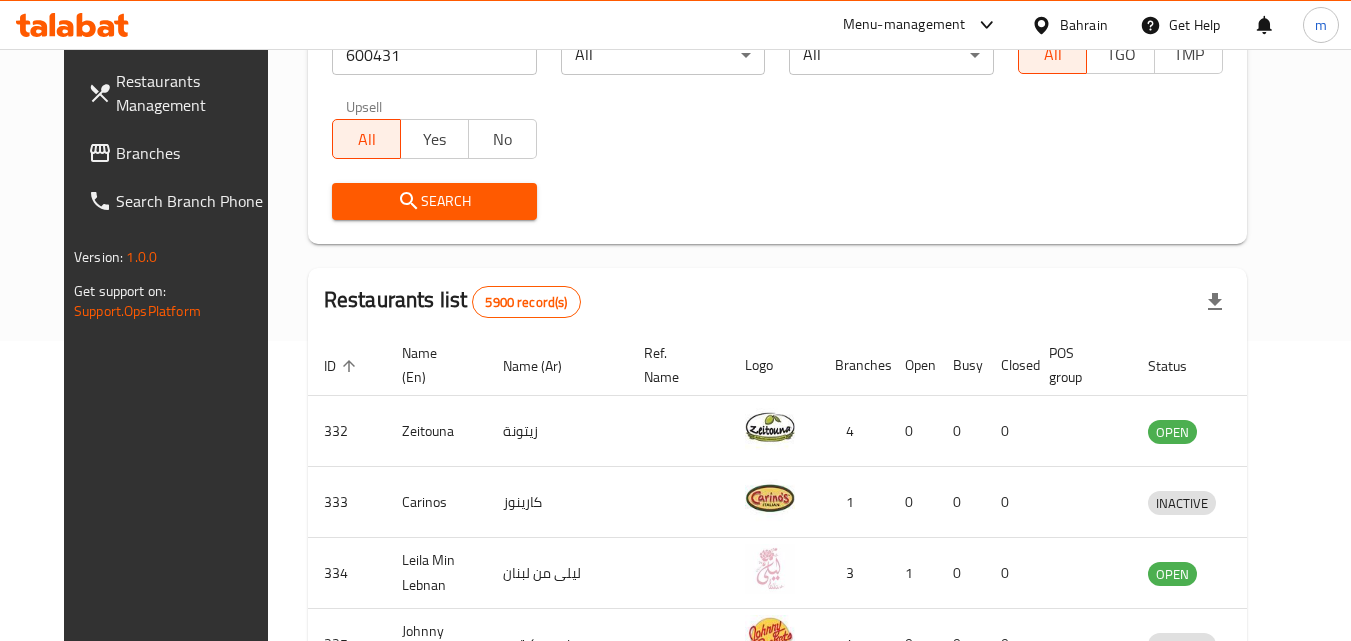 click on "Search" at bounding box center [434, 201] 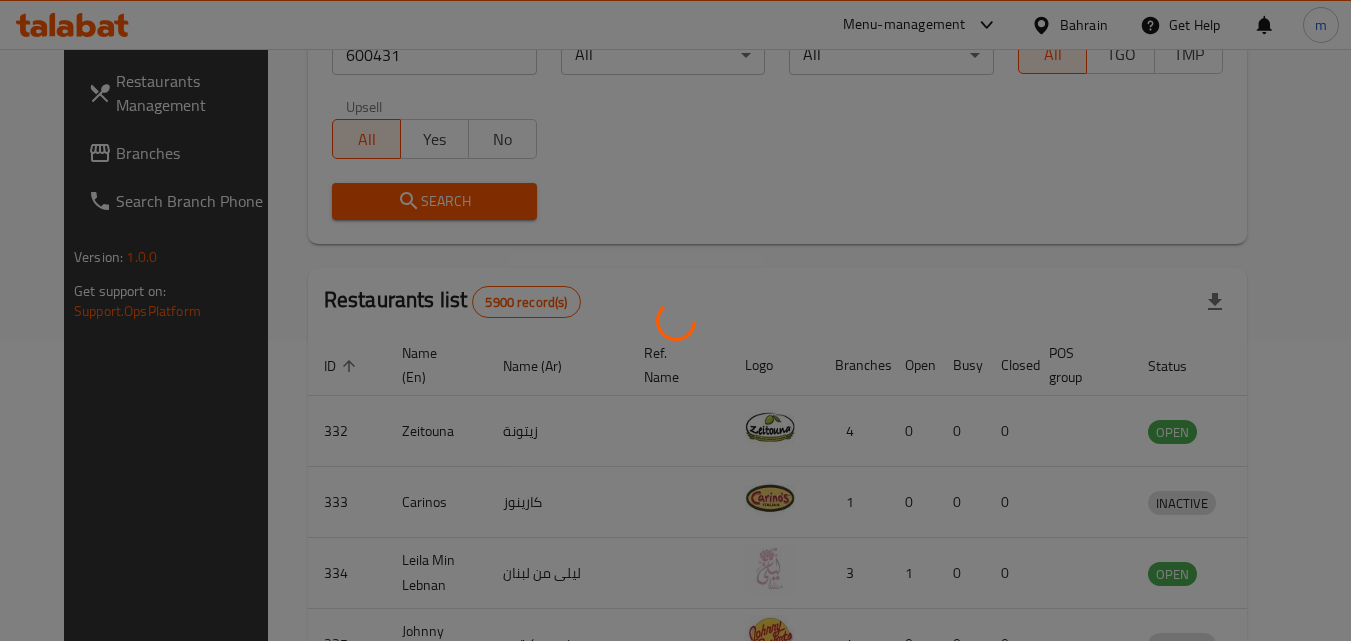 scroll, scrollTop: 234, scrollLeft: 0, axis: vertical 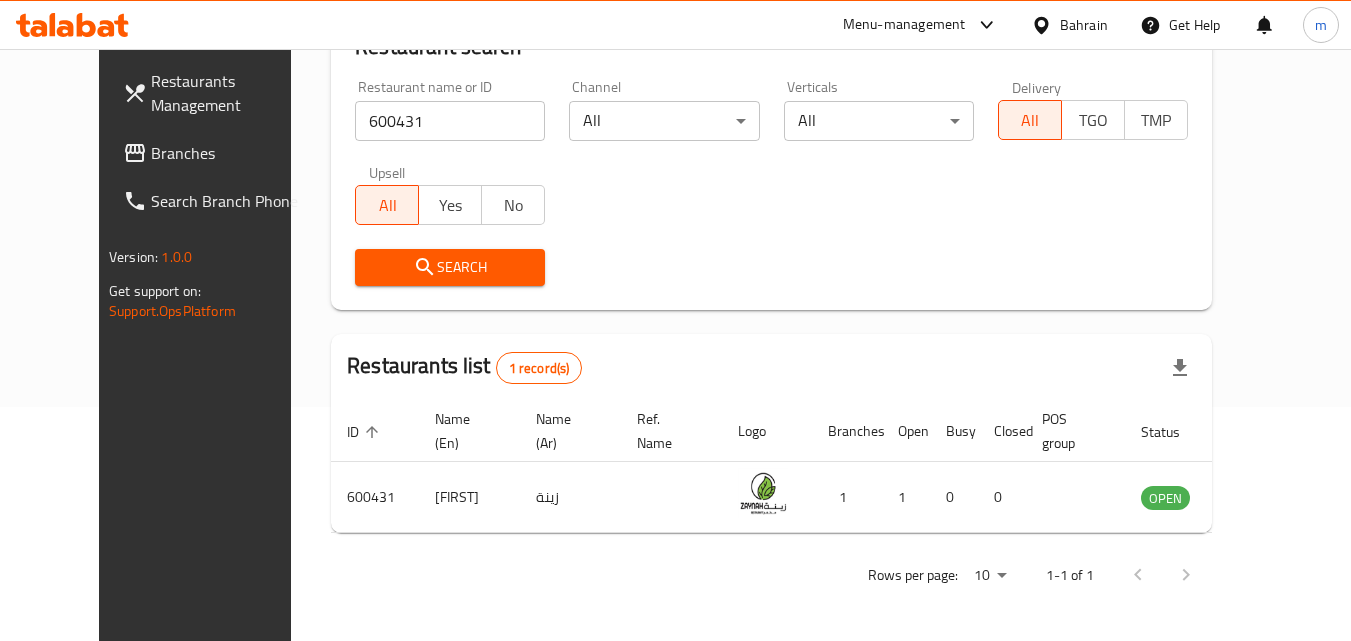 click on "Bahrain" at bounding box center [1084, 25] 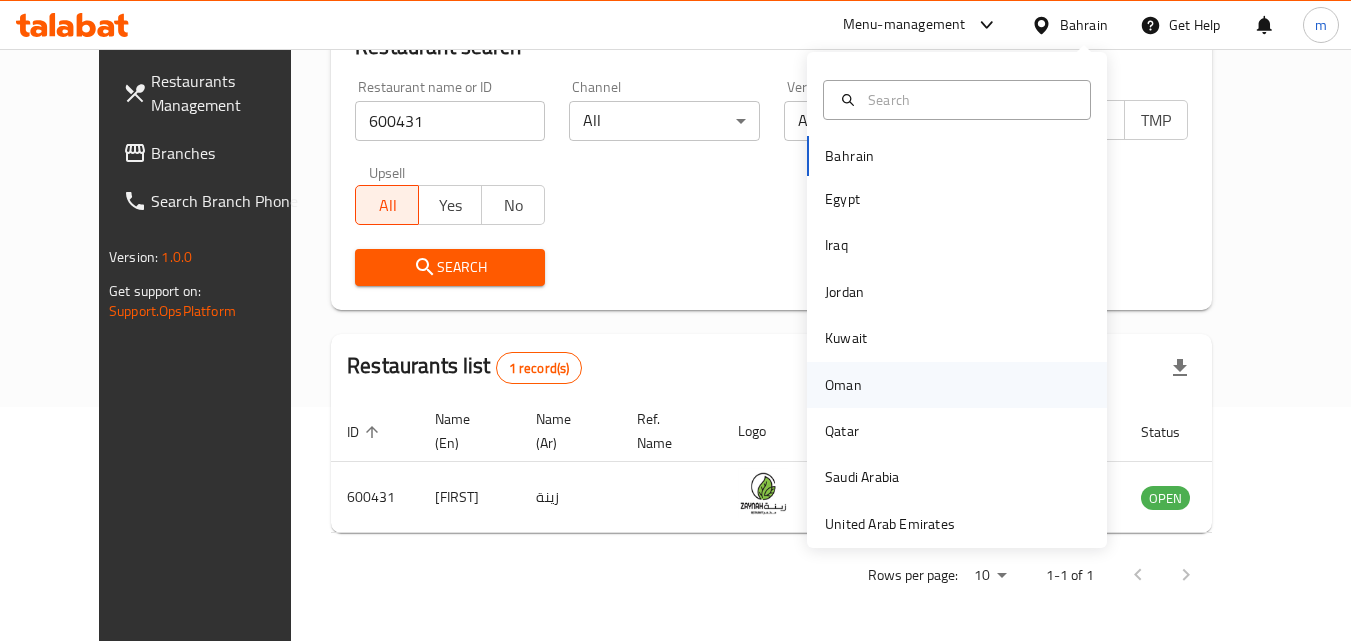 click on "Oman" at bounding box center [843, 385] 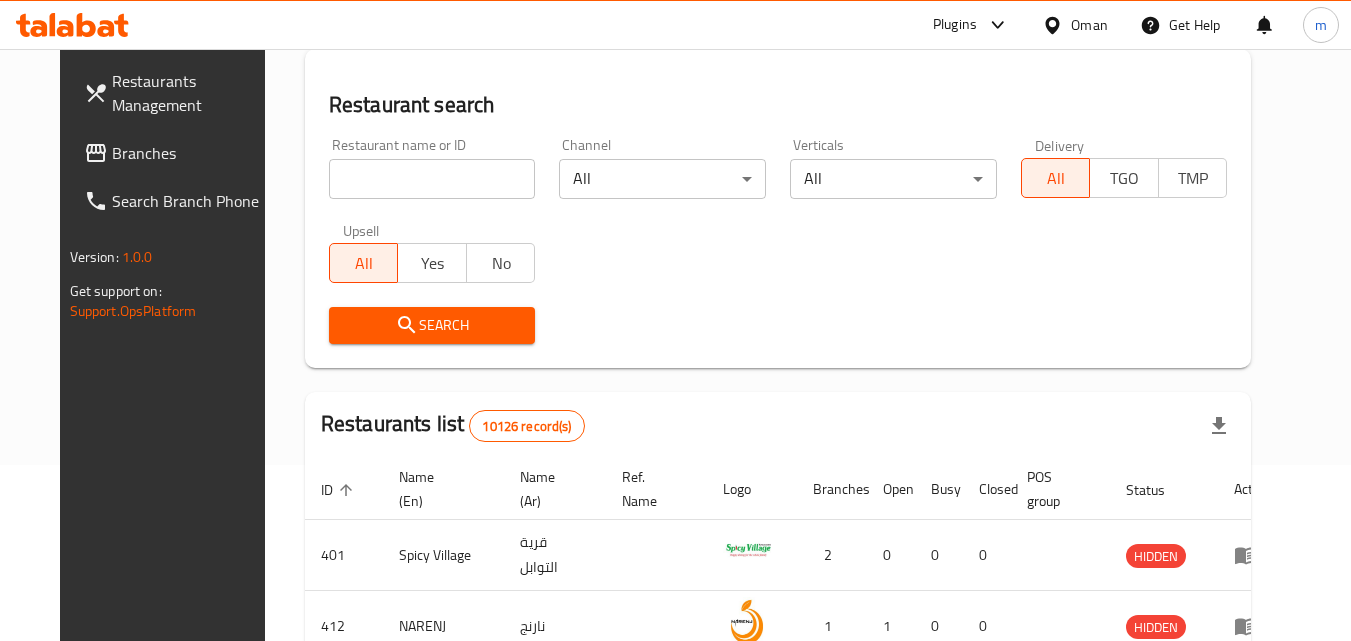 scroll, scrollTop: 234, scrollLeft: 0, axis: vertical 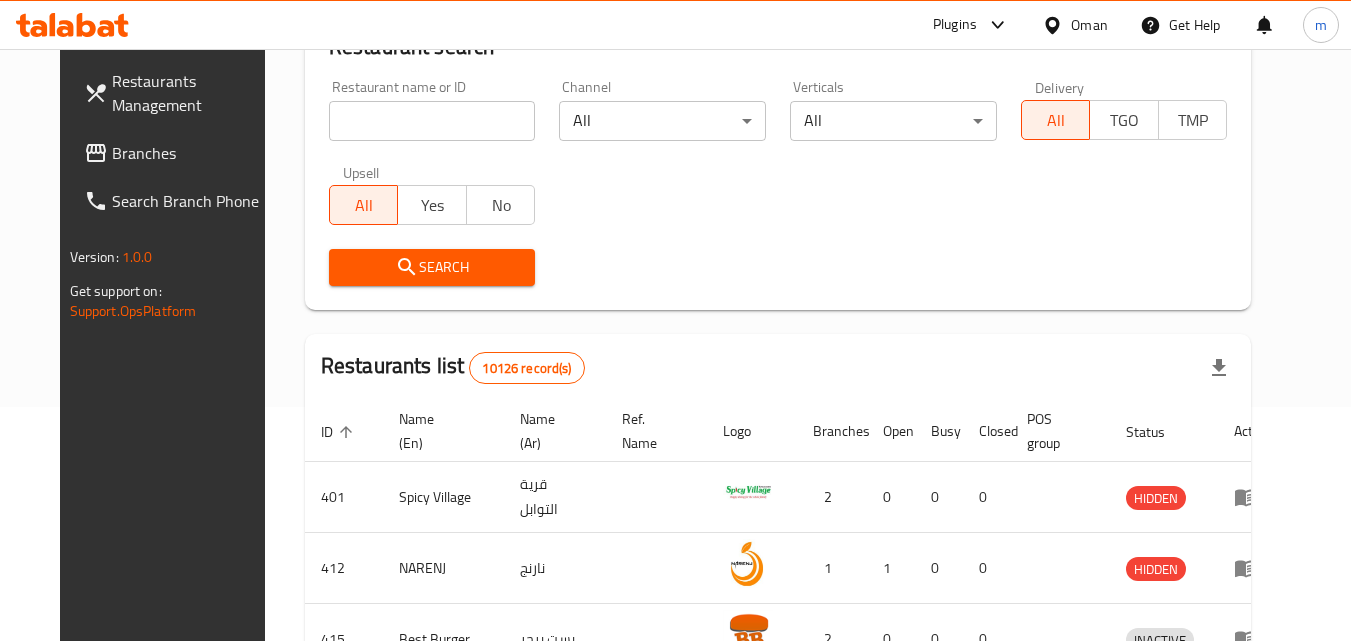 click on "Branches" at bounding box center (191, 153) 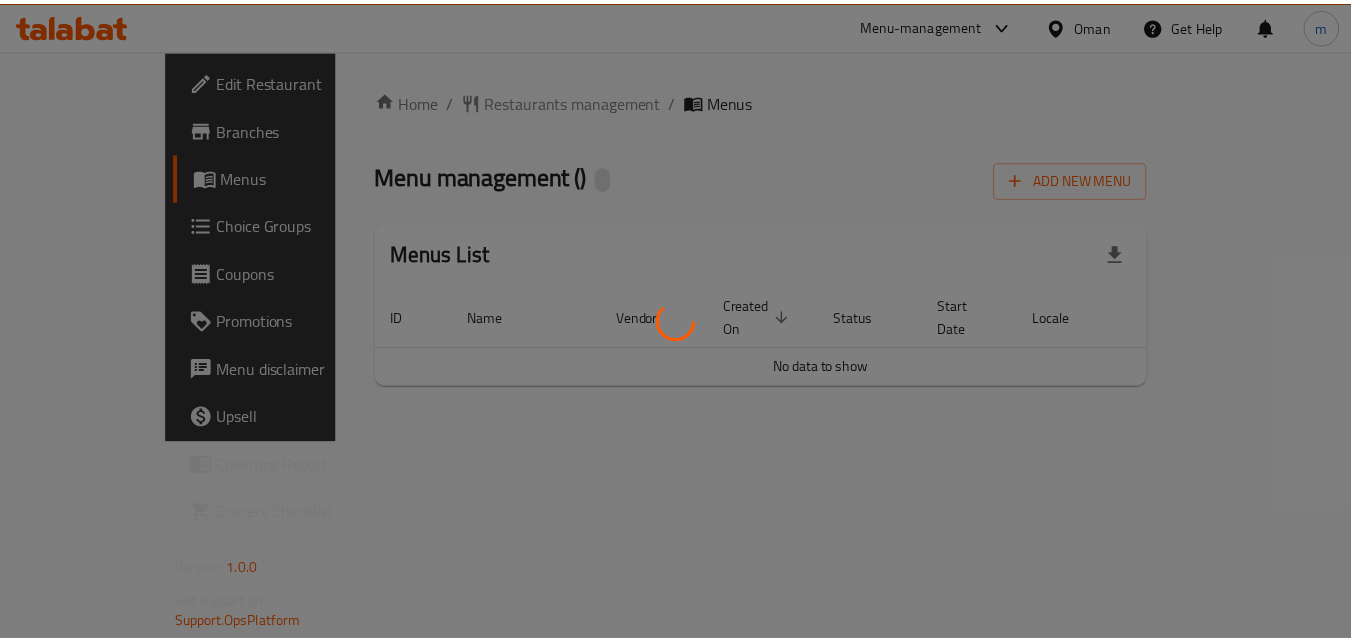 scroll, scrollTop: 0, scrollLeft: 0, axis: both 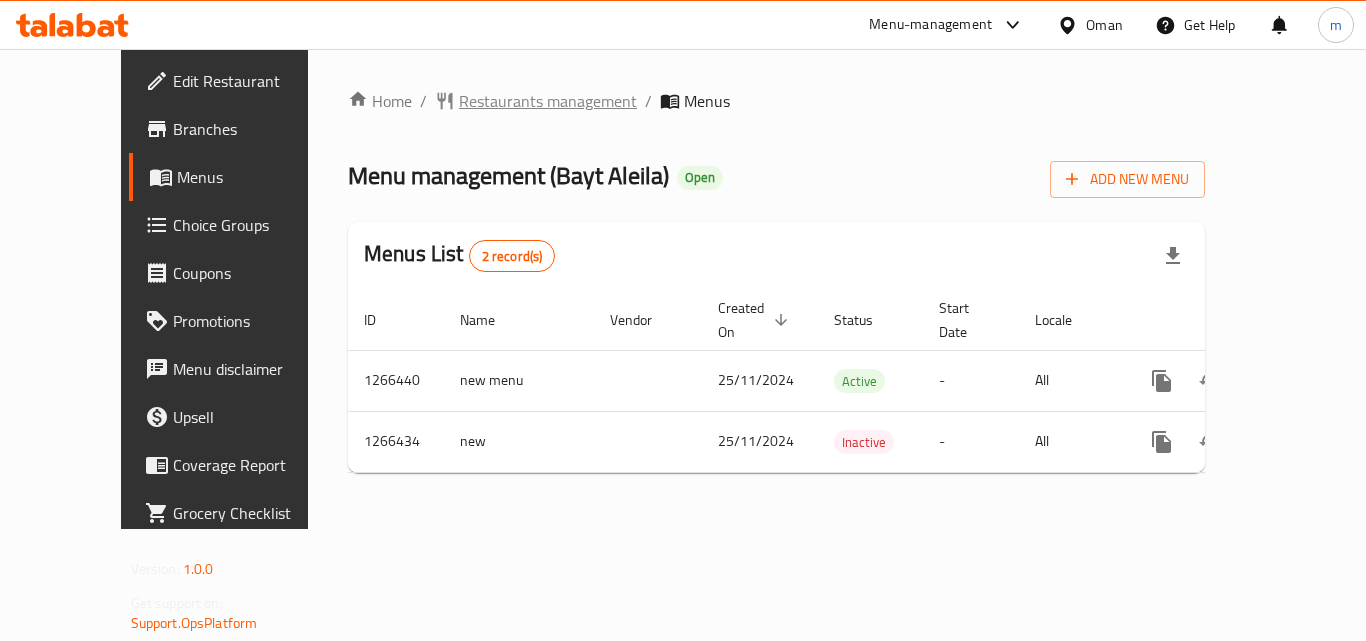 click on "Restaurants management" at bounding box center [548, 101] 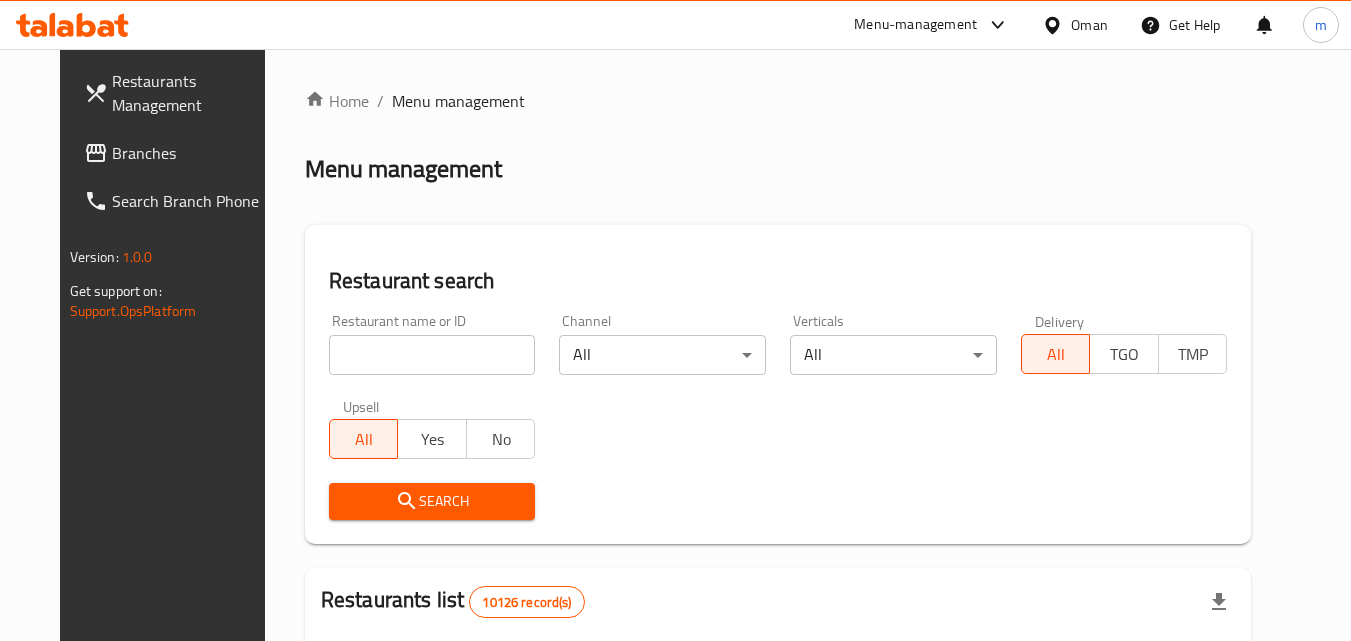 click at bounding box center [432, 355] 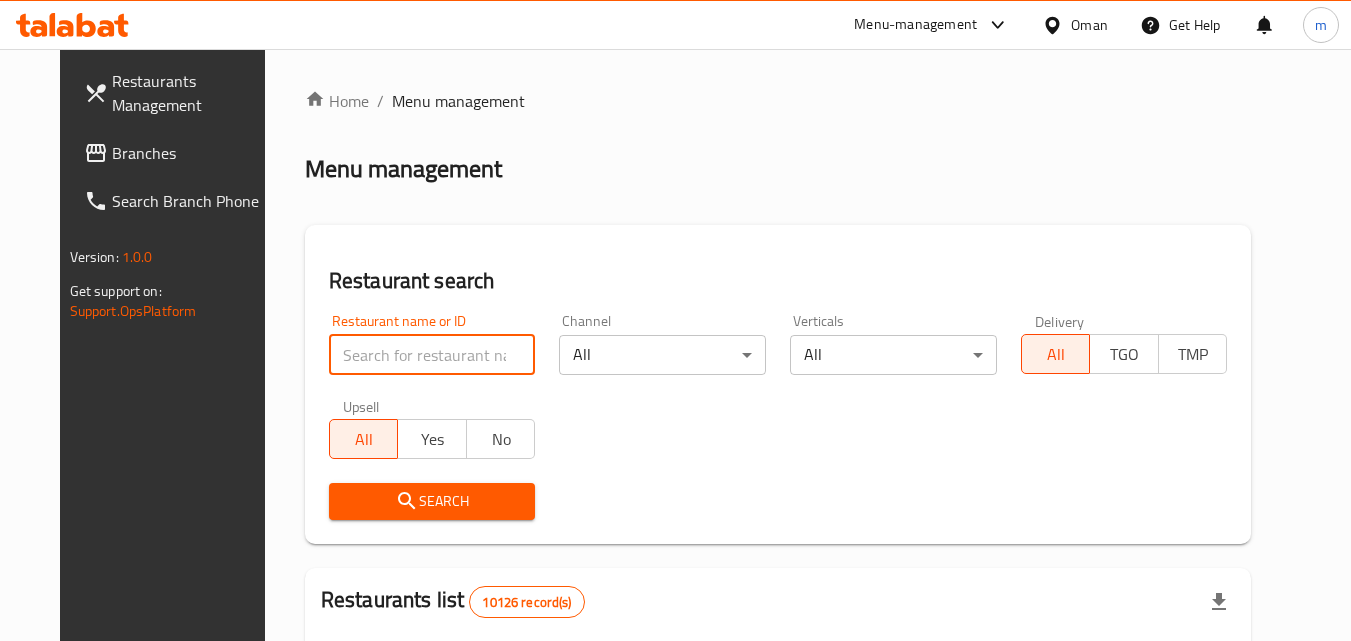 click at bounding box center (432, 355) 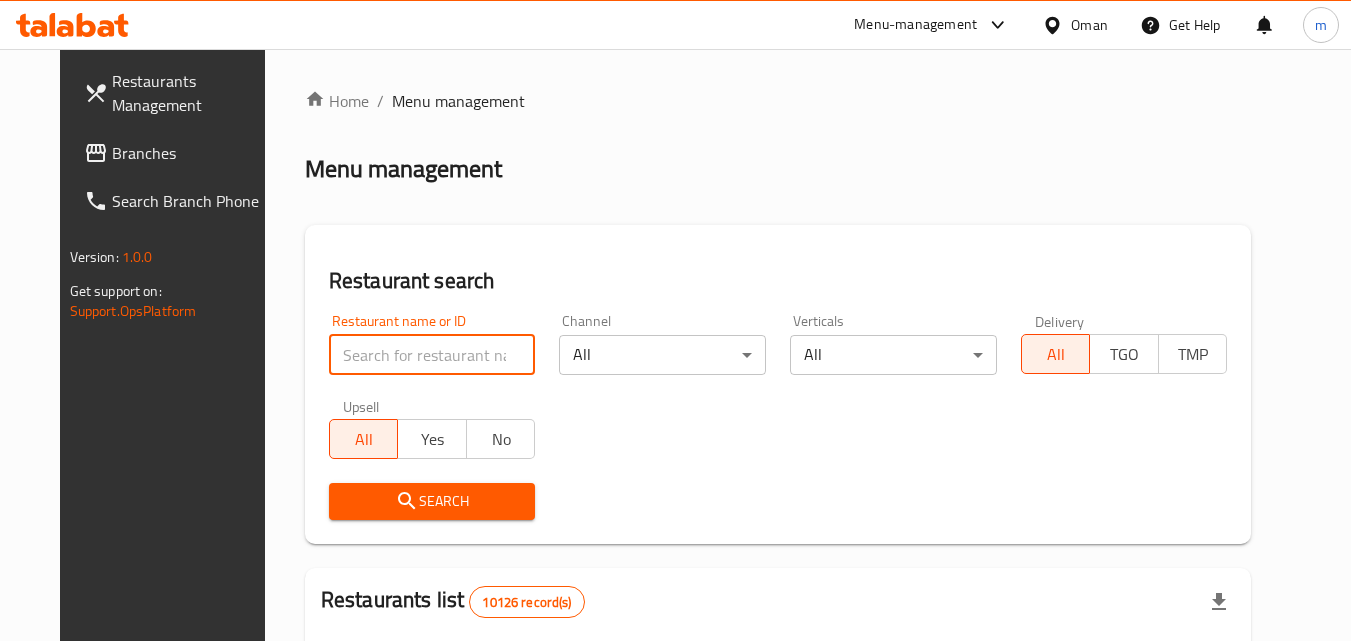 paste on "687301" 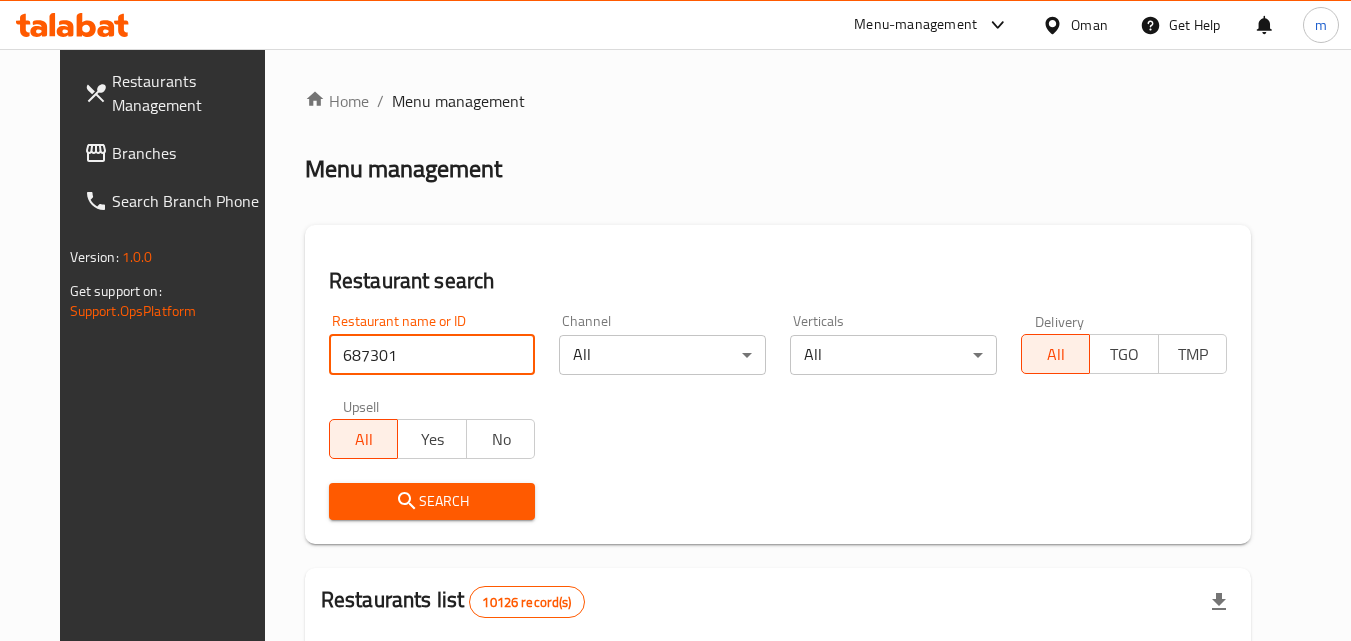 type on "687301" 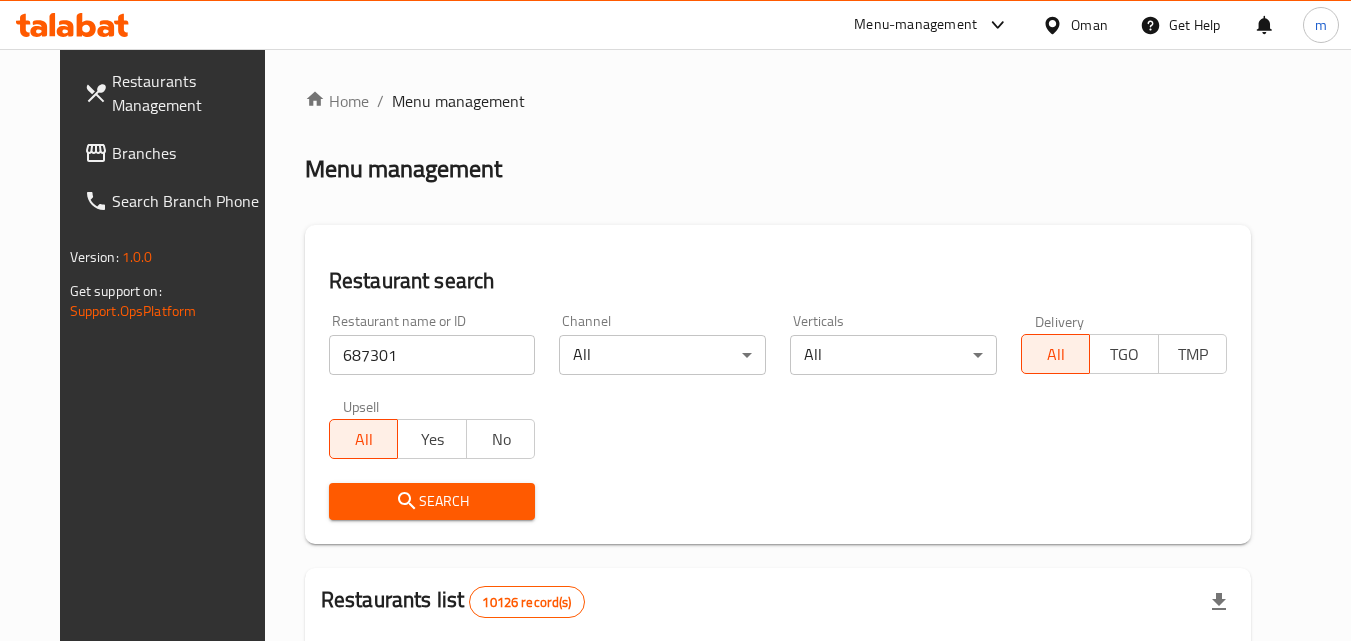 click on "Search" at bounding box center [432, 501] 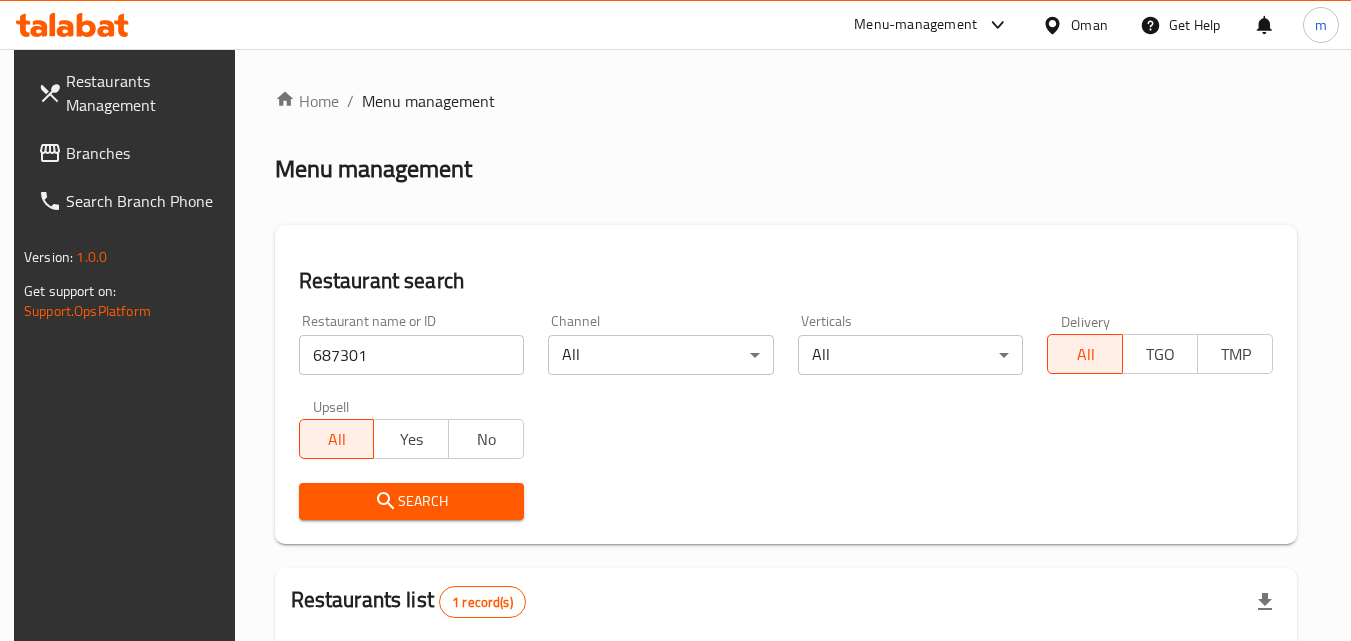 scroll, scrollTop: 251, scrollLeft: 0, axis: vertical 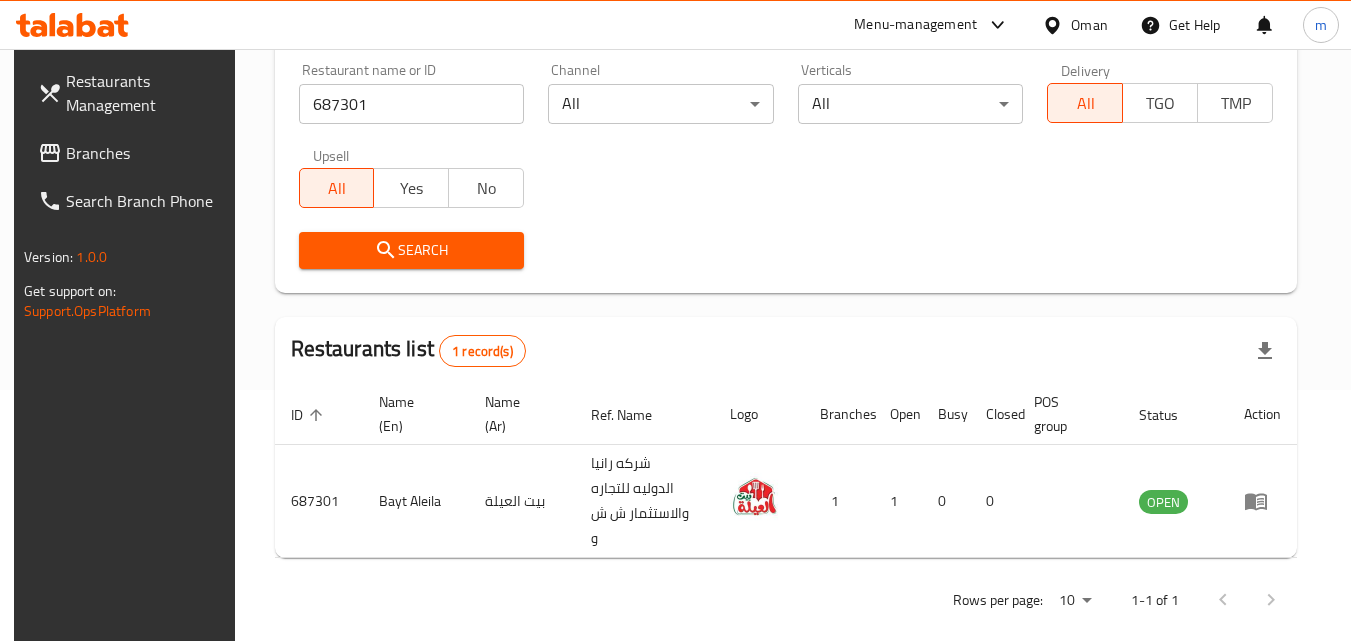 click on "Oman" at bounding box center (1089, 25) 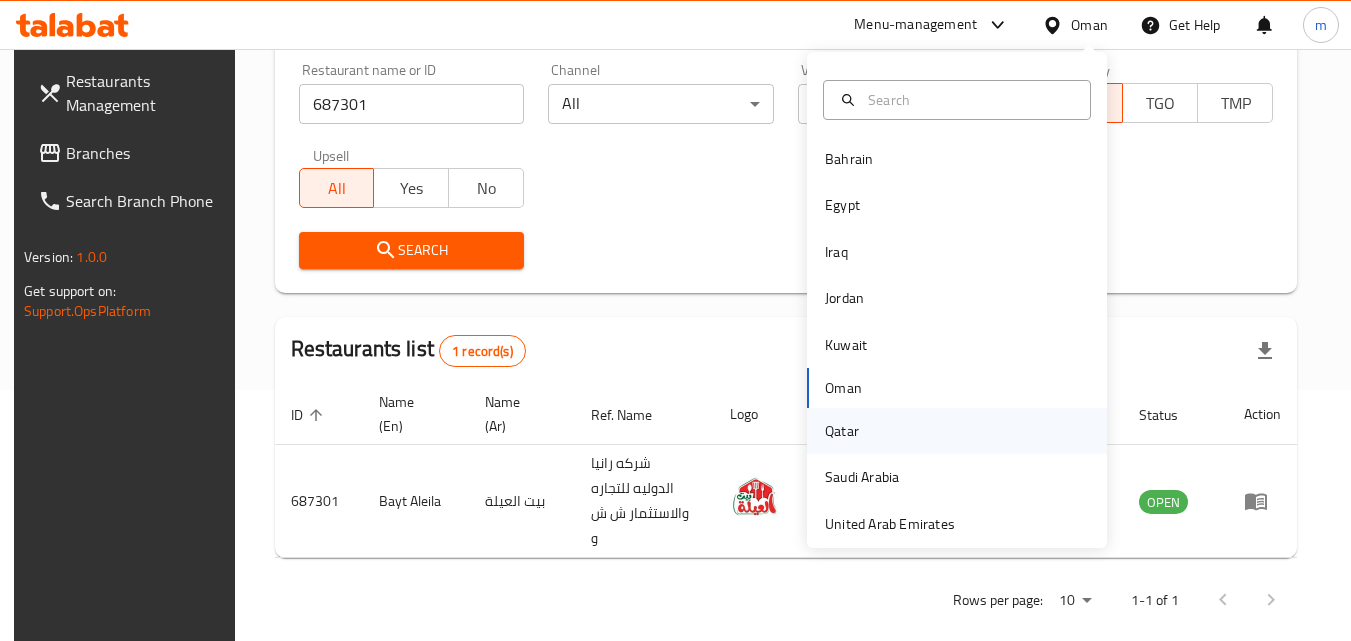 click on "Qatar" at bounding box center (842, 431) 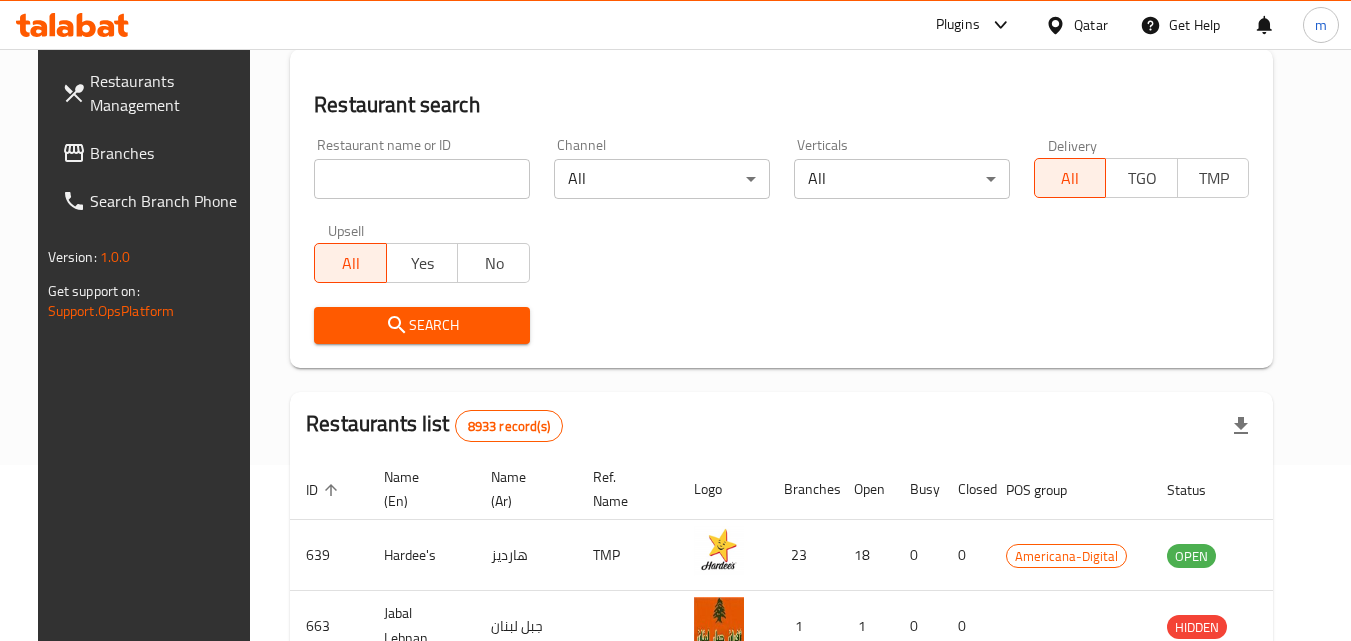 scroll, scrollTop: 251, scrollLeft: 0, axis: vertical 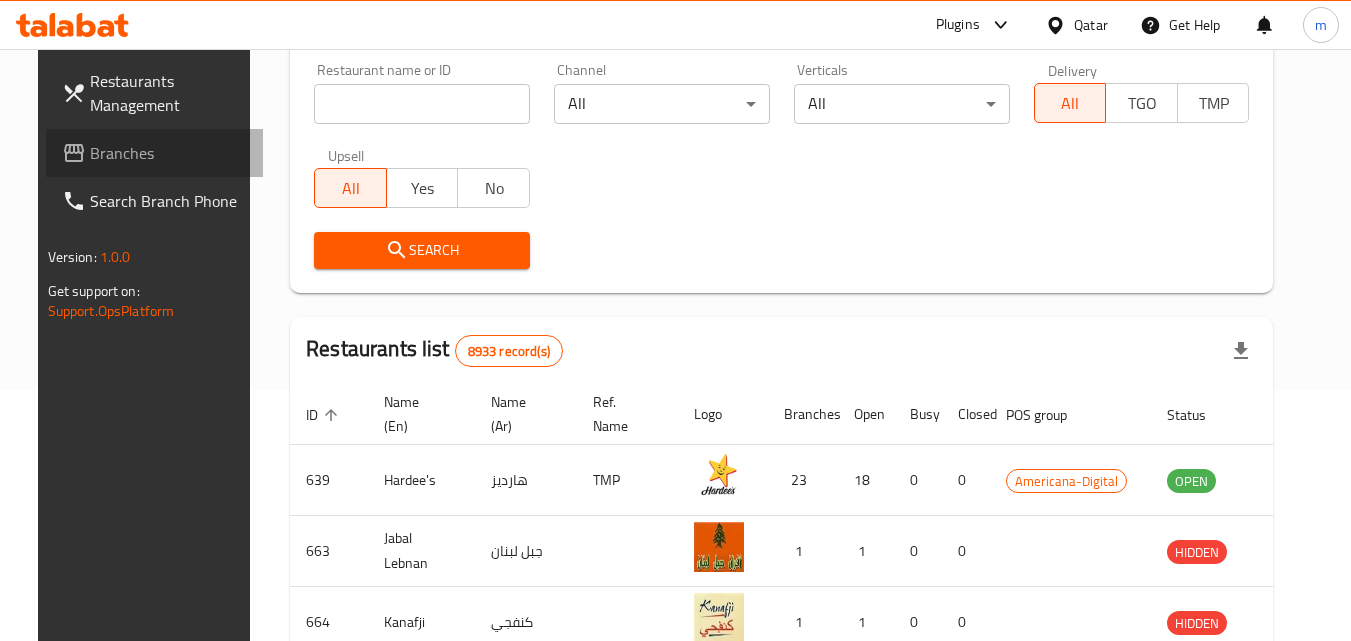 click on "Branches" at bounding box center [169, 153] 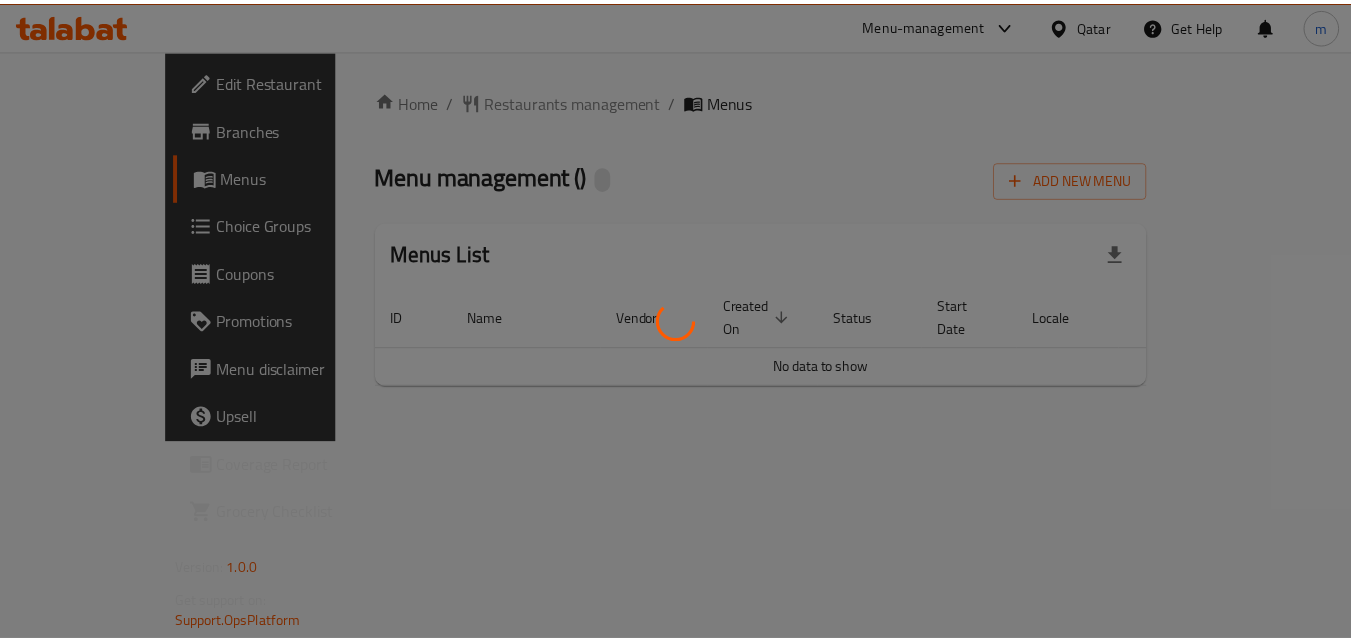 scroll, scrollTop: 0, scrollLeft: 0, axis: both 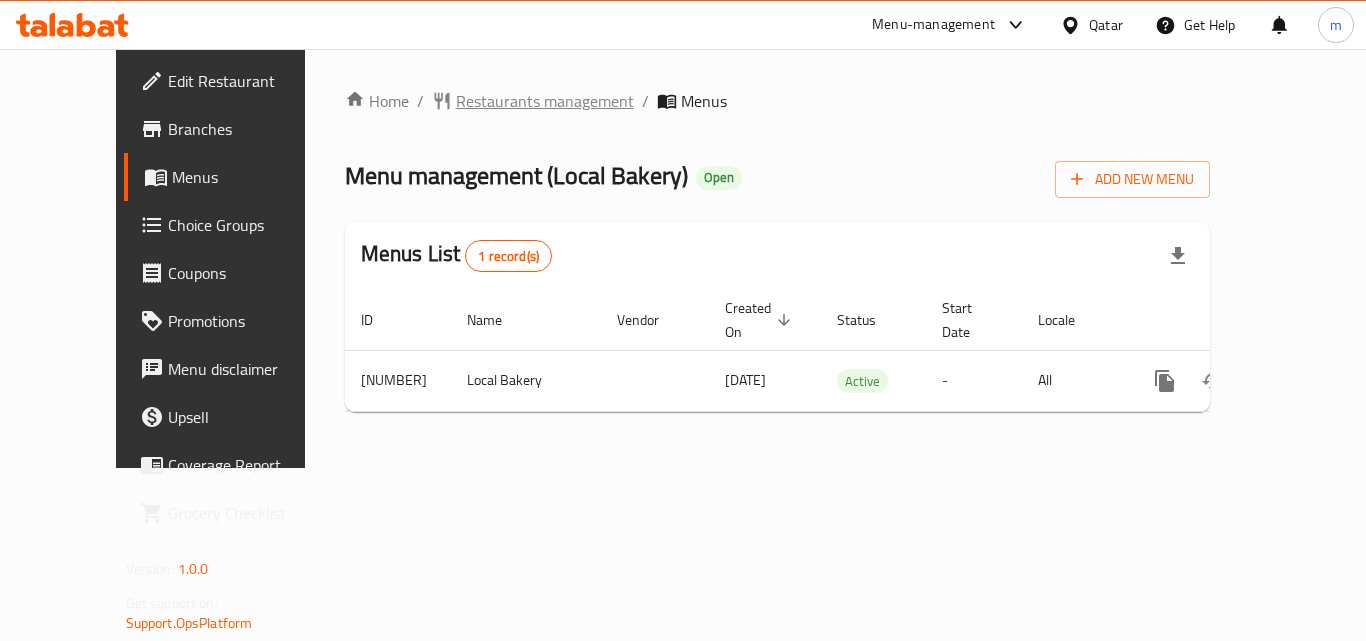 click on "Restaurants management" at bounding box center [545, 101] 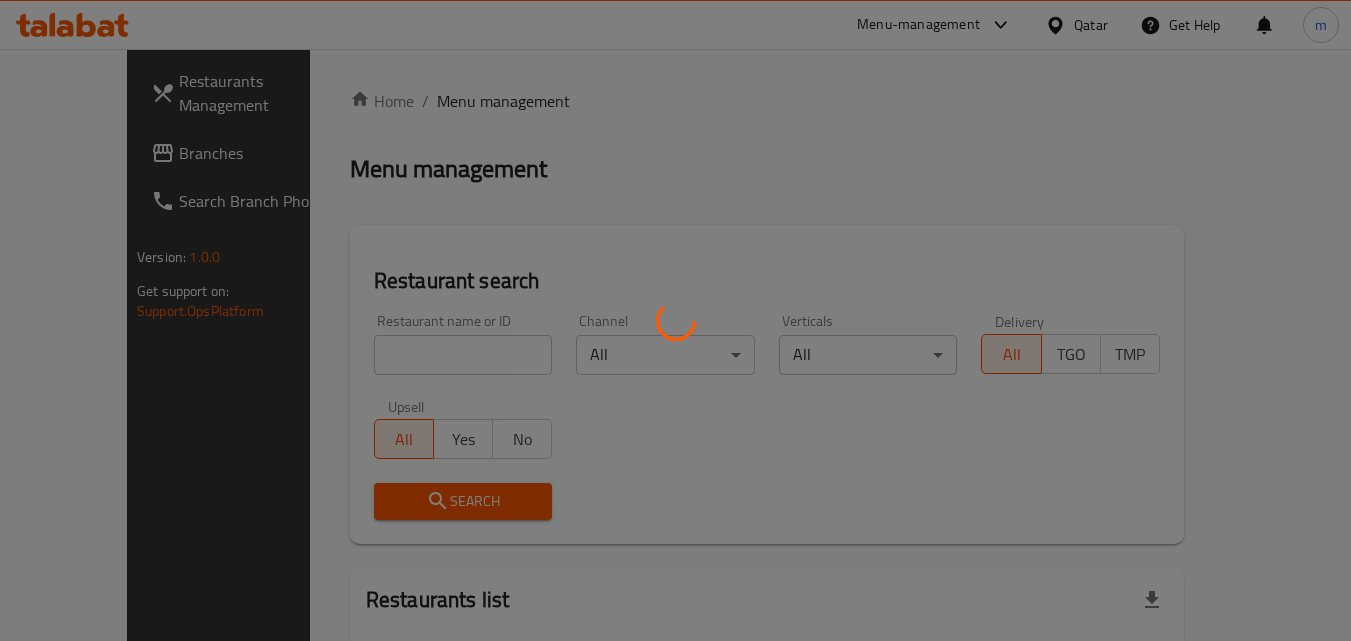 click at bounding box center [675, 320] 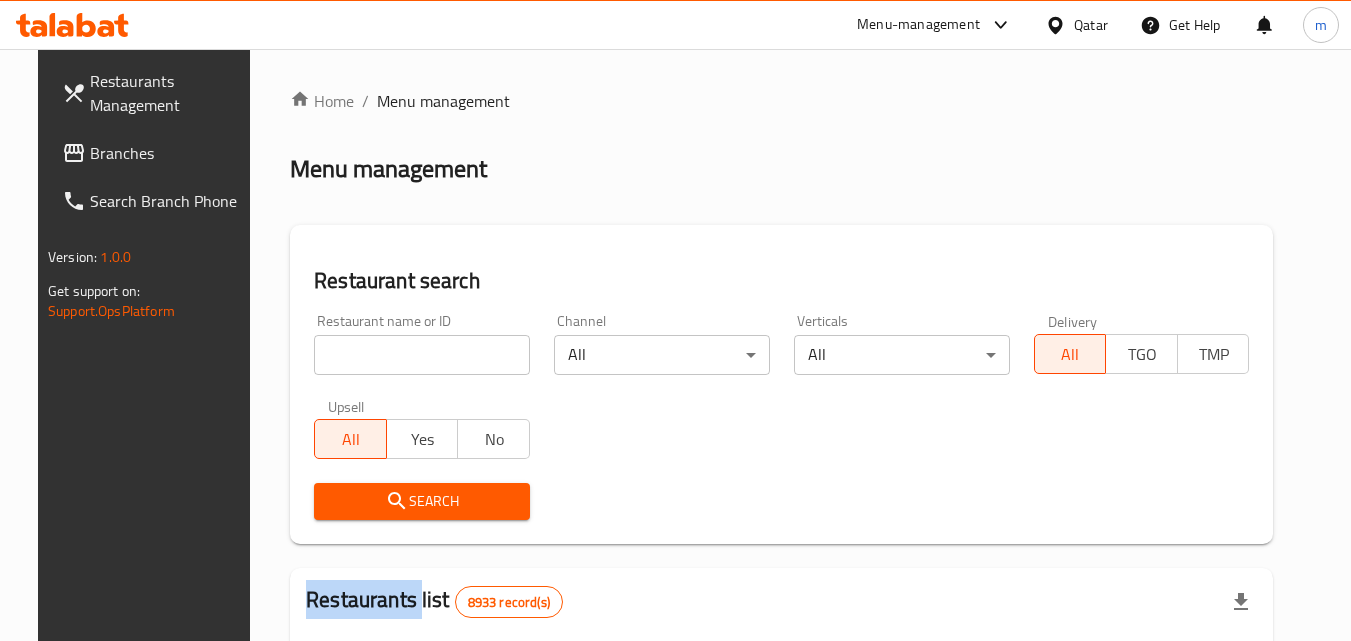 click at bounding box center [675, 320] 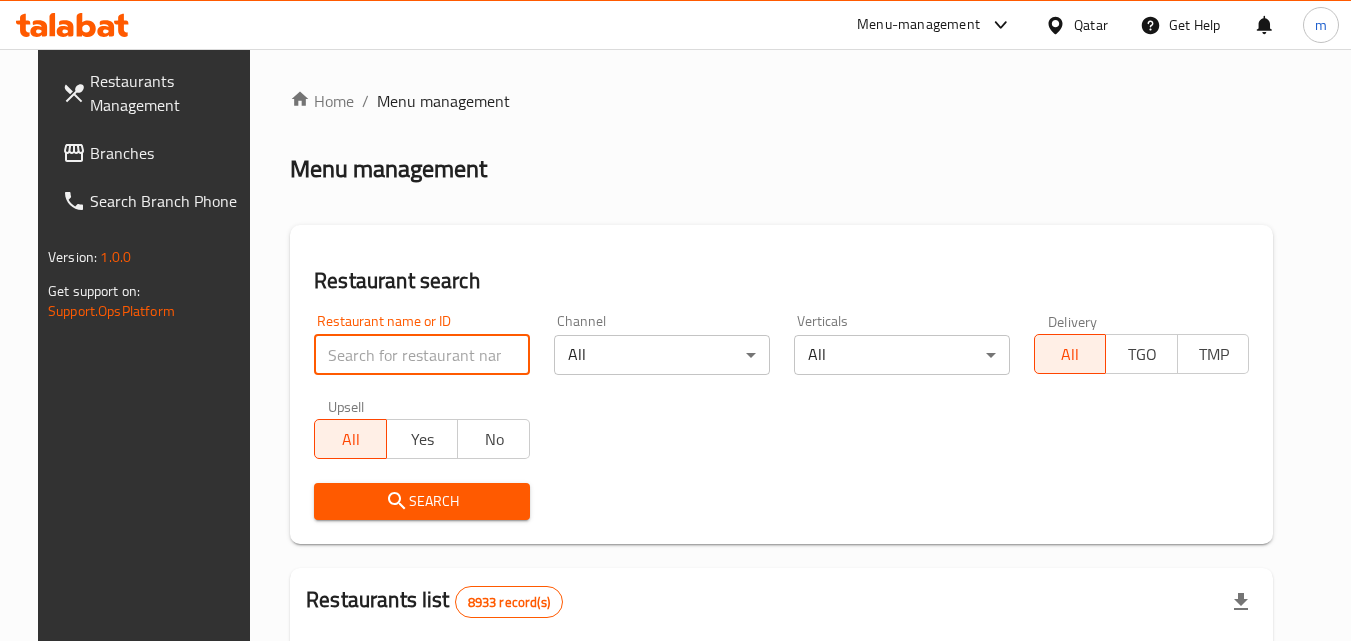 click at bounding box center [422, 355] 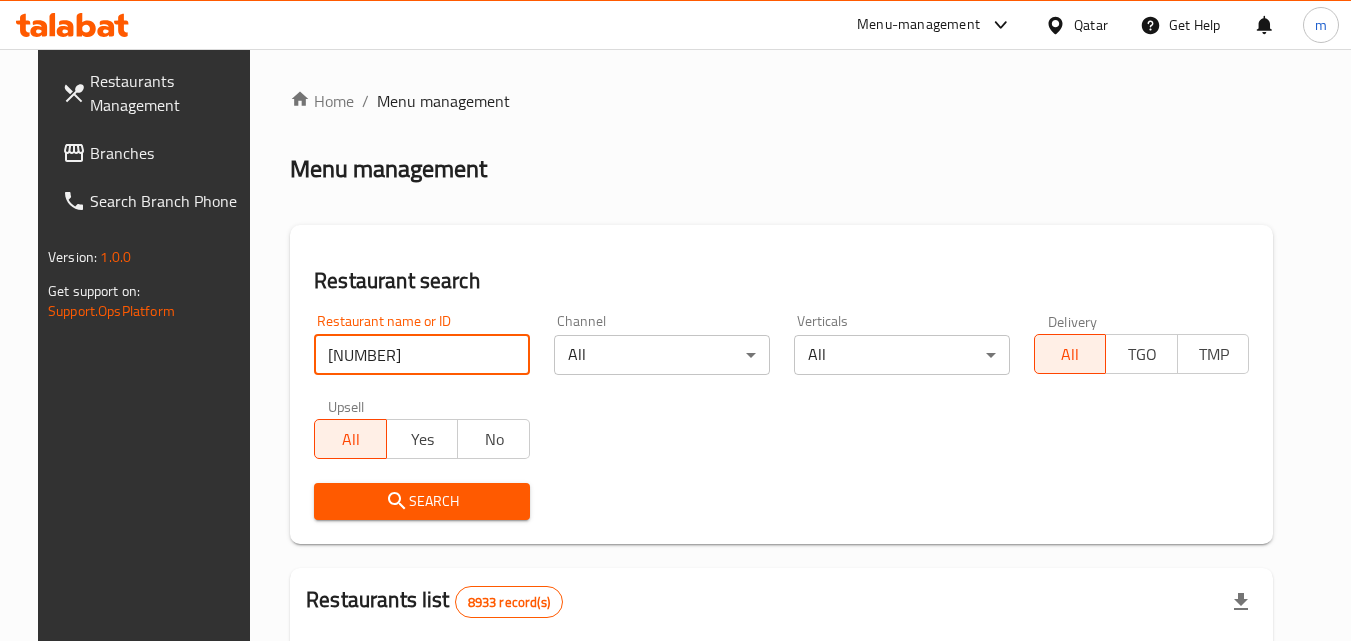 type on "[NUMBER]" 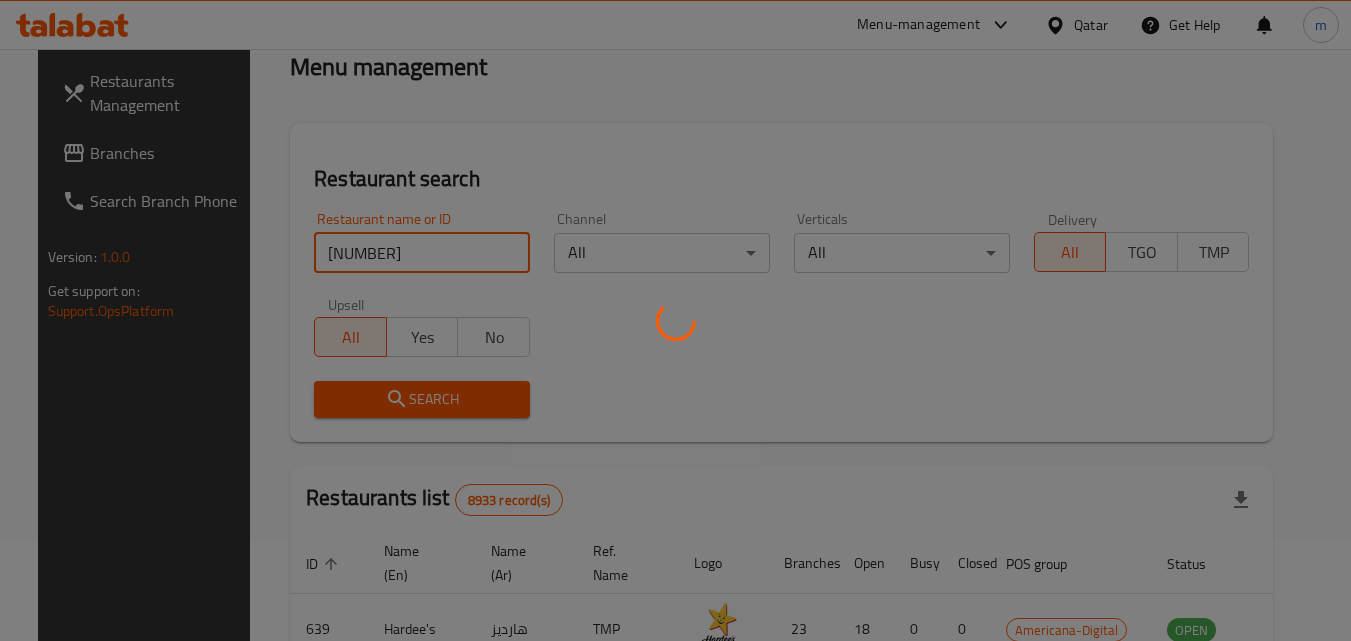 scroll, scrollTop: 234, scrollLeft: 0, axis: vertical 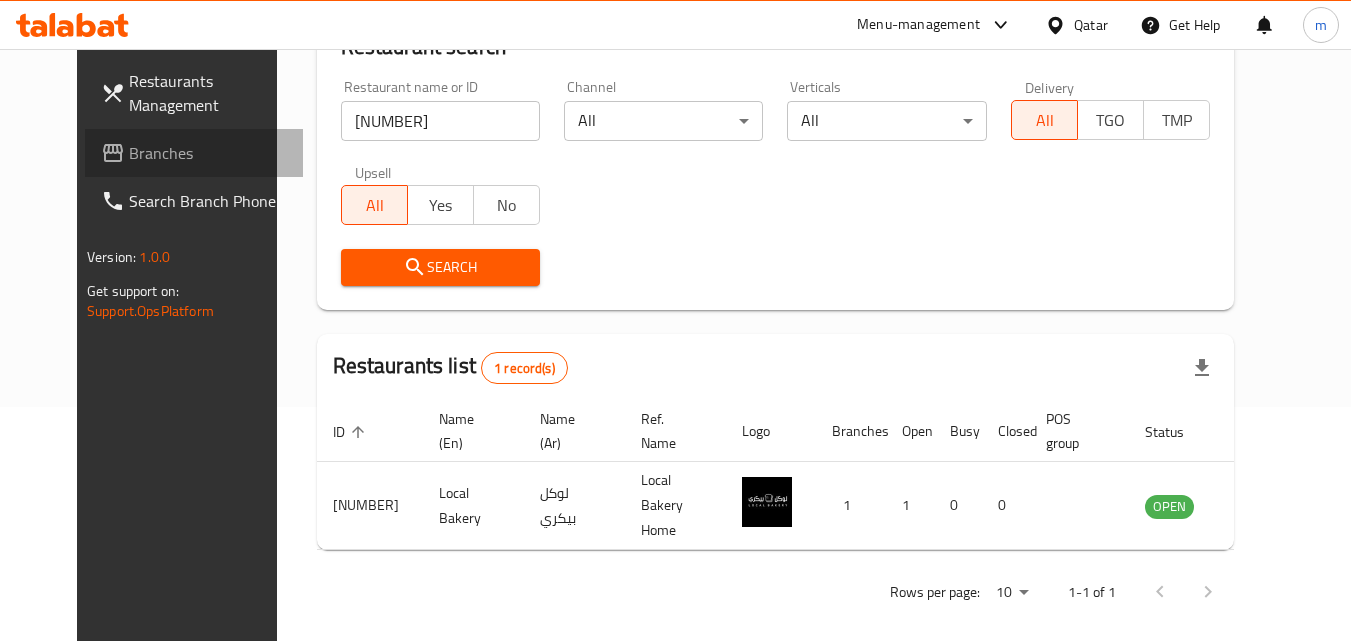 click on "Branches" at bounding box center (208, 153) 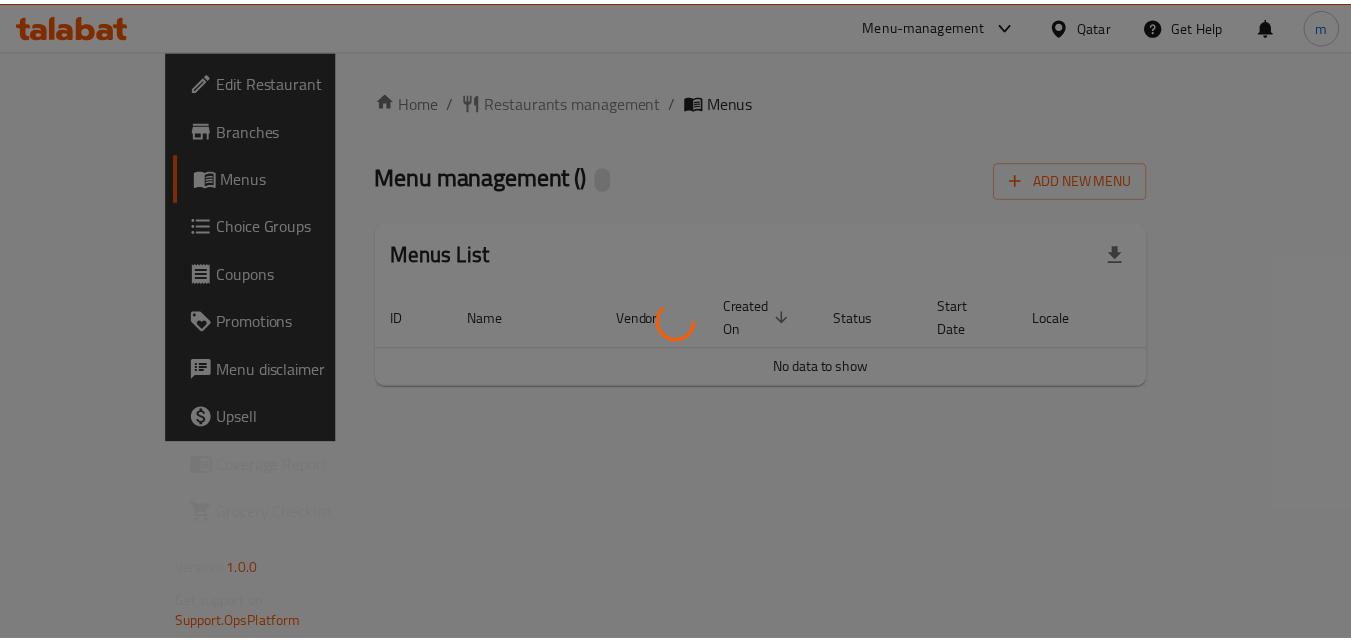scroll, scrollTop: 0, scrollLeft: 0, axis: both 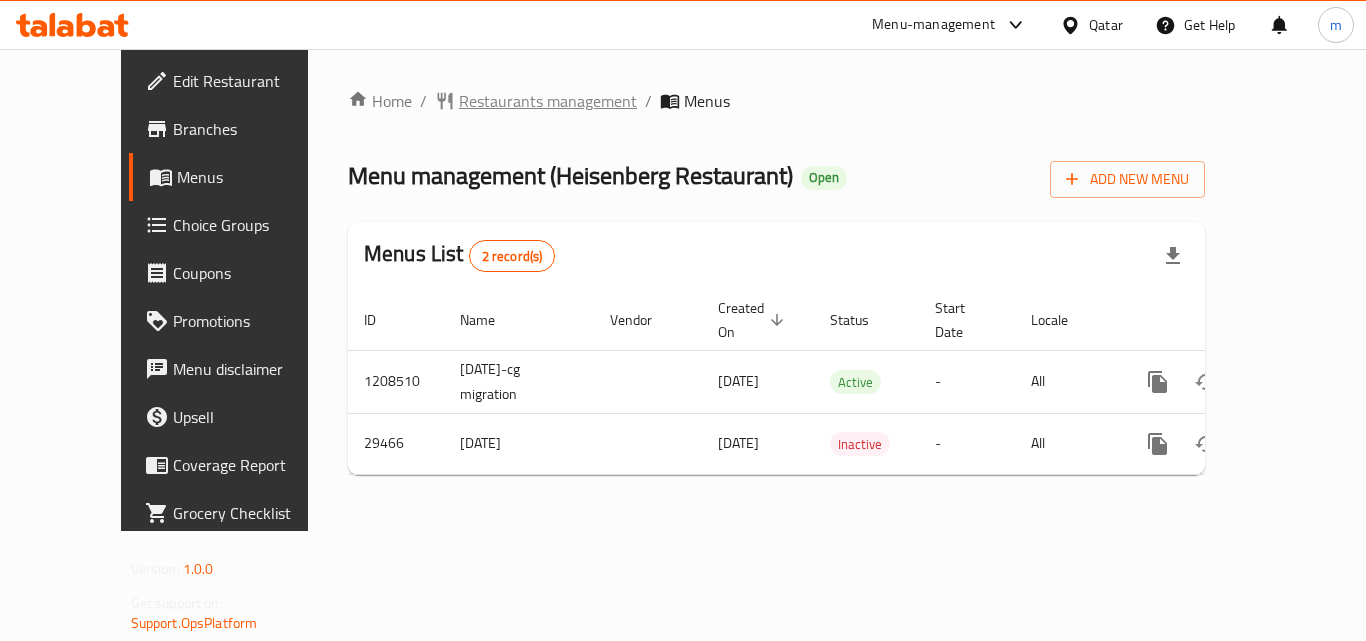 click on "Restaurants management" at bounding box center [548, 101] 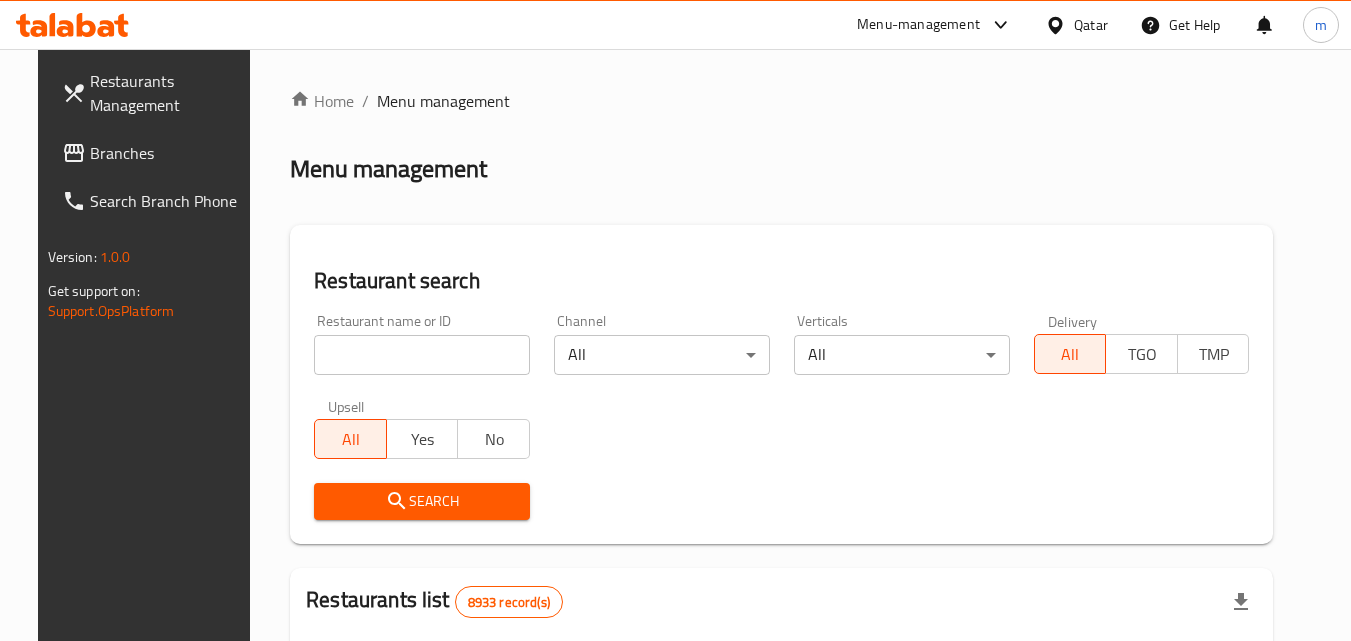 click at bounding box center [422, 355] 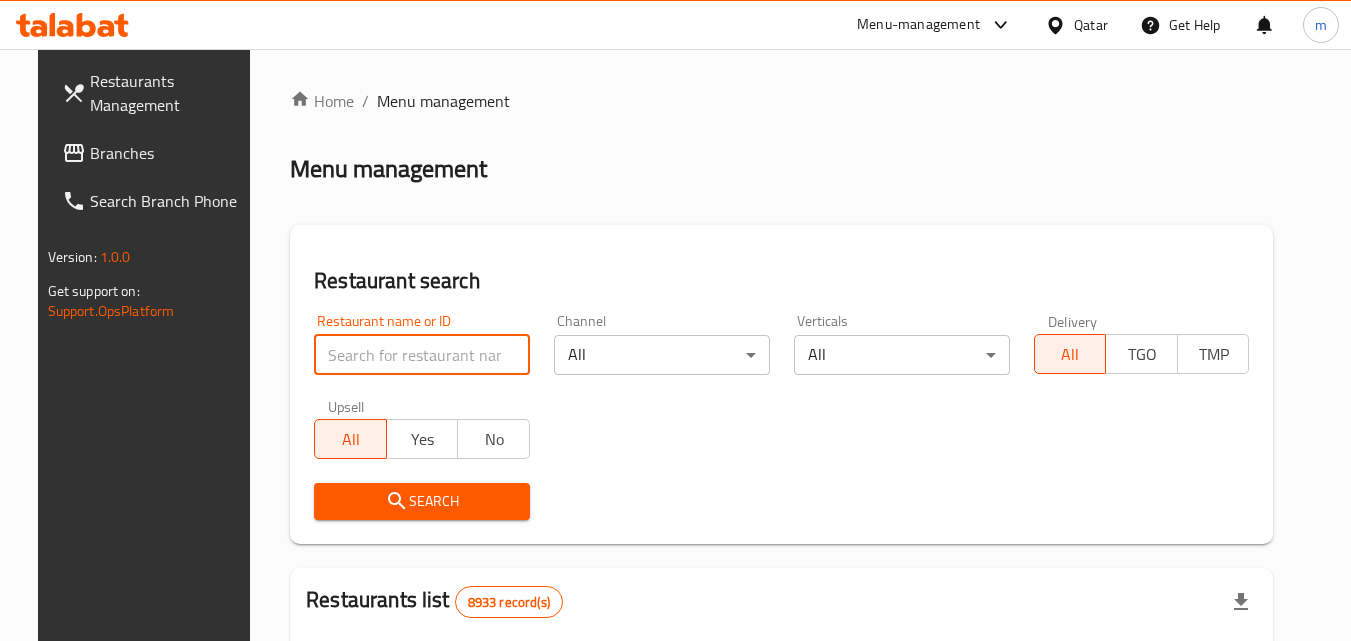 paste on "15217" 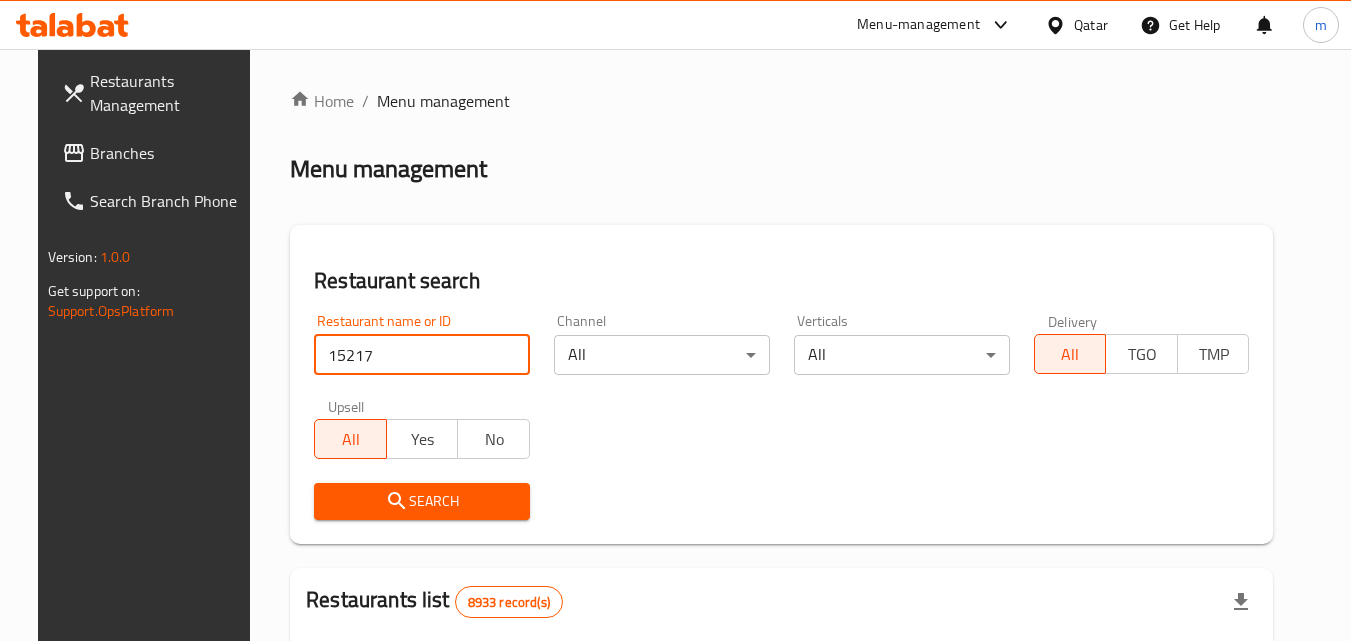 type on "15217" 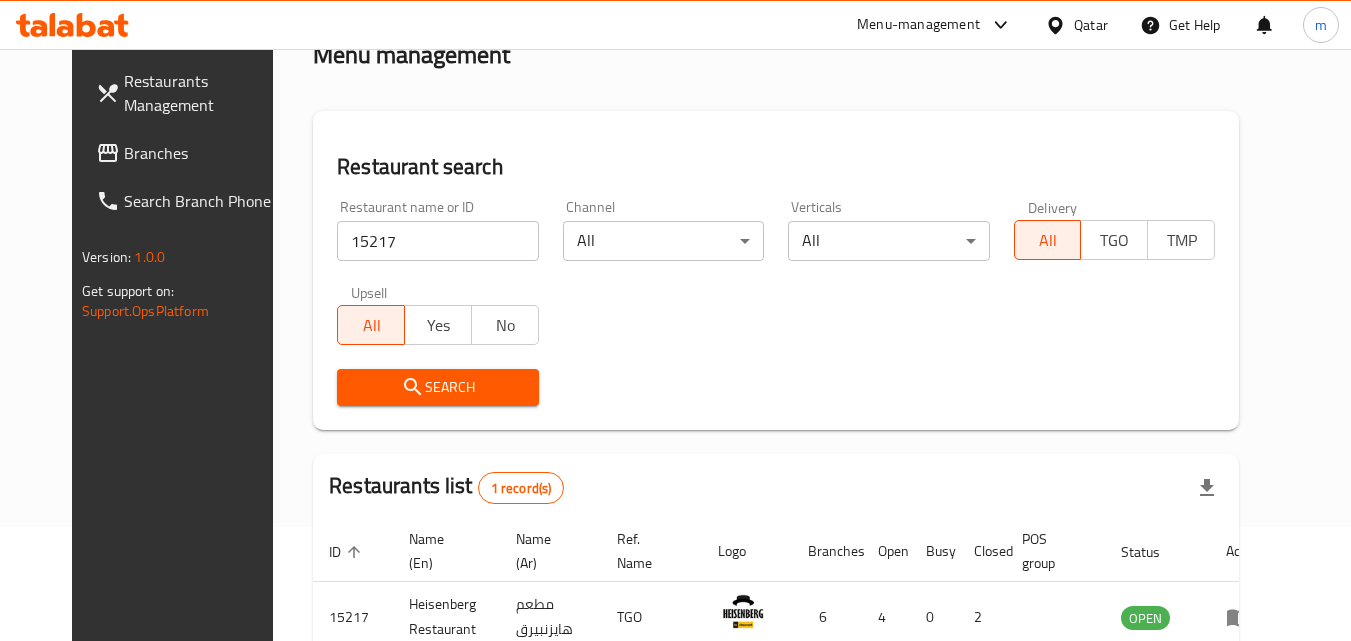 scroll, scrollTop: 0, scrollLeft: 0, axis: both 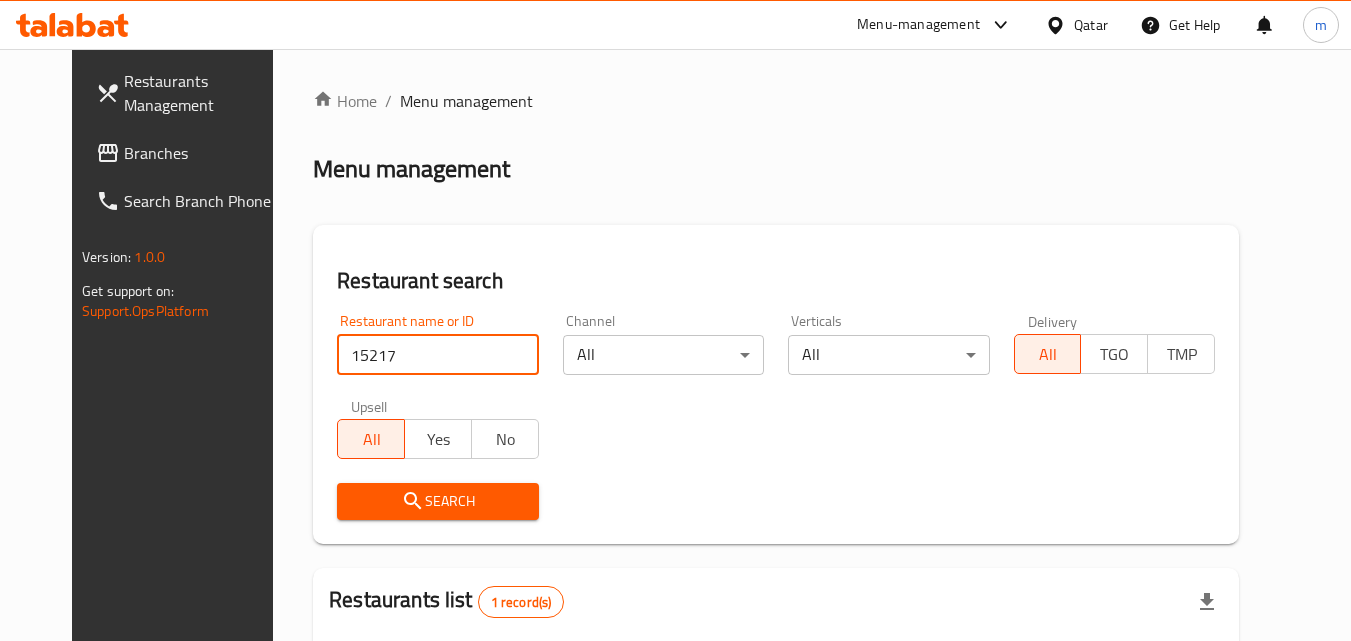 click on "Qatar" at bounding box center [1091, 25] 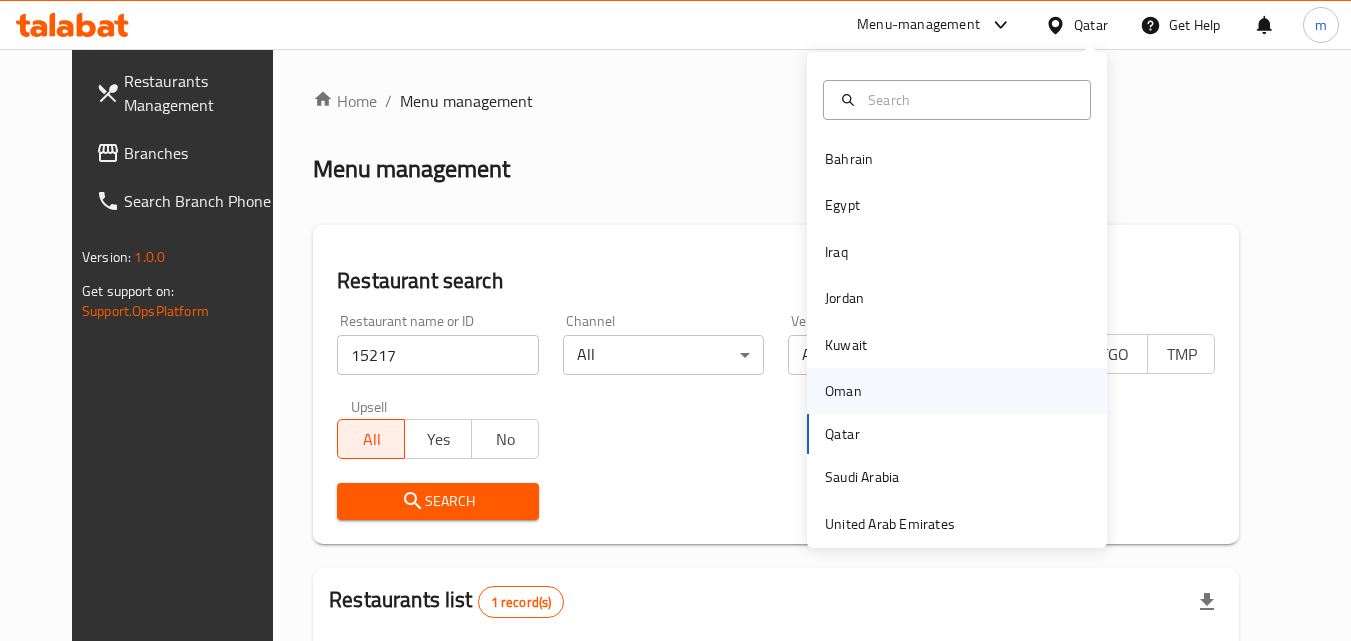 click on "Oman" at bounding box center (843, 391) 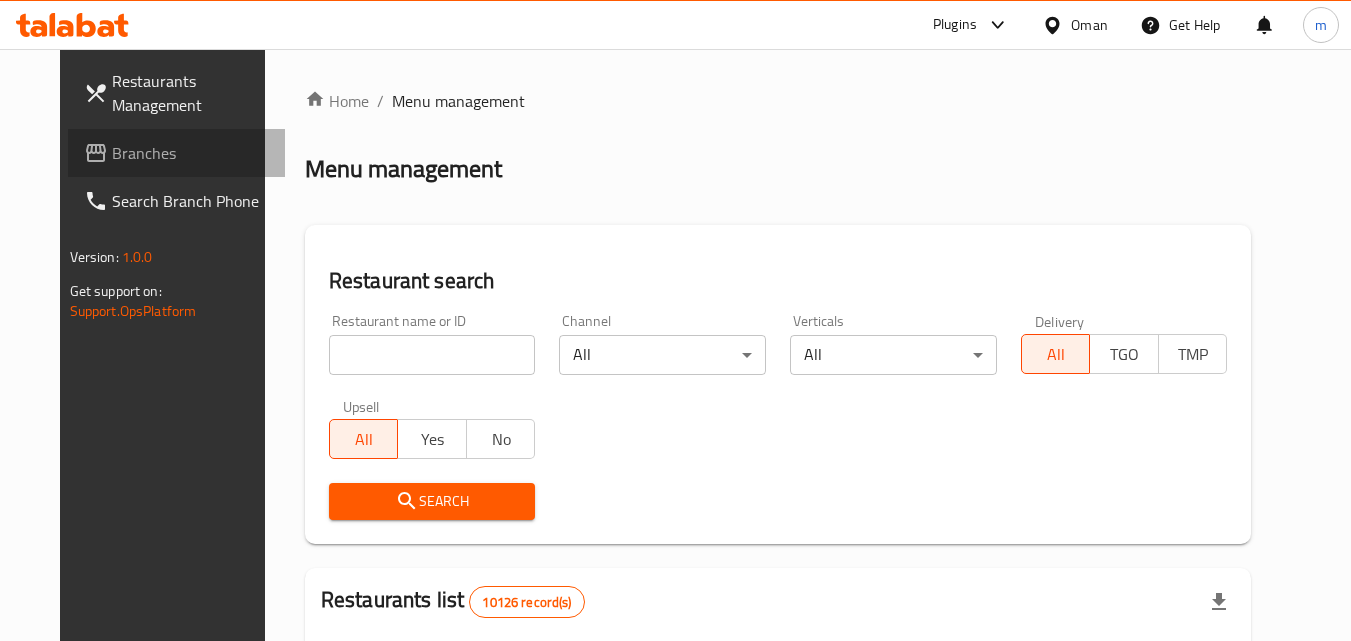 click on "Branches" at bounding box center [191, 153] 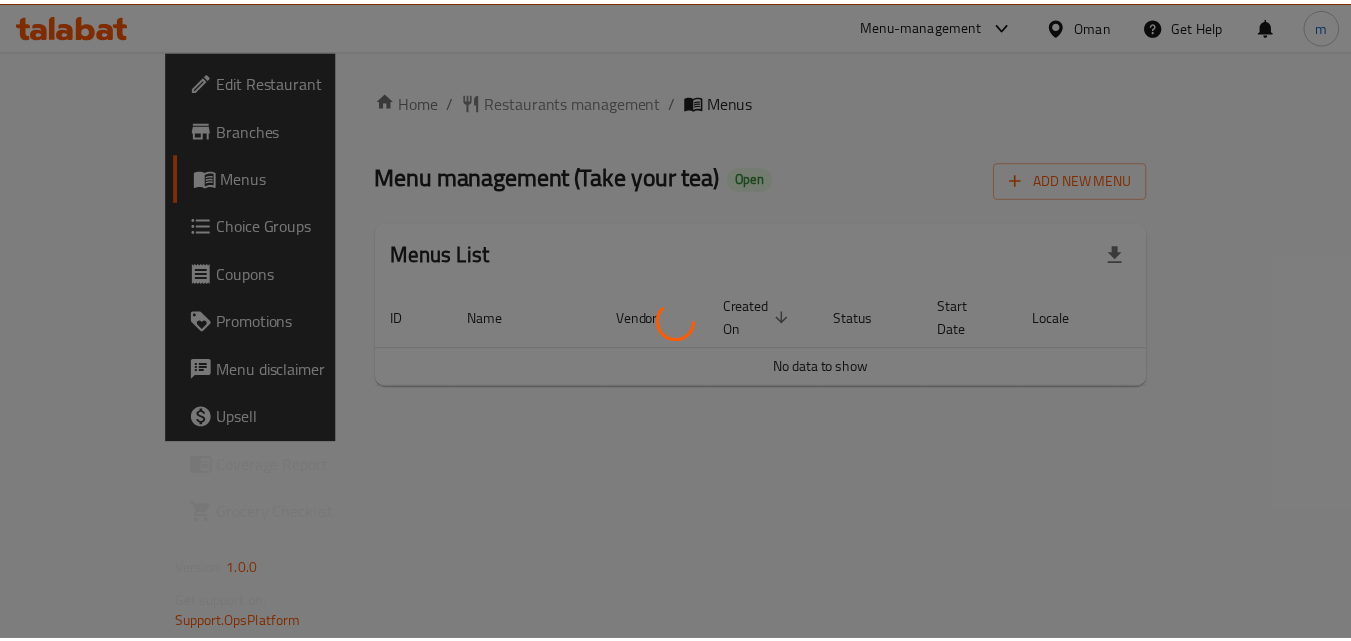 scroll, scrollTop: 0, scrollLeft: 0, axis: both 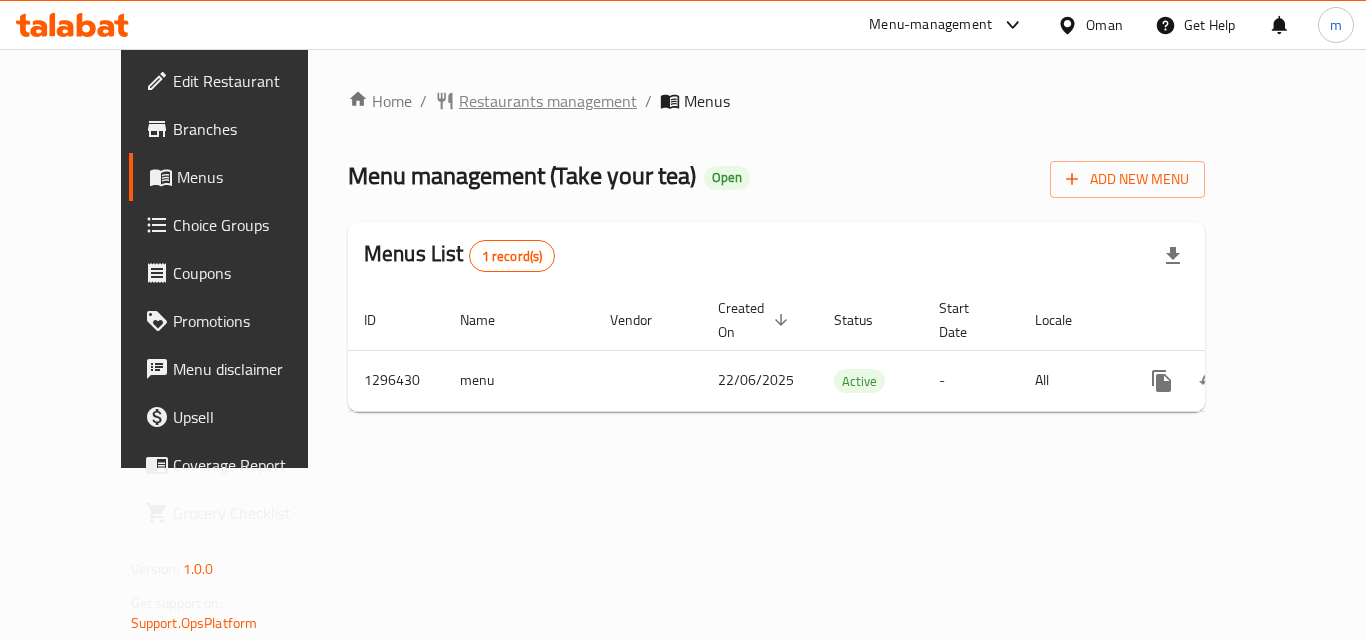 click on "Restaurants management" at bounding box center (548, 101) 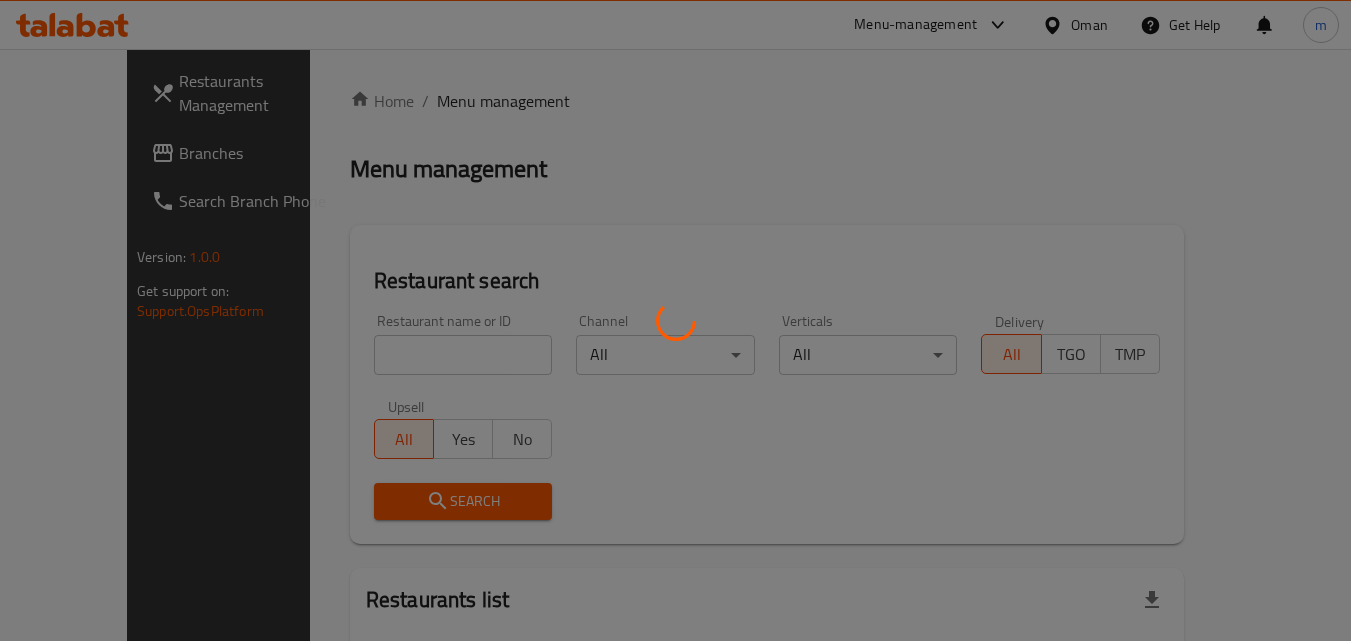 click at bounding box center (675, 320) 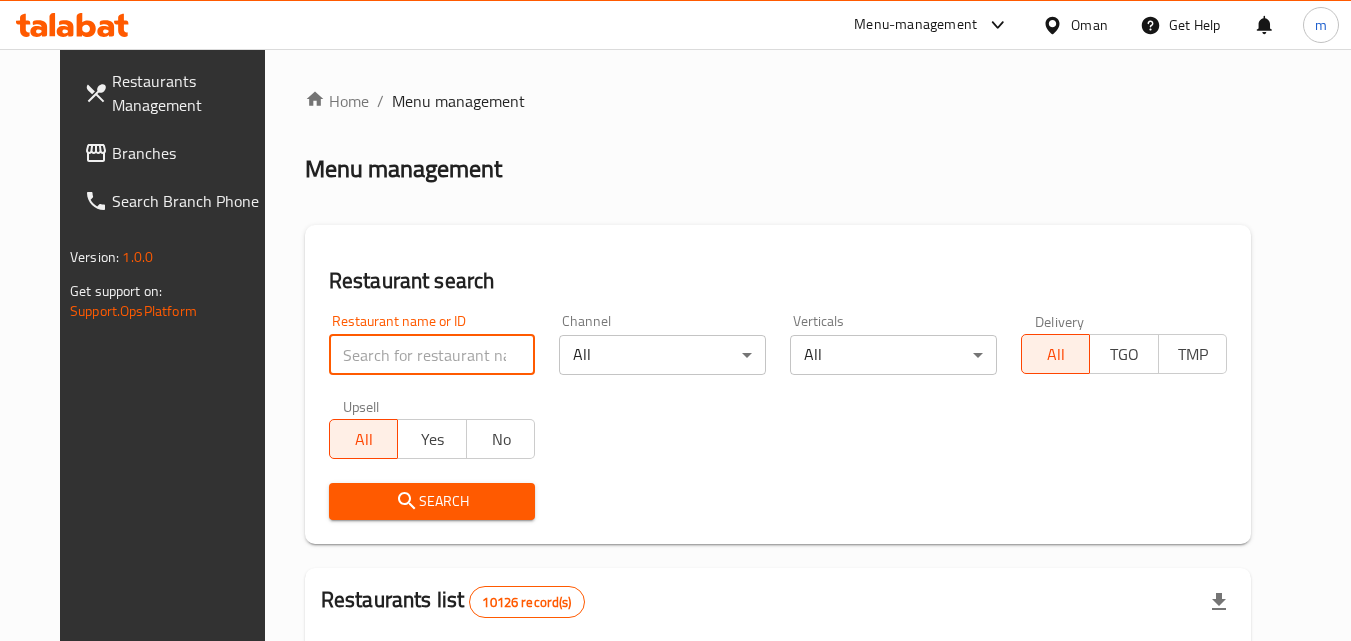 click at bounding box center [432, 355] 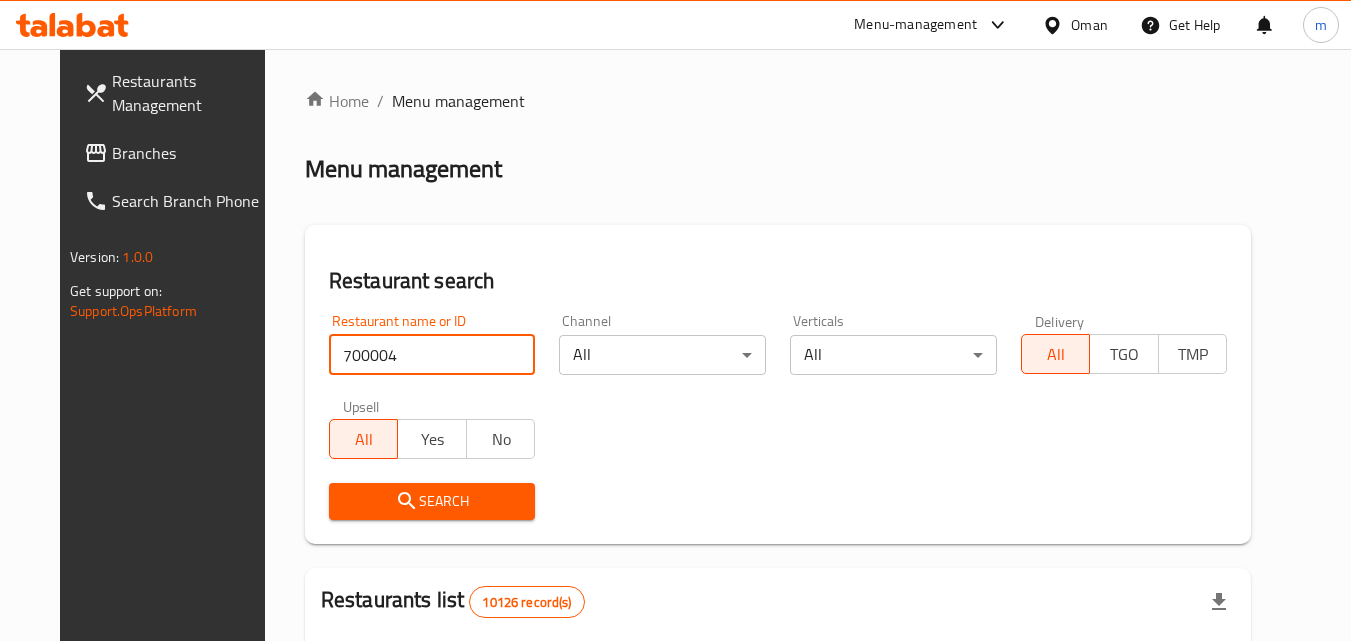 type on "700004" 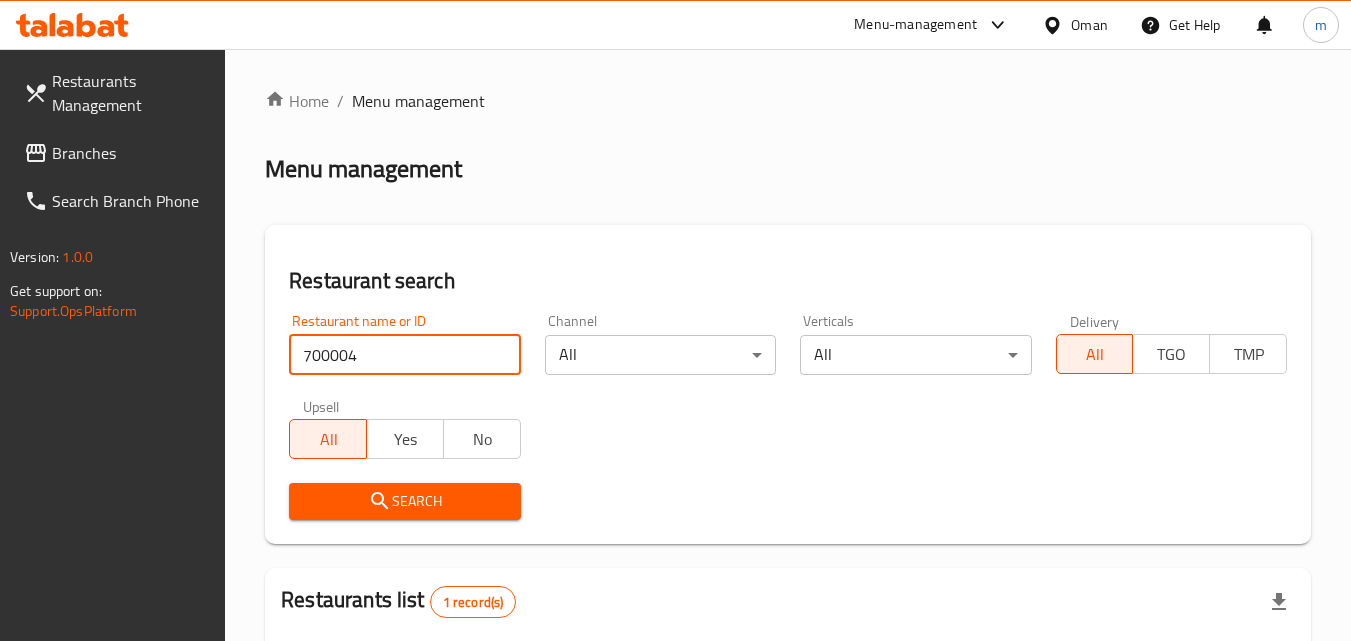 scroll, scrollTop: 234, scrollLeft: 0, axis: vertical 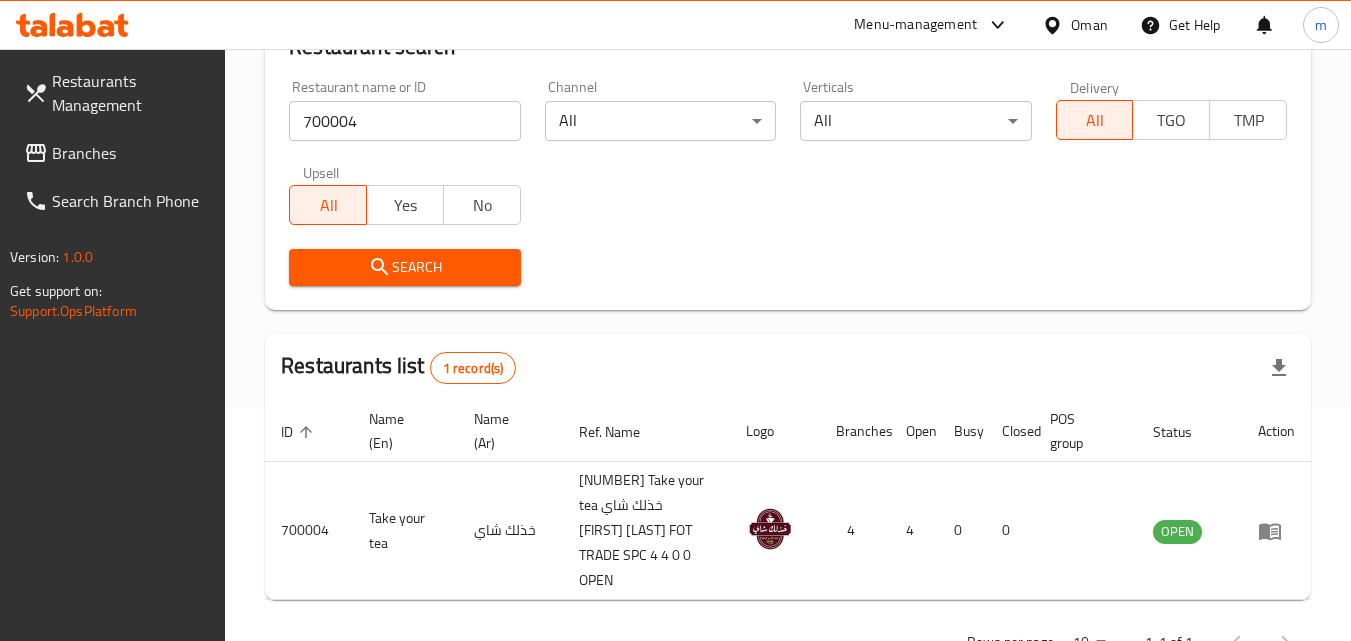 click 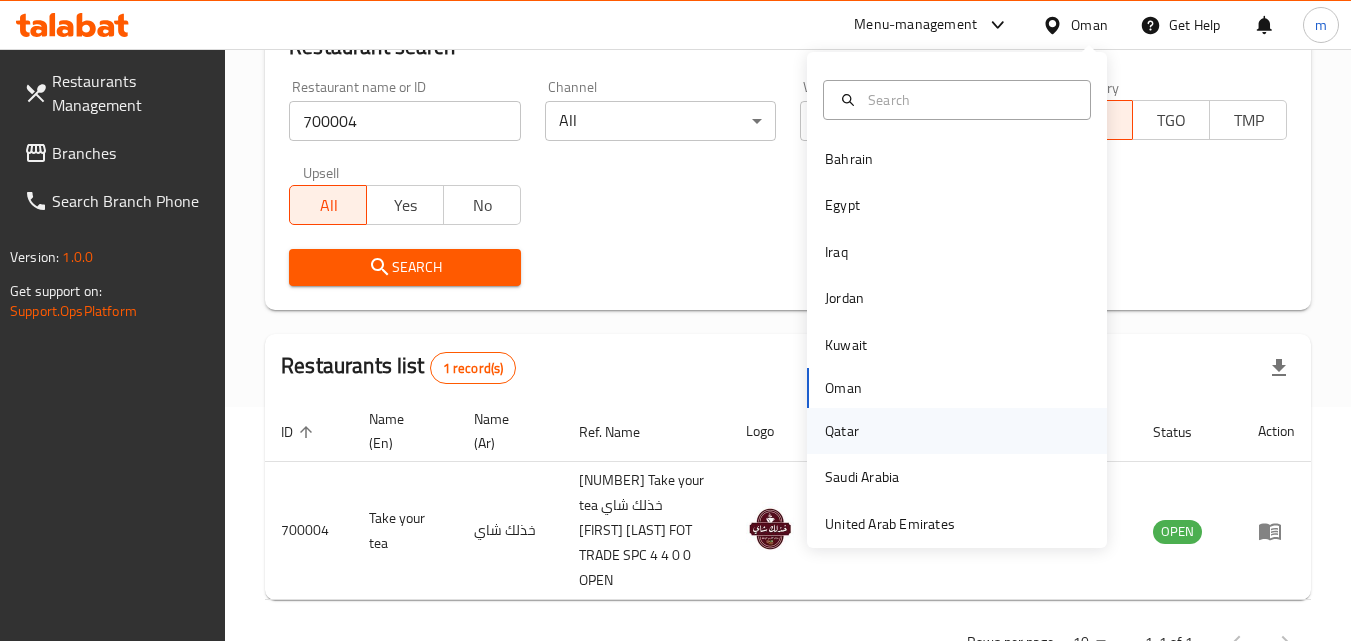 click on "Qatar" at bounding box center [842, 431] 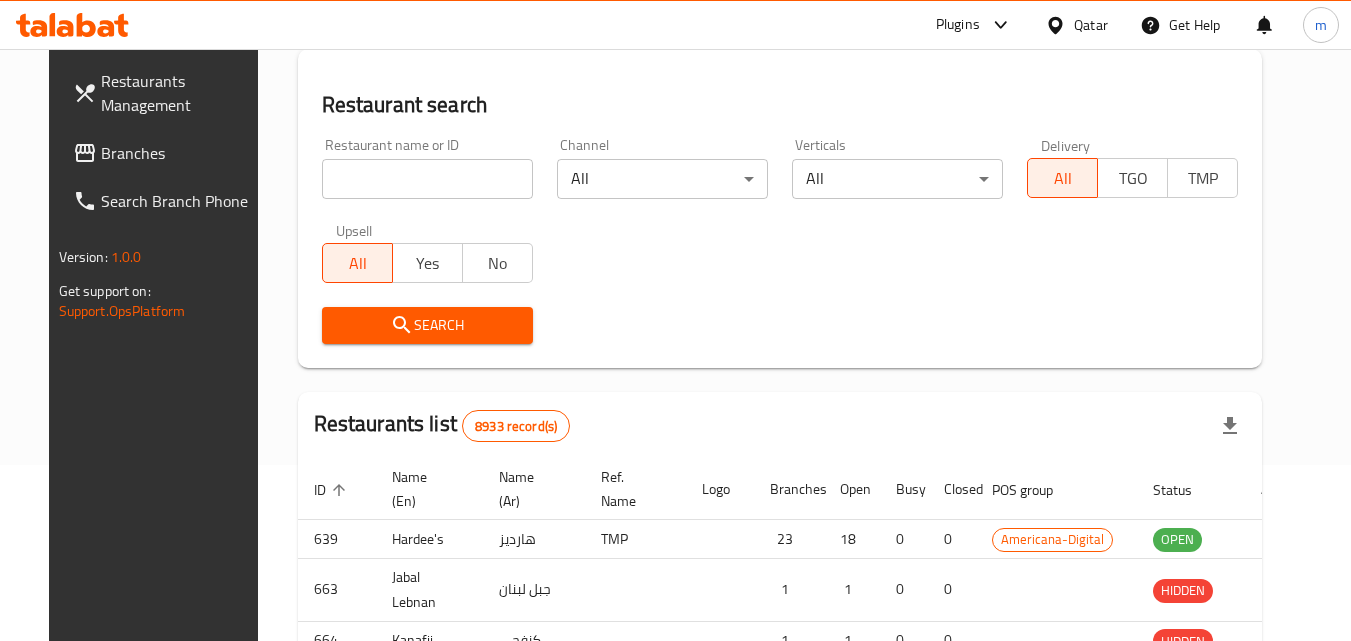 scroll, scrollTop: 234, scrollLeft: 0, axis: vertical 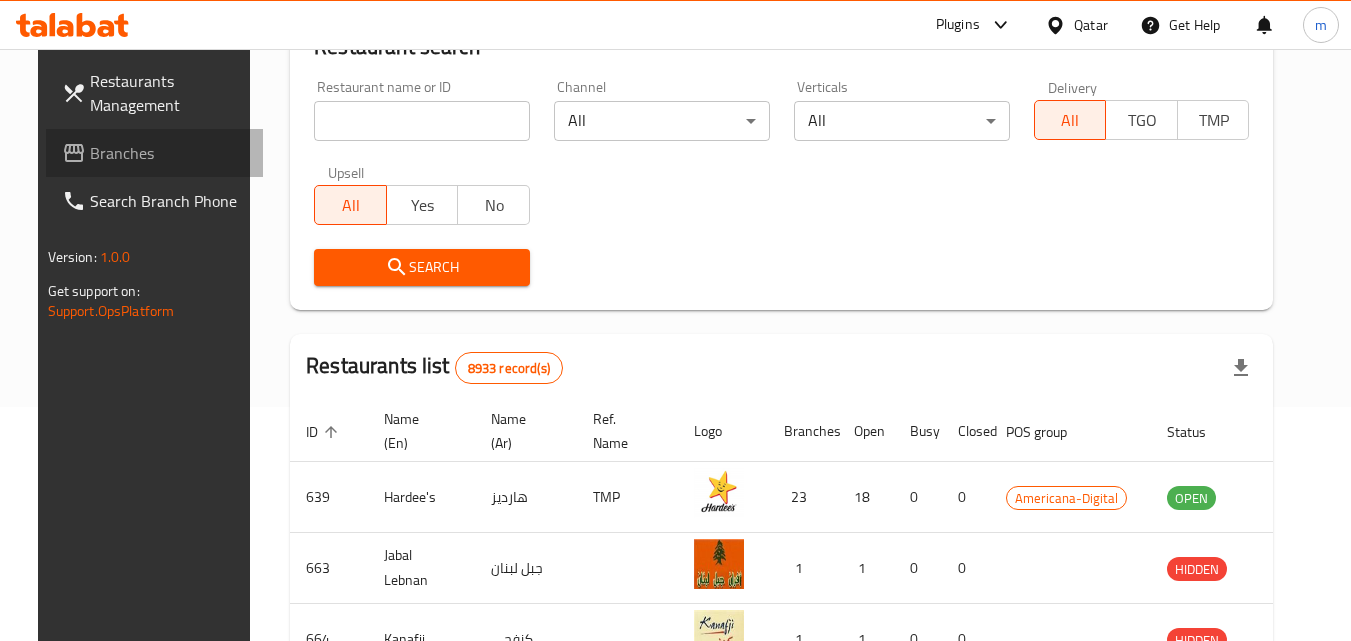 click on "Branches" at bounding box center (169, 153) 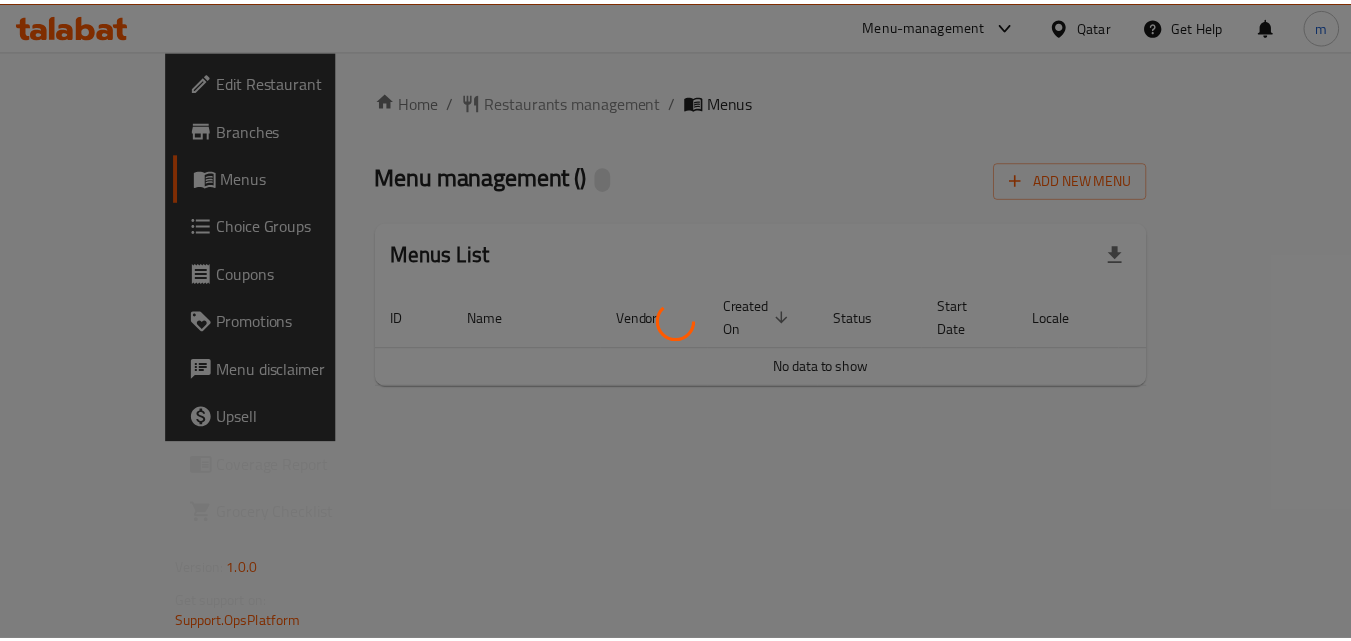 scroll, scrollTop: 0, scrollLeft: 0, axis: both 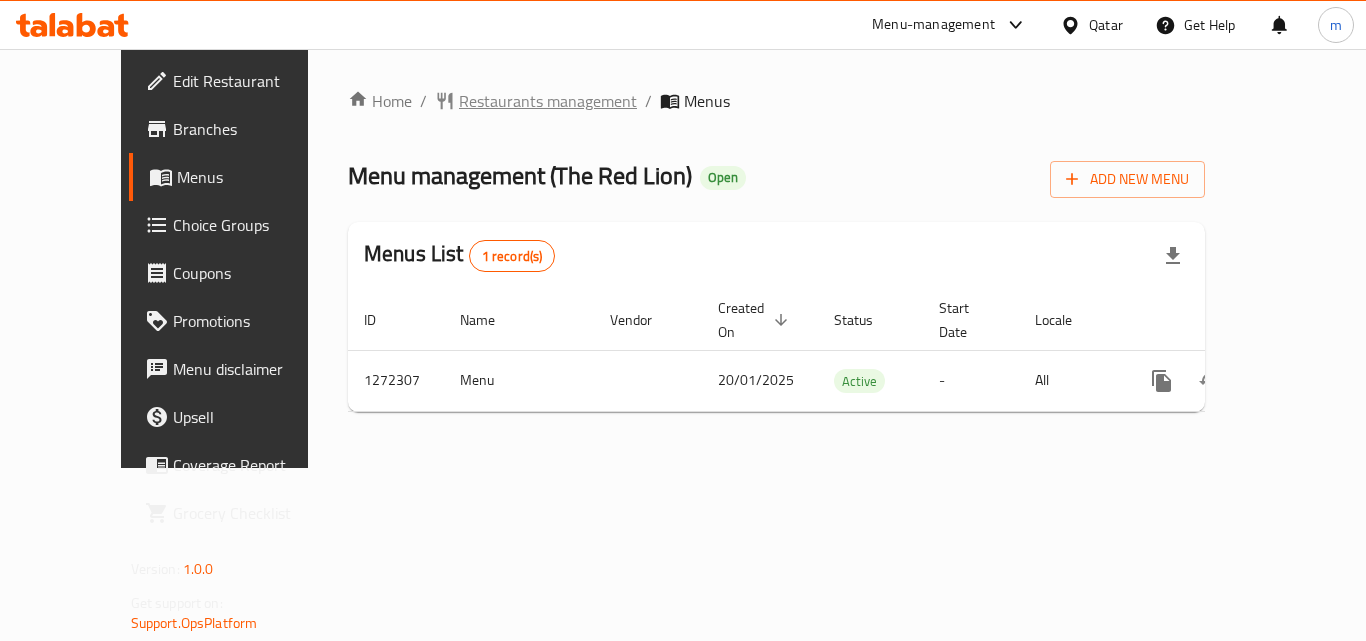 click on "Restaurants management" at bounding box center (548, 101) 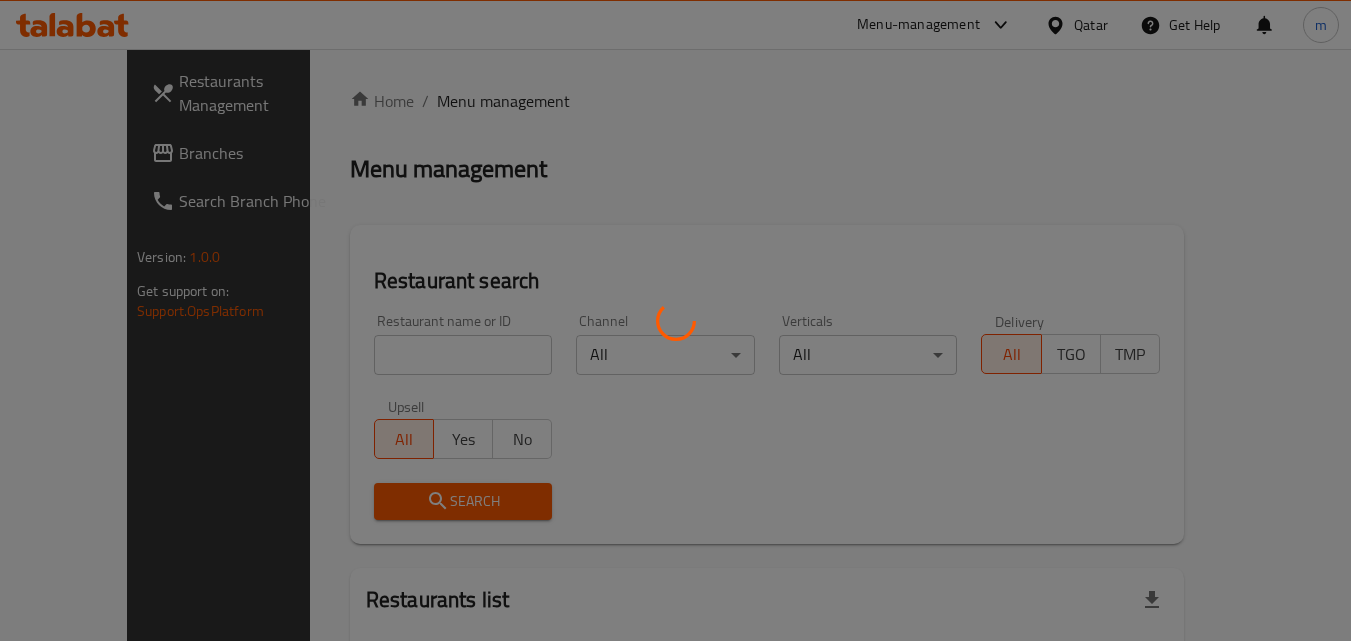 click at bounding box center (675, 320) 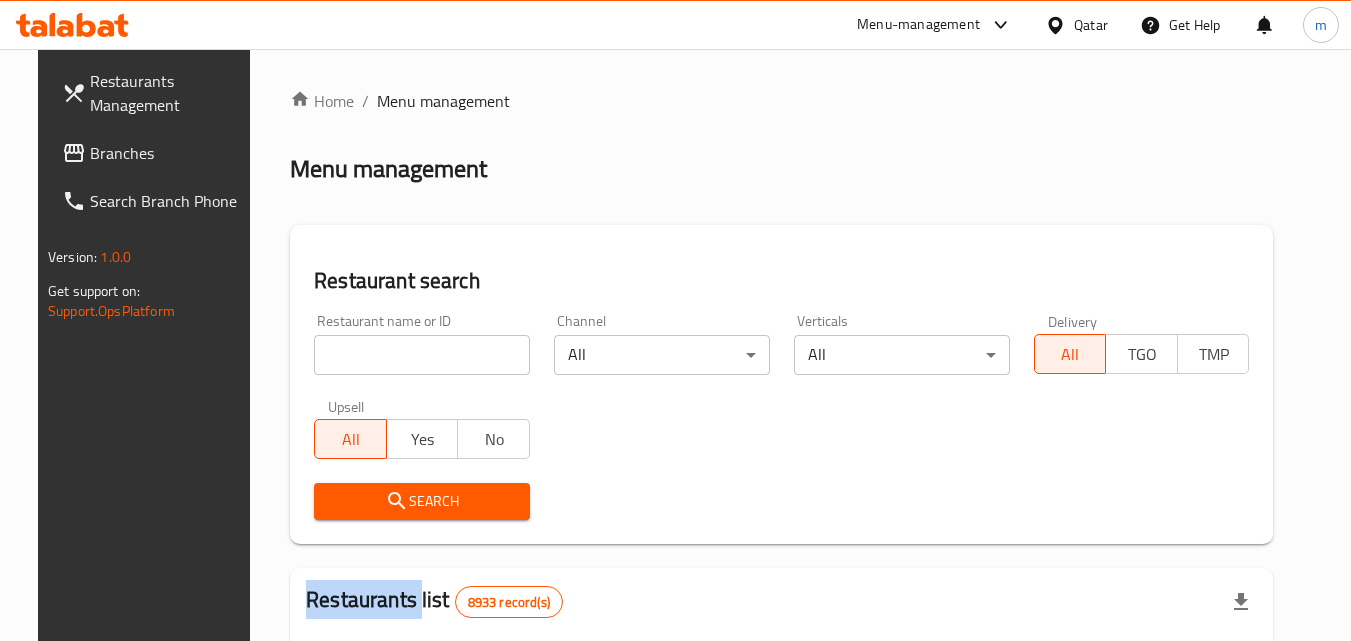 click at bounding box center [675, 320] 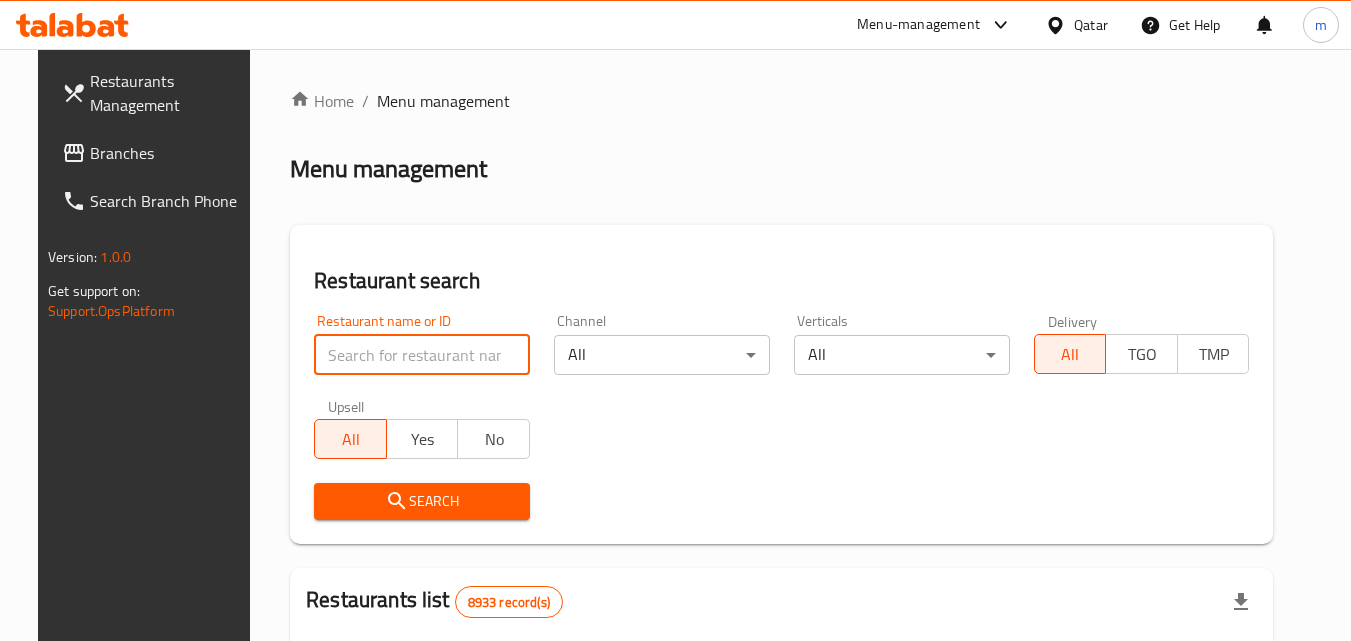 click at bounding box center (422, 355) 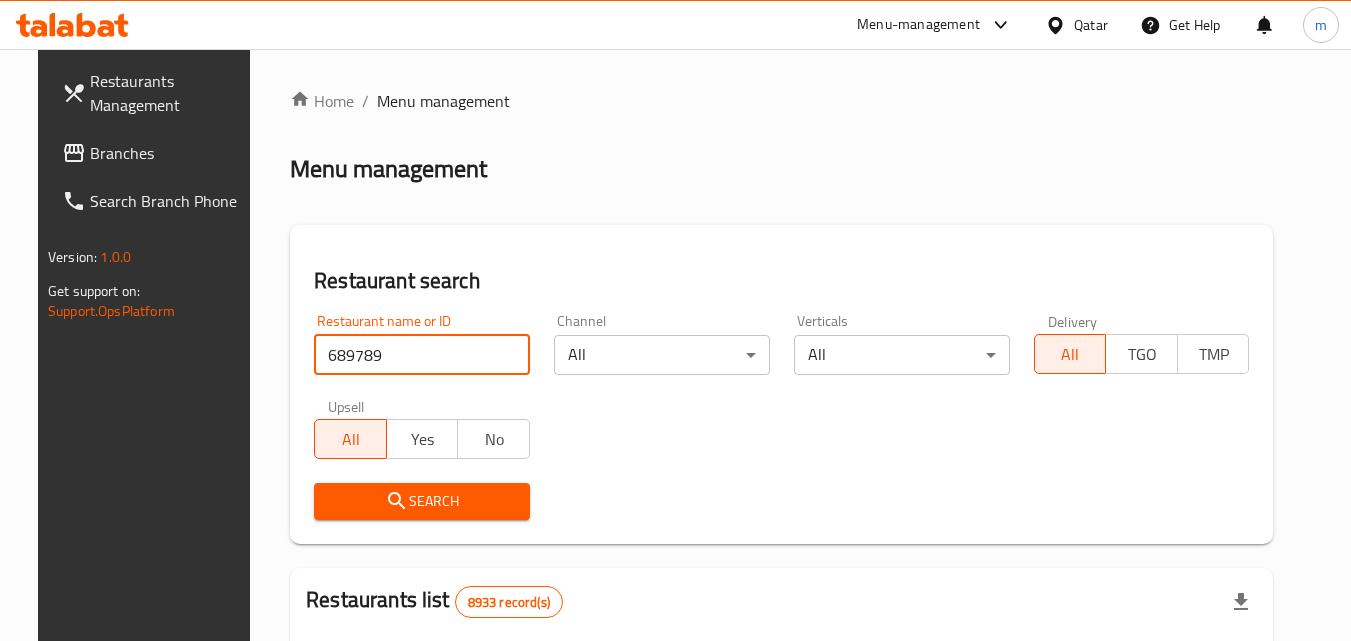 type on "689789" 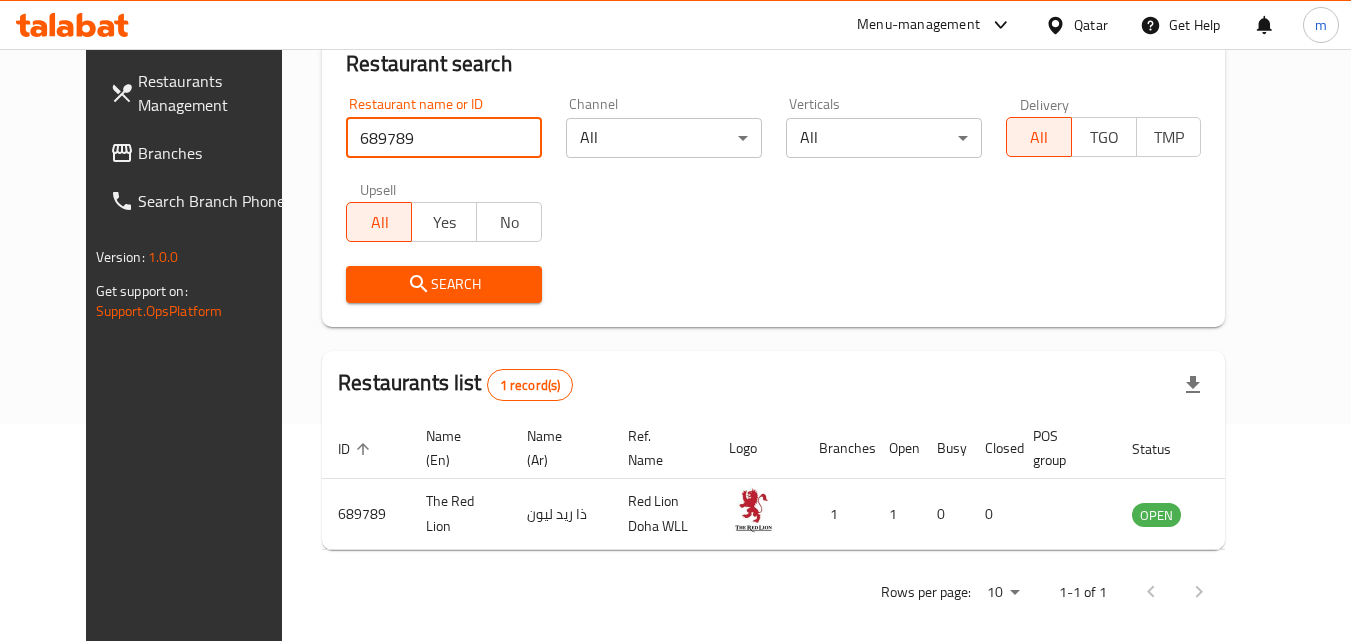 scroll, scrollTop: 234, scrollLeft: 0, axis: vertical 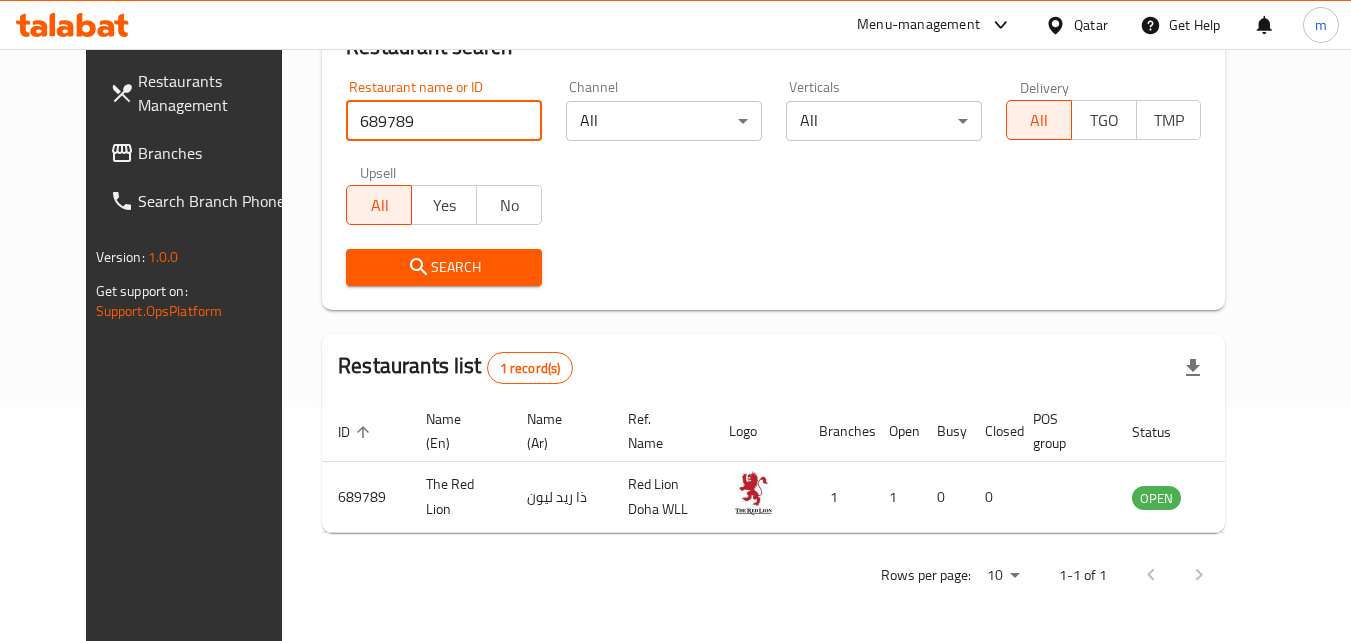 click 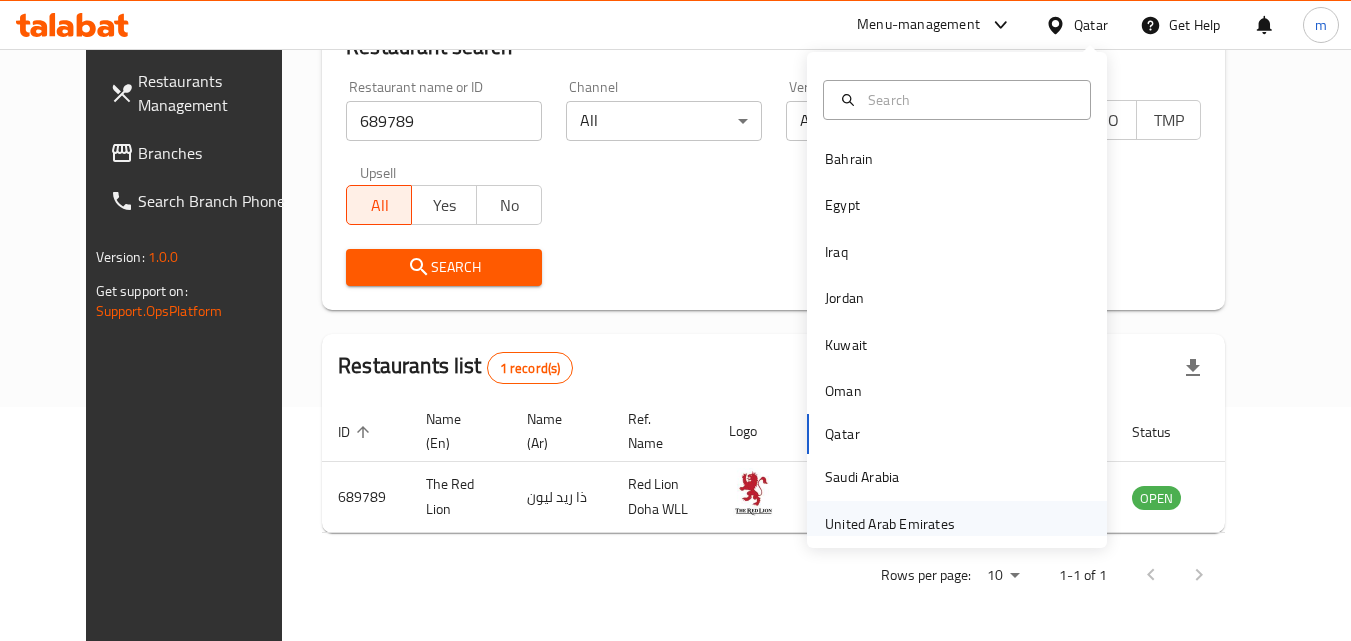 click on "United Arab Emirates" at bounding box center [890, 524] 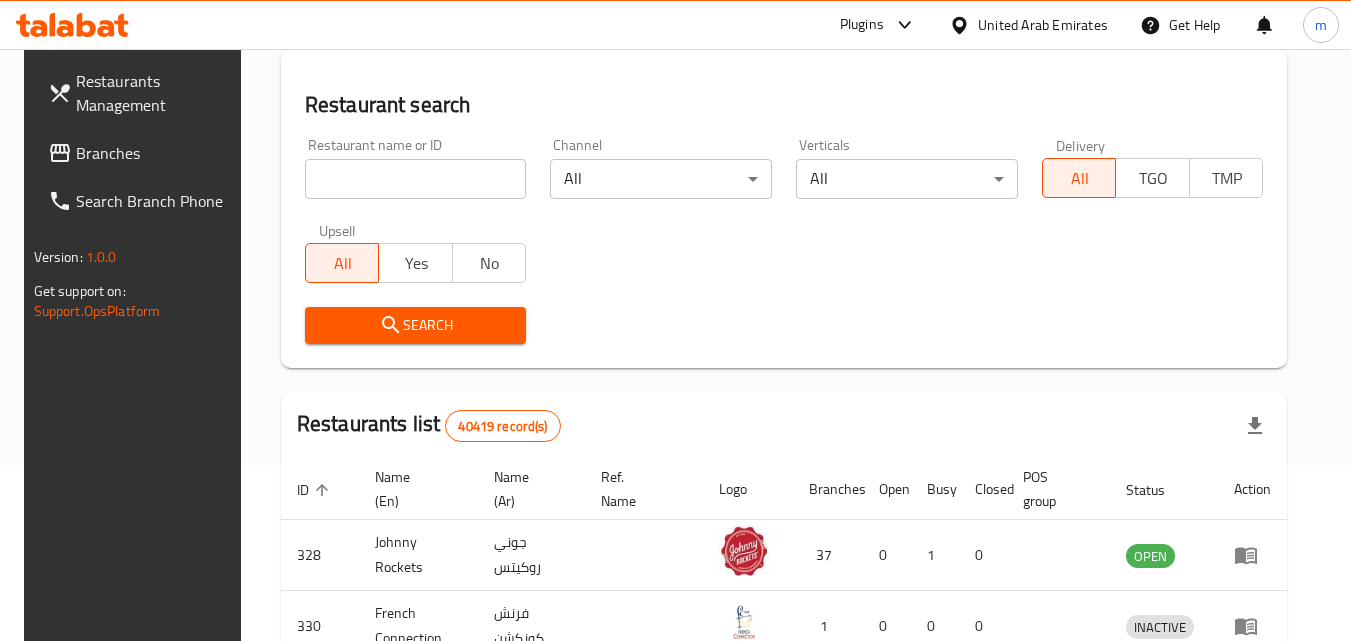 scroll, scrollTop: 234, scrollLeft: 0, axis: vertical 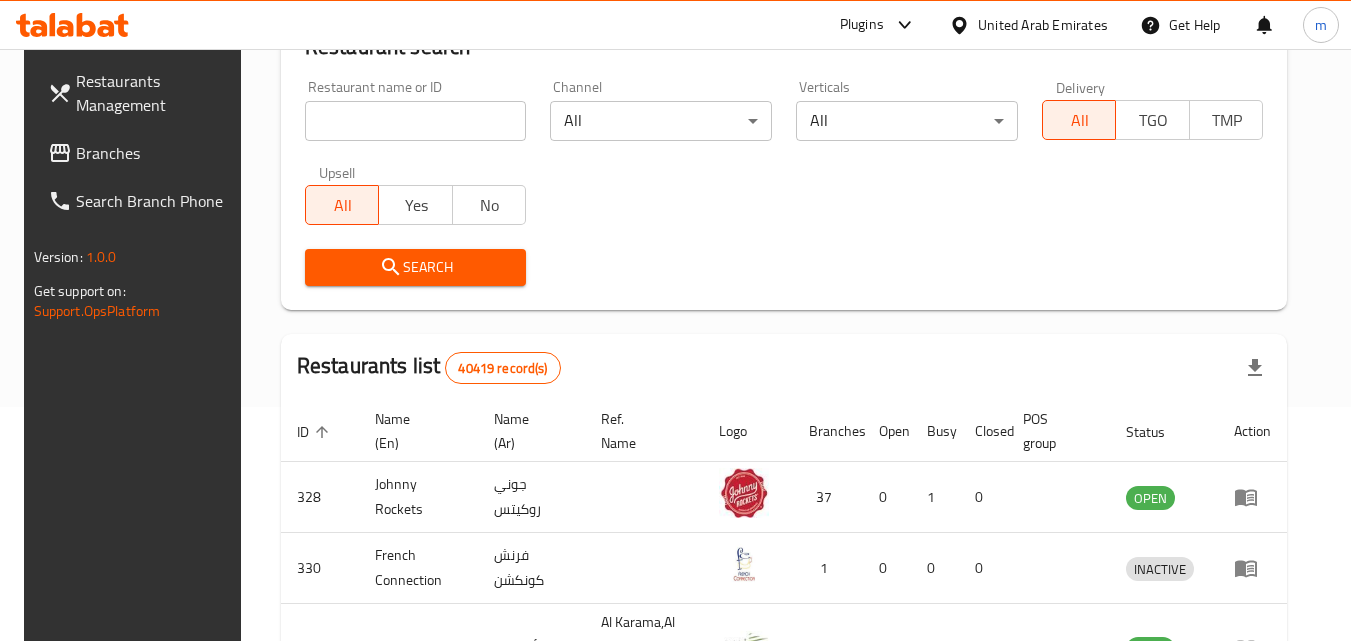 click on "Branches" at bounding box center [155, 153] 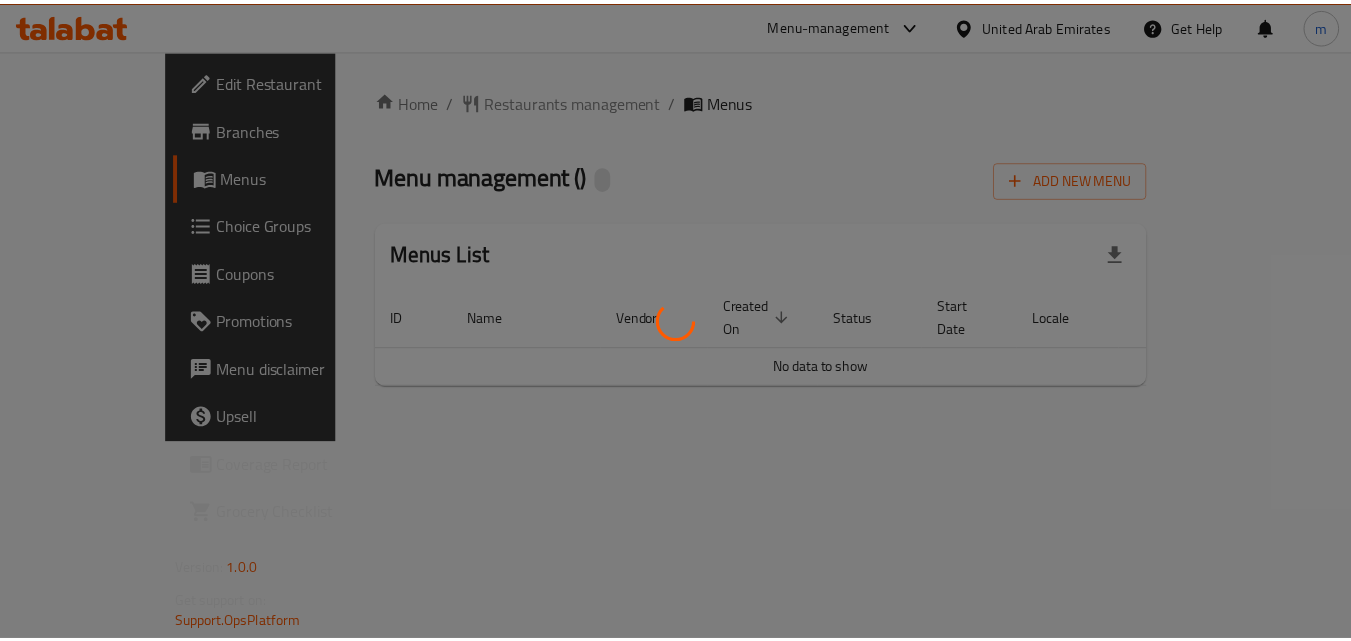 scroll, scrollTop: 0, scrollLeft: 0, axis: both 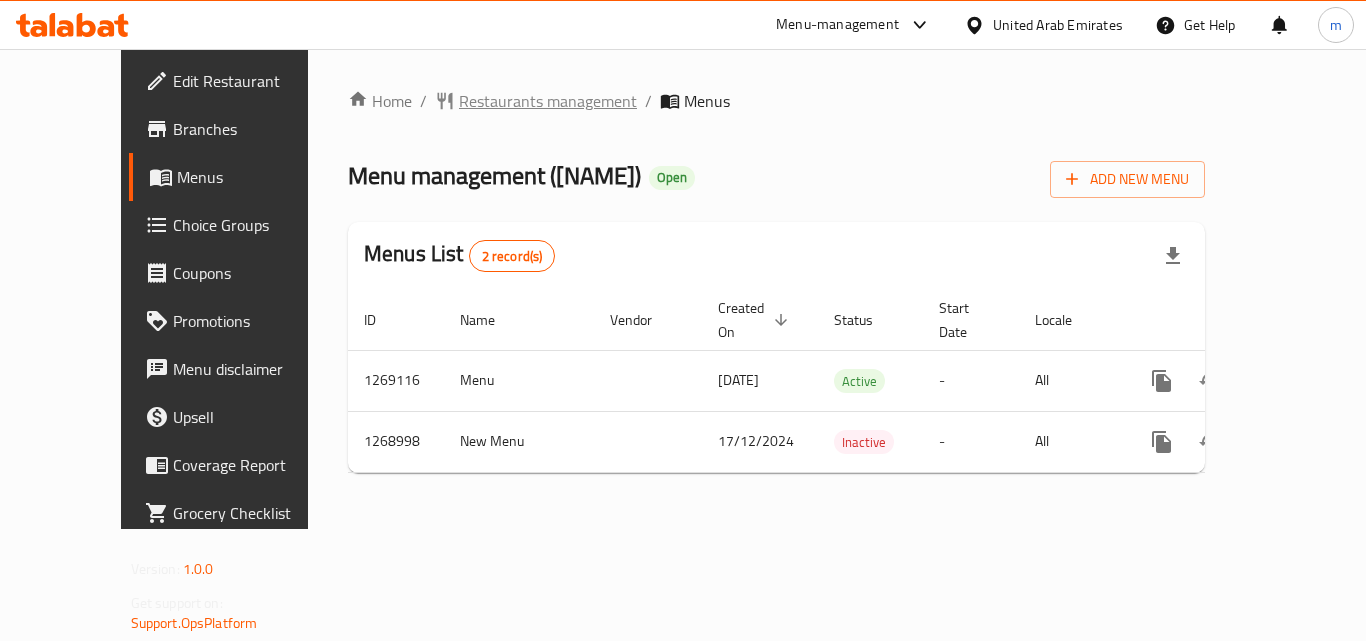 click on "Restaurants management" at bounding box center (548, 101) 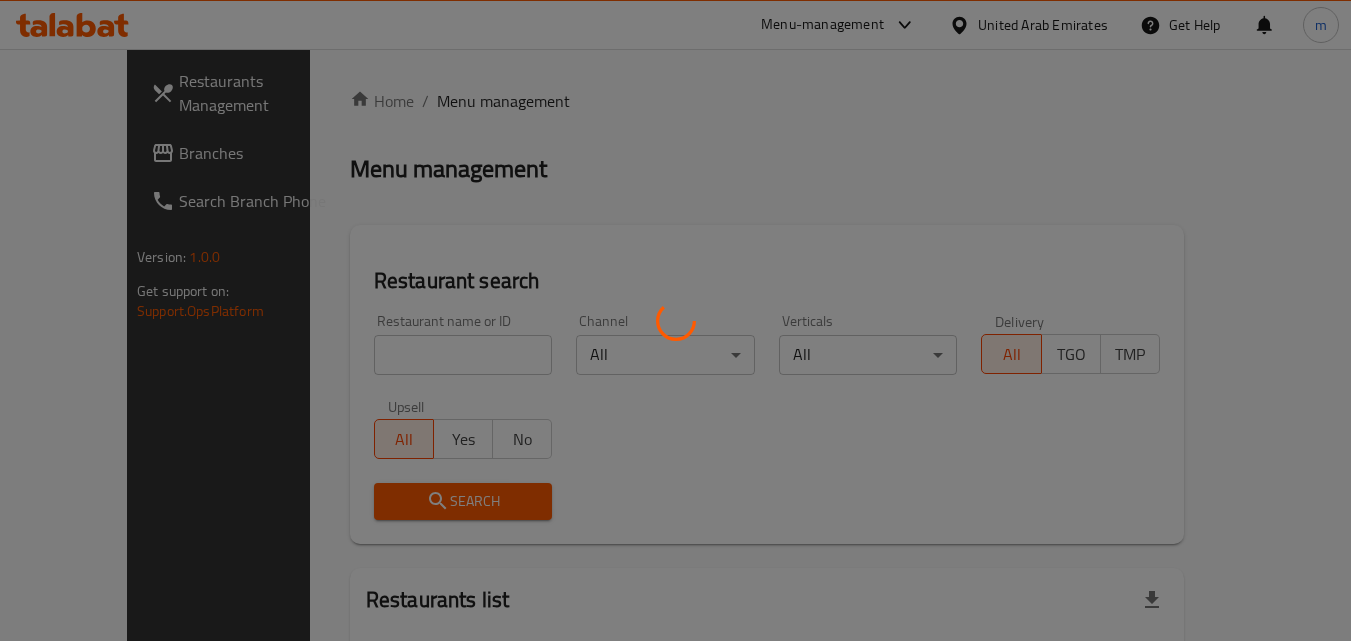click at bounding box center (675, 320) 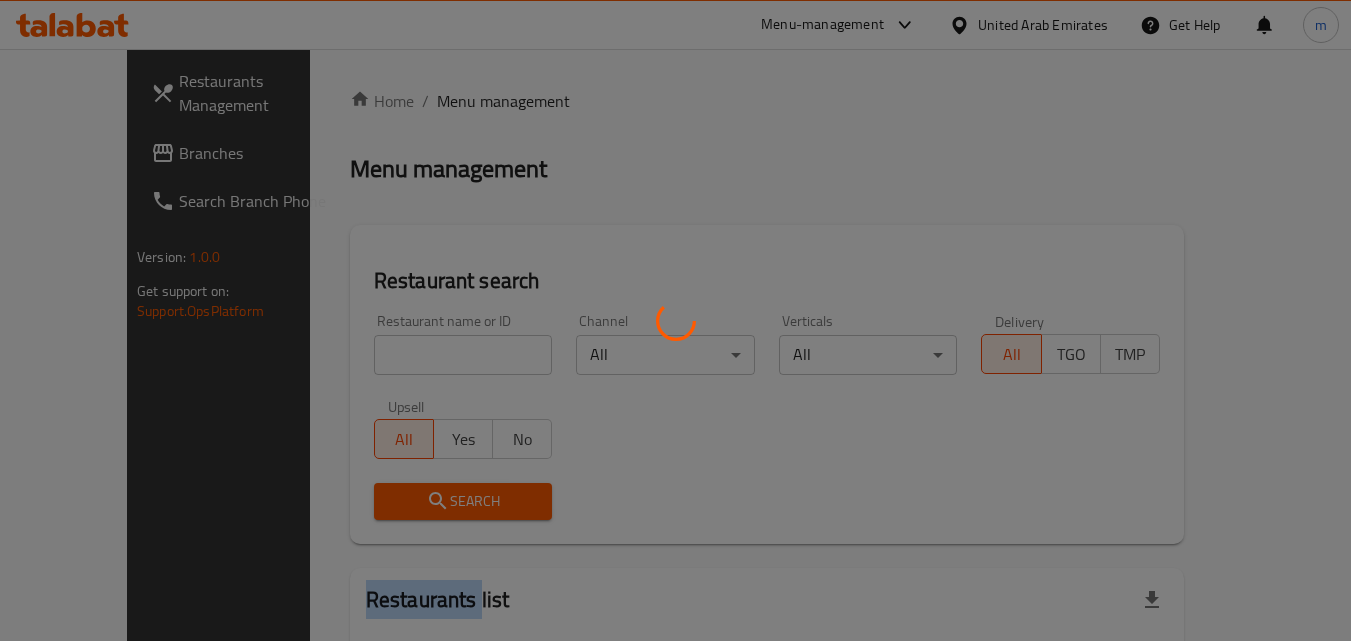 click at bounding box center [675, 320] 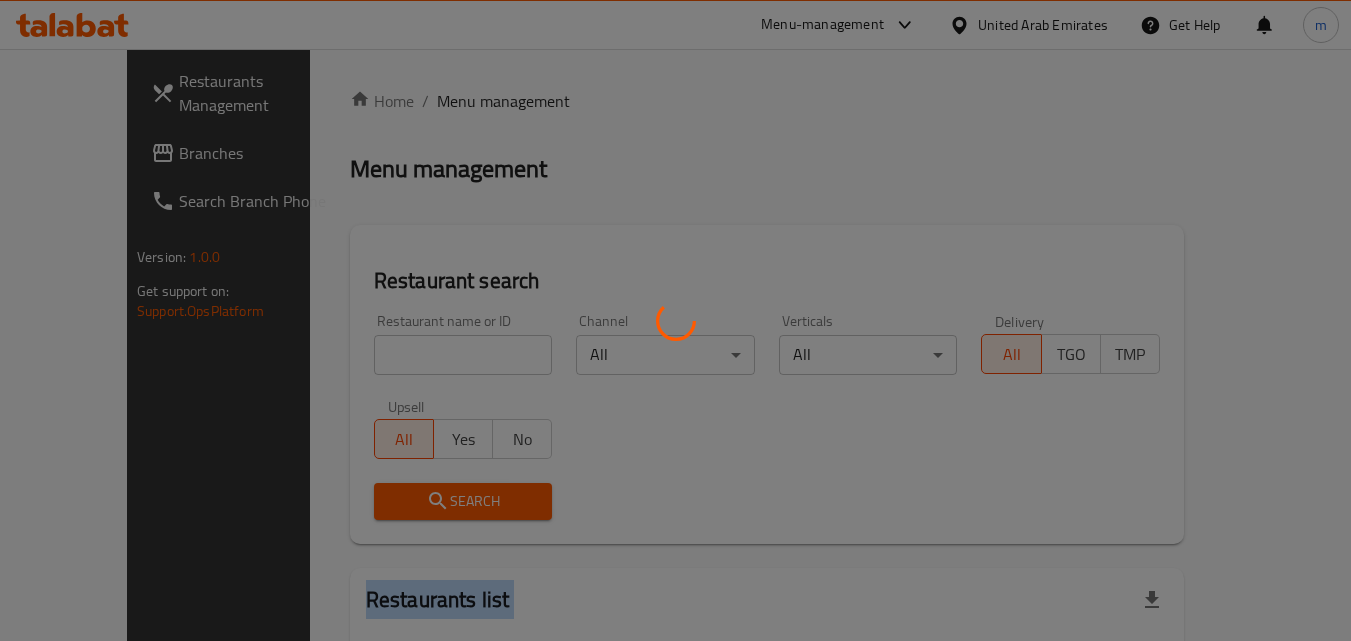 click at bounding box center (675, 320) 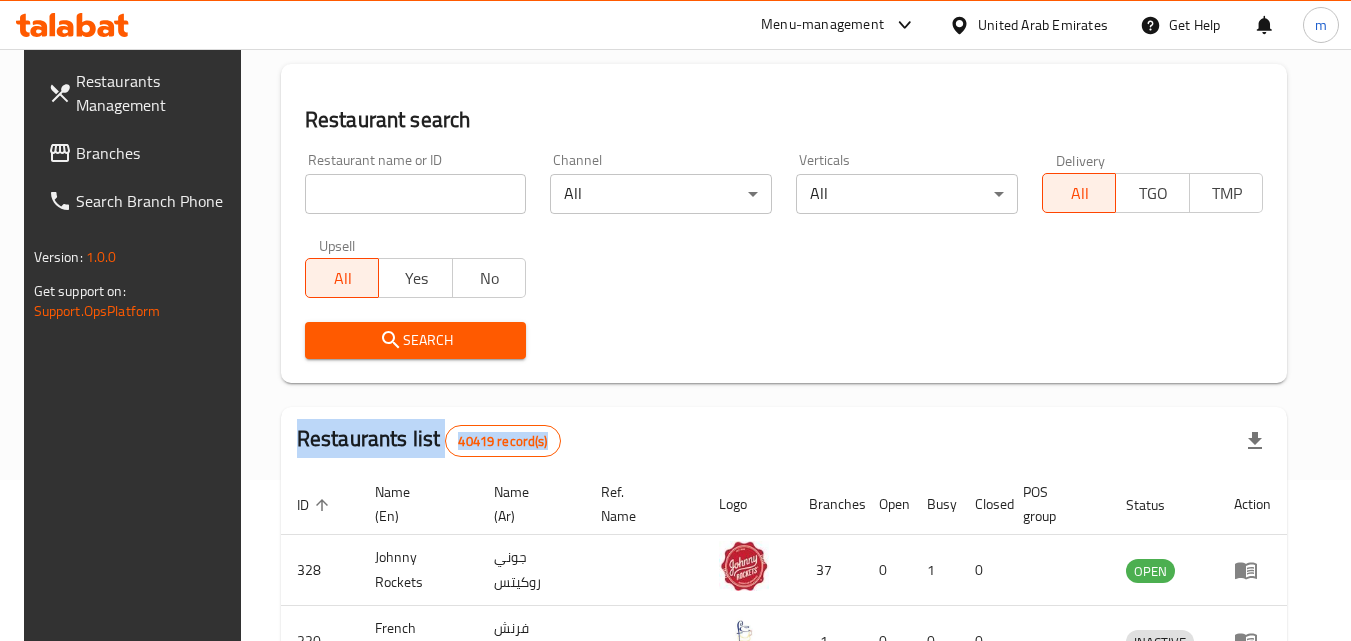 scroll, scrollTop: 176, scrollLeft: 0, axis: vertical 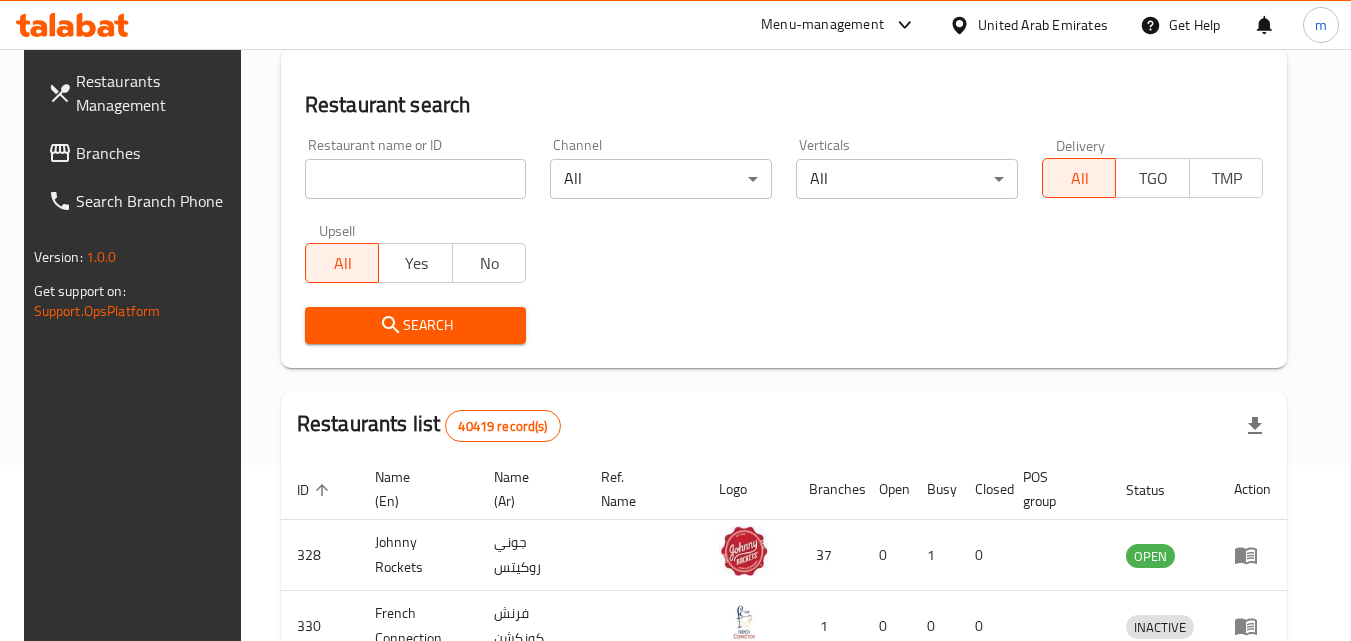 click at bounding box center [416, 179] 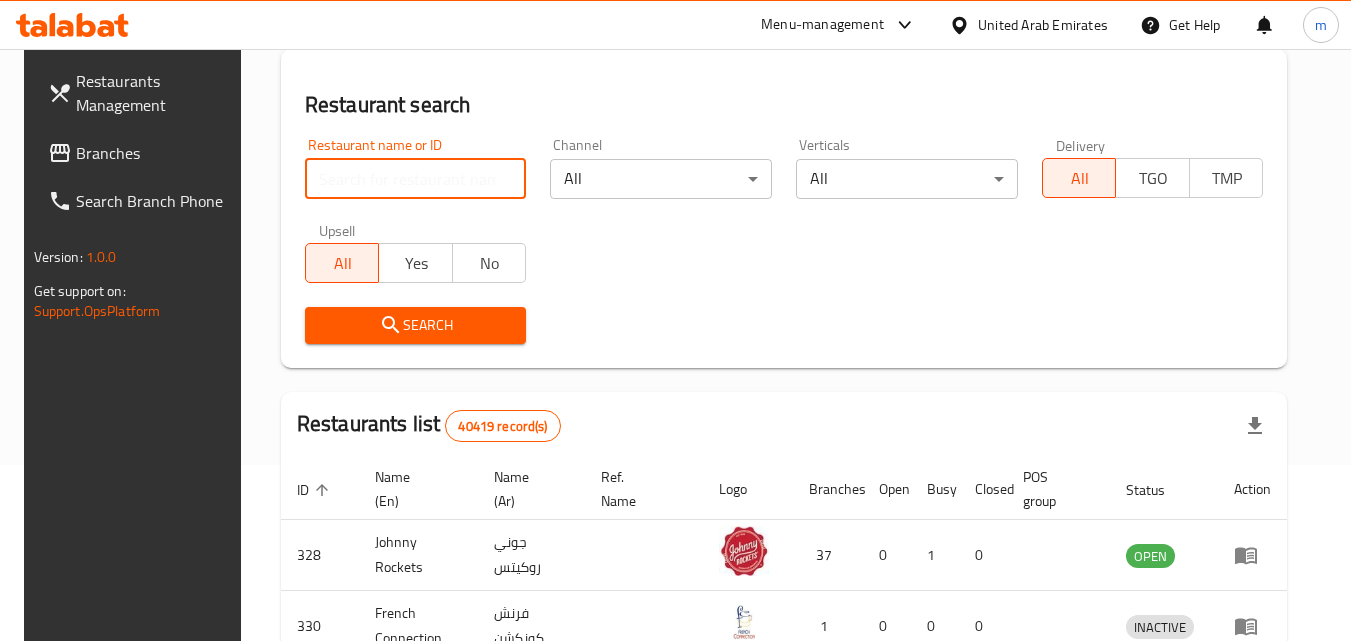 paste on "688290" 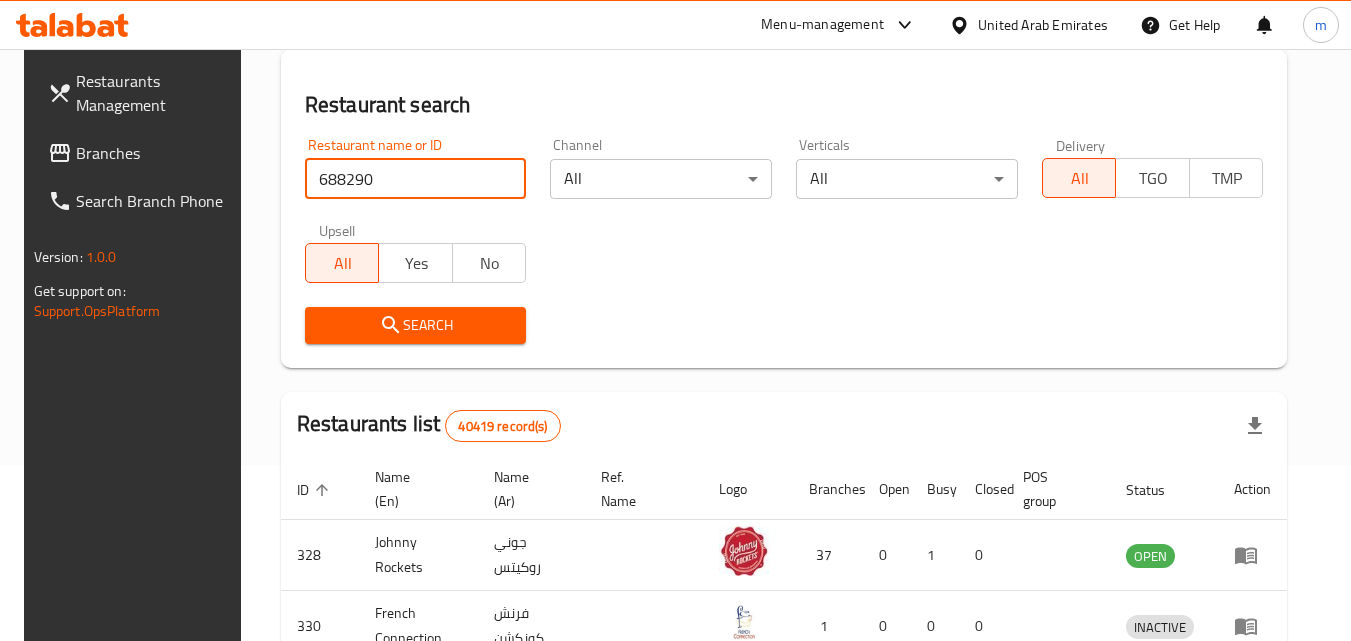 type on "688290" 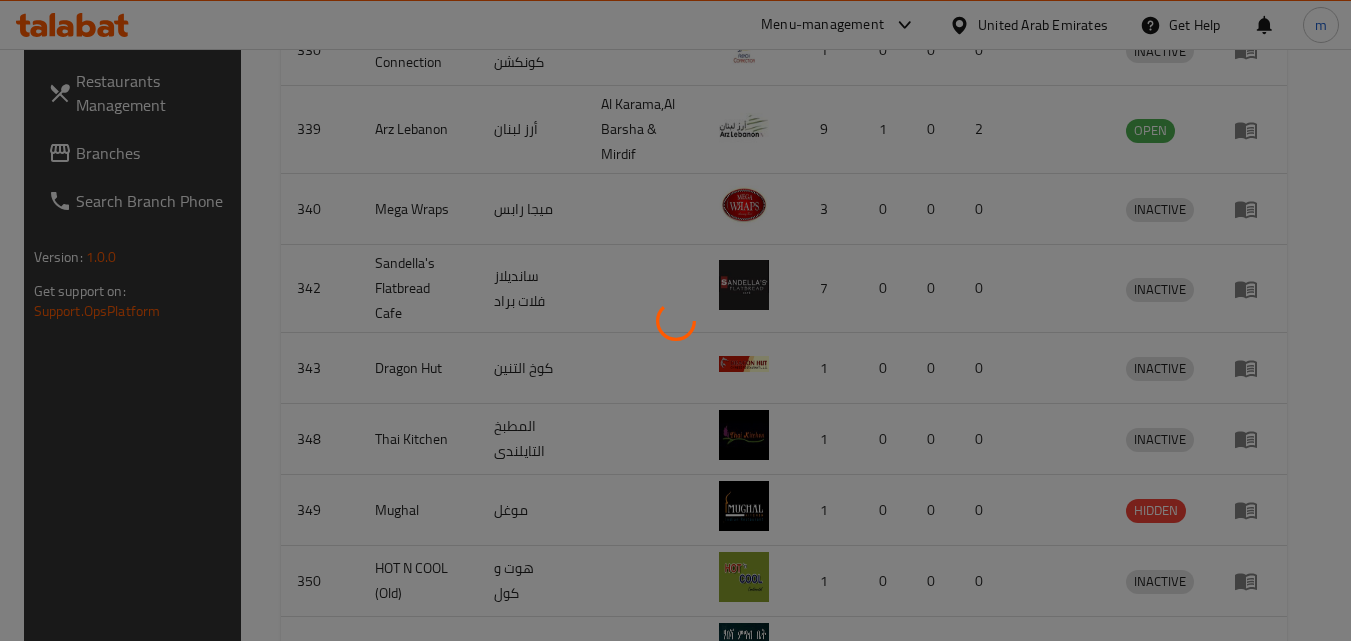 scroll, scrollTop: 234, scrollLeft: 0, axis: vertical 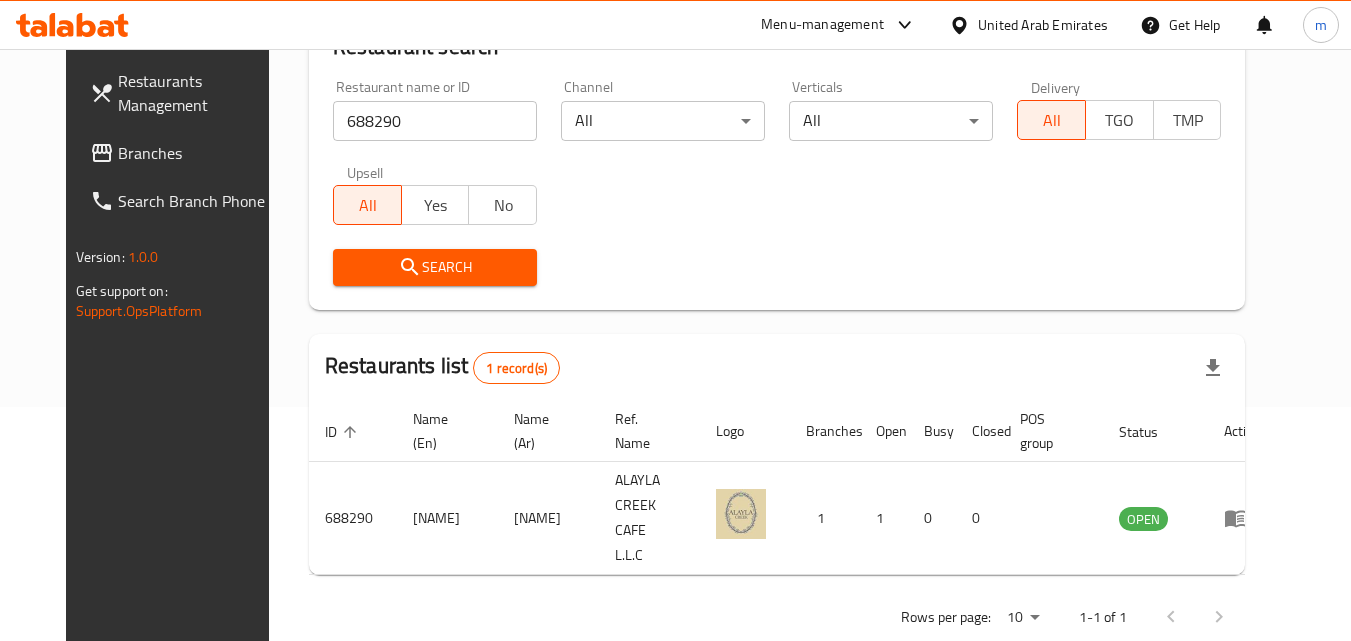 click on "Branches" at bounding box center (197, 153) 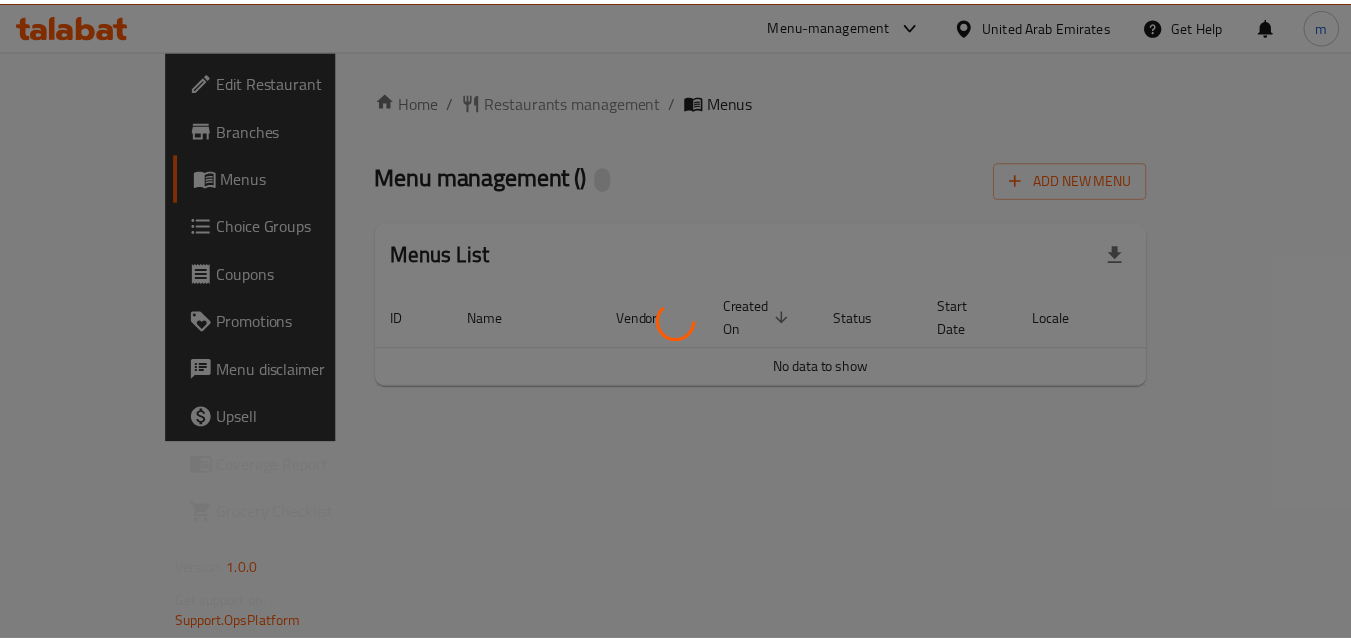 scroll, scrollTop: 0, scrollLeft: 0, axis: both 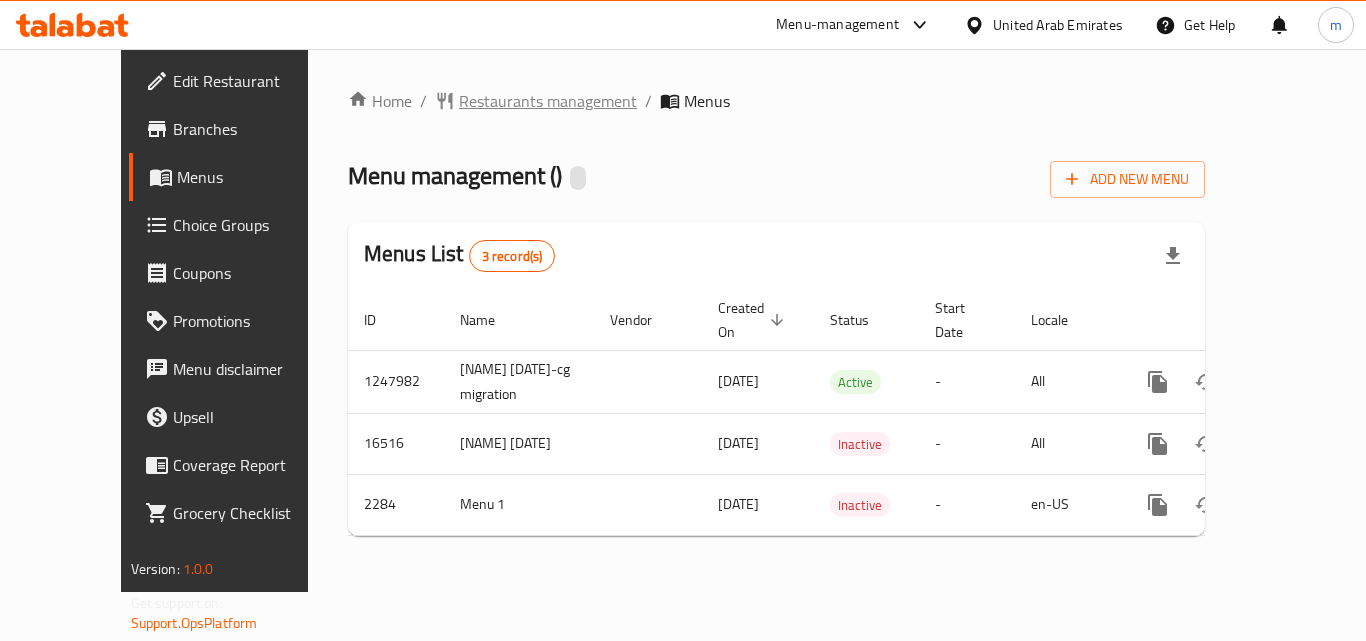 click on "Restaurants management" at bounding box center [548, 101] 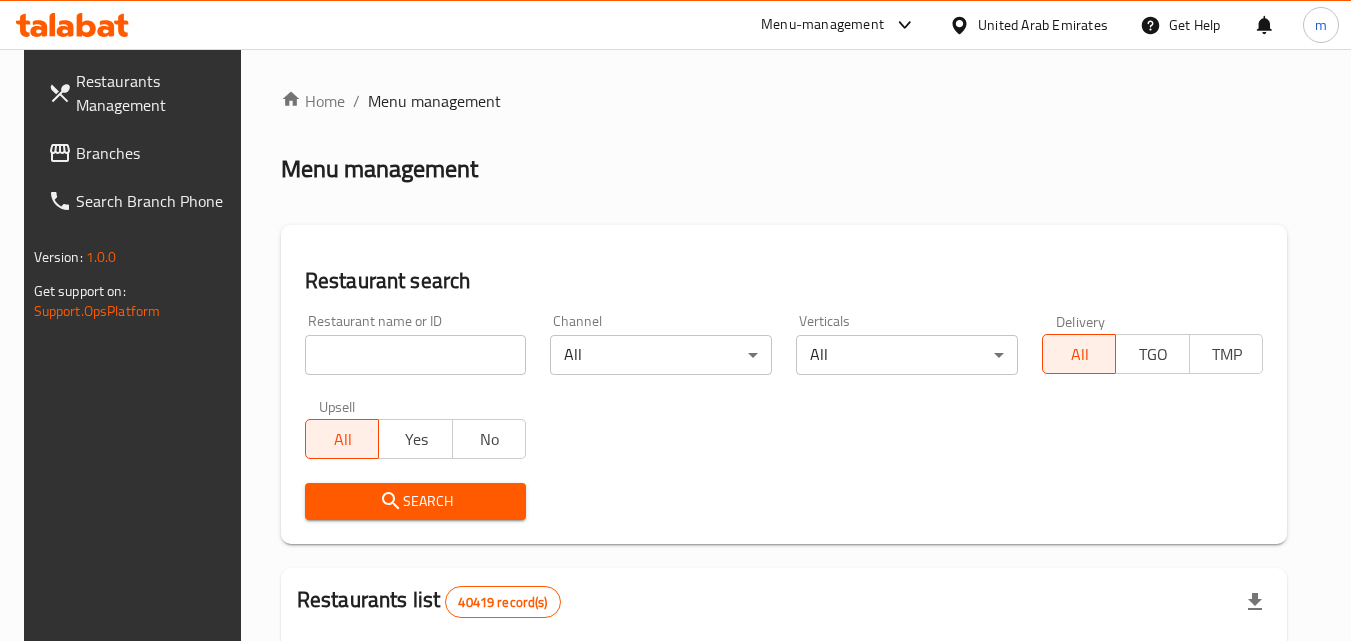 click at bounding box center [416, 355] 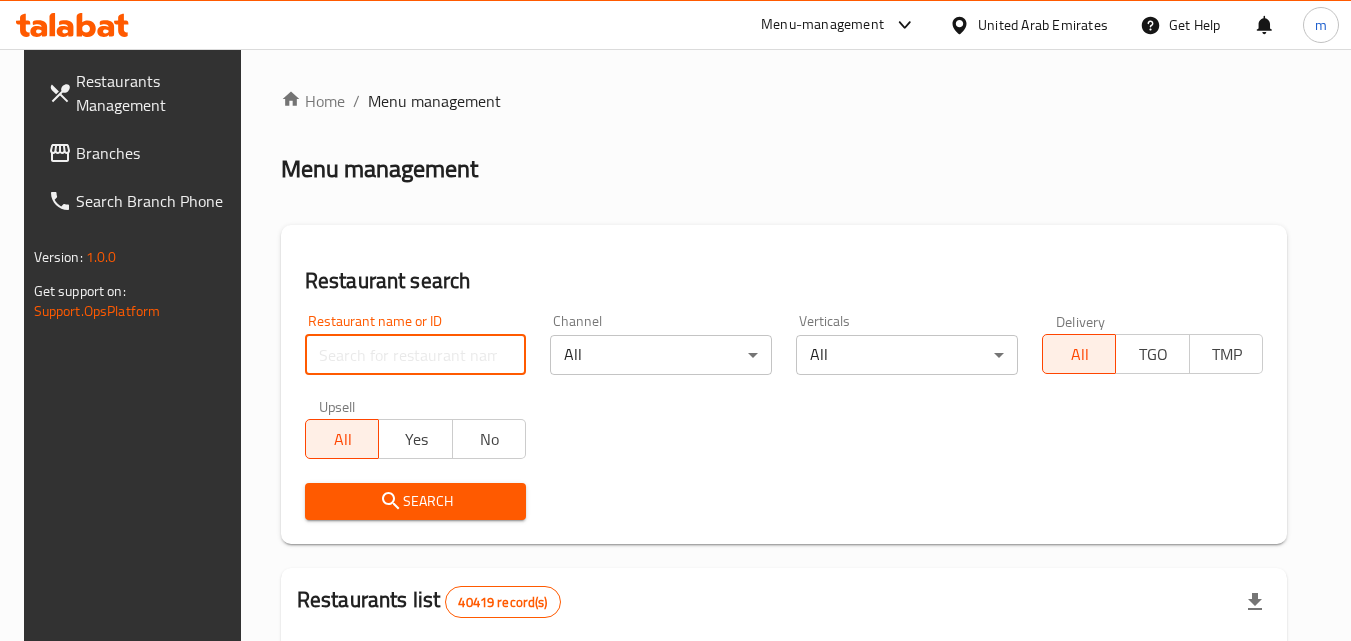 paste on "1546" 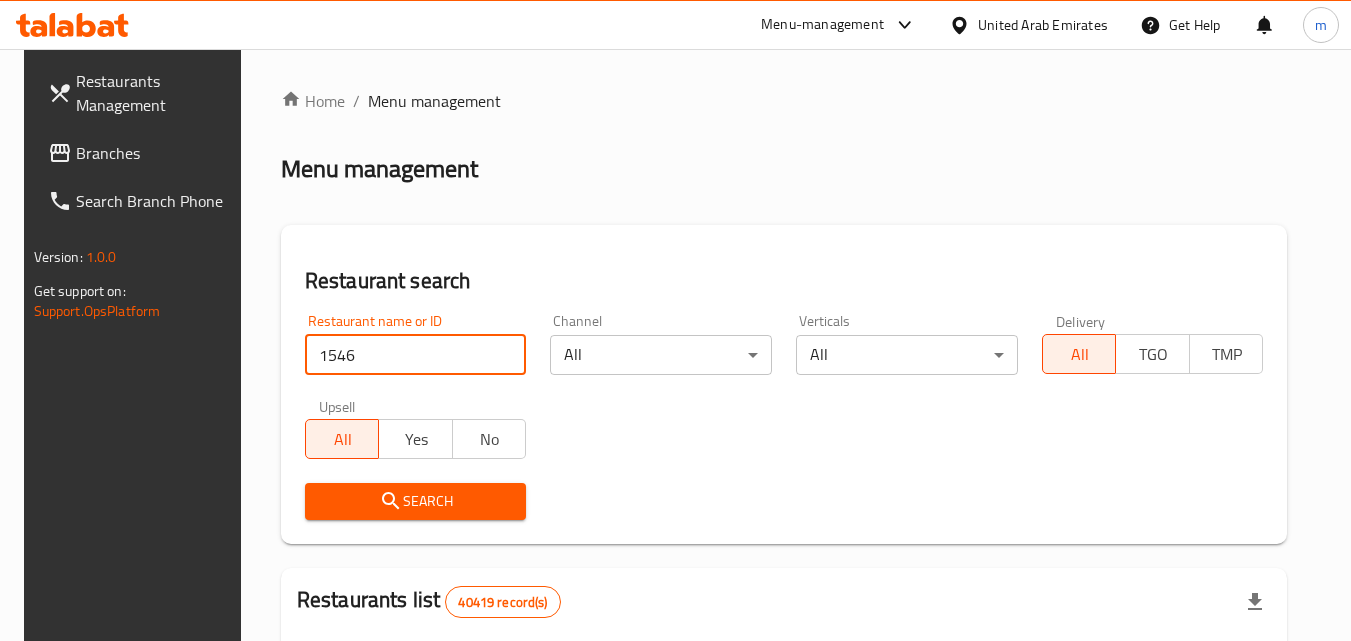 type on "1546" 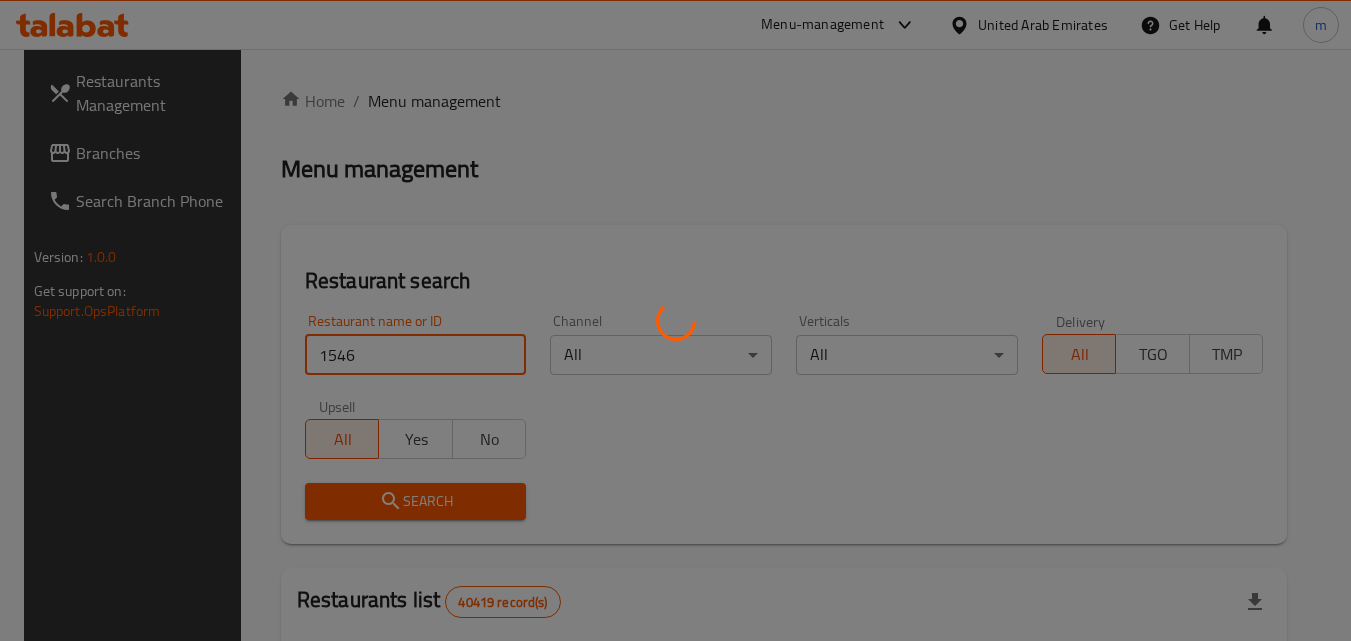 scroll, scrollTop: 251, scrollLeft: 0, axis: vertical 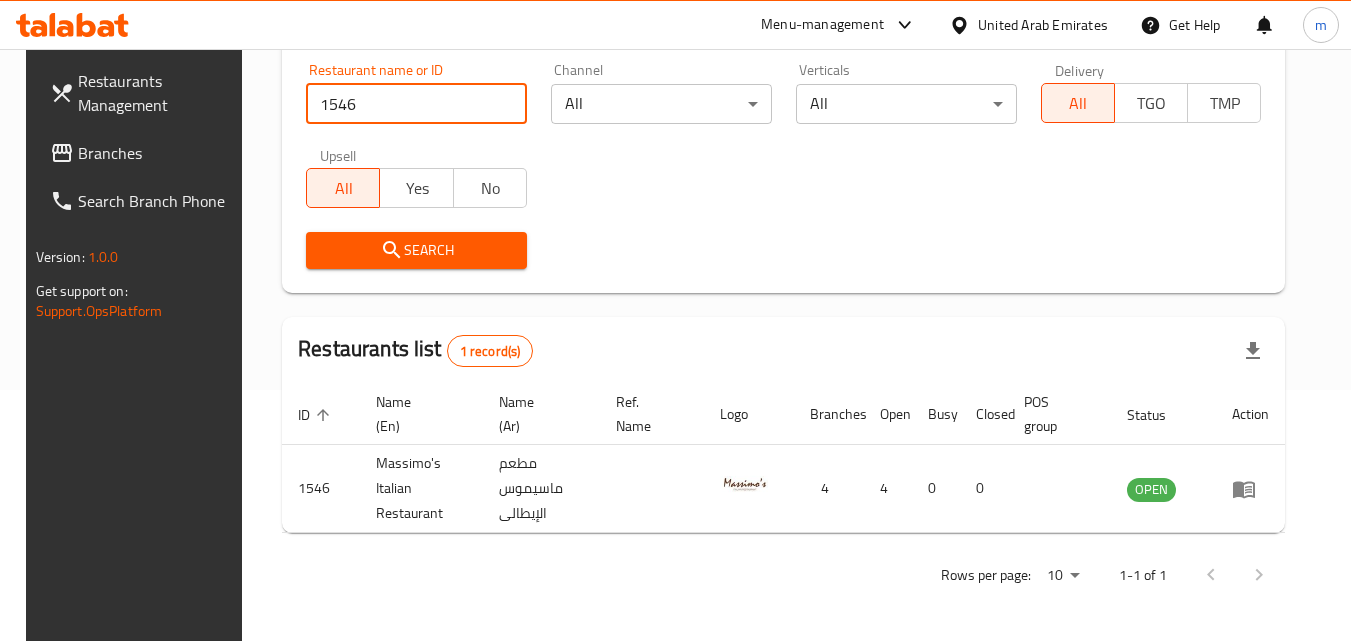click on "Branches" at bounding box center [157, 153] 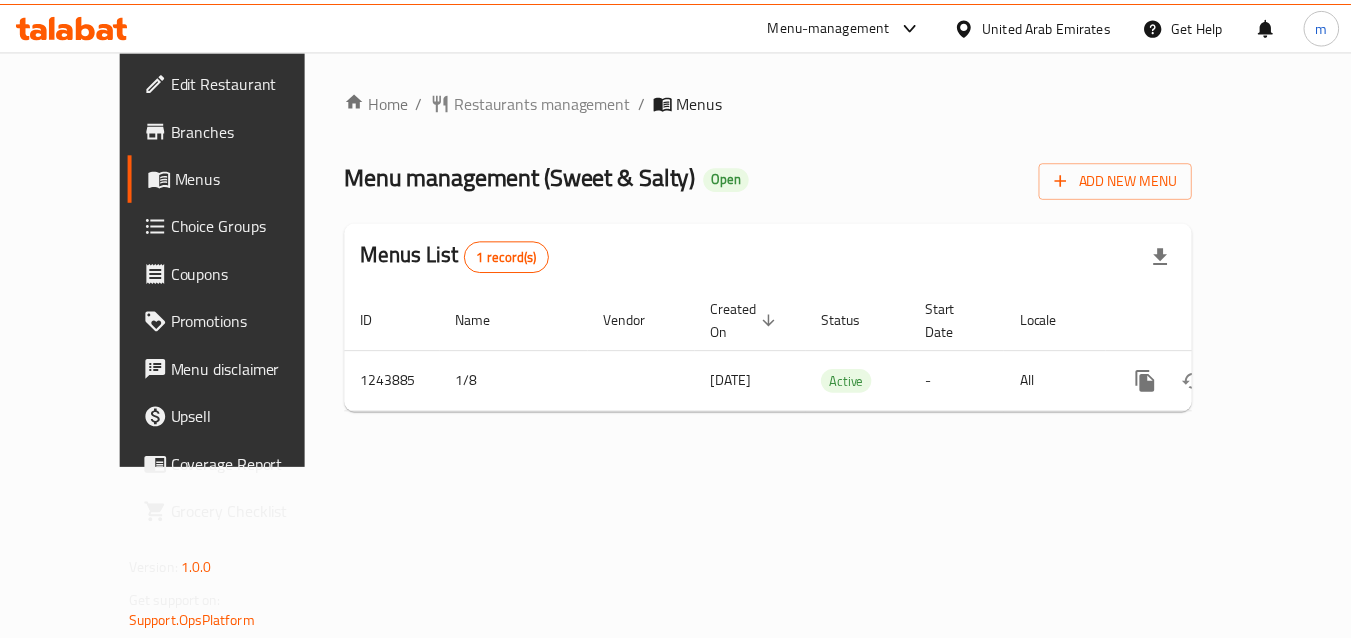scroll, scrollTop: 0, scrollLeft: 0, axis: both 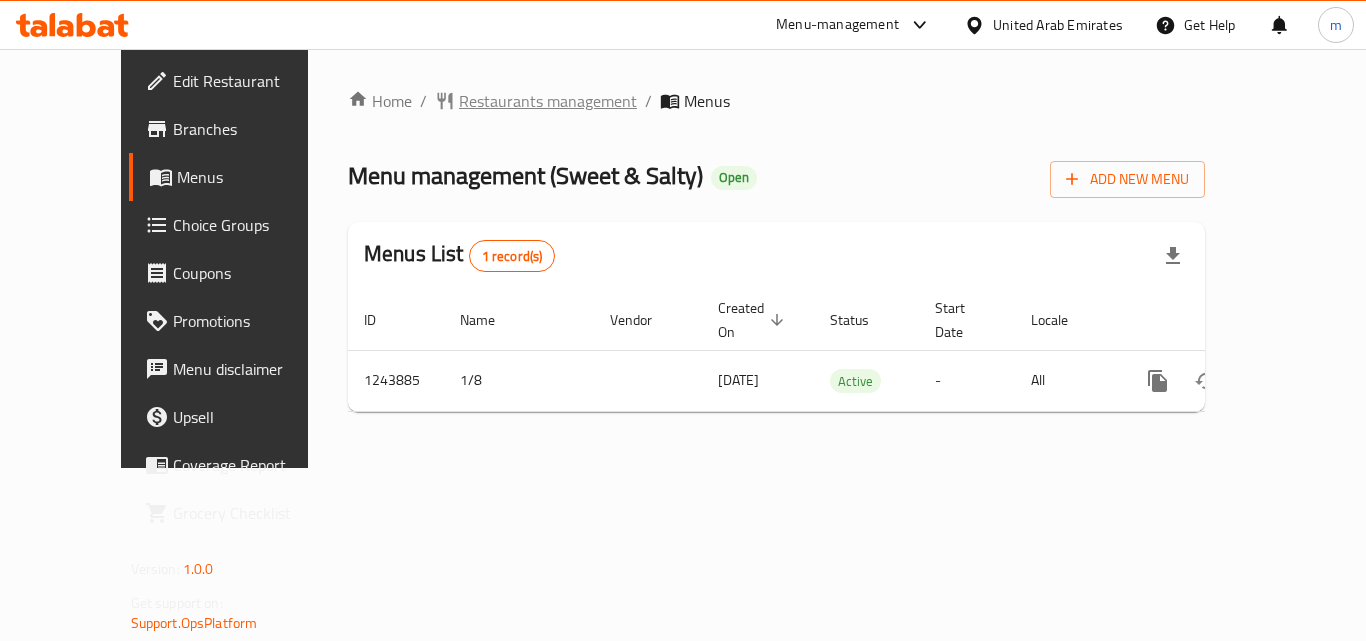 click on "Restaurants management" at bounding box center (548, 101) 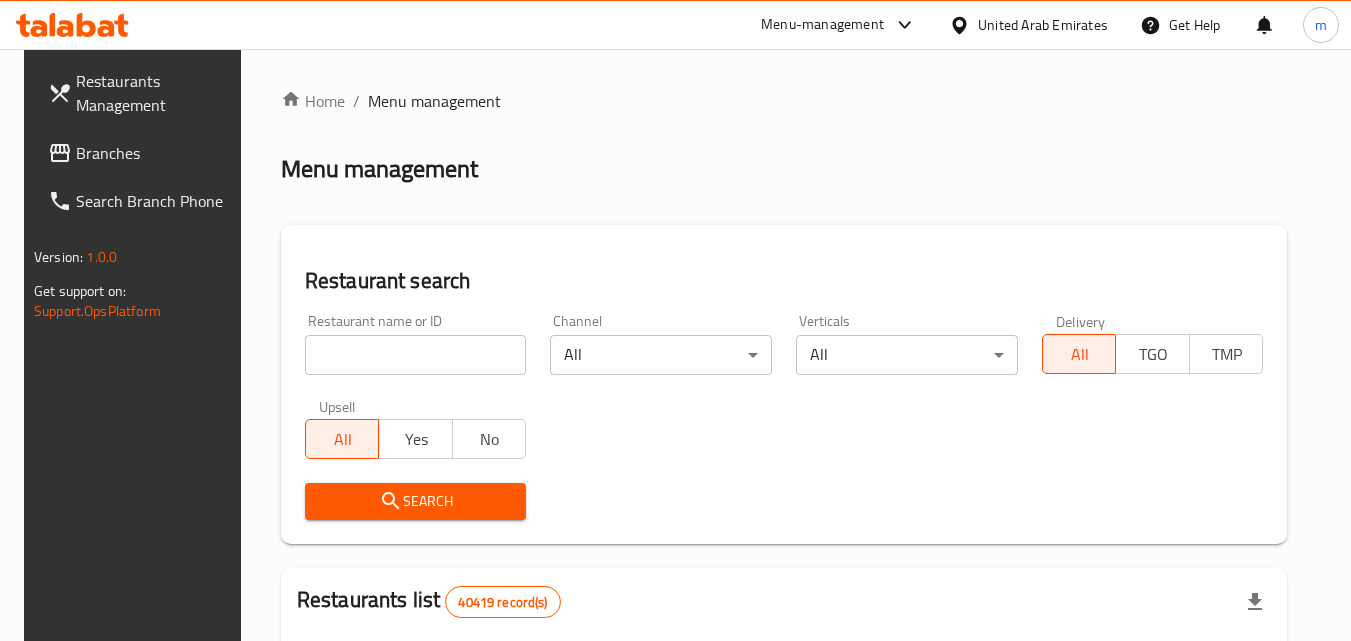 click at bounding box center [675, 320] 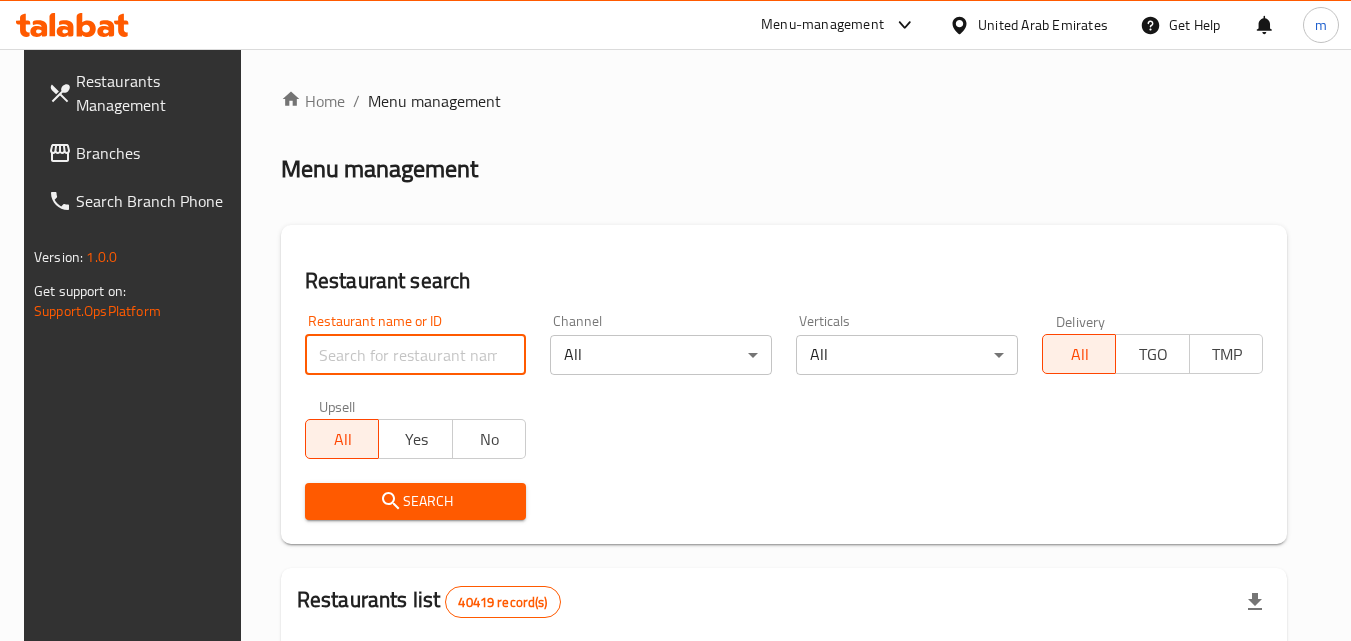 paste on "681815" 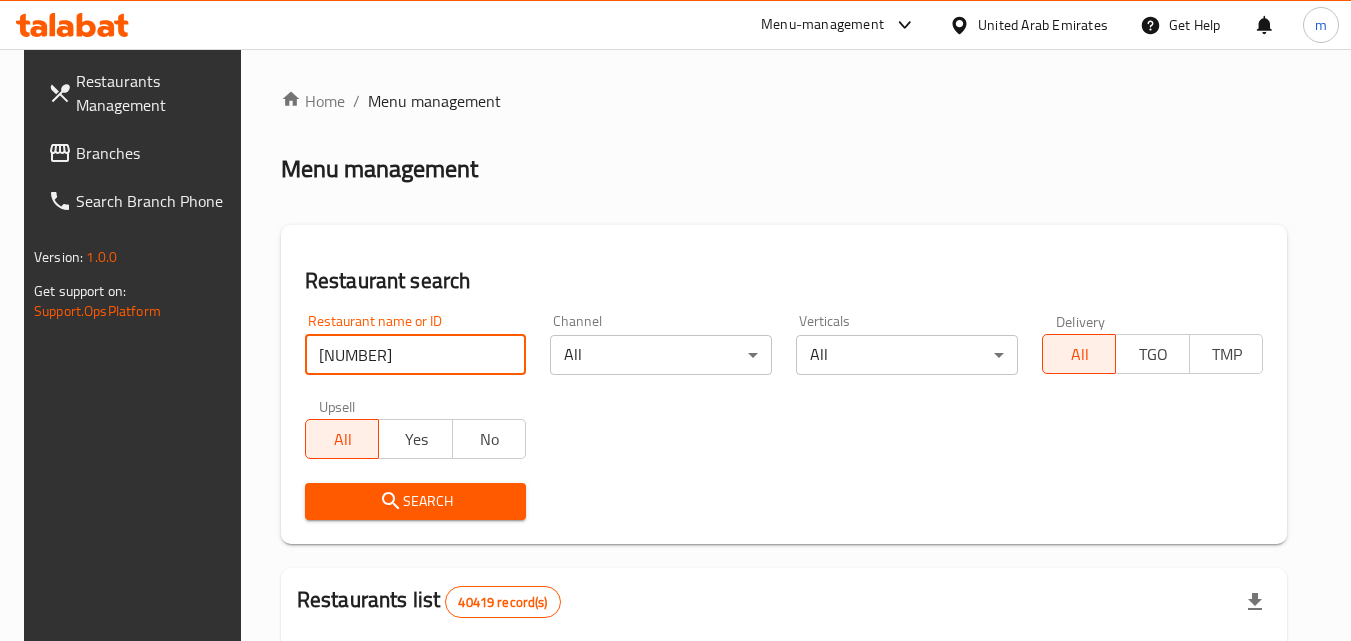 type on "681815" 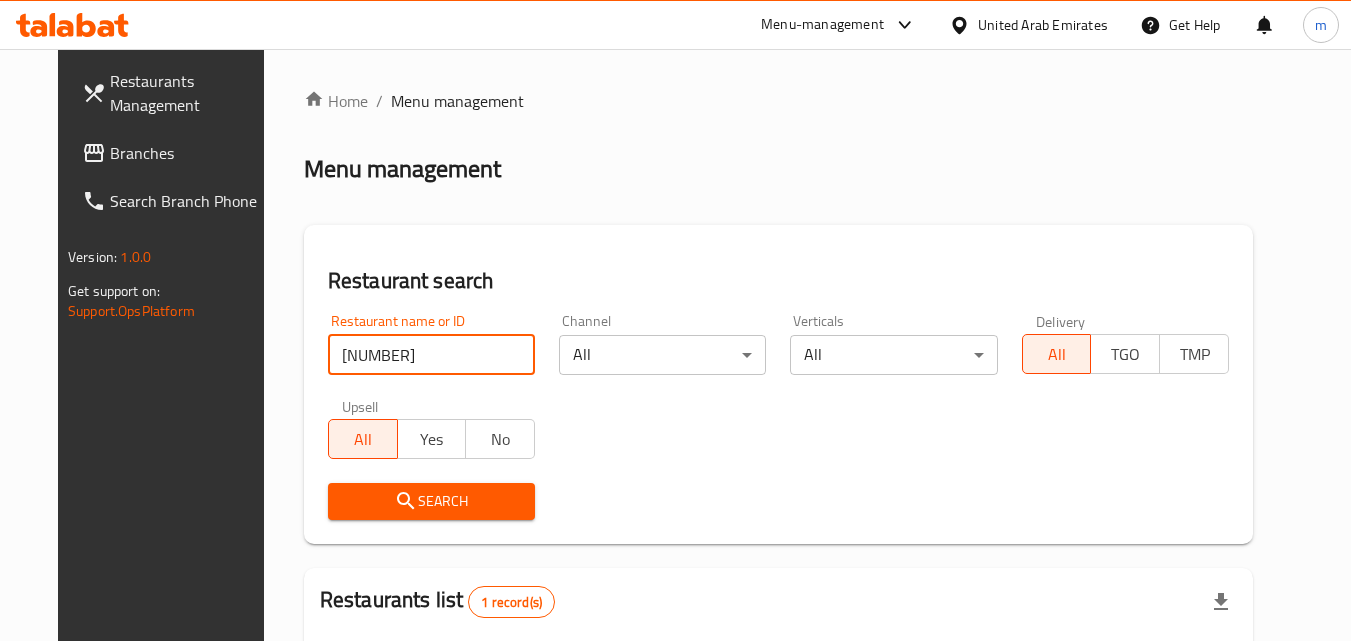 scroll, scrollTop: 251, scrollLeft: 0, axis: vertical 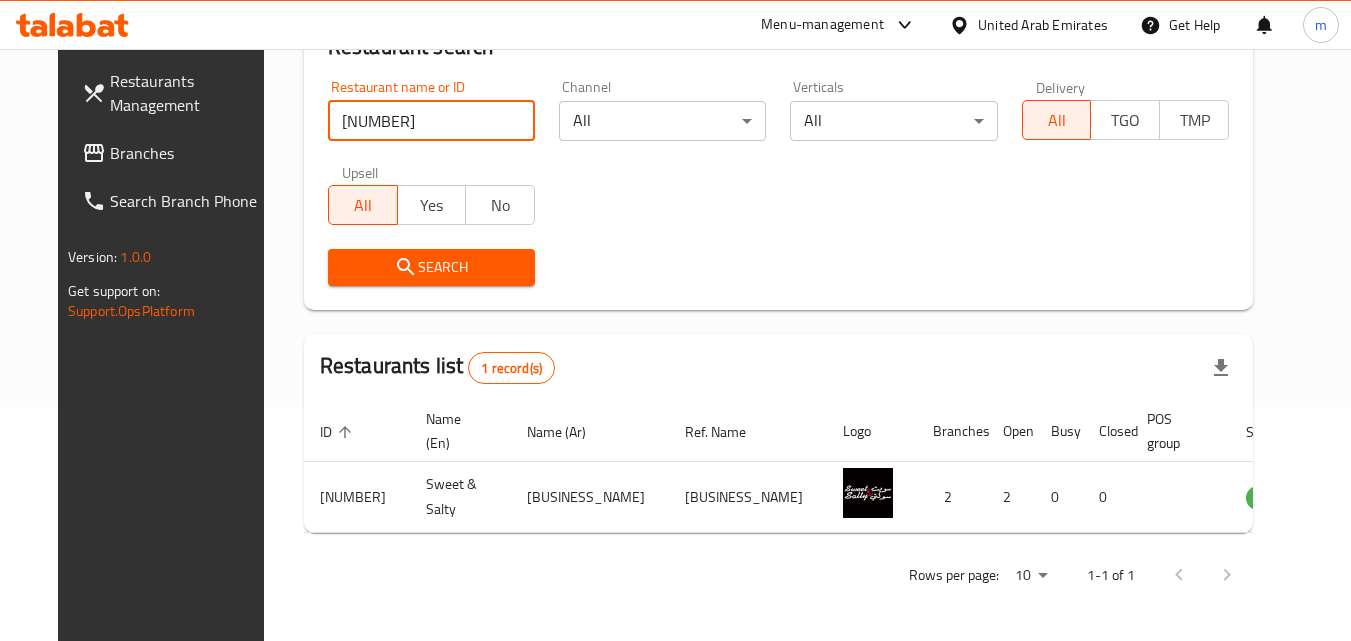 click on "Branches" at bounding box center [189, 153] 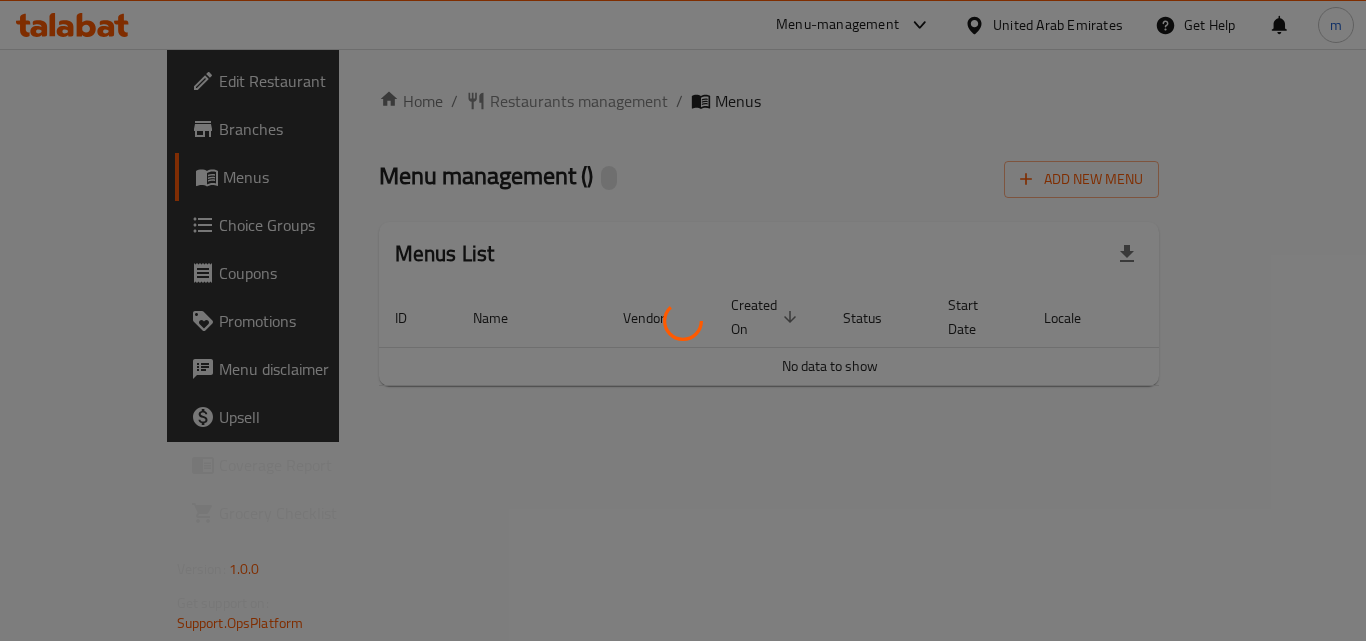 scroll, scrollTop: 0, scrollLeft: 0, axis: both 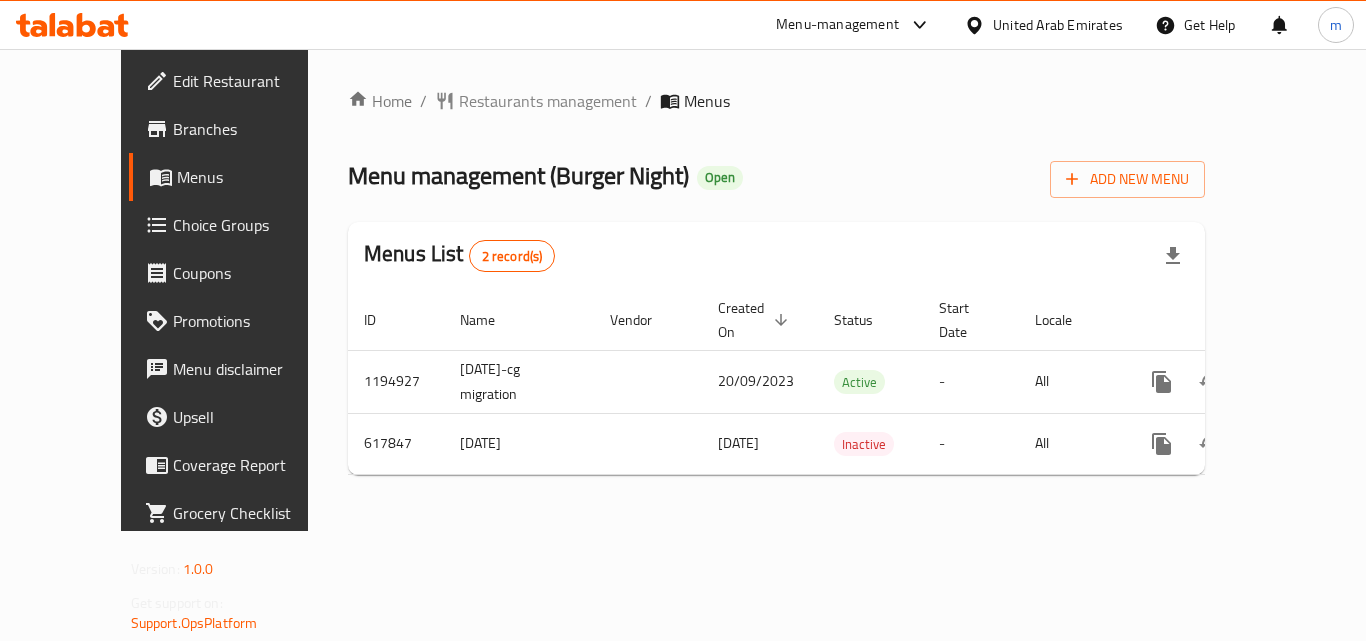 click on "Home / Restaurants management / Menus Menu management ( Burger Night )  Open Add New Menu Menus List   2 record(s) ID Name Vendor Created On sorted descending Status Start Date Locale Actions 1194927 5/12/2021-cg migration 20/09/2023 Active - All 617847 5/12/2021 05/12/2021 Inactive - All" at bounding box center [776, 290] 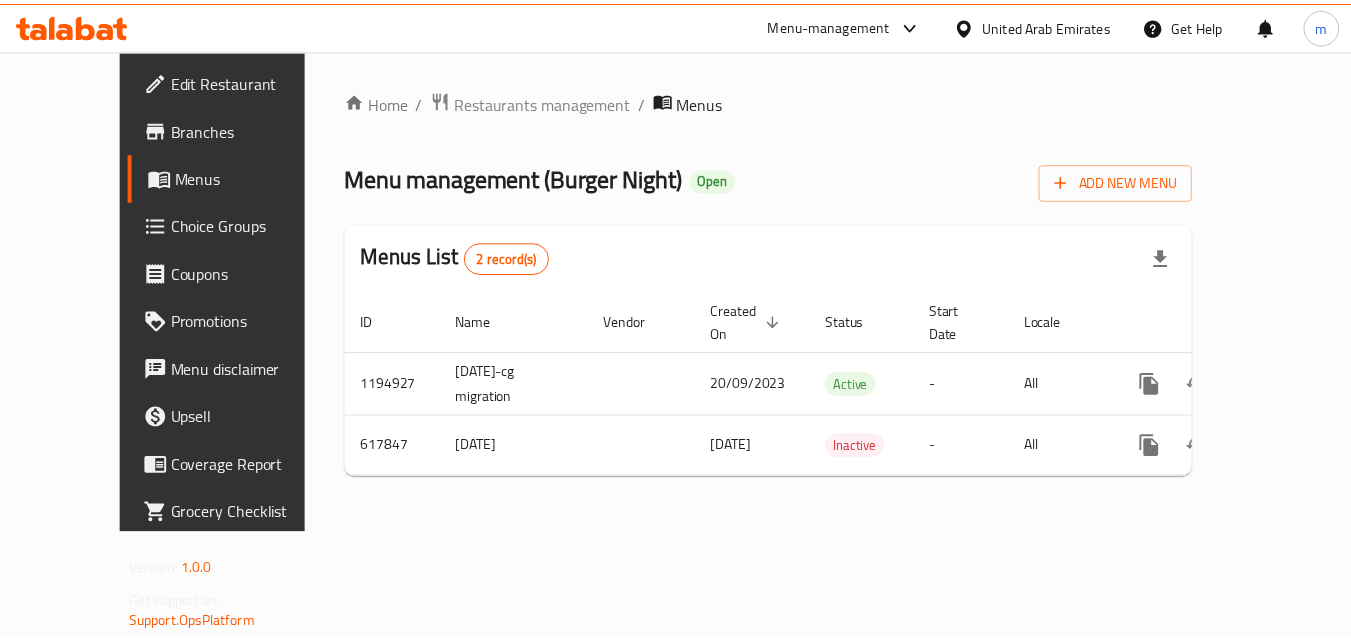 scroll, scrollTop: 0, scrollLeft: 0, axis: both 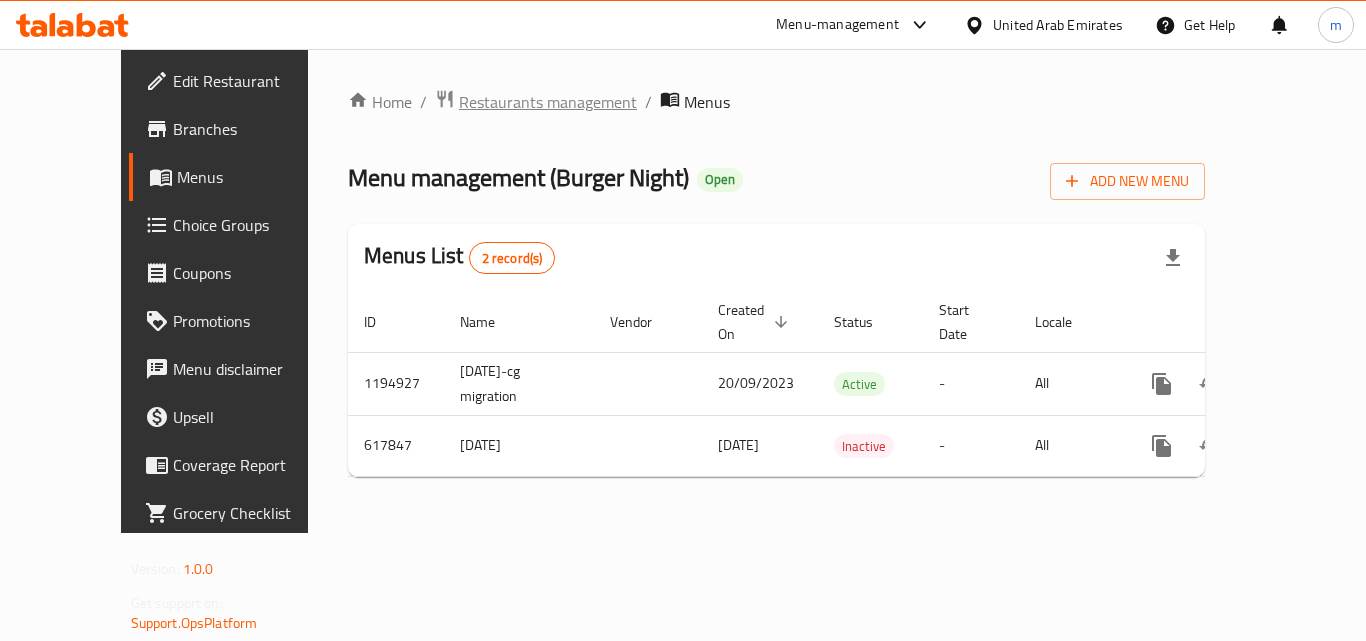 click on "Restaurants management" at bounding box center (548, 102) 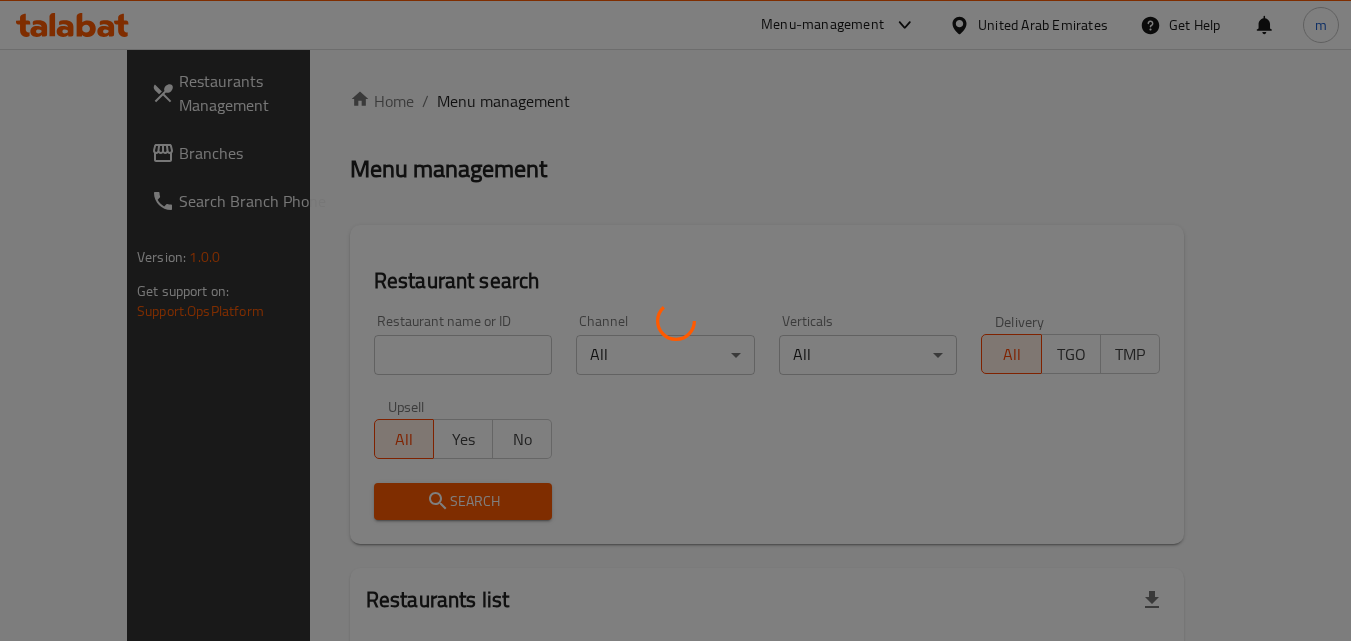 click at bounding box center (675, 320) 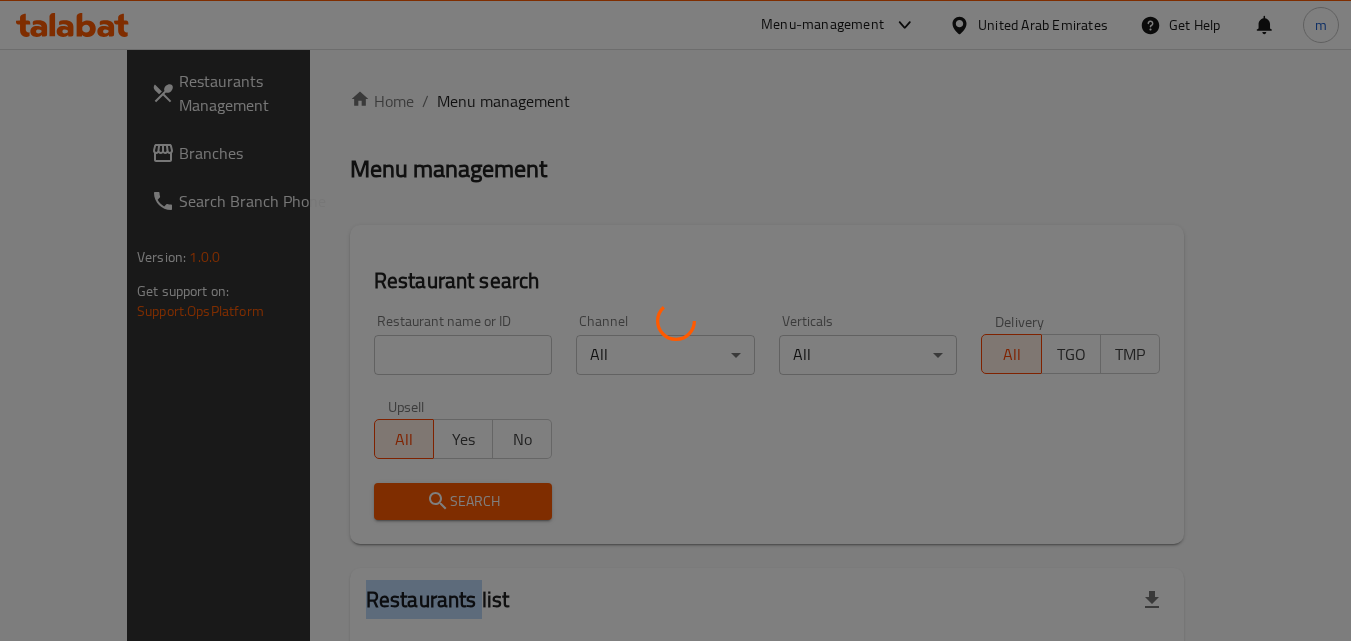 click at bounding box center (675, 320) 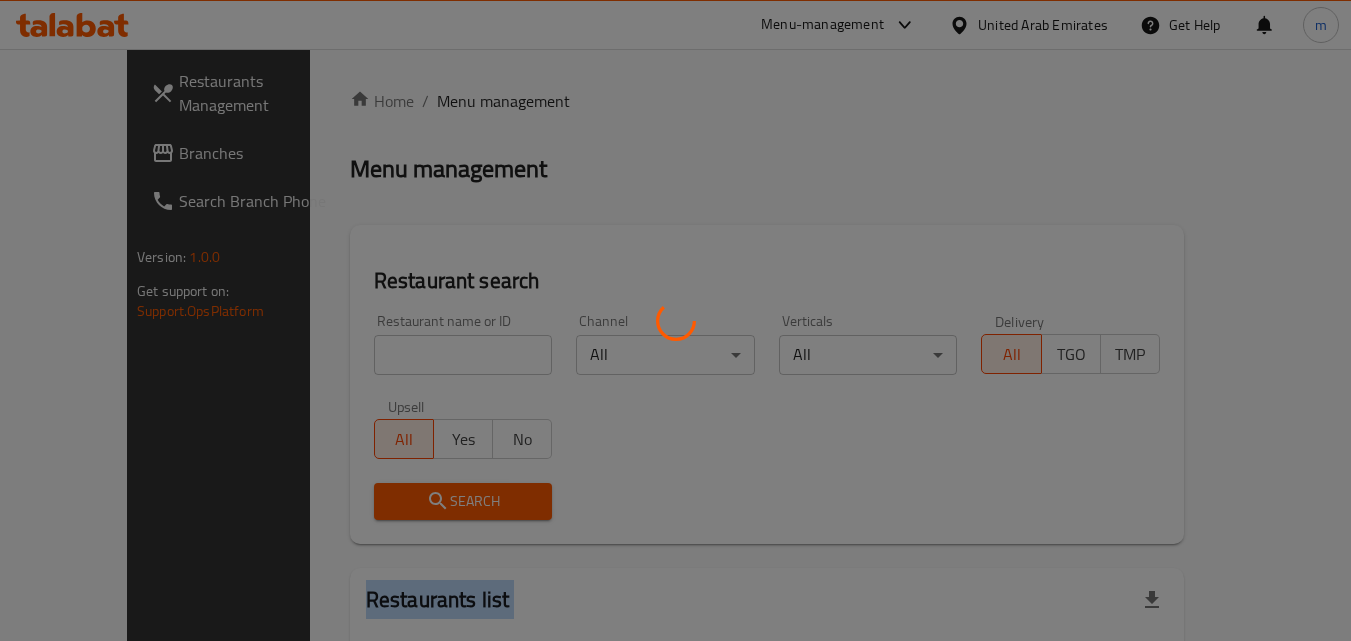 click at bounding box center [675, 320] 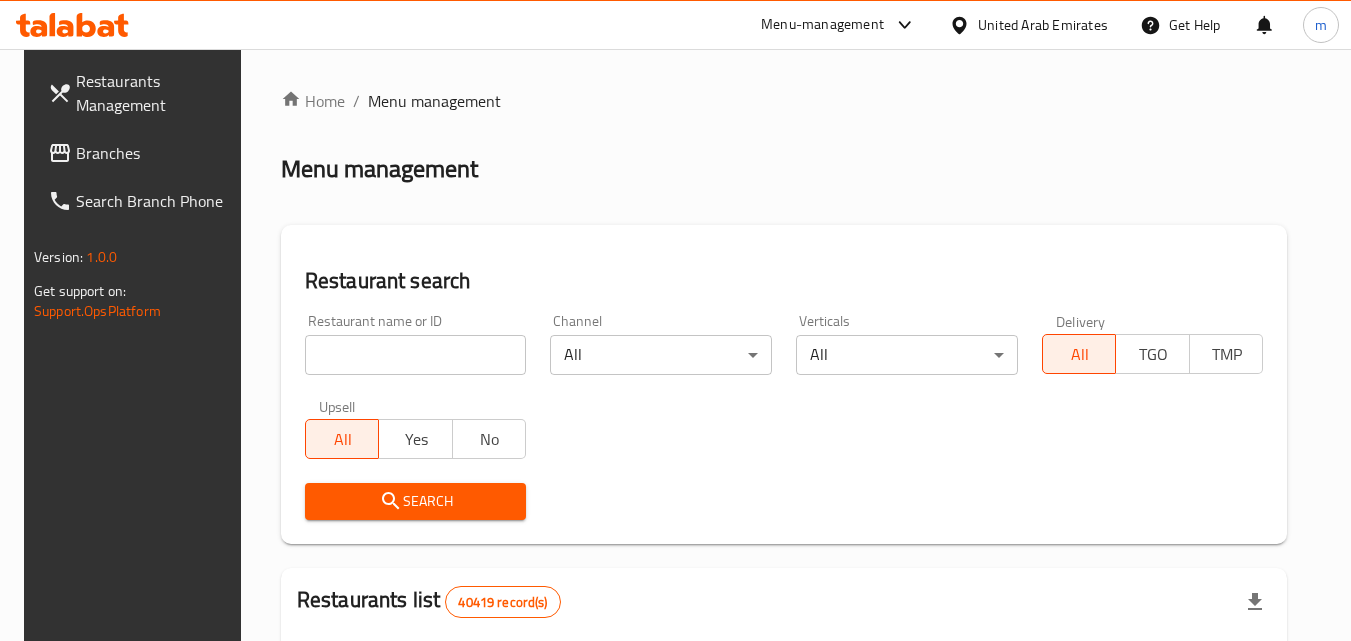 click at bounding box center (416, 355) 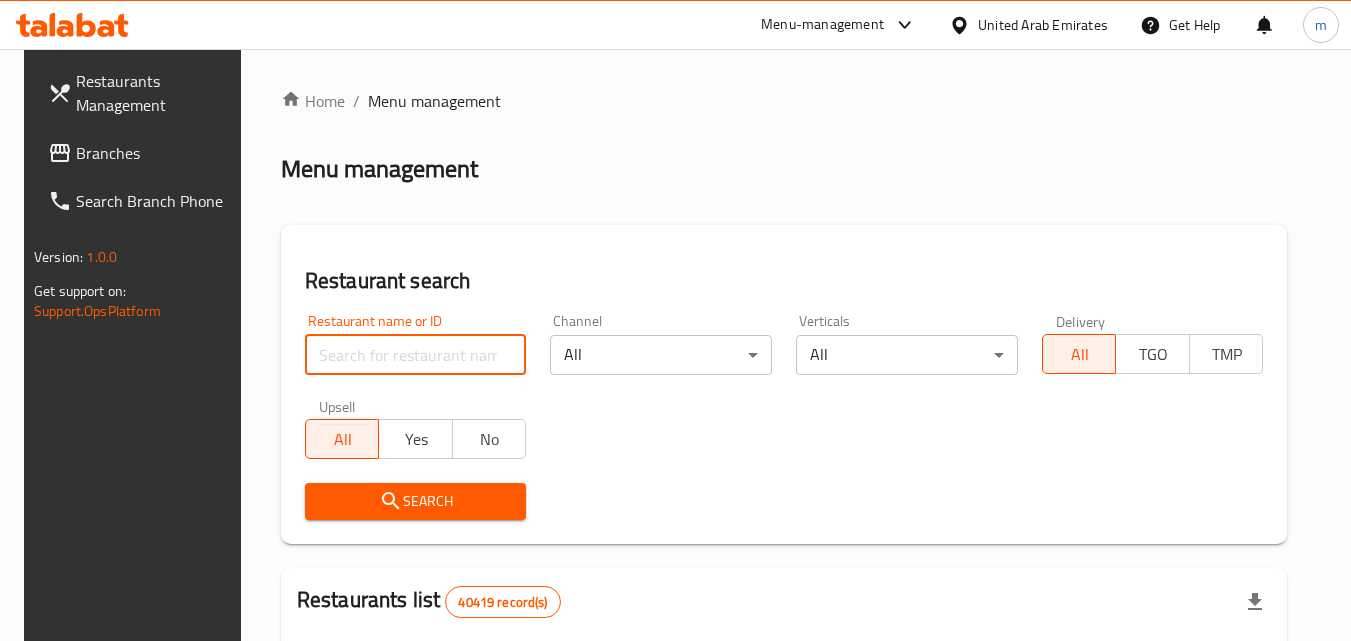 paste on "638981" 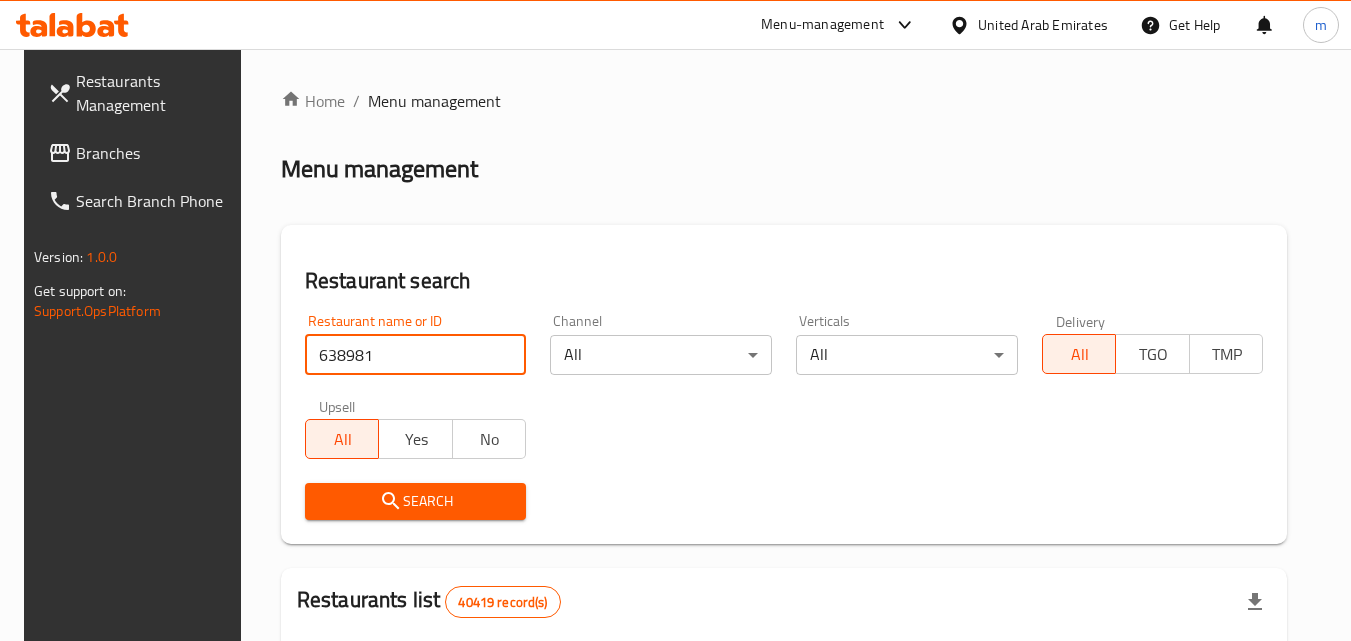 type on "638981" 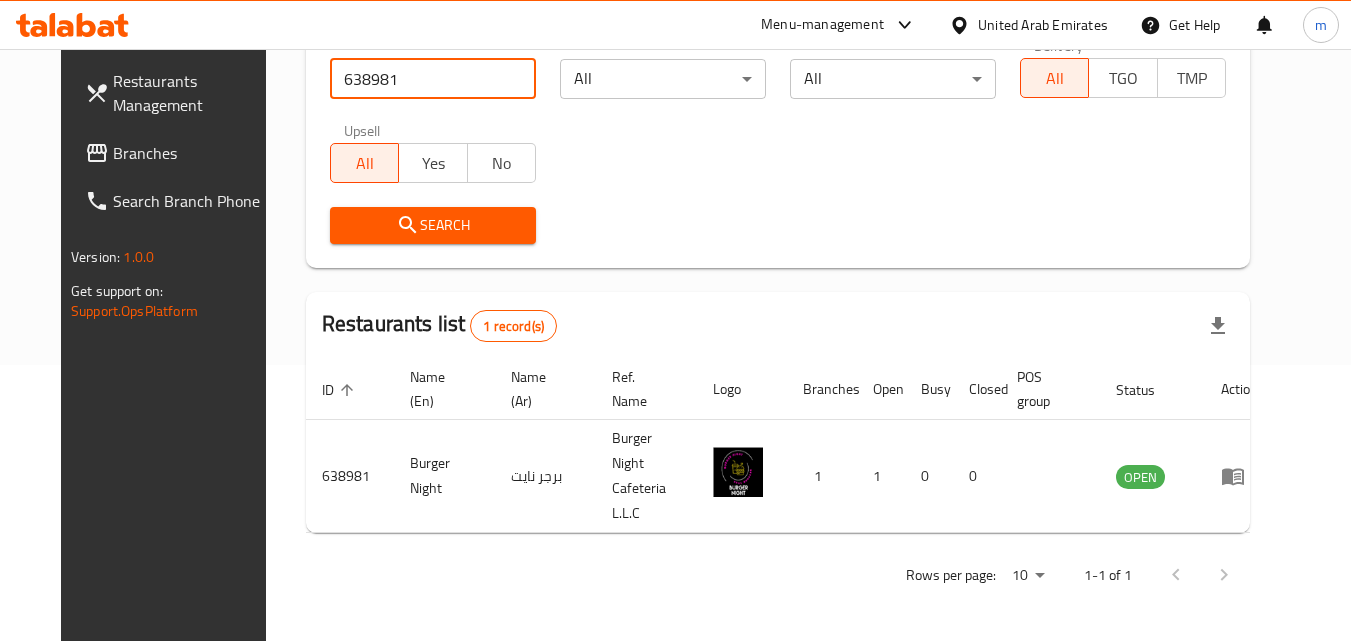 scroll, scrollTop: 234, scrollLeft: 0, axis: vertical 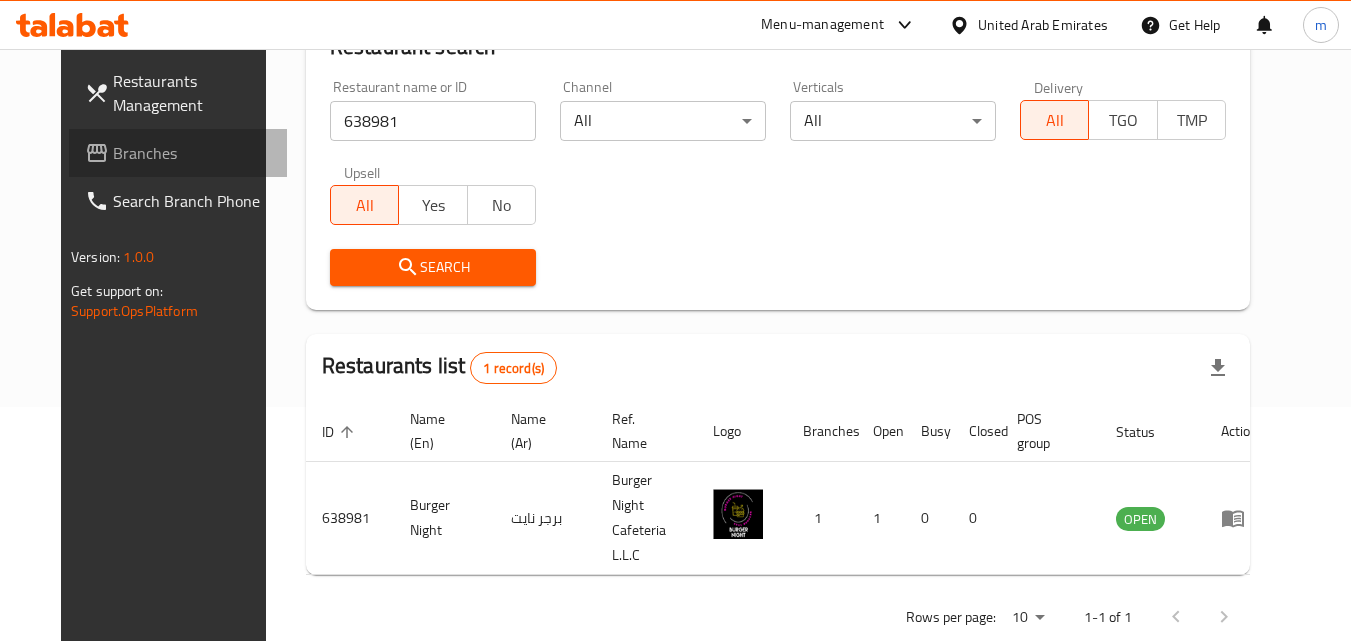 click on "Branches" at bounding box center (192, 153) 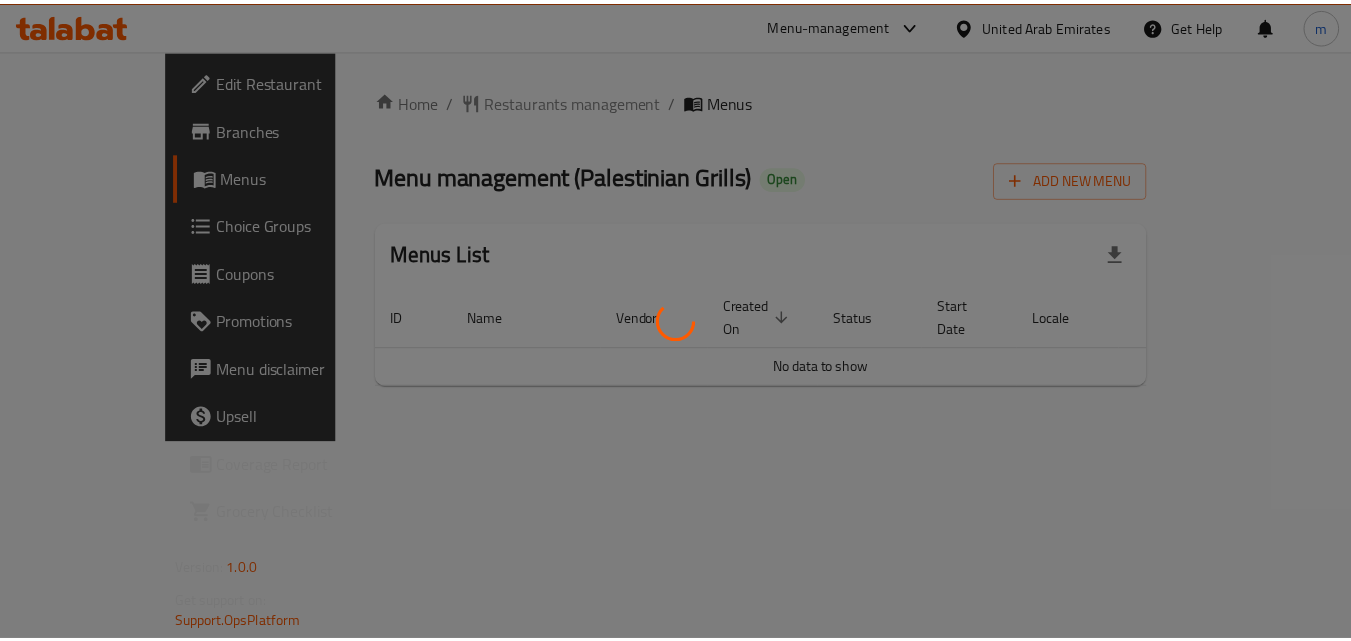 scroll, scrollTop: 0, scrollLeft: 0, axis: both 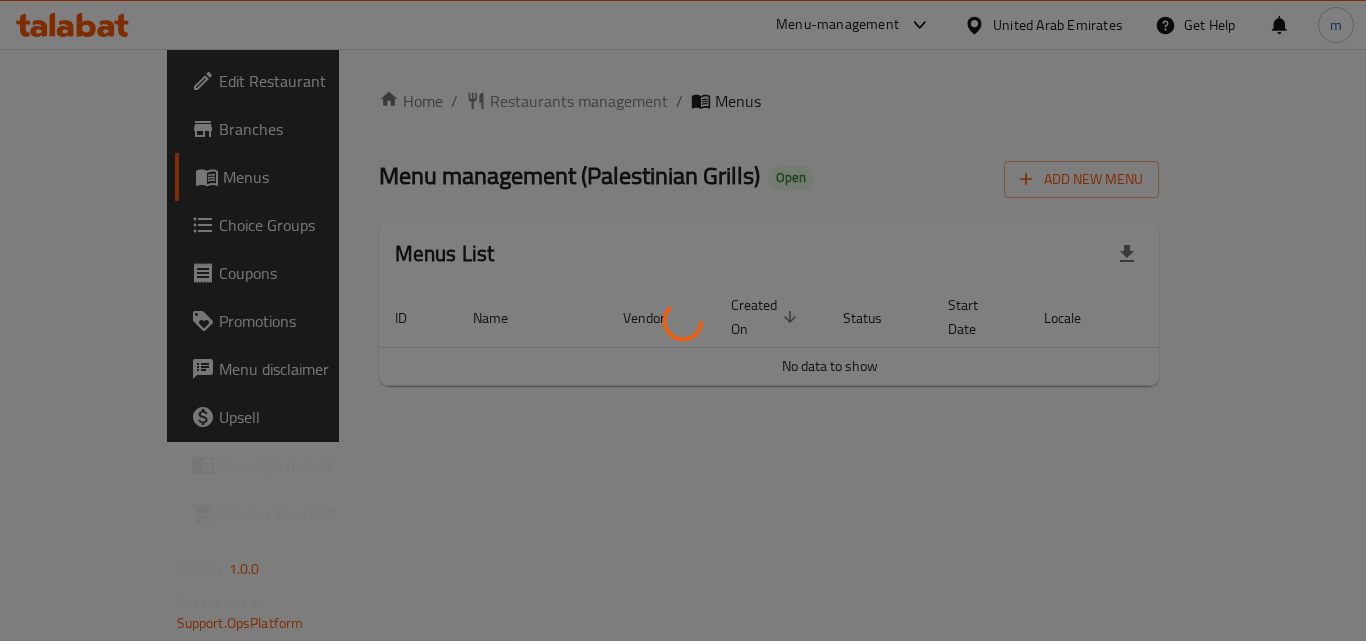 click at bounding box center (683, 320) 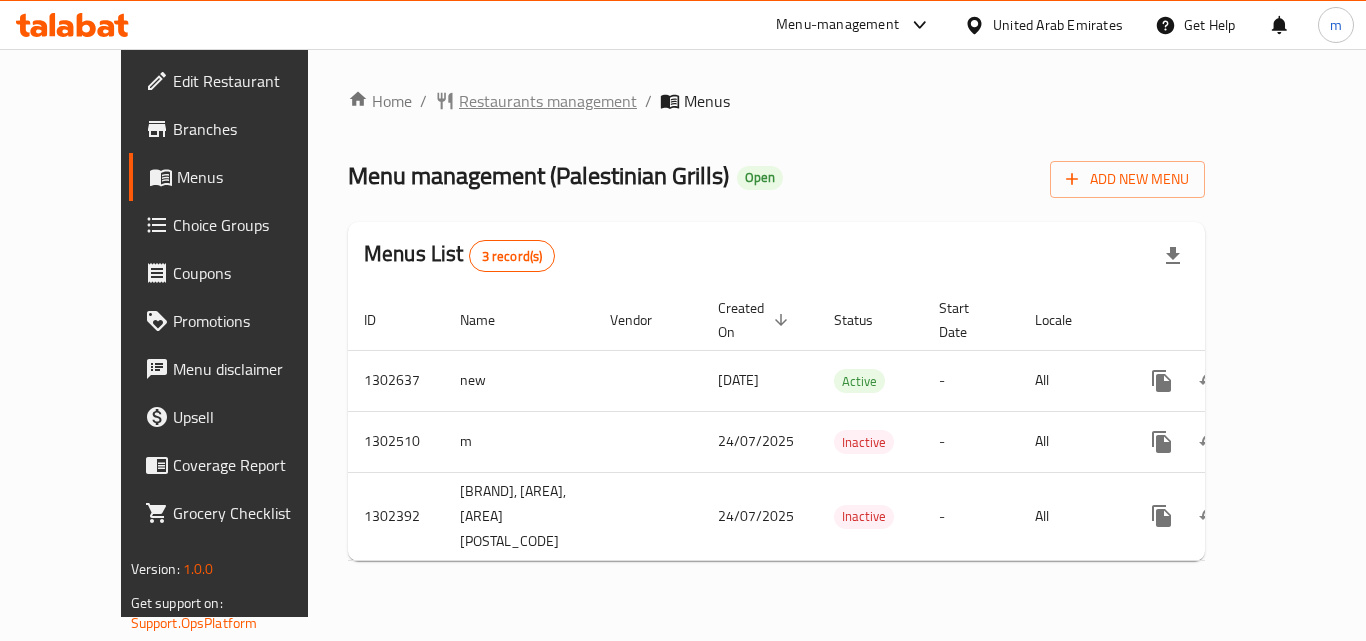 click on "Restaurants management" at bounding box center (548, 101) 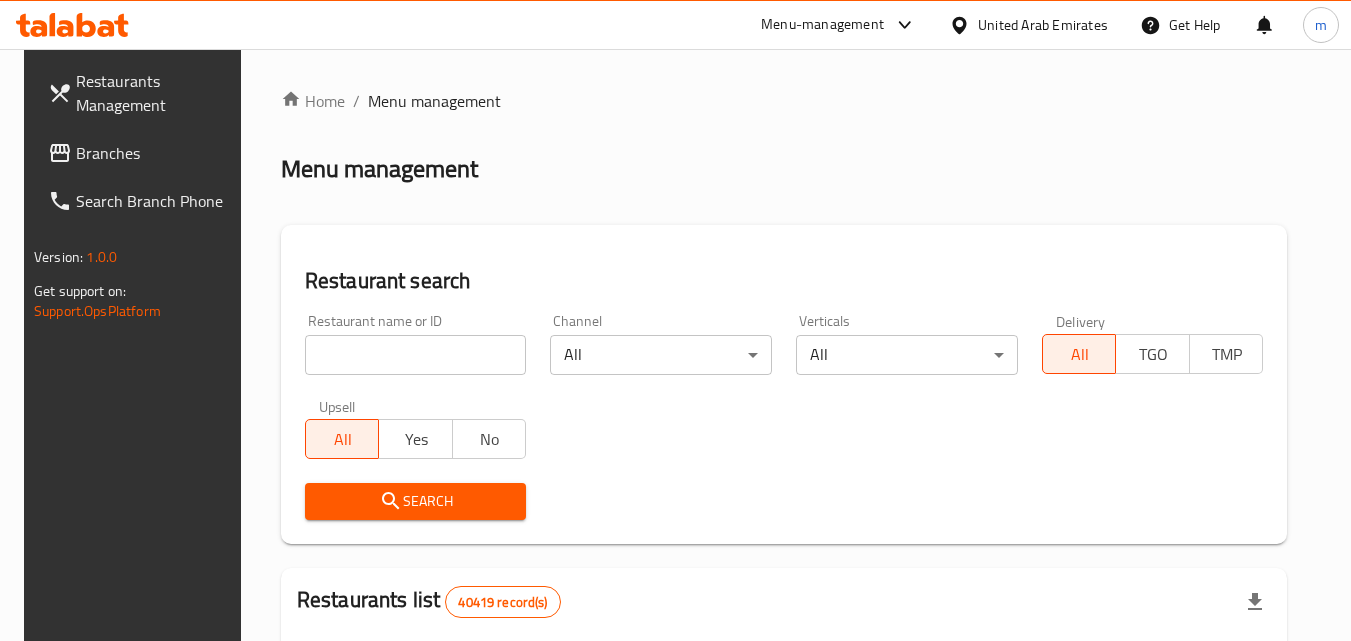 click at bounding box center (675, 320) 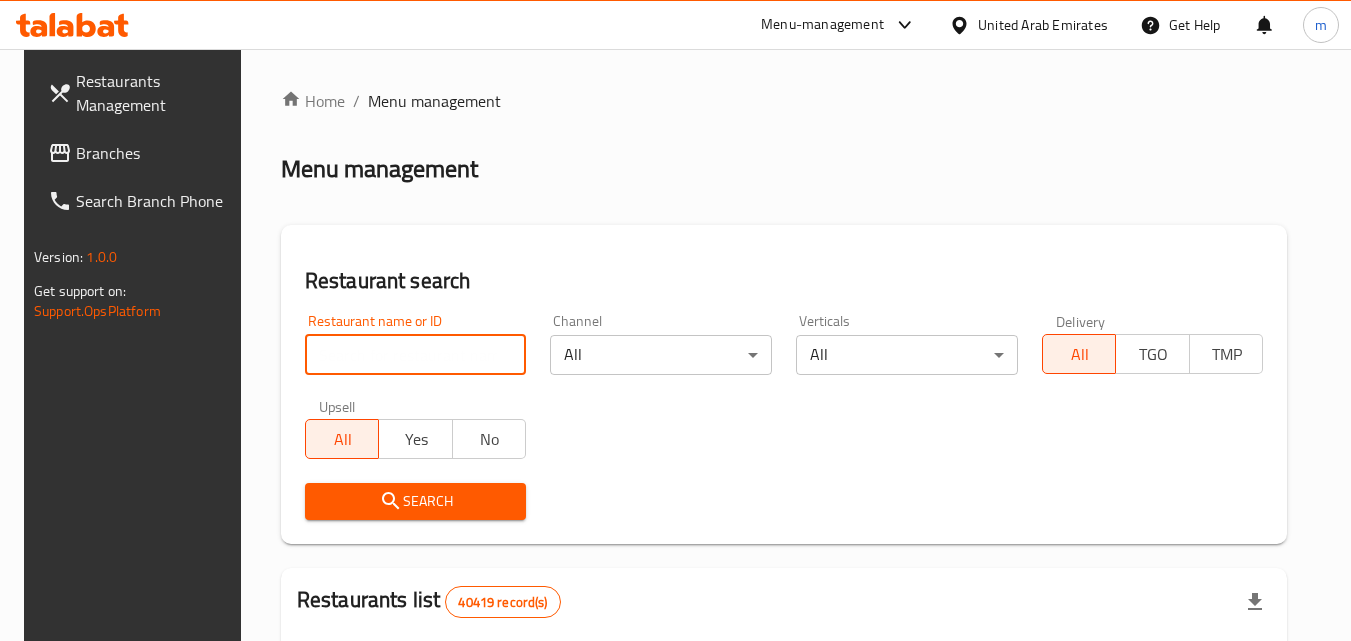 paste on "702424" 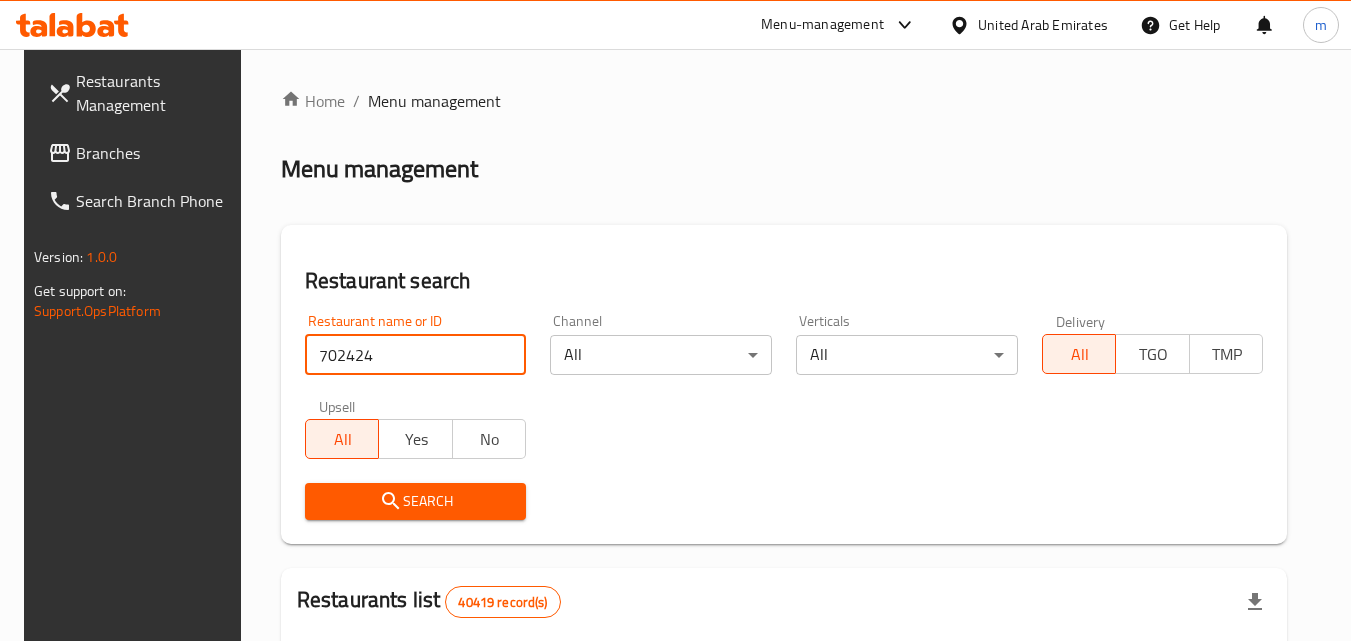 type on "702424" 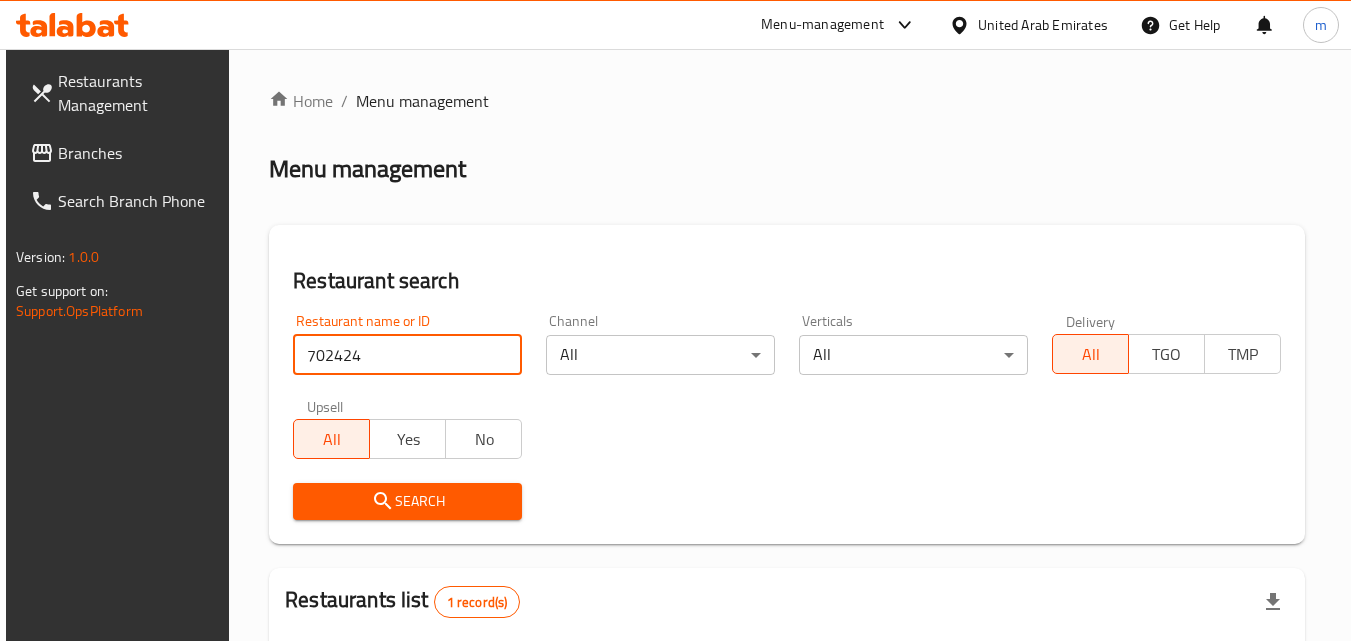 click on "Search" at bounding box center (407, 501) 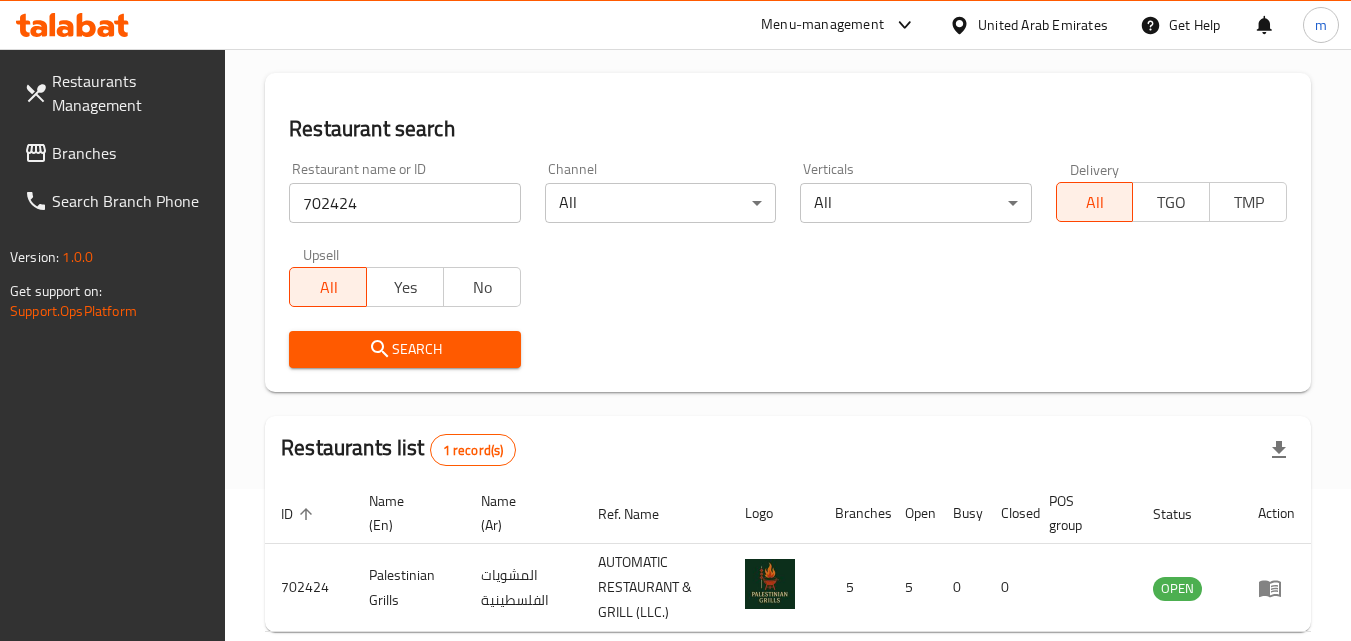 scroll, scrollTop: 251, scrollLeft: 0, axis: vertical 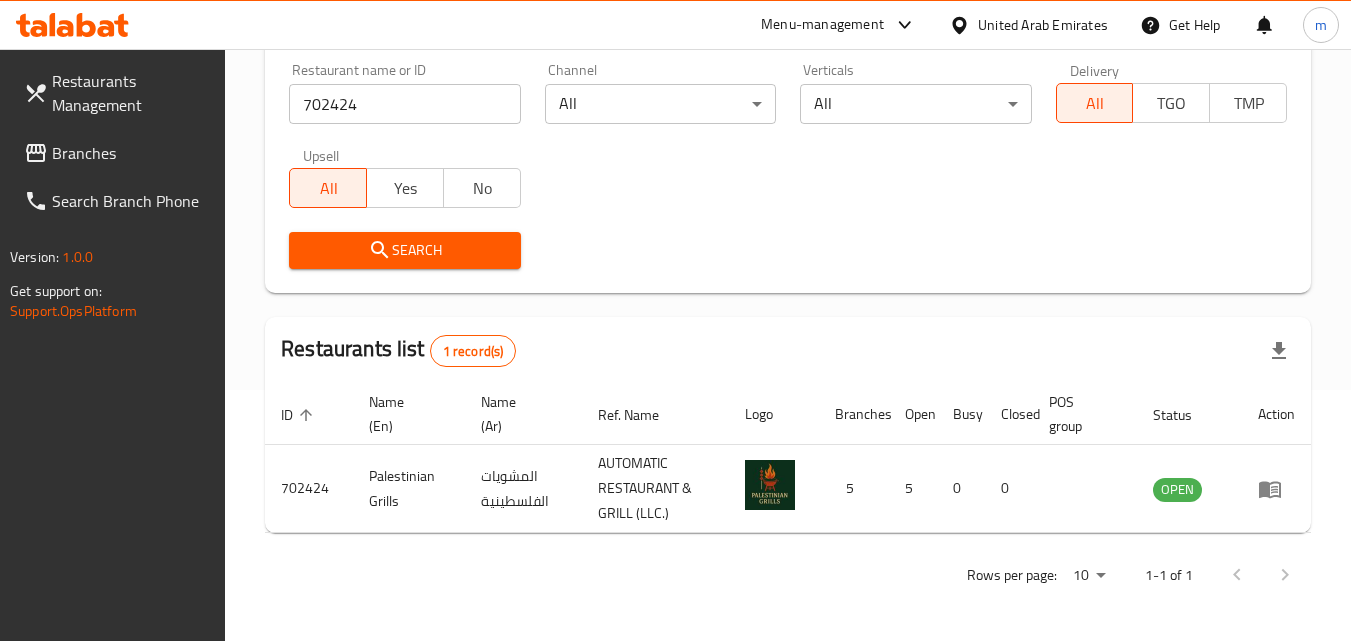 click on "Branches" at bounding box center [131, 153] 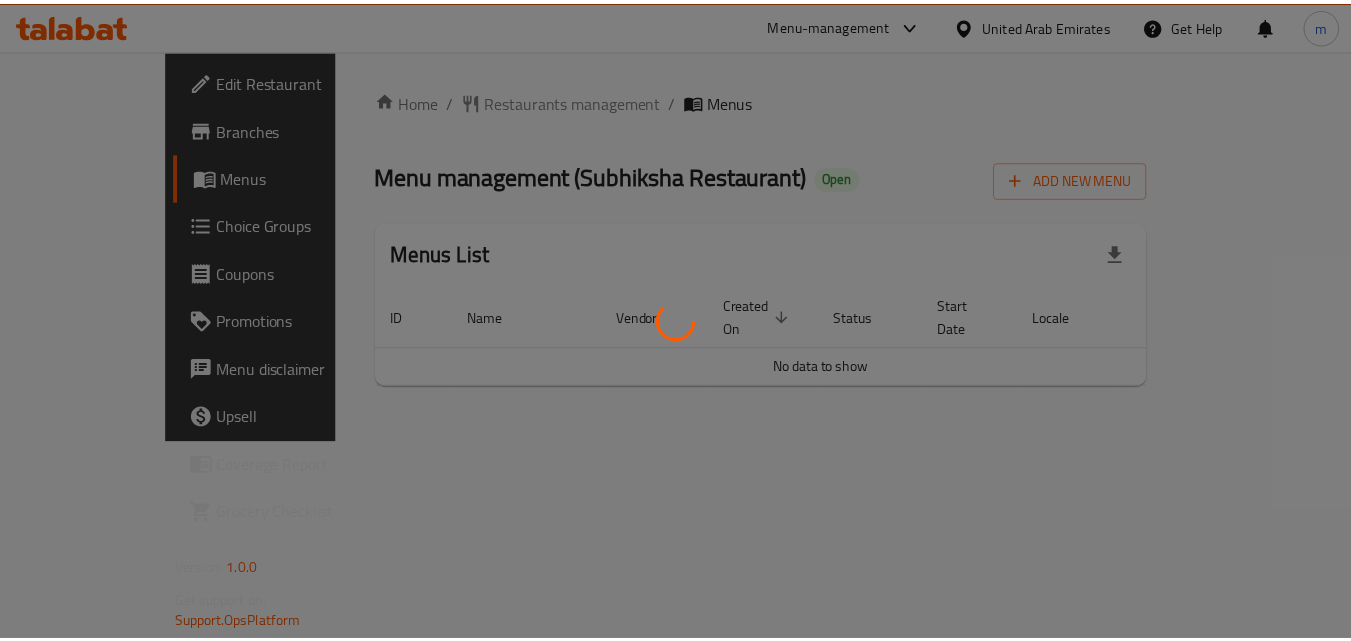 scroll, scrollTop: 0, scrollLeft: 0, axis: both 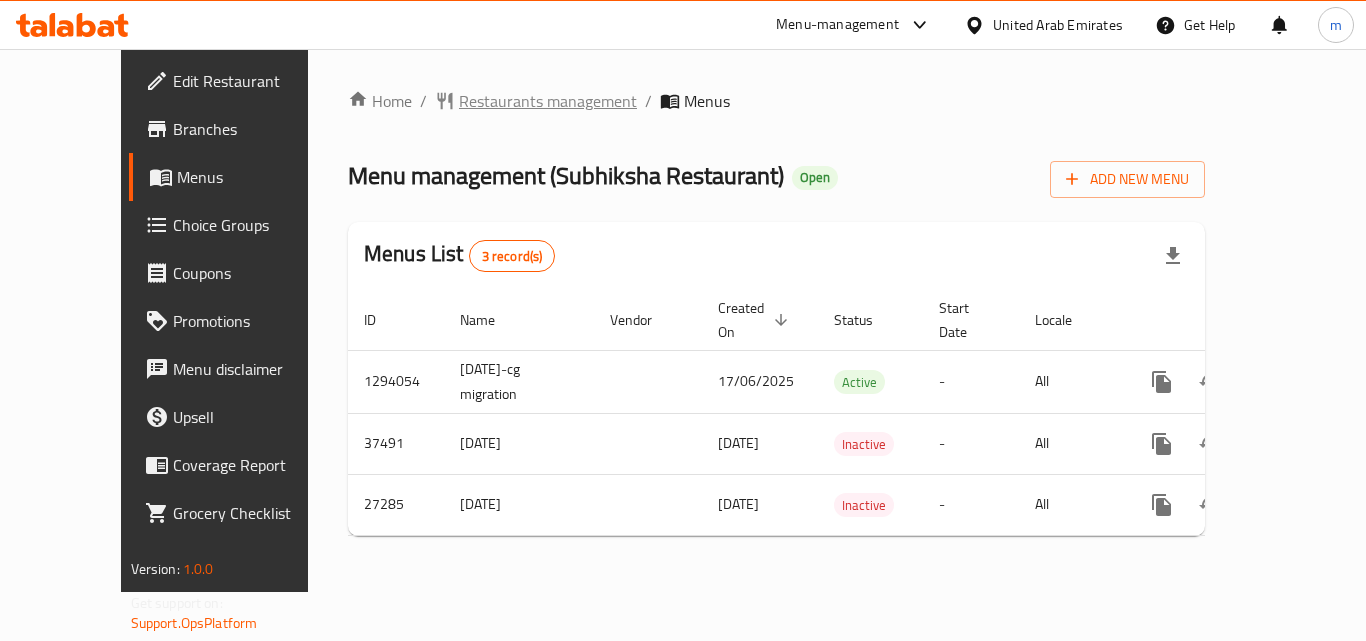 click on "Restaurants management" at bounding box center (548, 101) 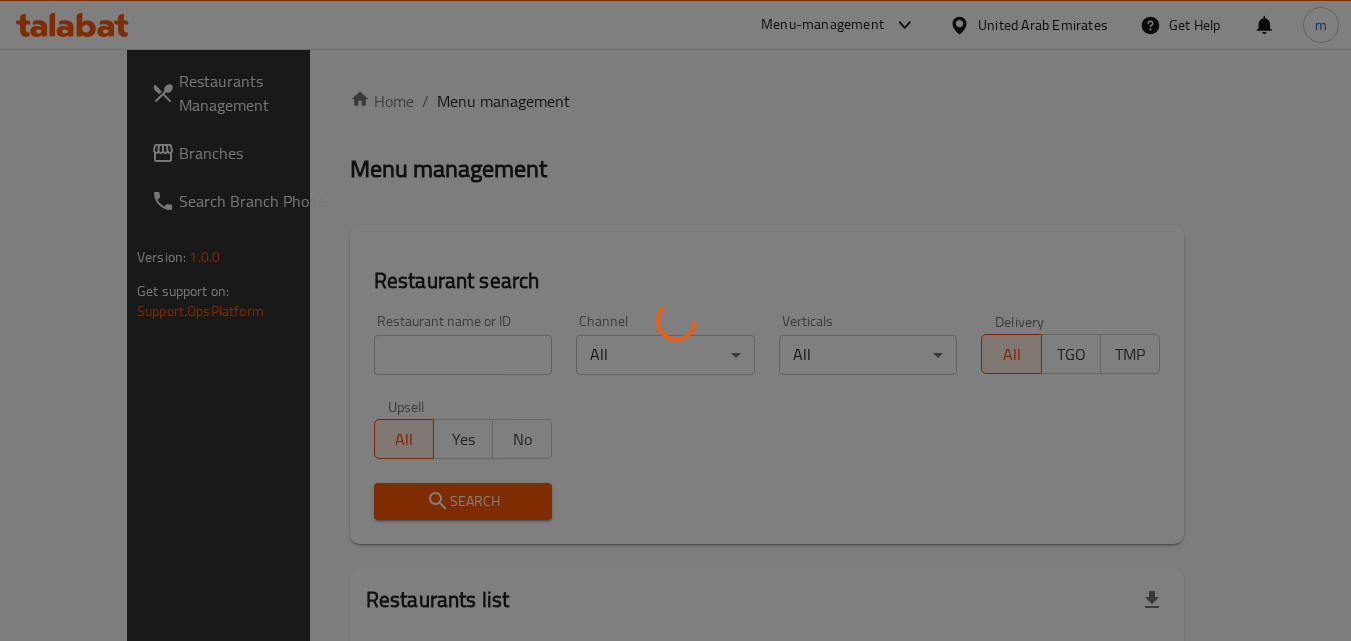 click at bounding box center (675, 320) 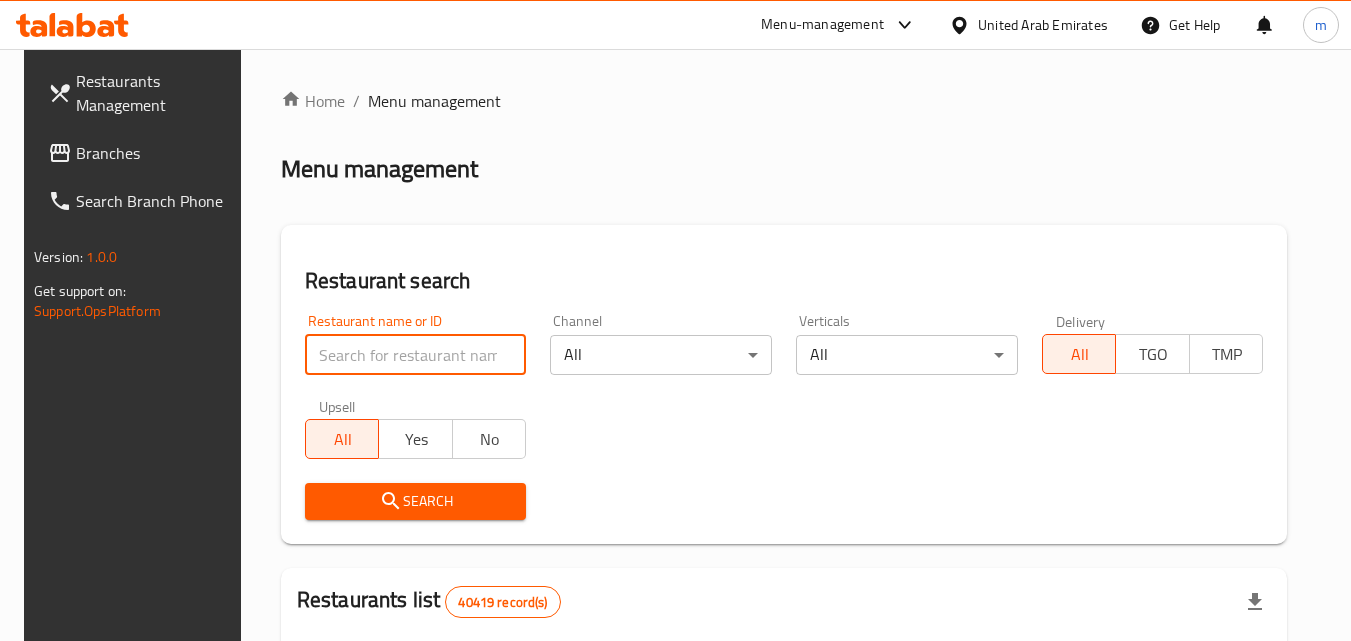click at bounding box center (416, 355) 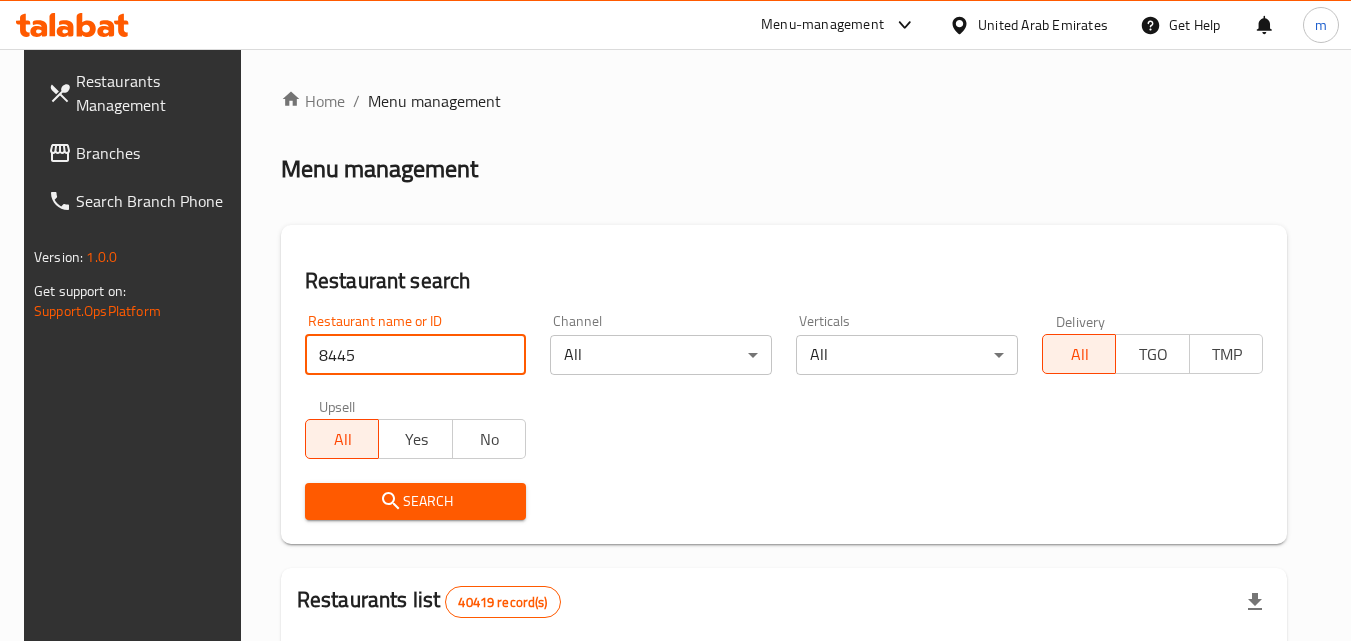 type on "8445" 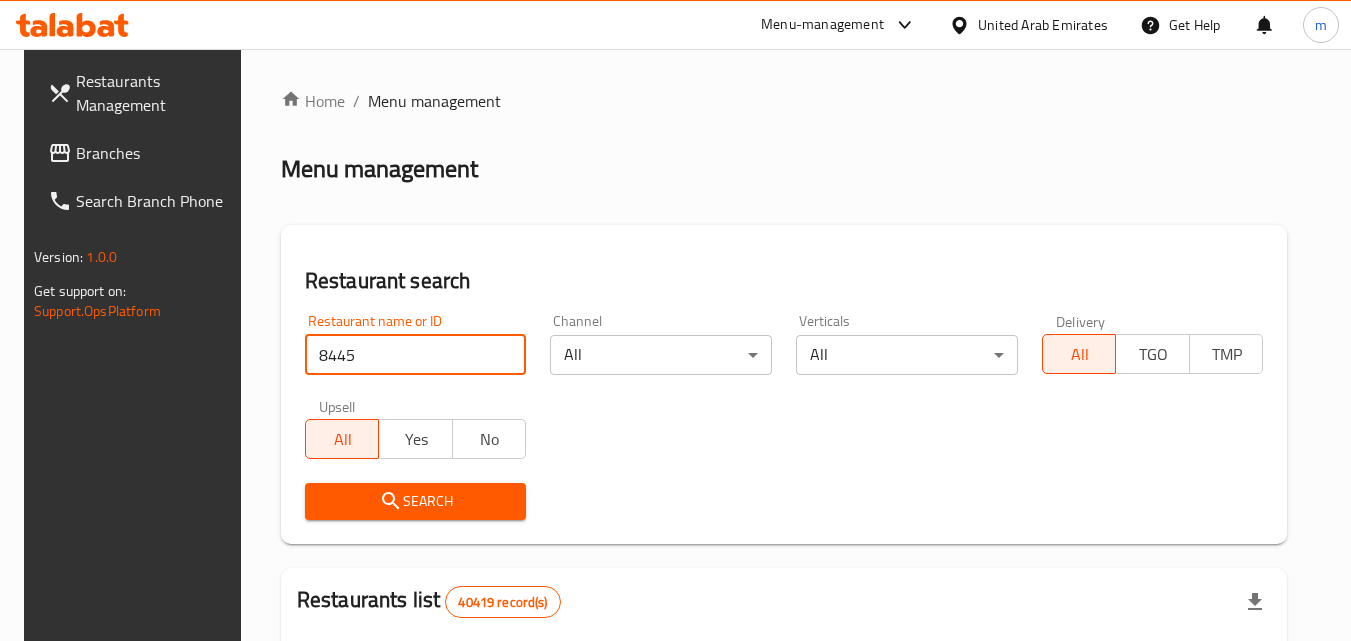 click on "Search" at bounding box center (416, 501) 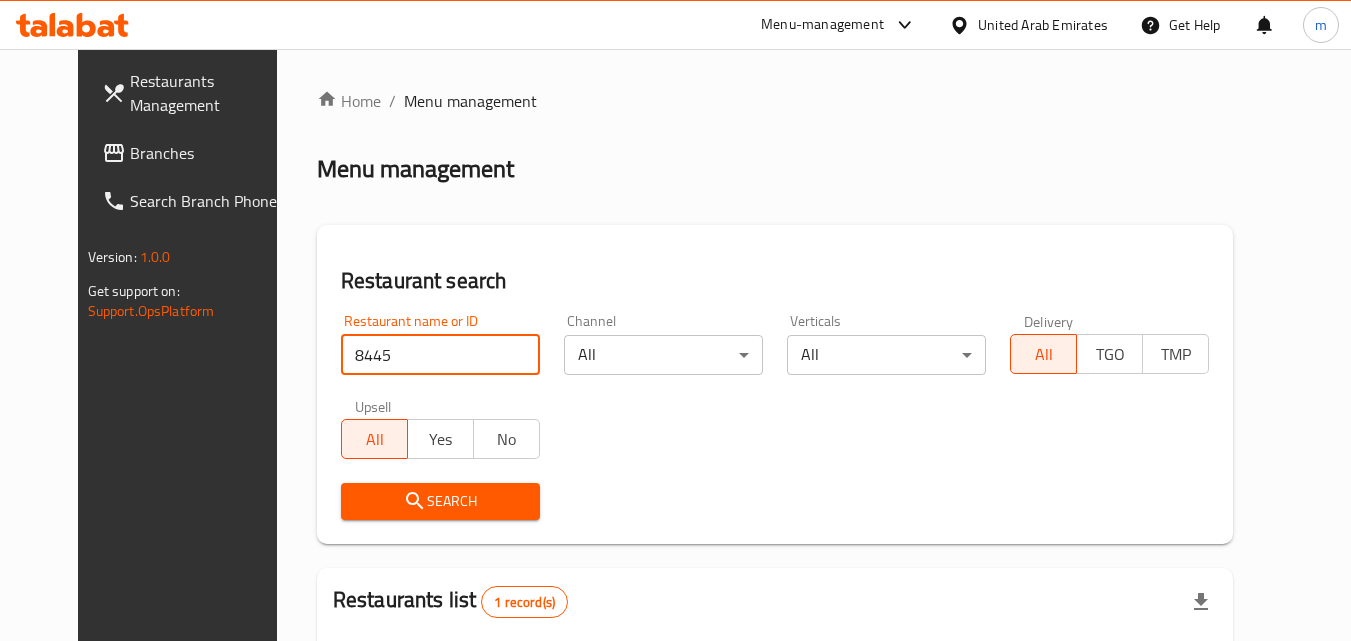 click on "Search" at bounding box center [440, 501] 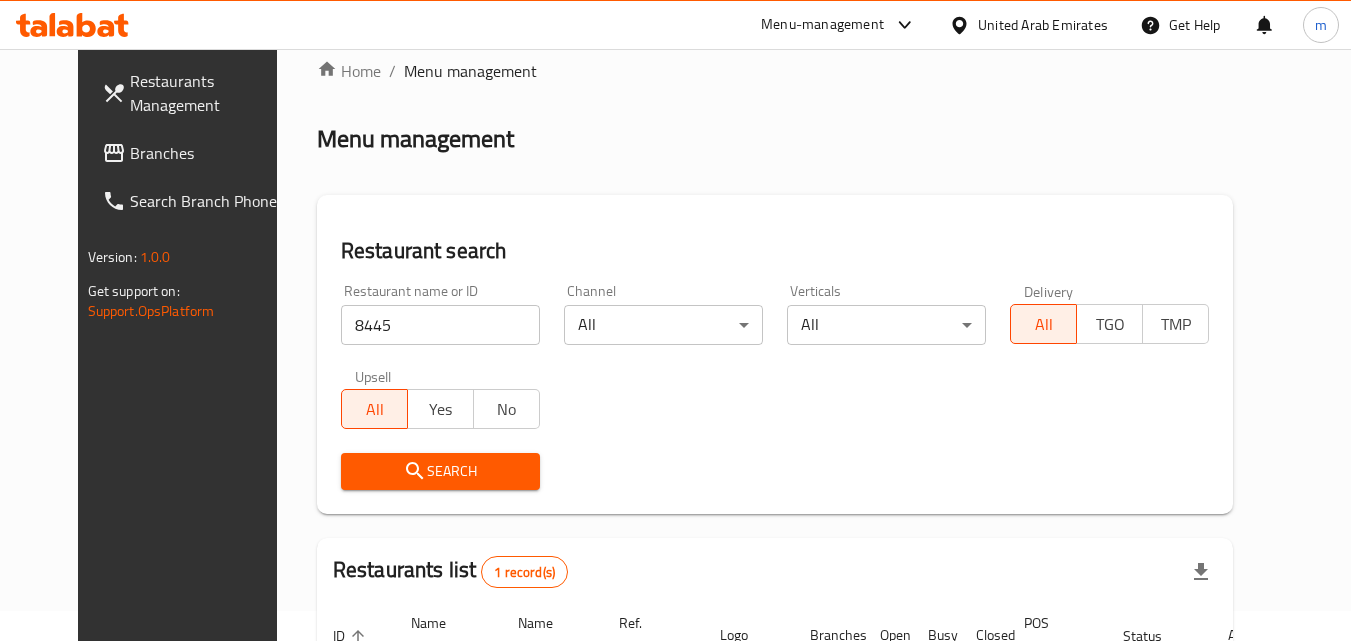 scroll, scrollTop: 234, scrollLeft: 0, axis: vertical 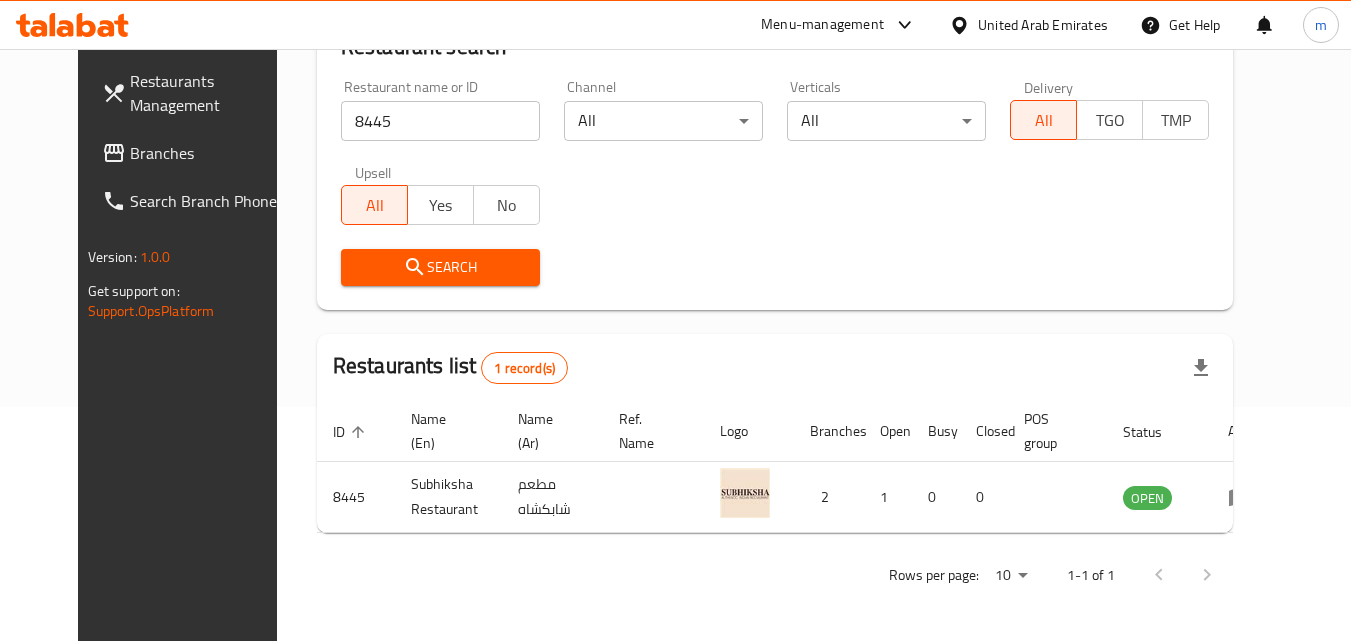 click on "Branches" at bounding box center (209, 153) 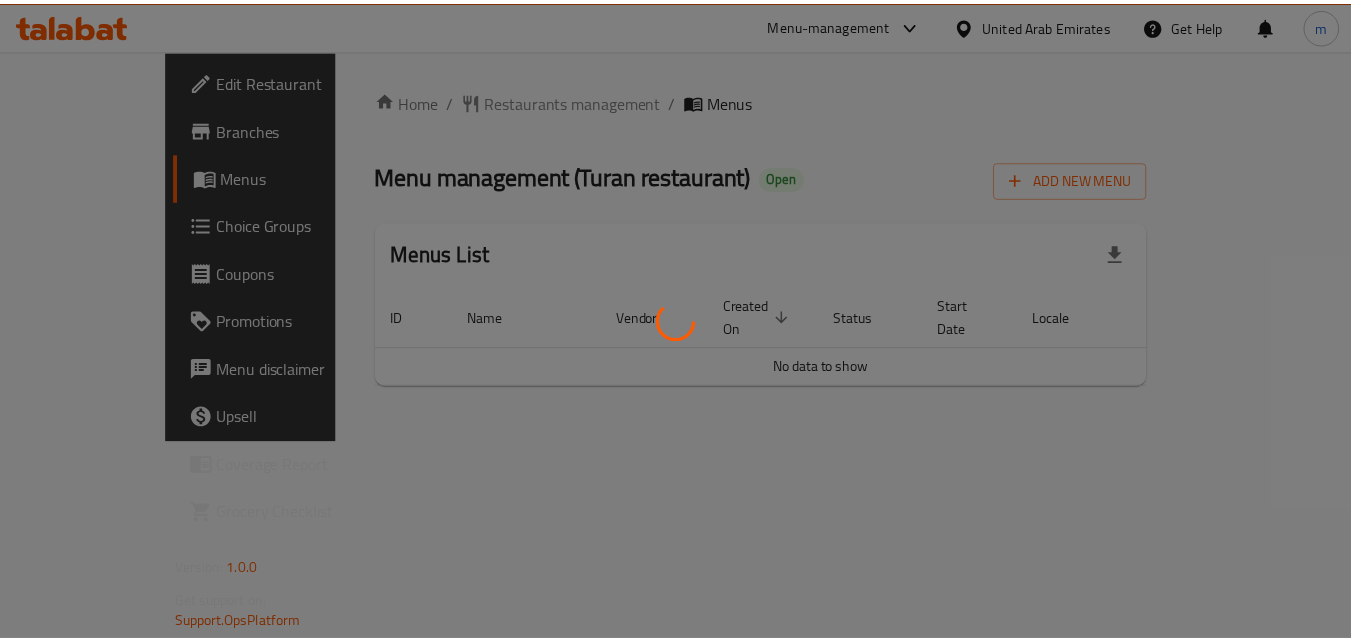 scroll, scrollTop: 0, scrollLeft: 0, axis: both 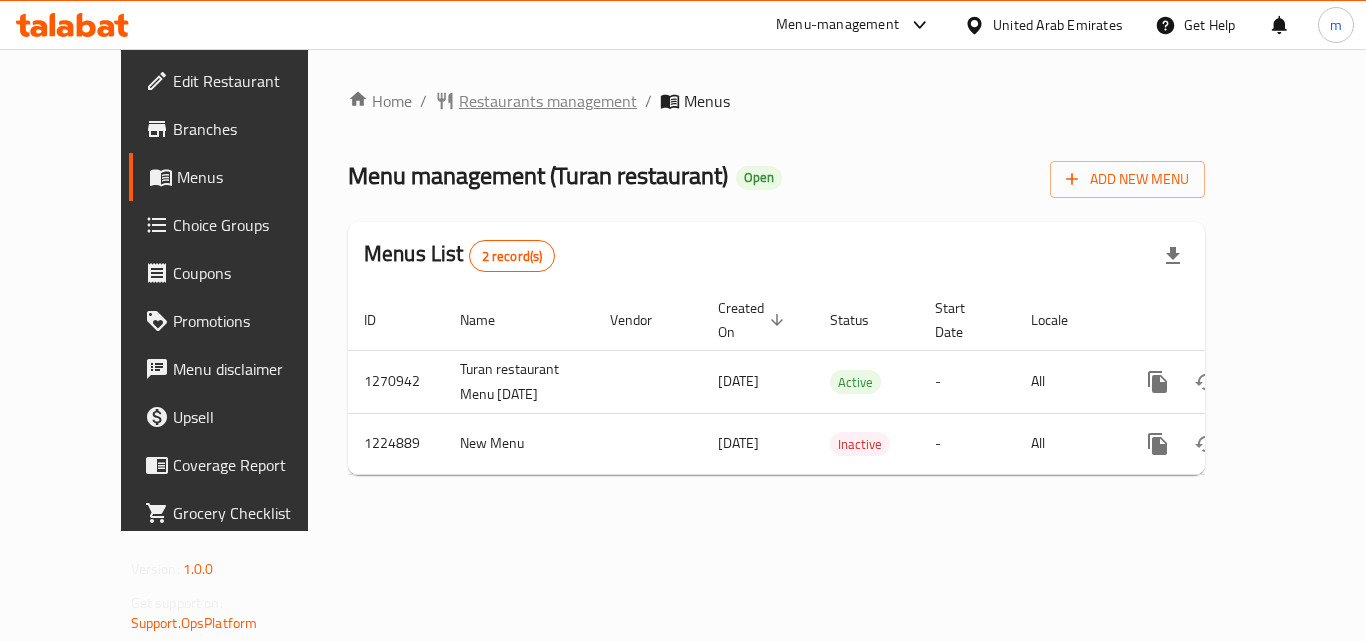 click on "Restaurants management" at bounding box center [548, 101] 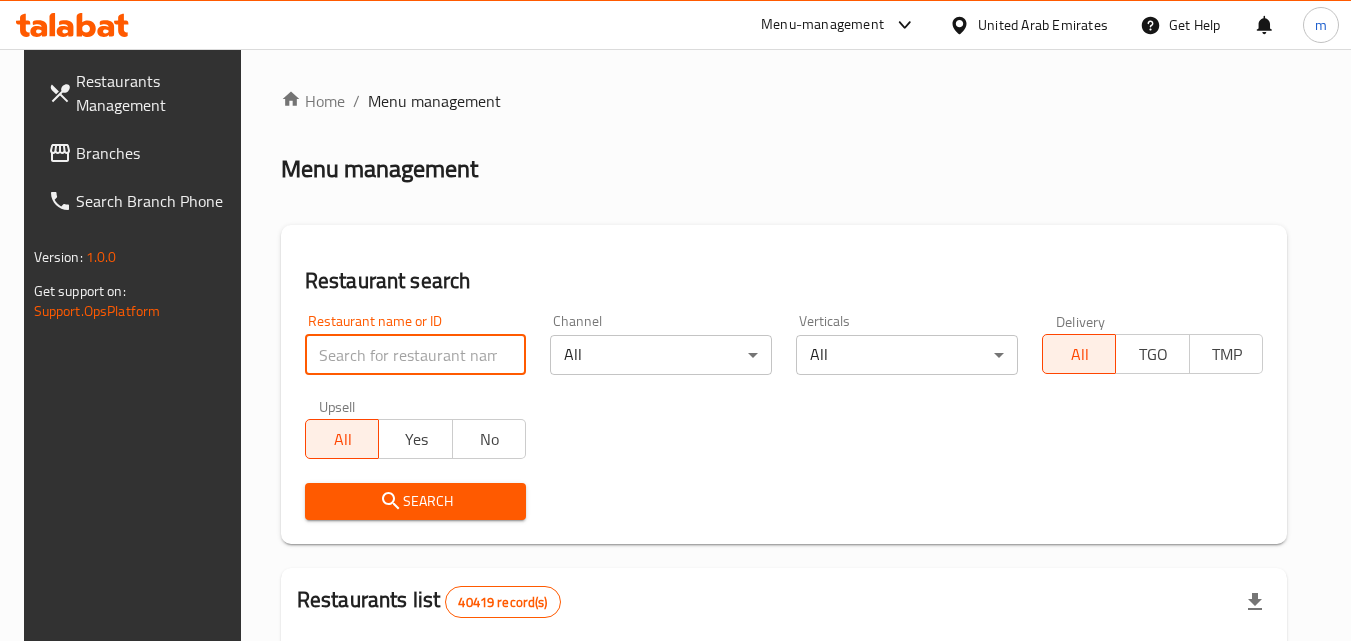 click at bounding box center (416, 355) 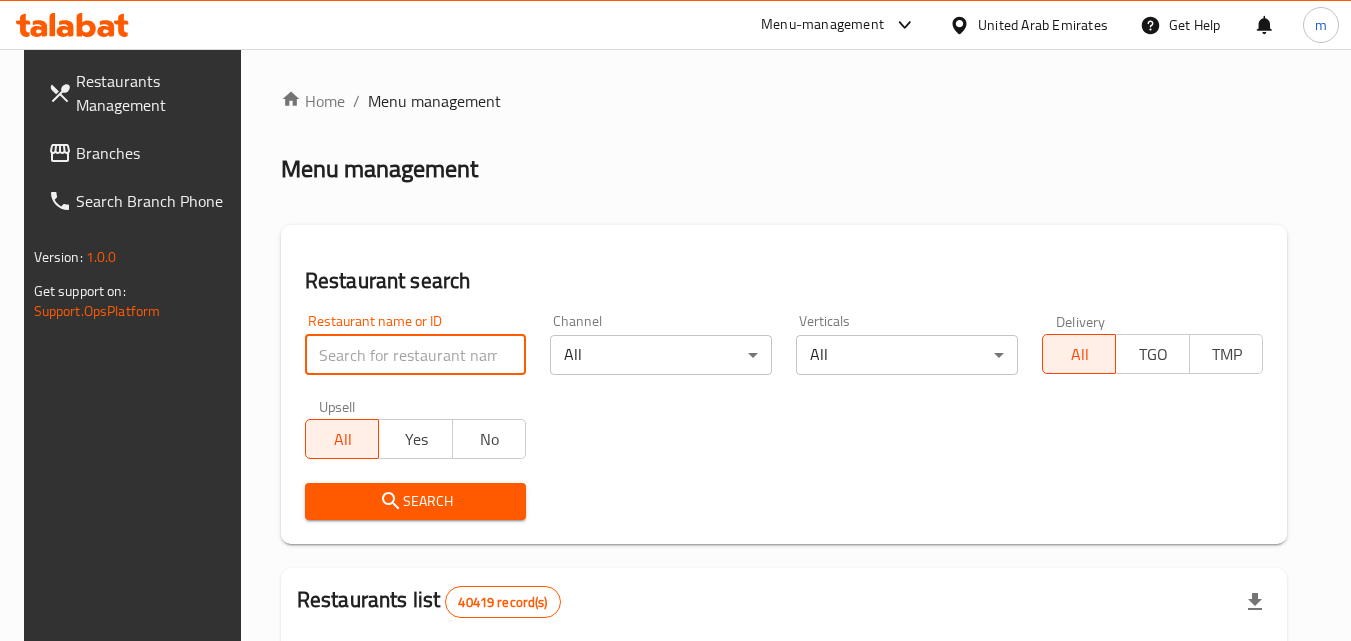 click on "Search" at bounding box center (416, 501) 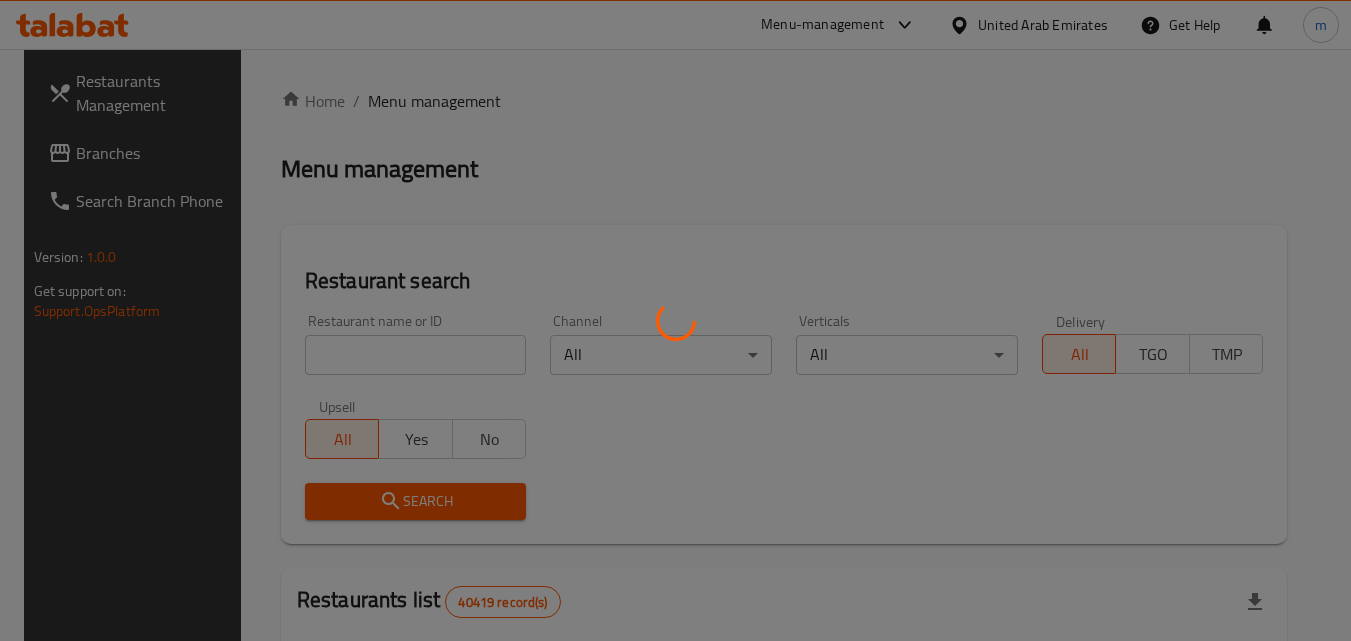 click at bounding box center (675, 320) 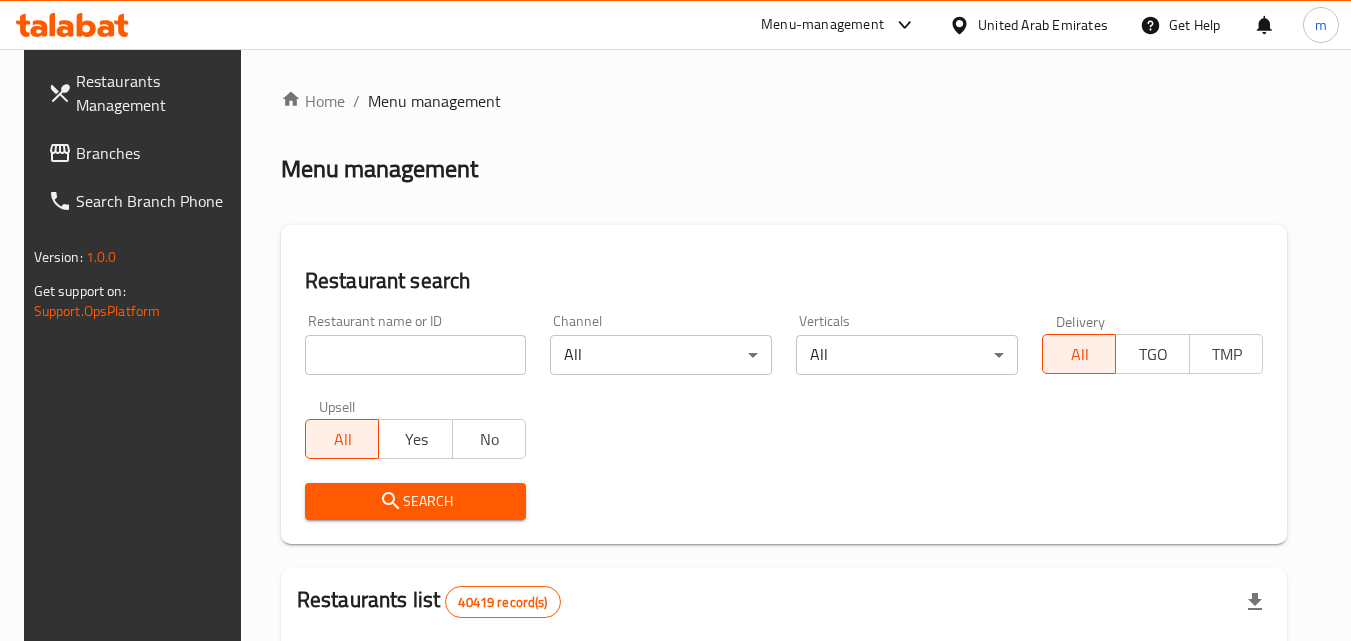 click at bounding box center [416, 355] 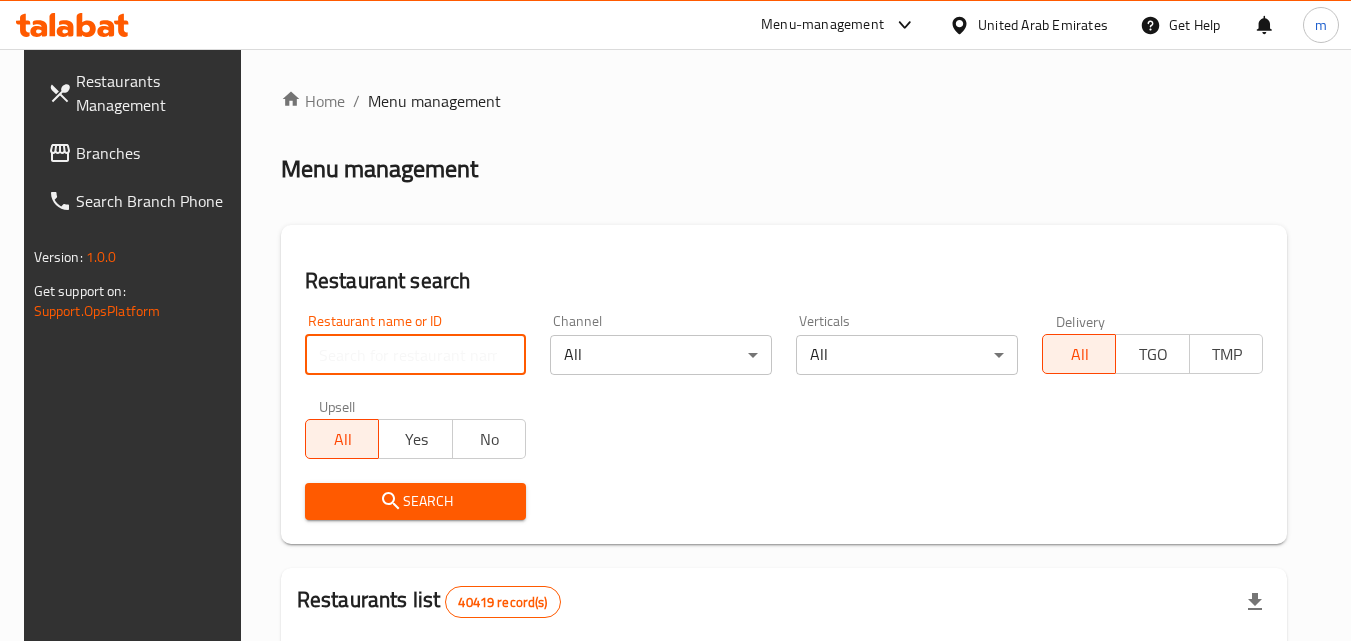 paste on "[NUMBER]" 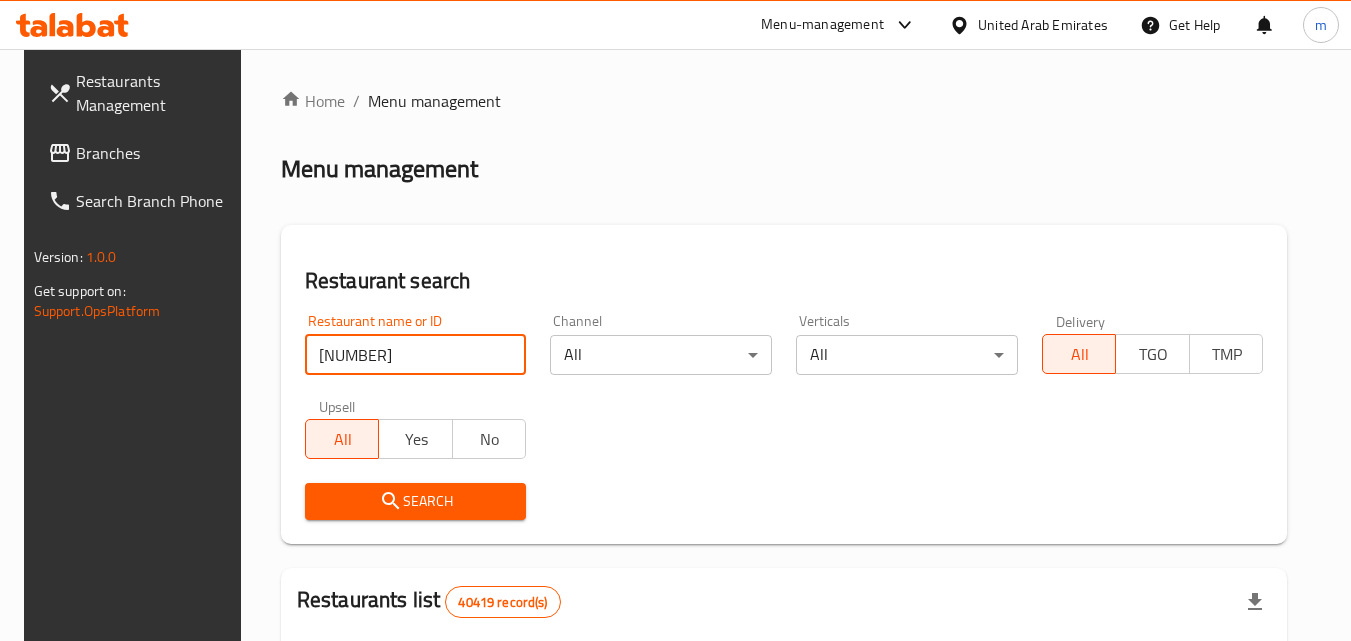type on "[NUMBER]" 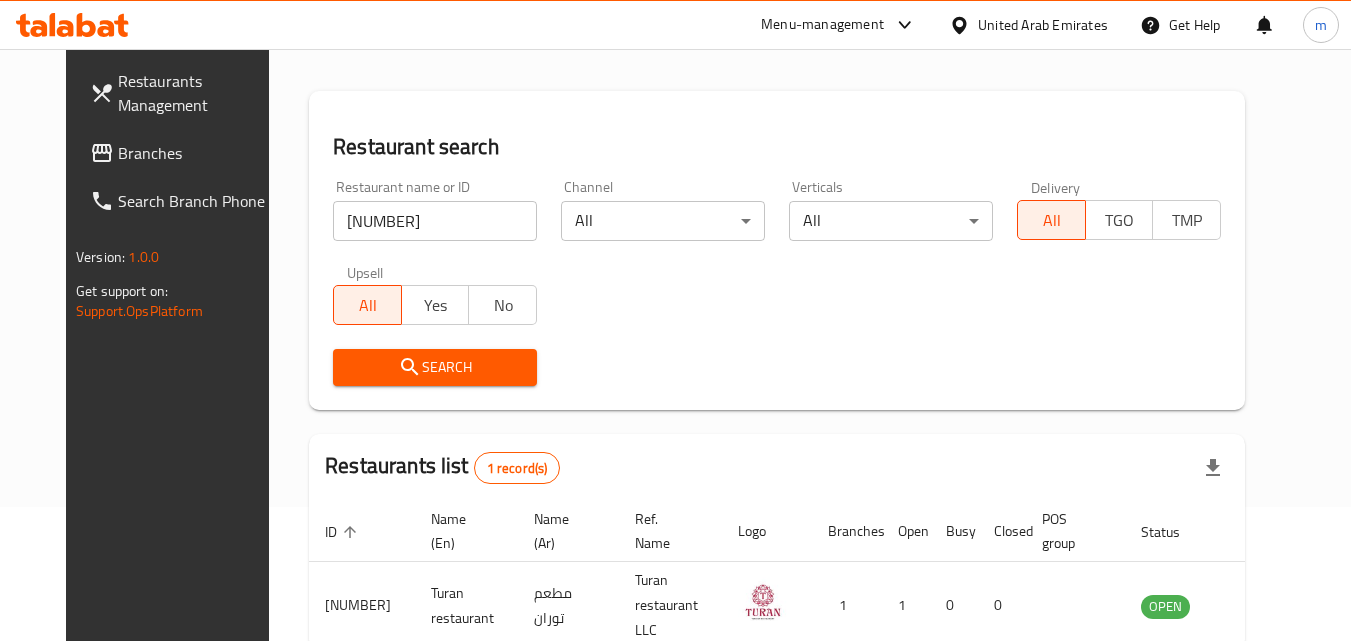 scroll, scrollTop: 234, scrollLeft: 0, axis: vertical 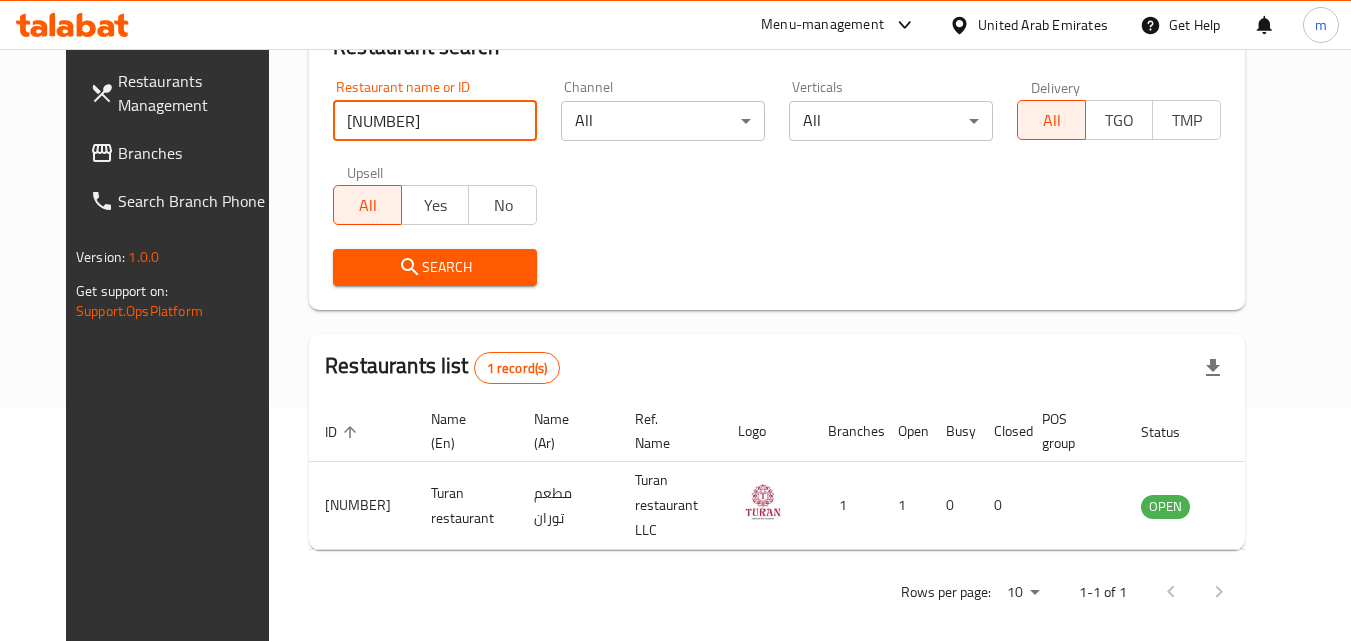click on "Branches" at bounding box center (197, 153) 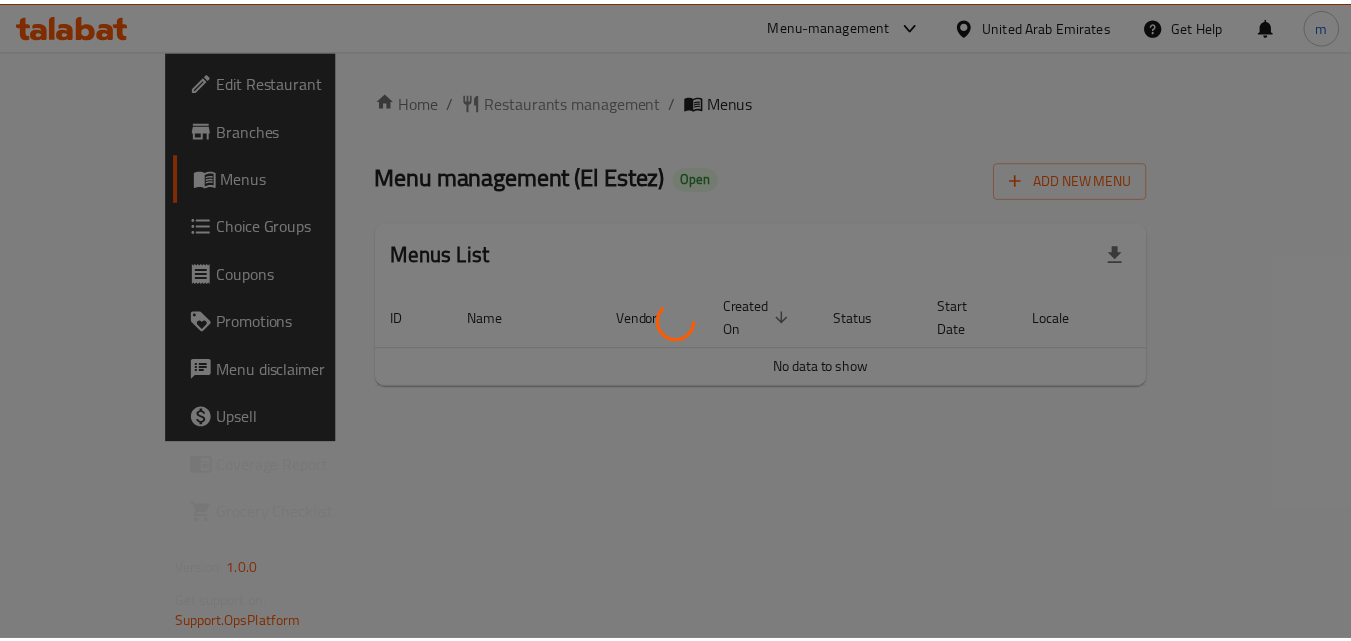 scroll, scrollTop: 0, scrollLeft: 0, axis: both 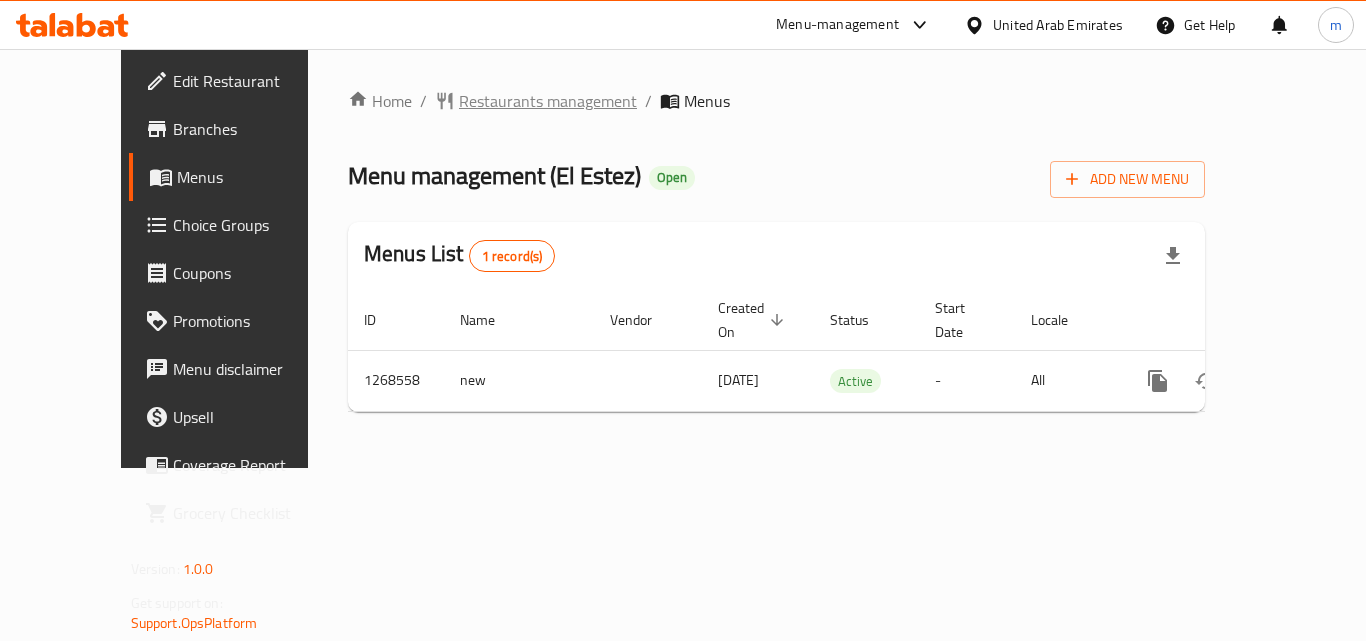 click on "Restaurants management" at bounding box center (548, 101) 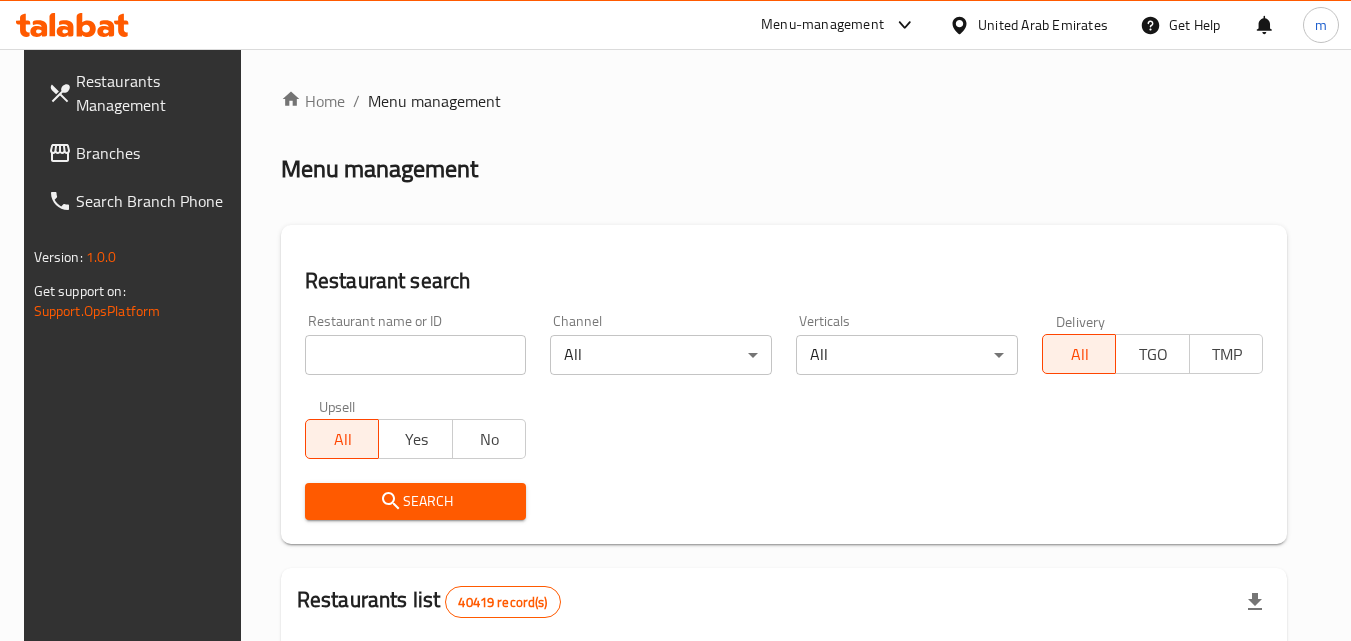click at bounding box center (416, 355) 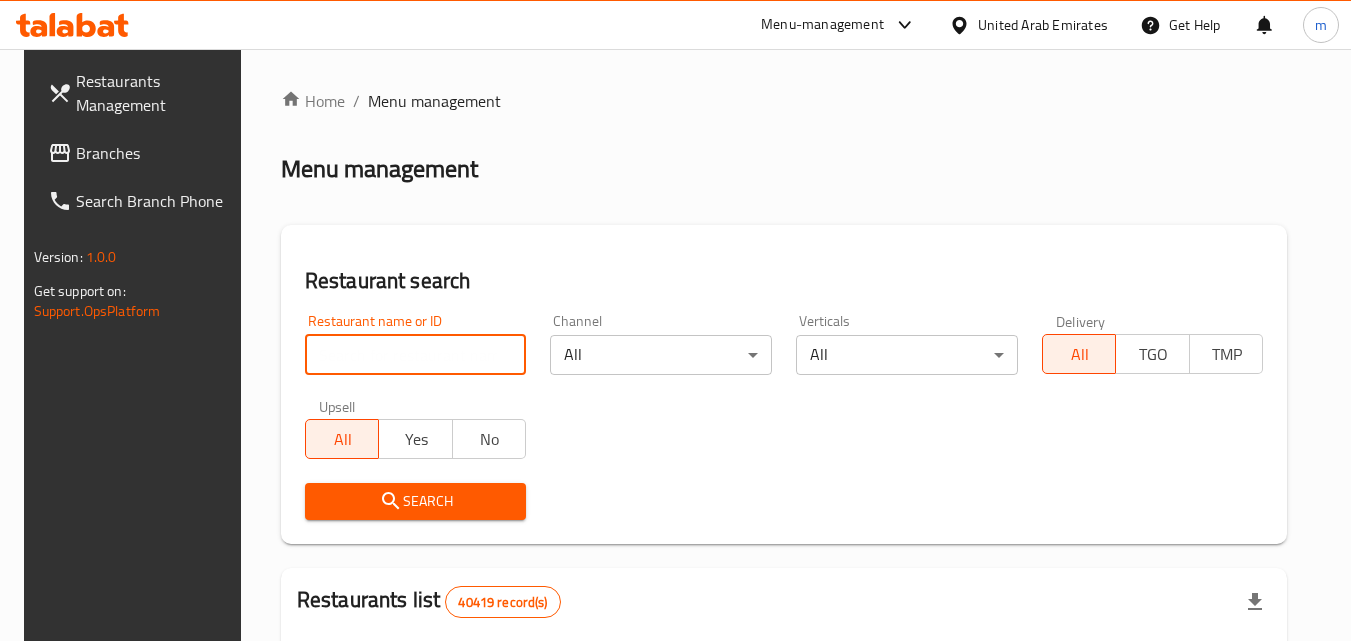 paste on "688193" 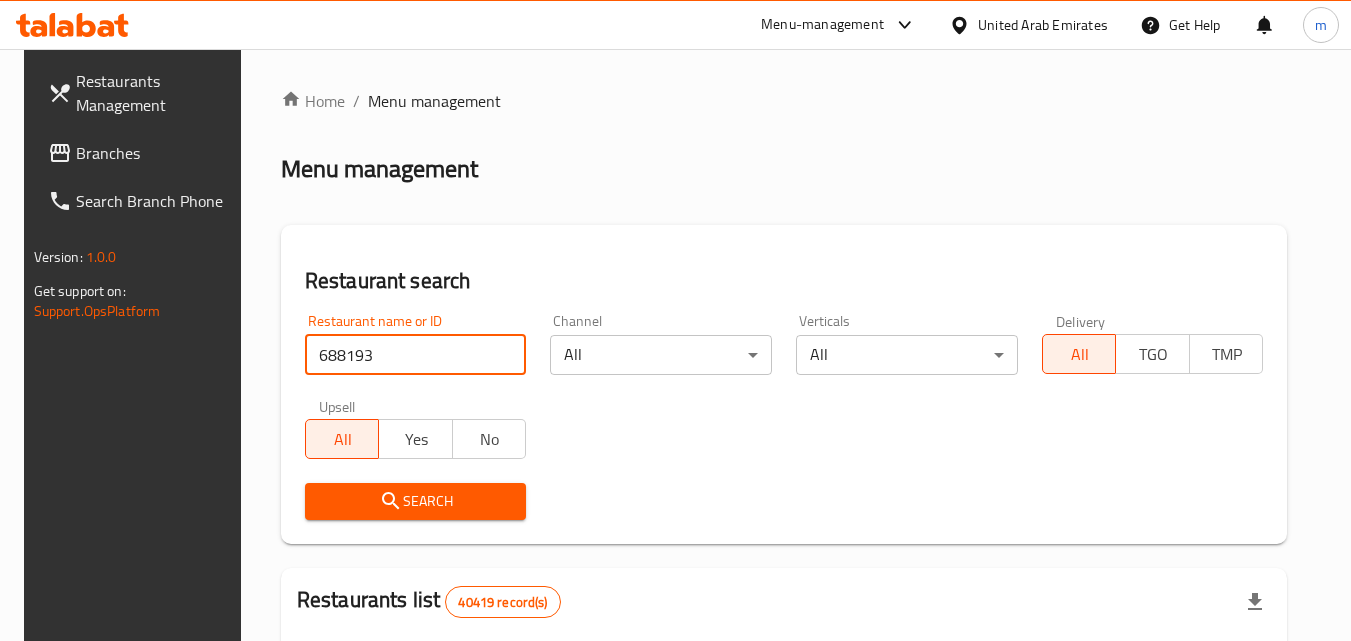 type on "688193" 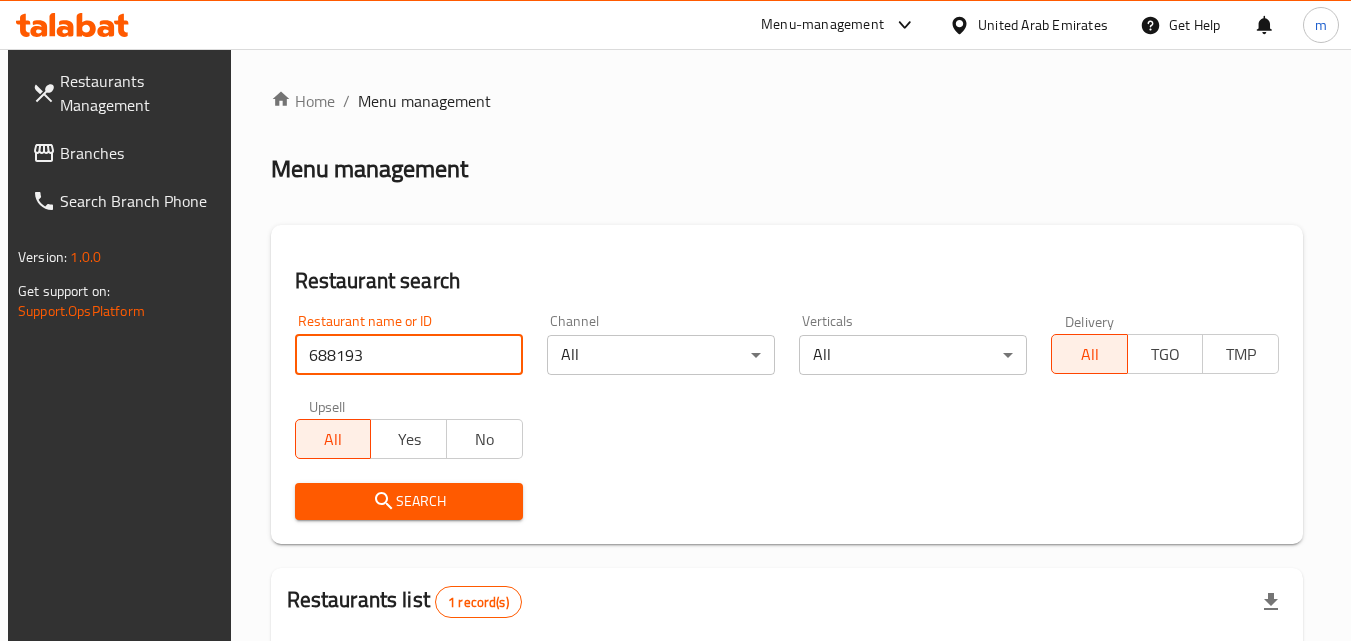 scroll, scrollTop: 251, scrollLeft: 0, axis: vertical 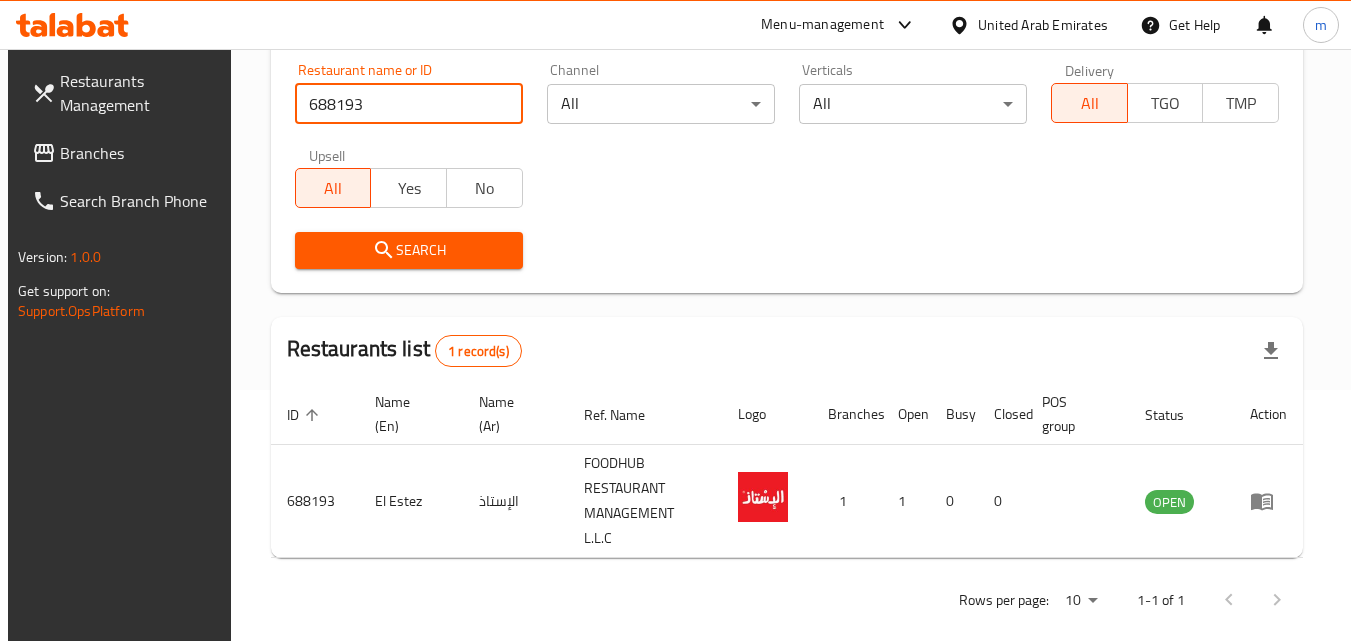 click on "United Arab Emirates" at bounding box center (1028, 25) 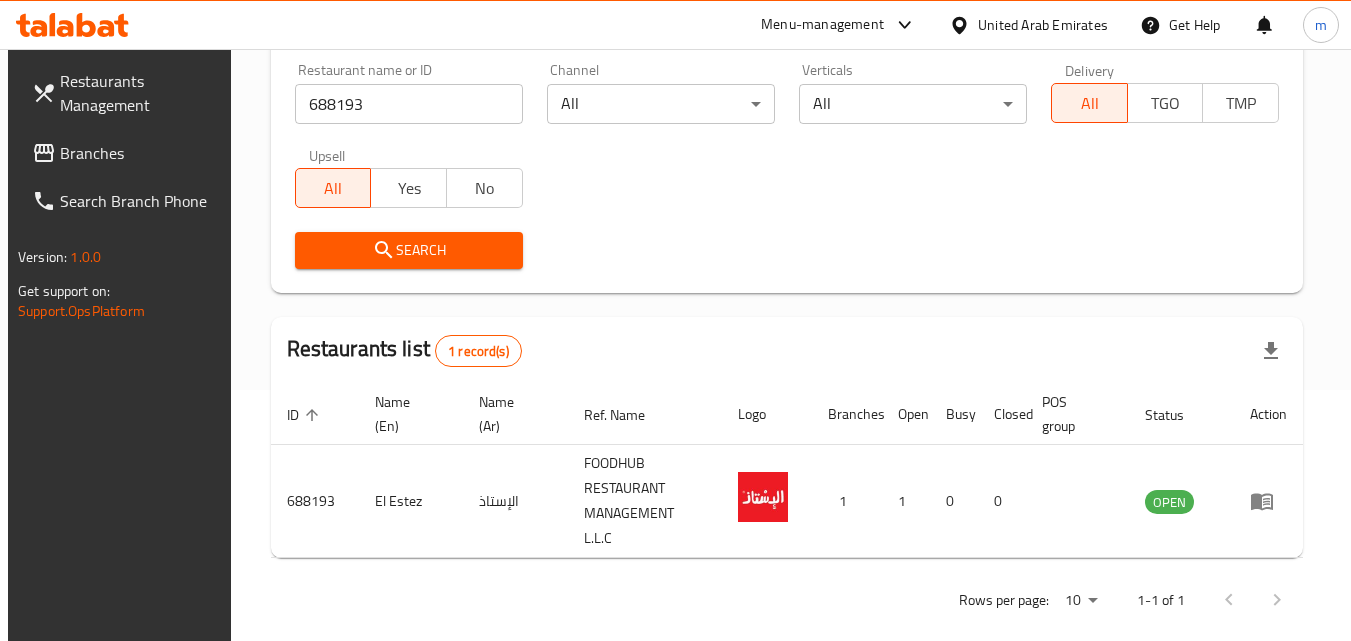 click on "United Arab Emirates" at bounding box center (1043, 25) 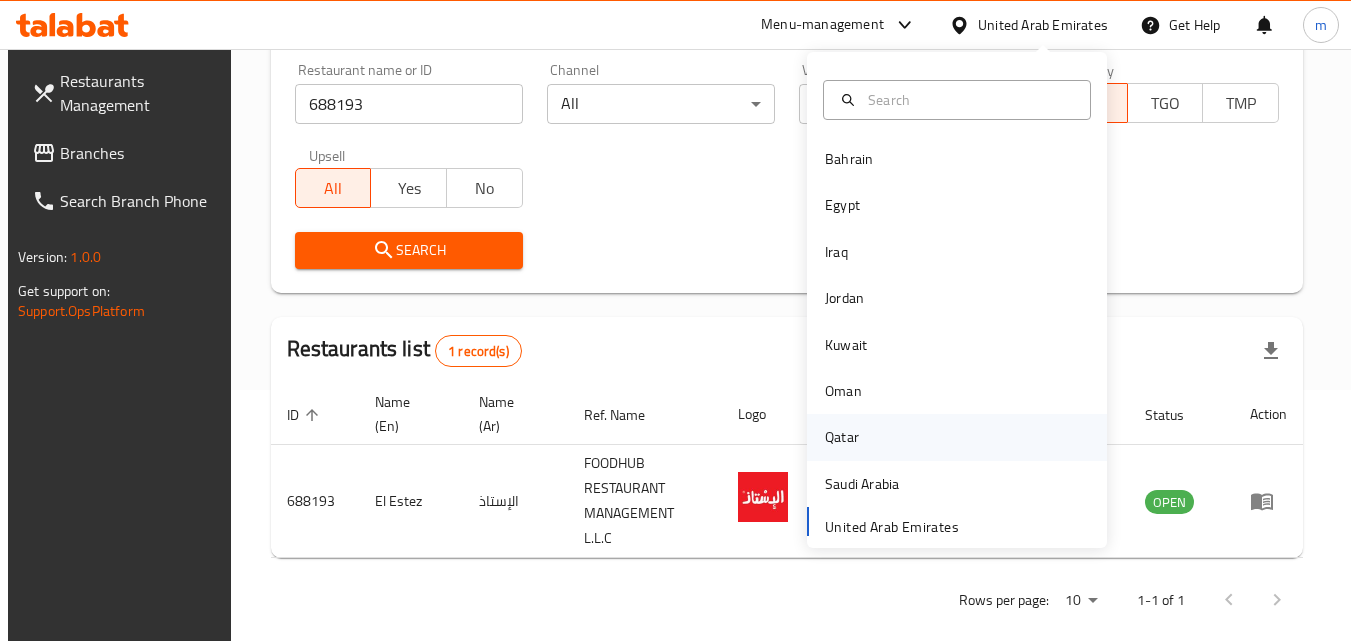 click on "Qatar" at bounding box center (842, 437) 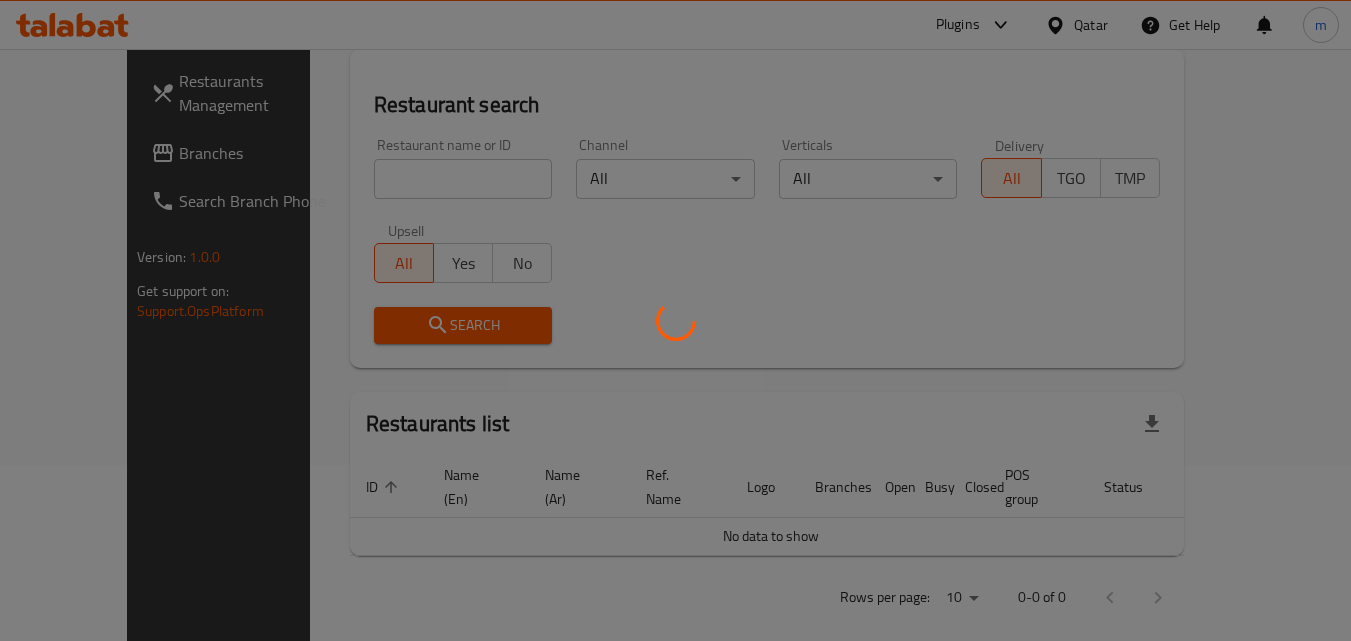scroll, scrollTop: 251, scrollLeft: 0, axis: vertical 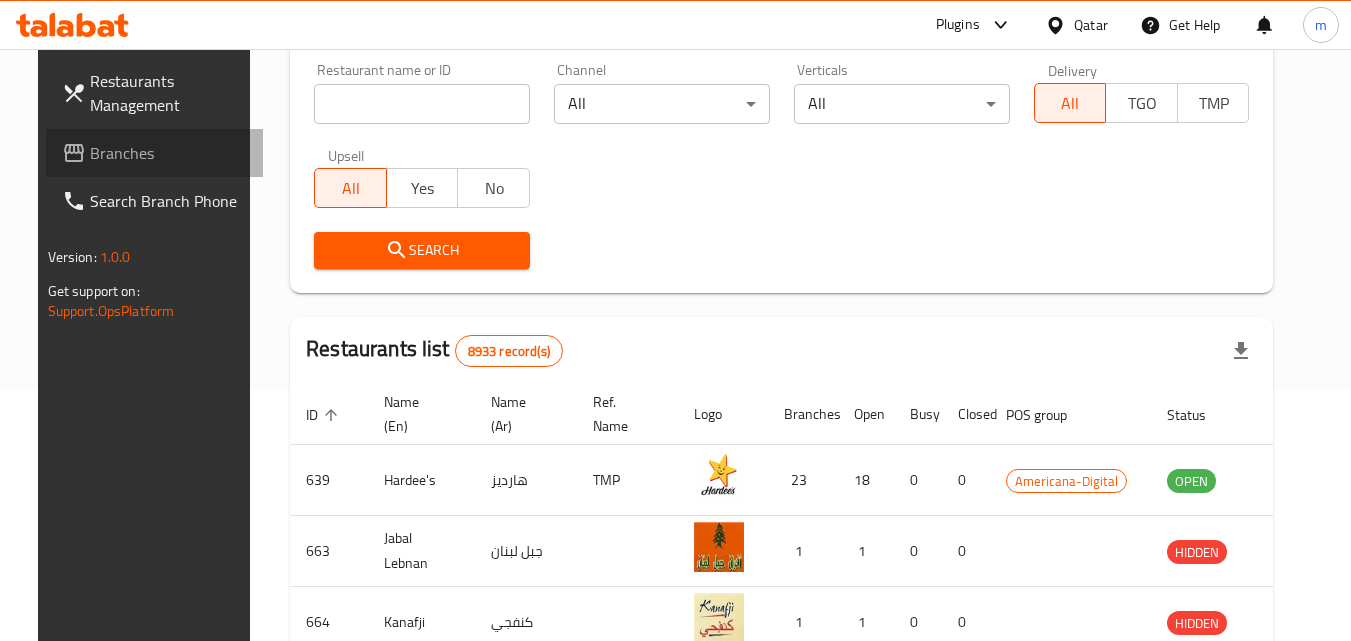 click on "Branches" at bounding box center (169, 153) 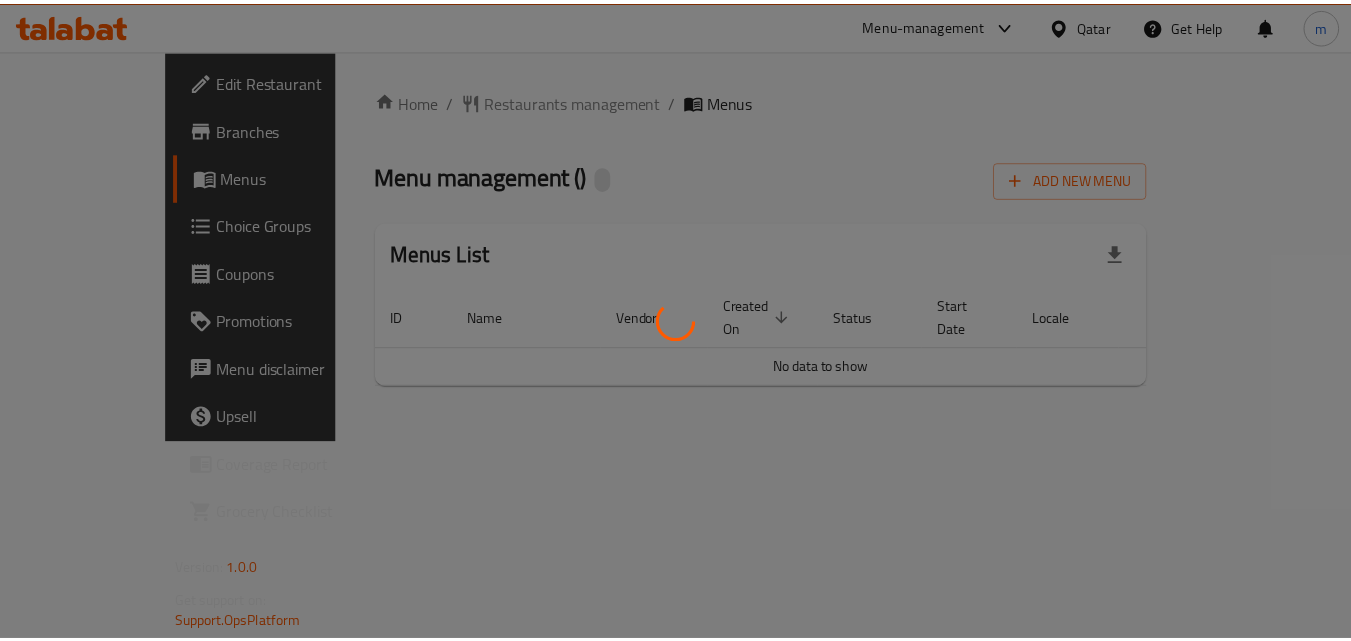 scroll, scrollTop: 0, scrollLeft: 0, axis: both 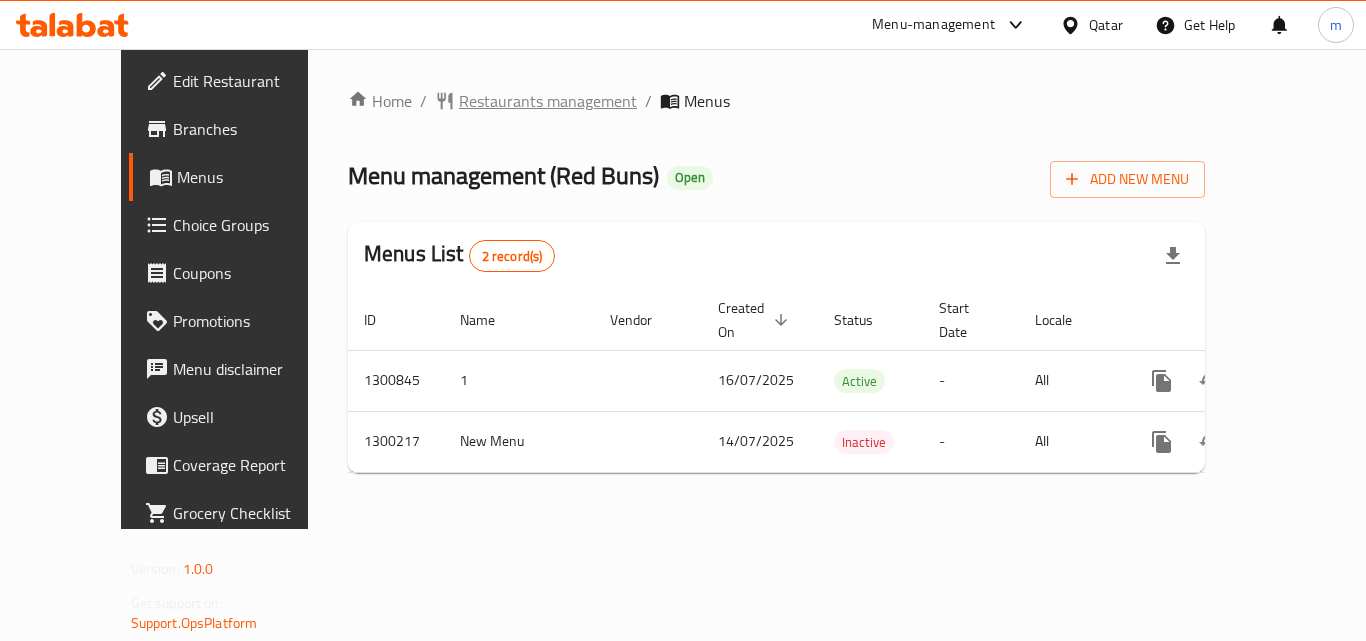 click on "Restaurants management" at bounding box center [548, 101] 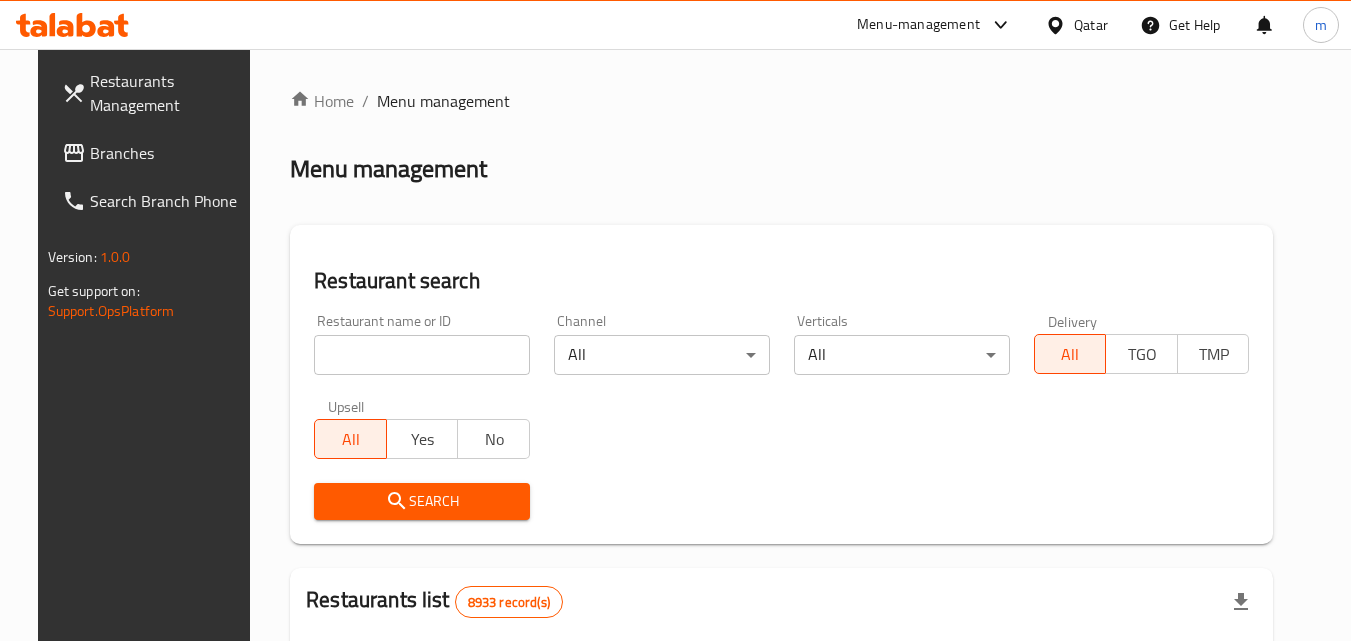 click on "Home / Menu management Menu management Restaurant search Restaurant name or ID Restaurant name or ID Channel All ​ Verticals All ​ Delivery All TGO TMP Upsell All Yes No   Search Restaurants list   8933 record(s) ID sorted ascending Name (En) Name (Ar) Ref. Name Logo Branches Open Busy Closed POS group Status Action 639 Hardee's هارديز TMP 23 18 0 0 Americana-Digital OPEN 663 Jabal Lebnan جبل لبنان 1 1 0 0 HIDDEN 664 Kanafji كنفجي 1 1 0 0 HIDDEN 665 Take Away تيك آوي 1 1 0 0 HIDDEN 666 Zaman Al-Khair Restaurant مطعم زمان الخير 1 0 0 0 INACTIVE 667 Al-Rabwah الربوة 1 0 0 0 INACTIVE 672 Bait Jedy بيت جدي 1 1 0 0 HIDDEN 673 Coffee Centre مركز القهوة 1 0 0 0 INACTIVE 676 Morning fresh مورنيج فريش 1 1 0 0 HIDDEN 680 Al-Qarmouty القرموطي 1 0 0 0 HIDDEN Rows per page: 10 1-10 of 8933" at bounding box center (781, 709) 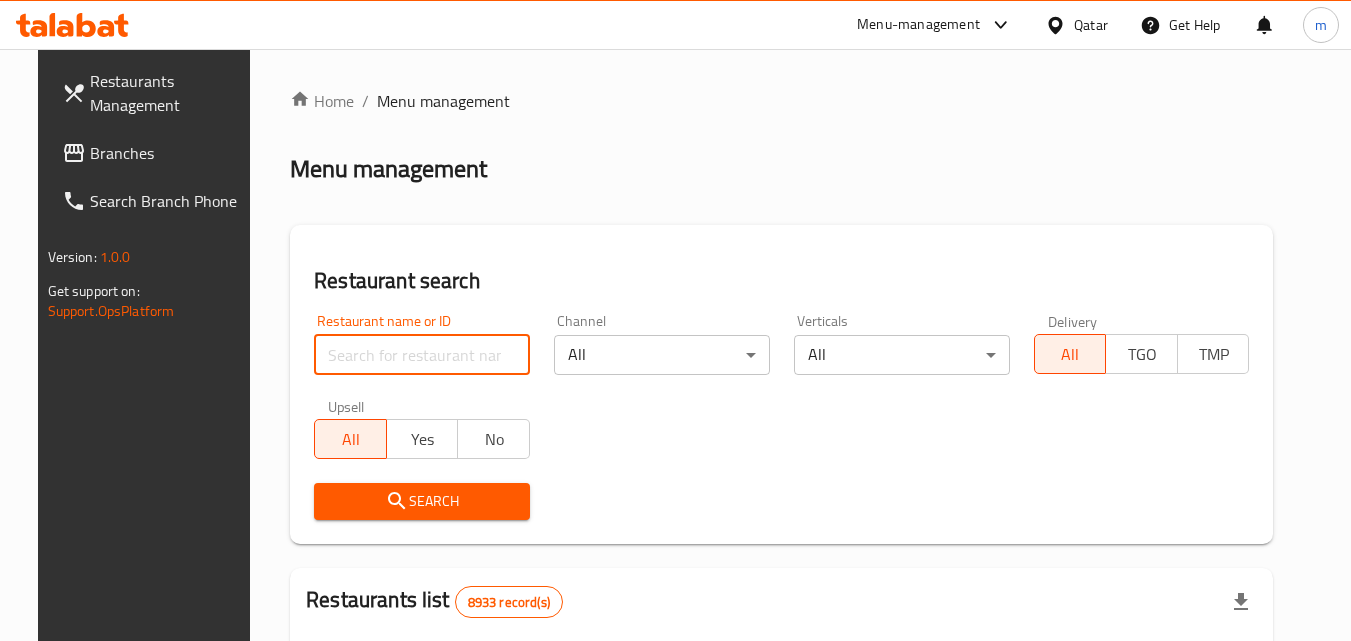 paste on "701551" 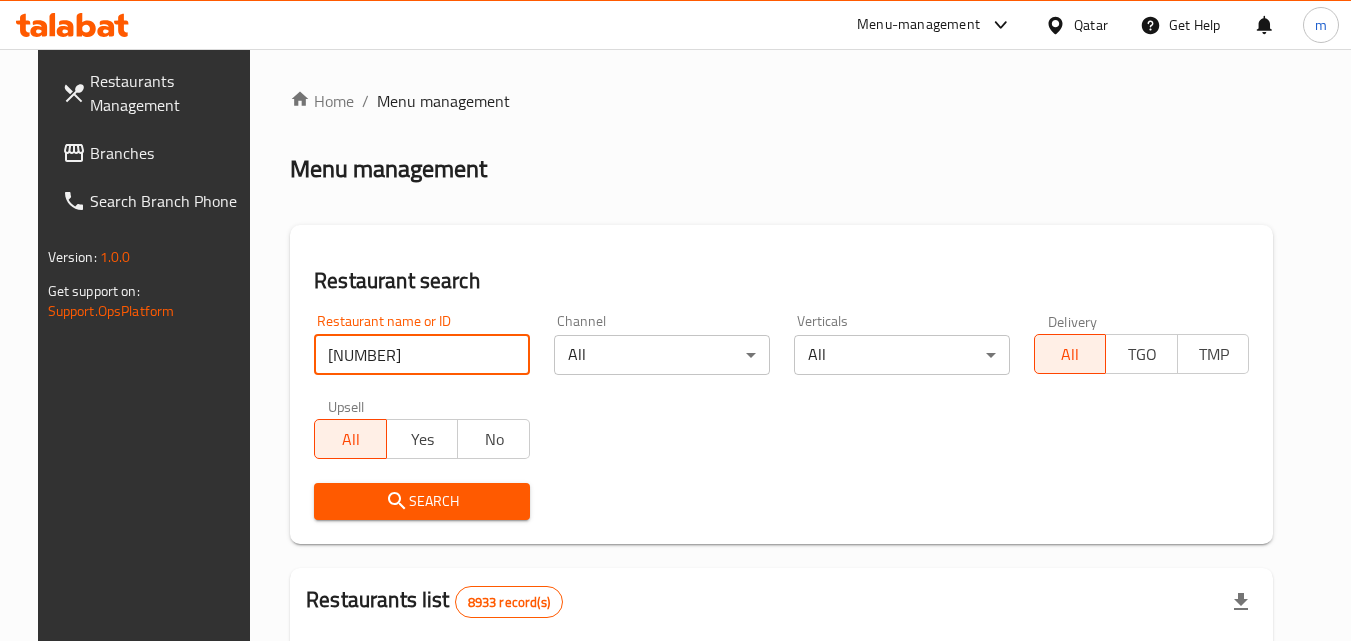type on "701551" 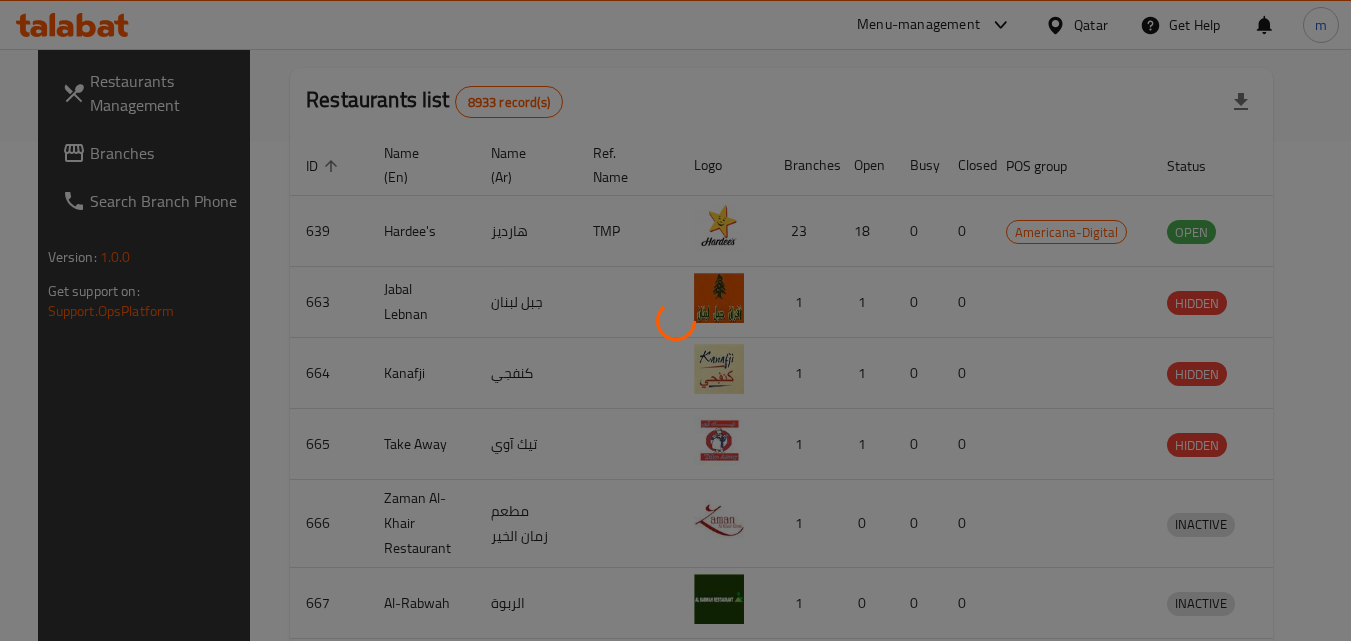 scroll, scrollTop: 234, scrollLeft: 0, axis: vertical 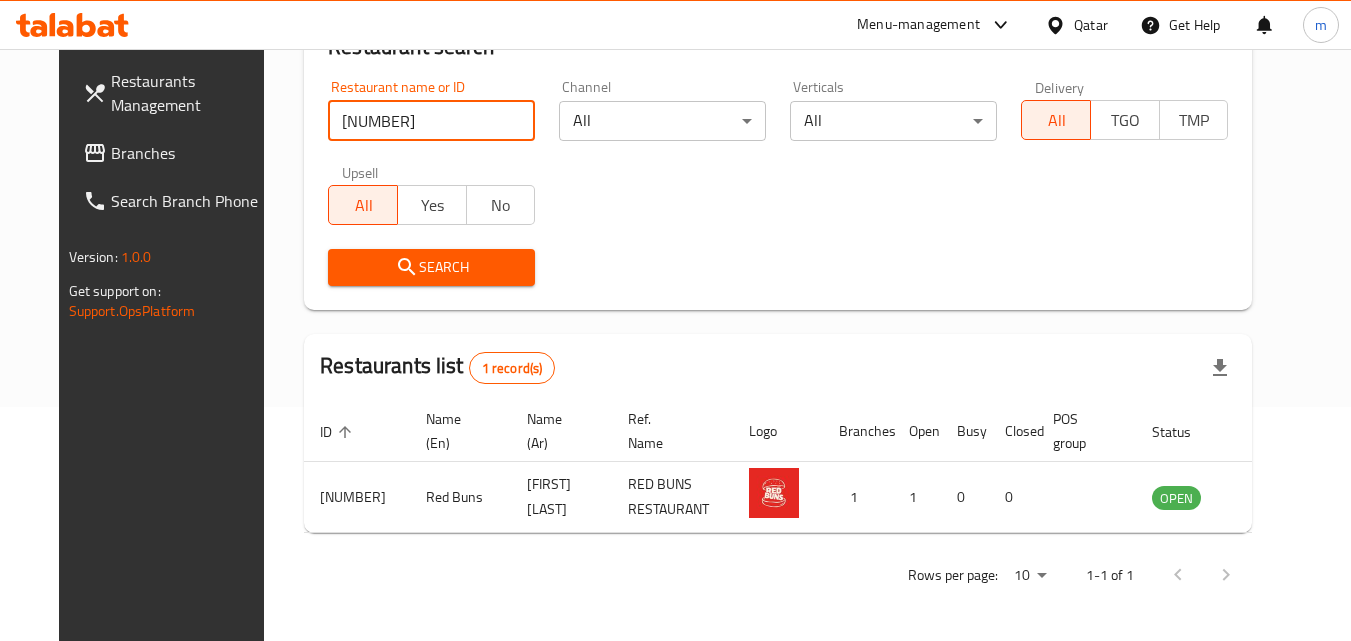 click on "Branches" at bounding box center [190, 153] 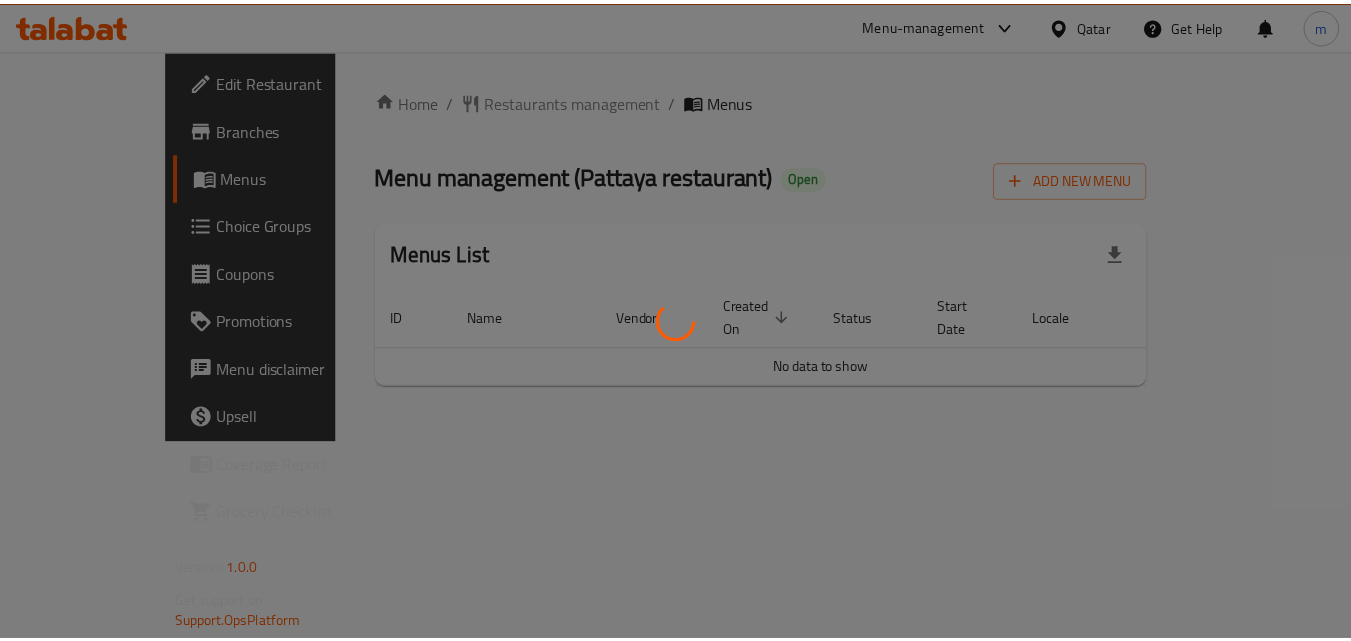scroll, scrollTop: 0, scrollLeft: 0, axis: both 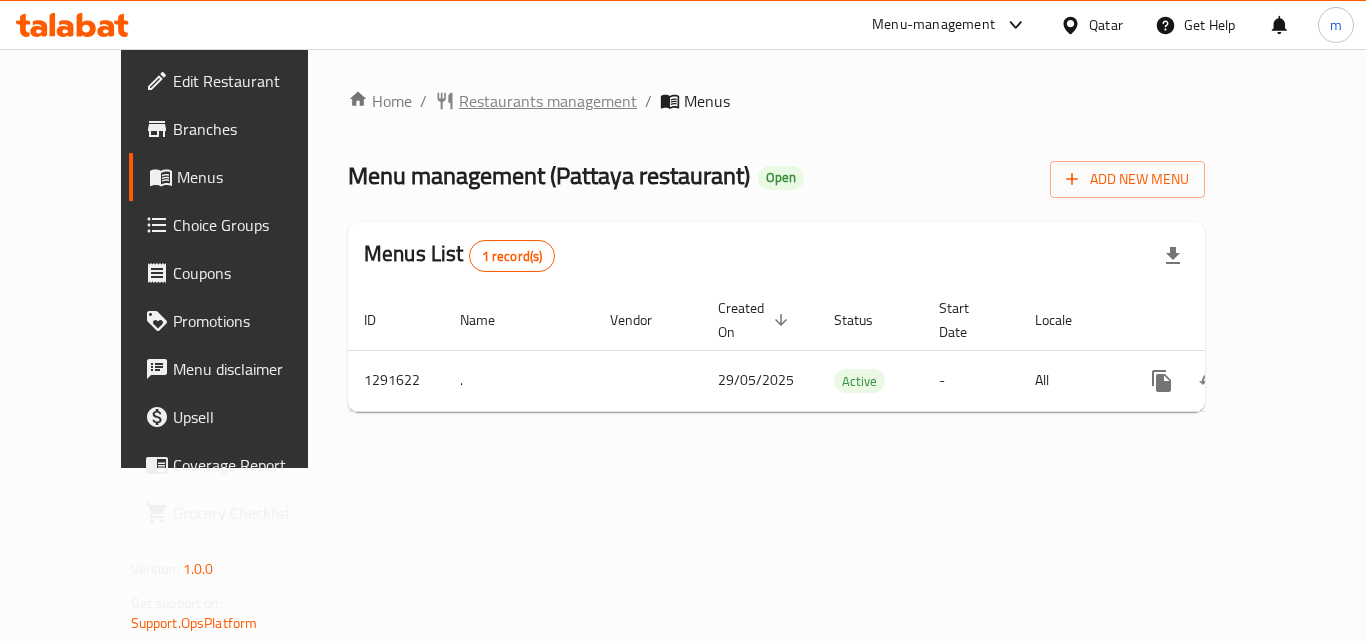 click on "Restaurants management" at bounding box center [548, 101] 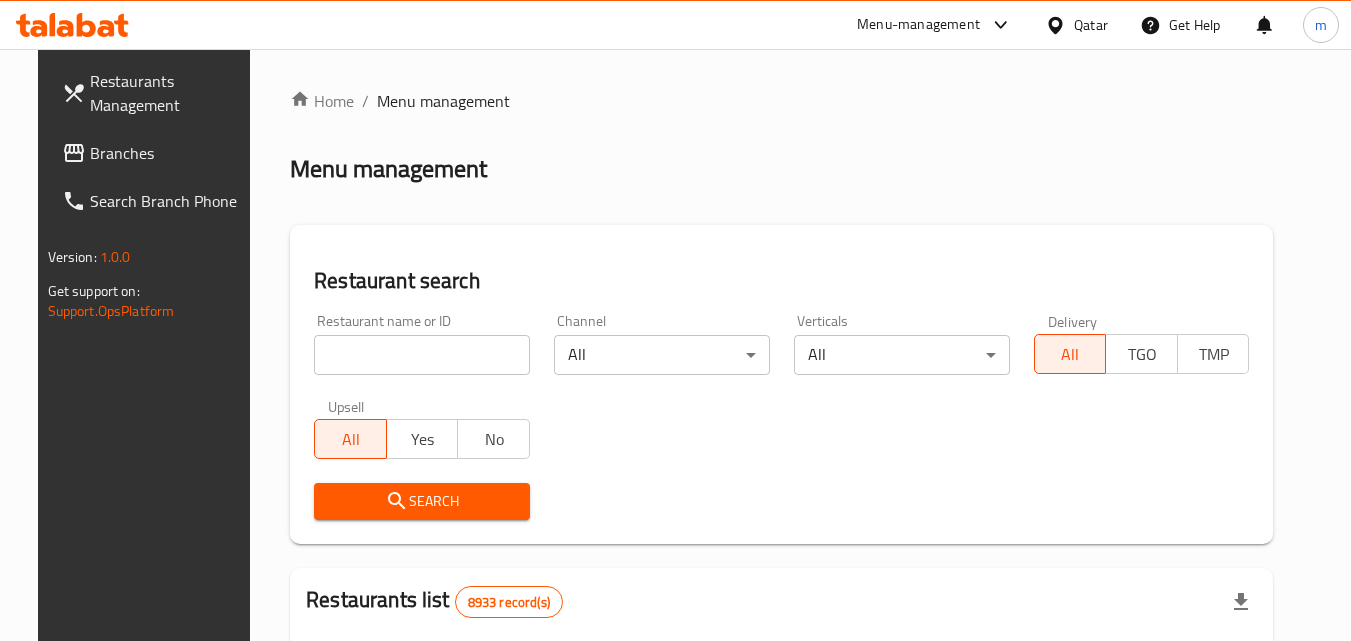 click at bounding box center [675, 320] 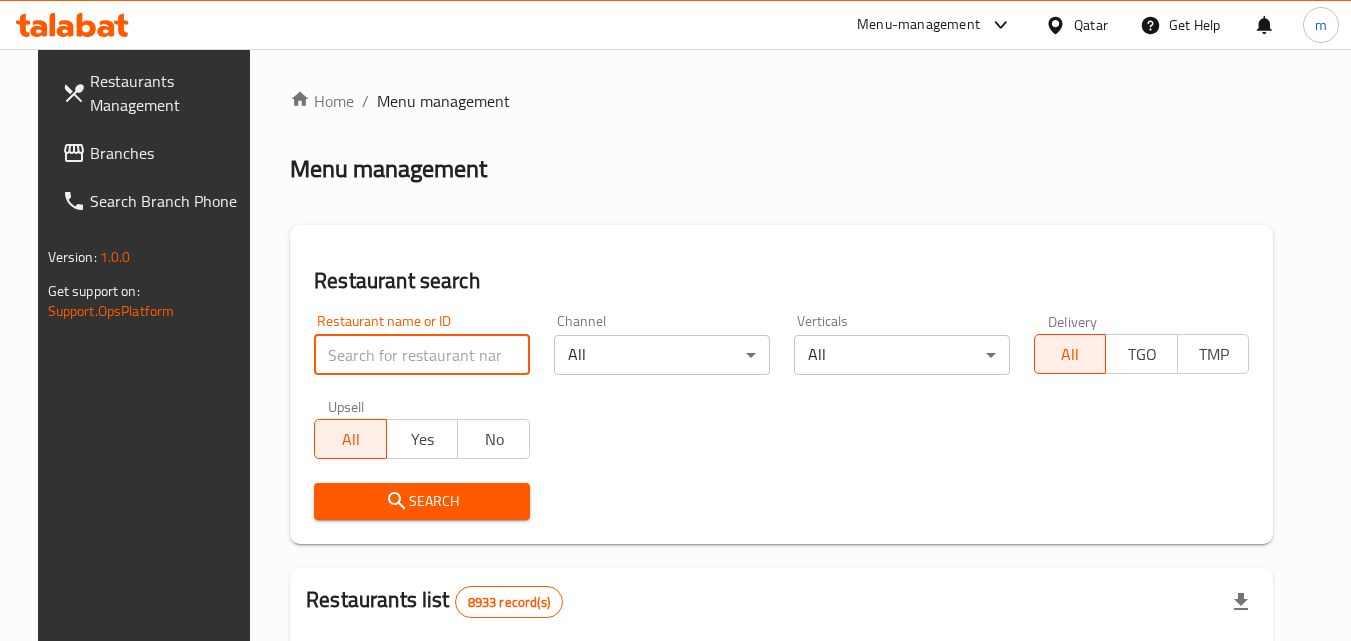 click at bounding box center [422, 355] 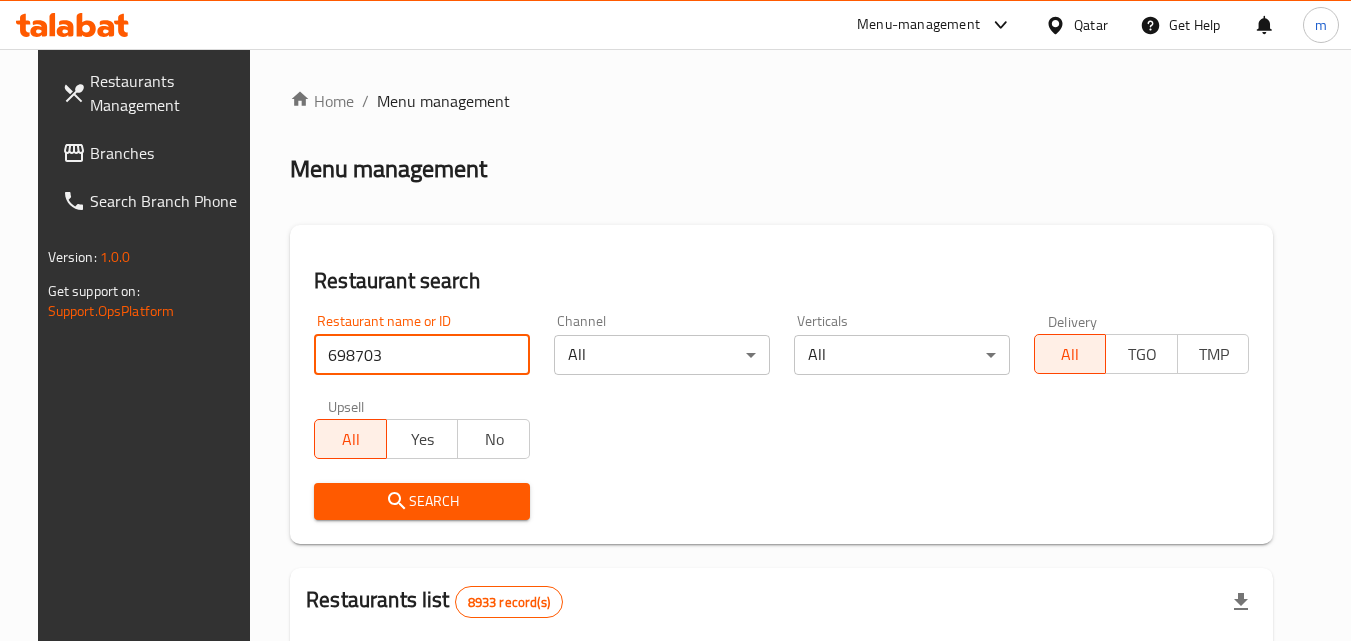 type on "698703" 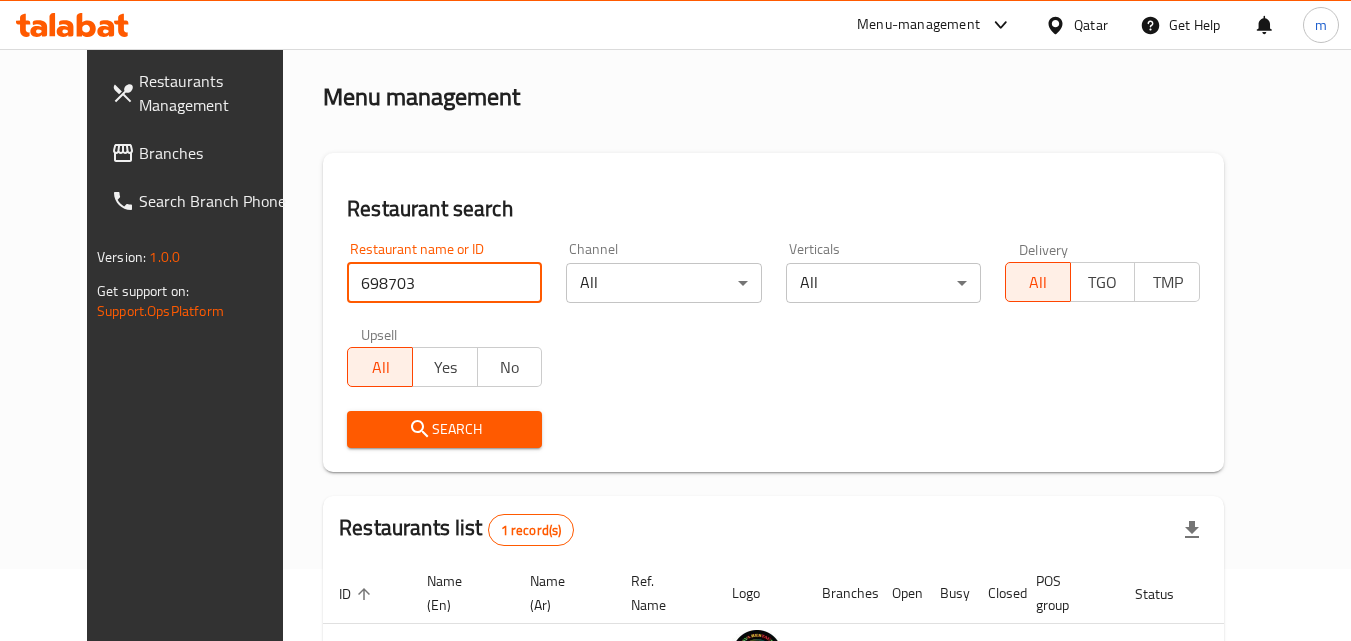scroll, scrollTop: 234, scrollLeft: 0, axis: vertical 